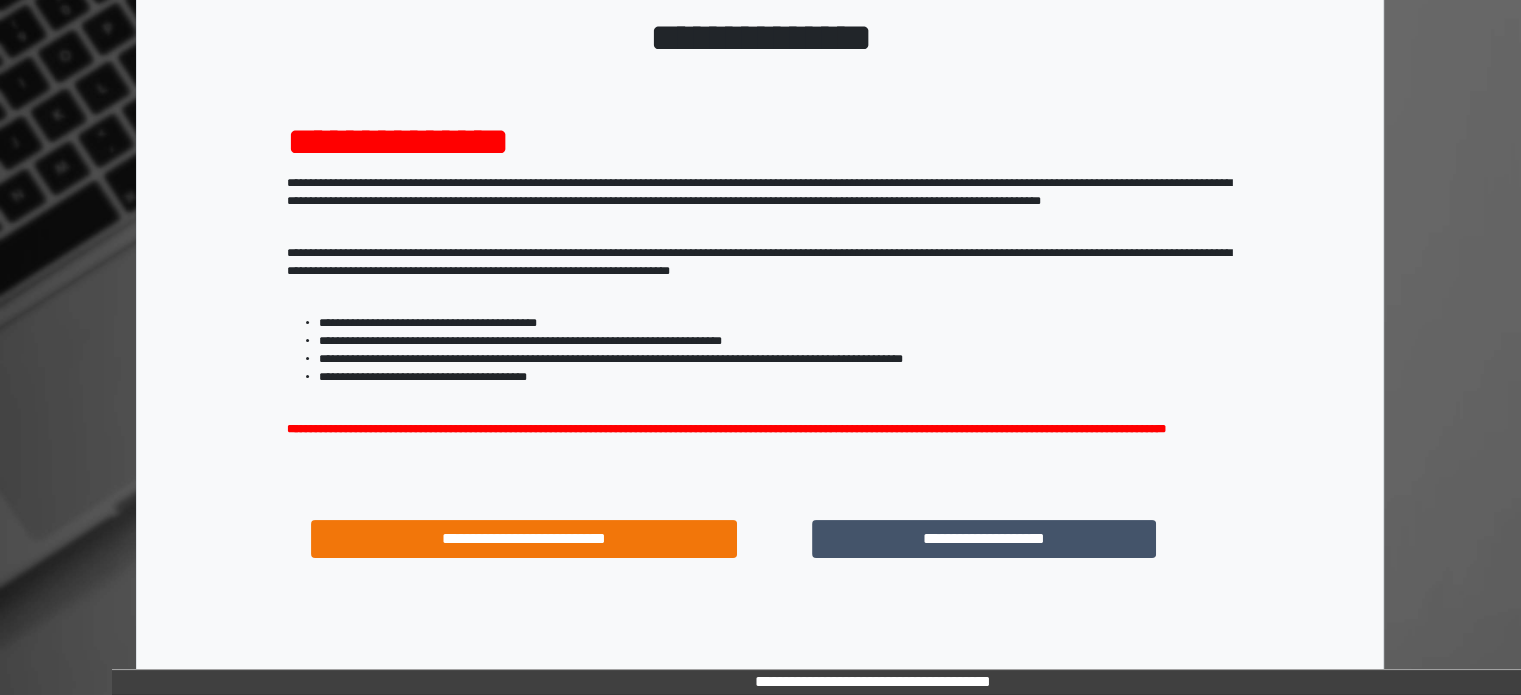 scroll, scrollTop: 214, scrollLeft: 0, axis: vertical 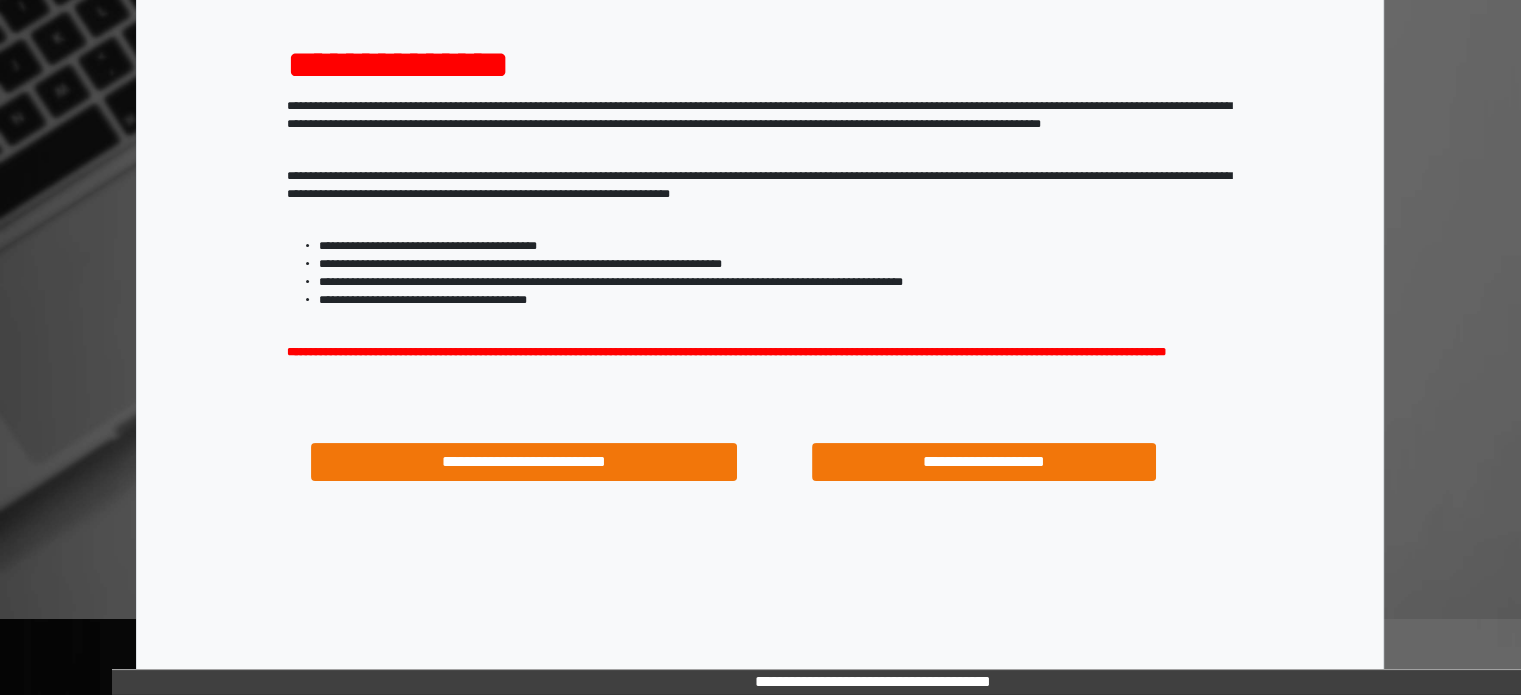 drag, startPoint x: 1068, startPoint y: 433, endPoint x: 1068, endPoint y: 474, distance: 41 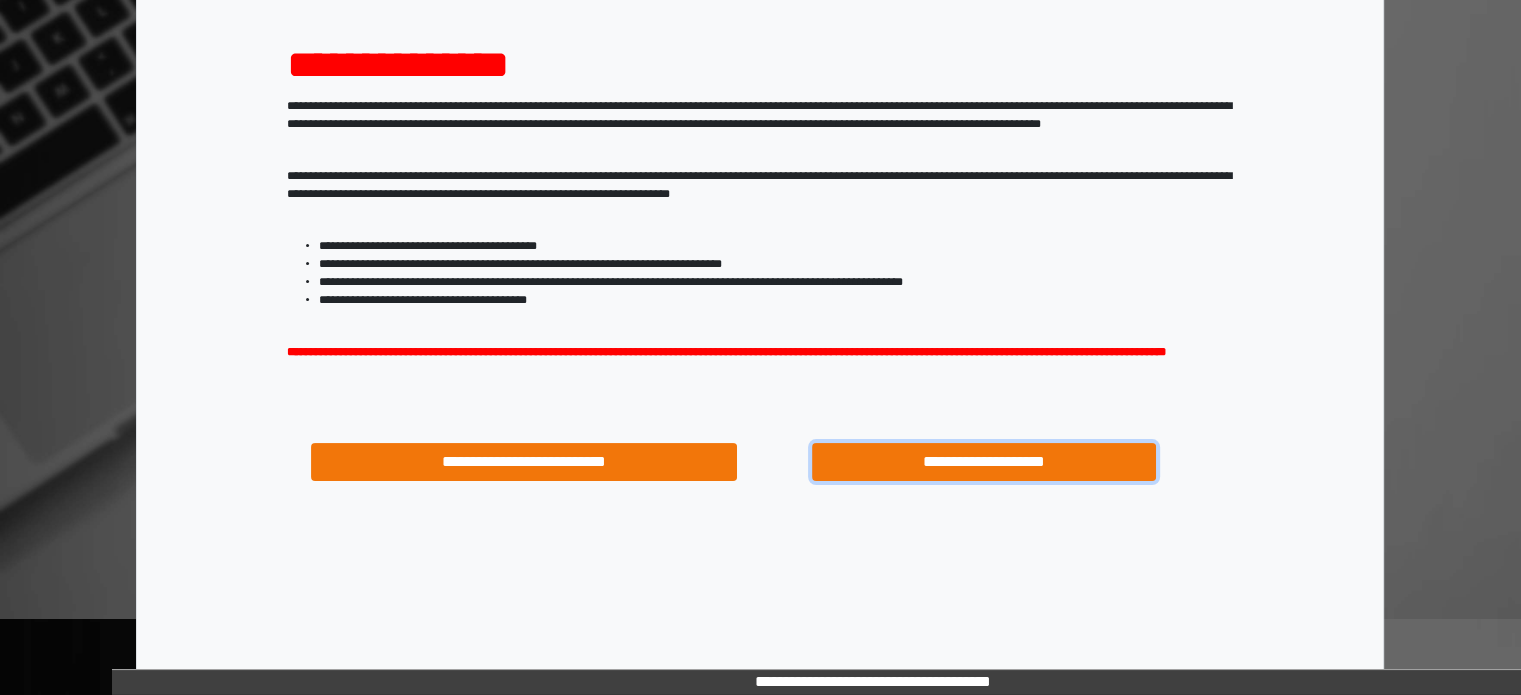click on "**********" at bounding box center (984, 462) 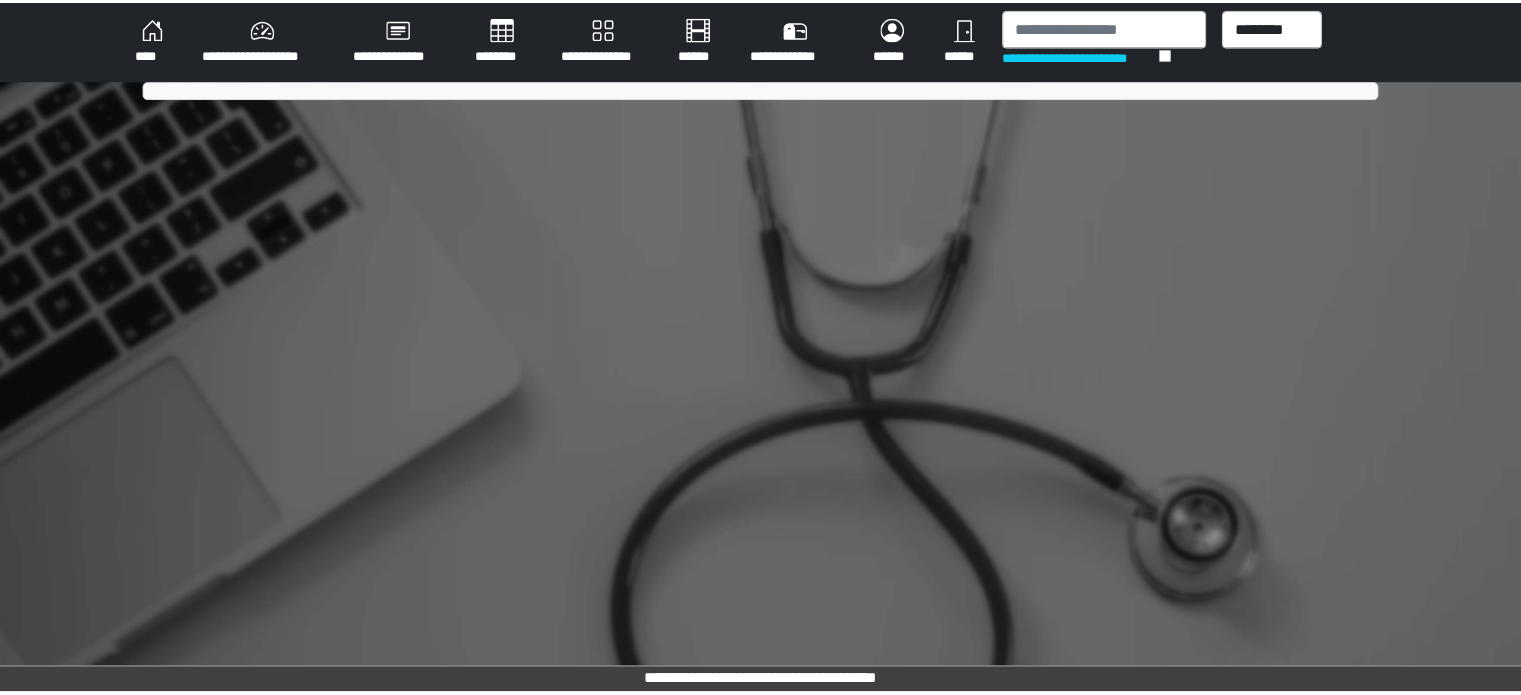 scroll, scrollTop: 0, scrollLeft: 0, axis: both 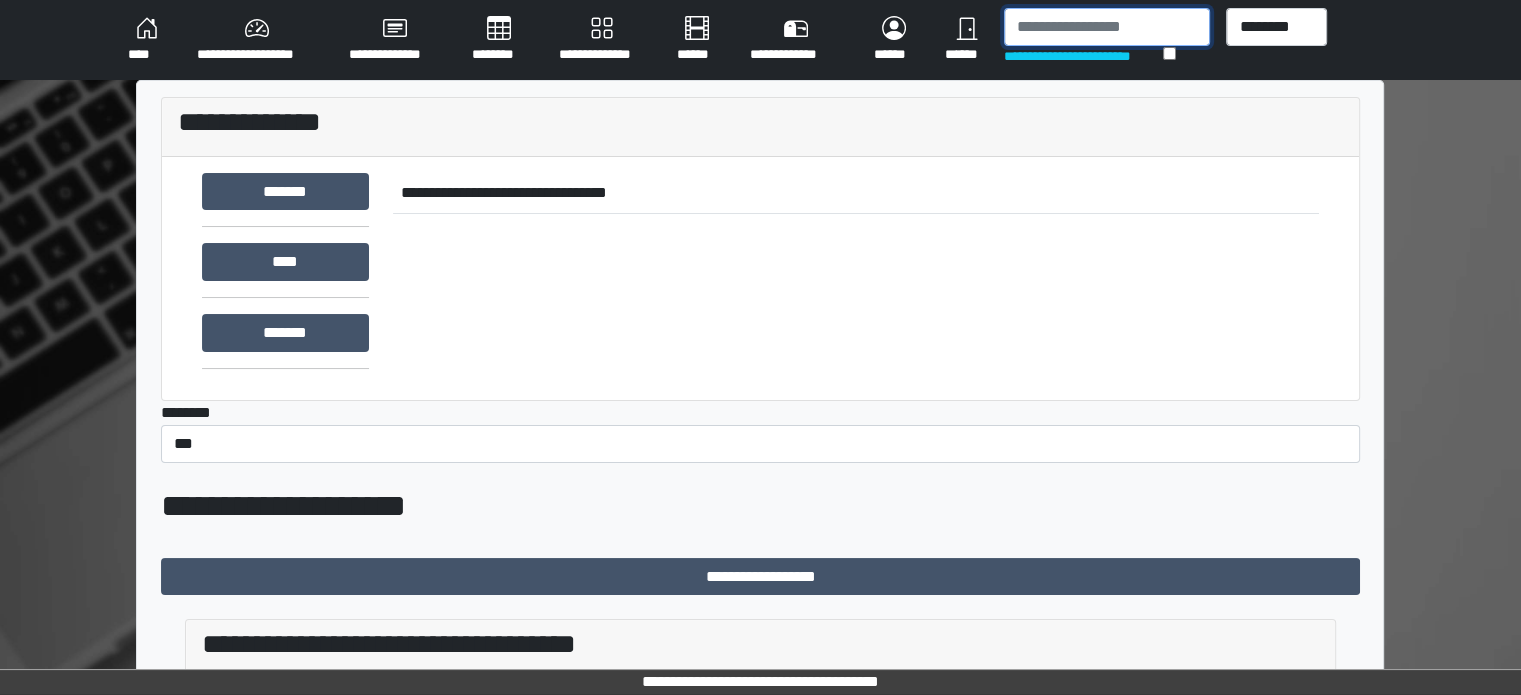 click at bounding box center [1107, 27] 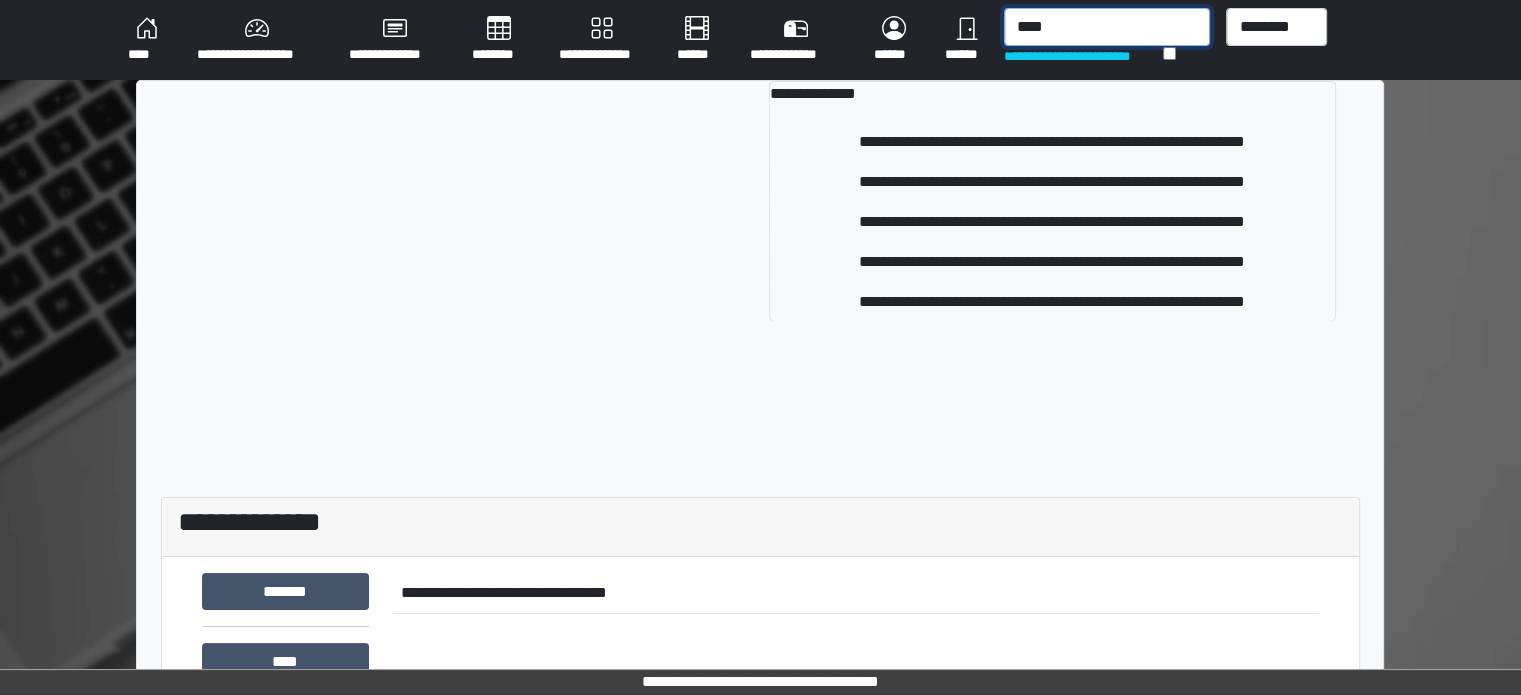 type on "****" 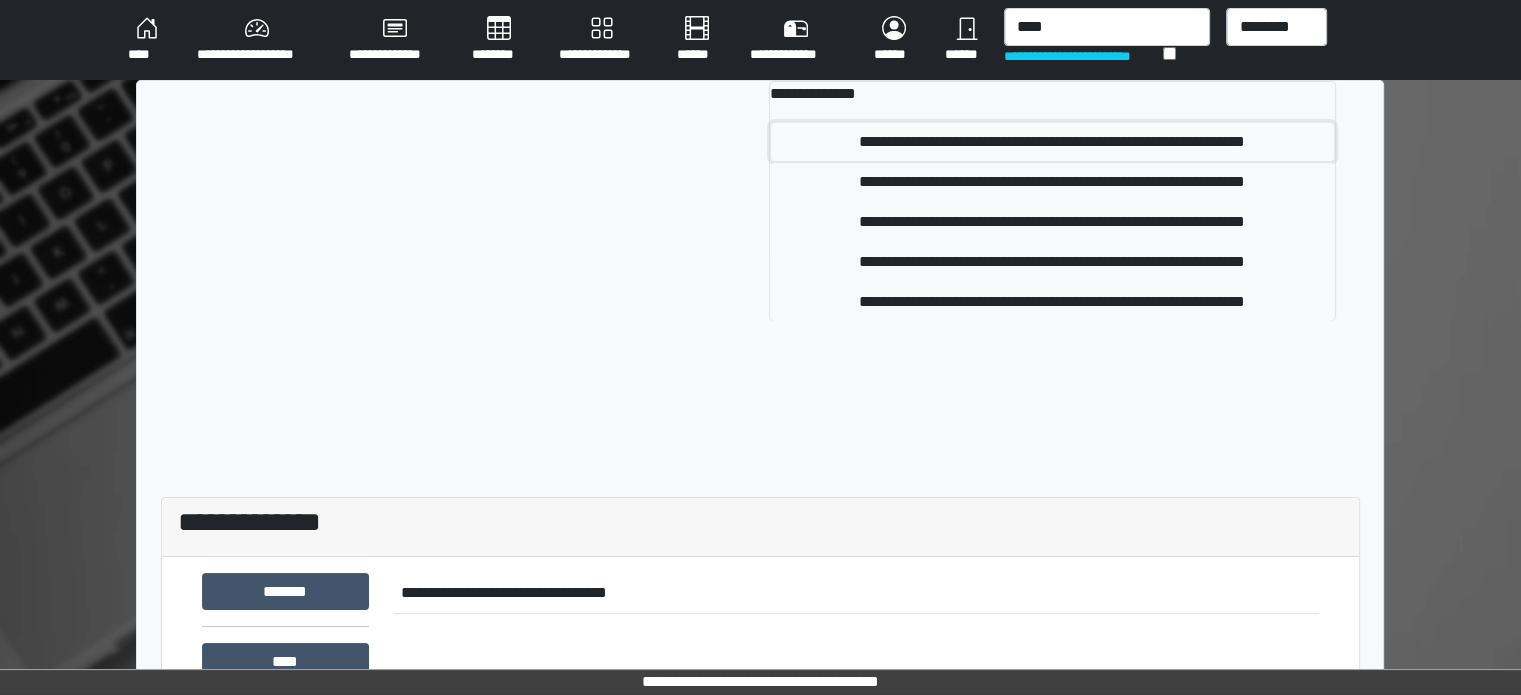 click on "**********" at bounding box center [1052, 142] 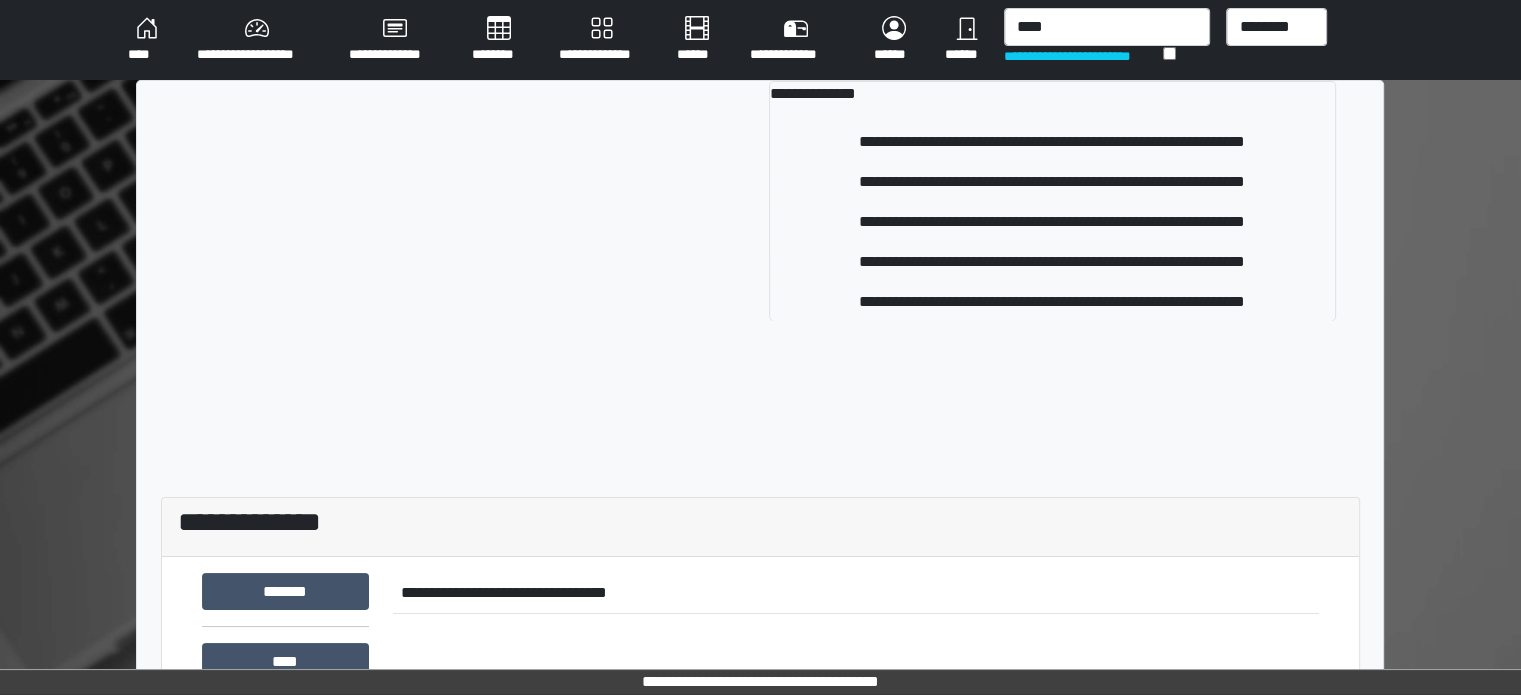 type 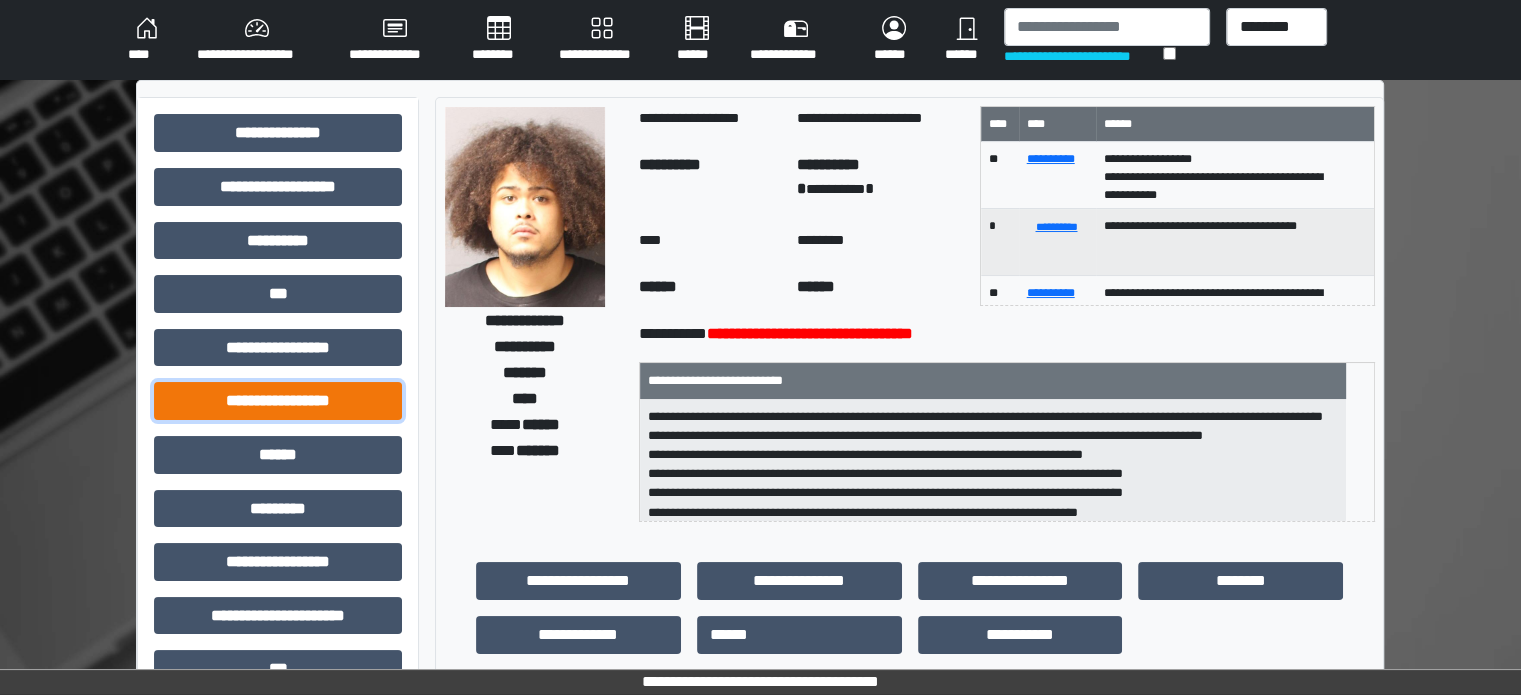 click on "**********" at bounding box center [278, 401] 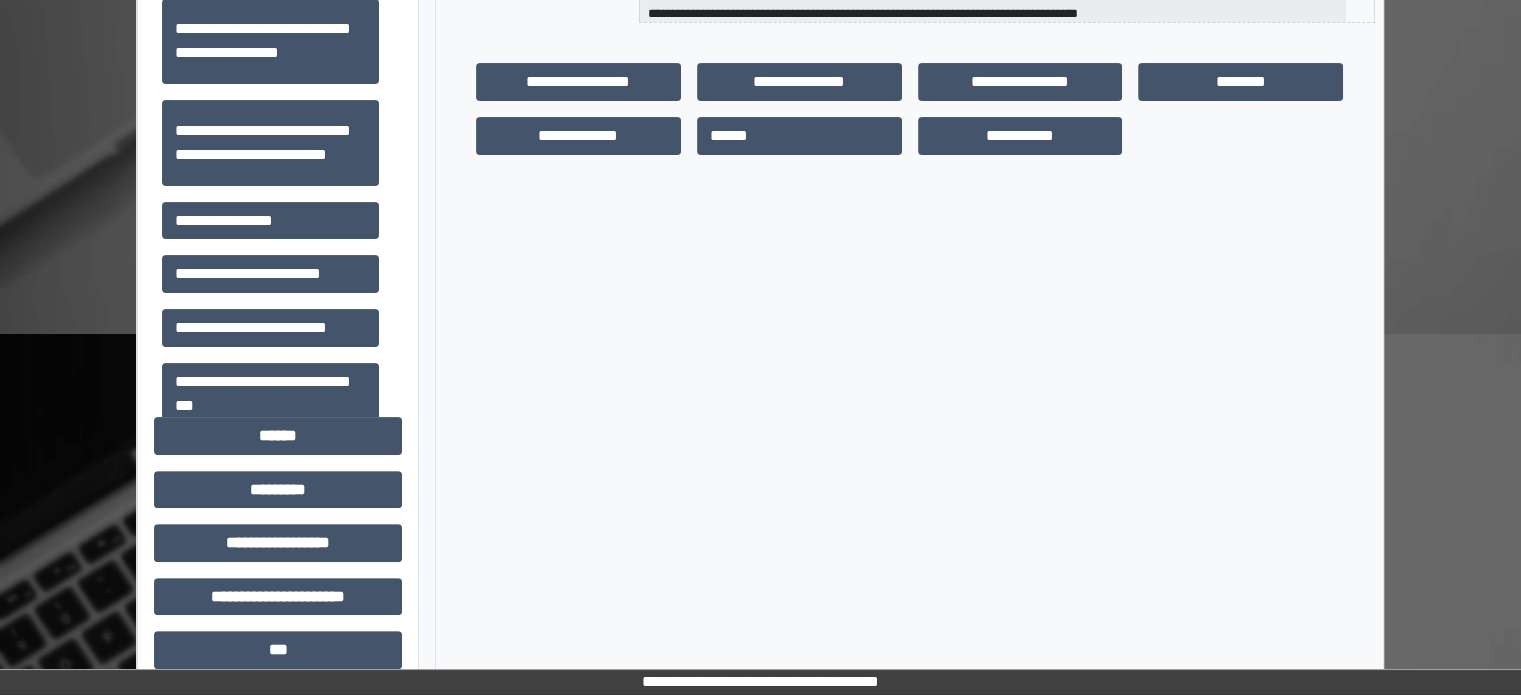scroll, scrollTop: 500, scrollLeft: 0, axis: vertical 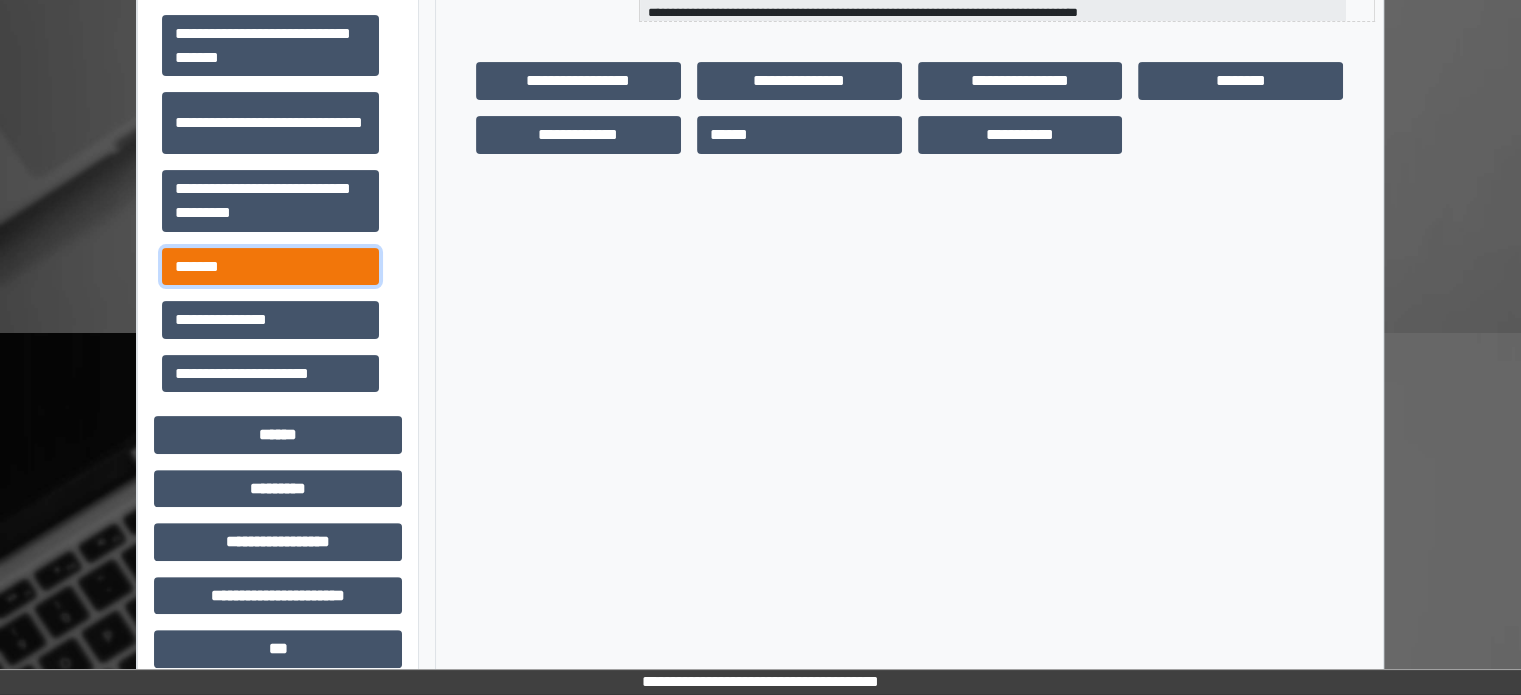 click on "*******" at bounding box center [270, 267] 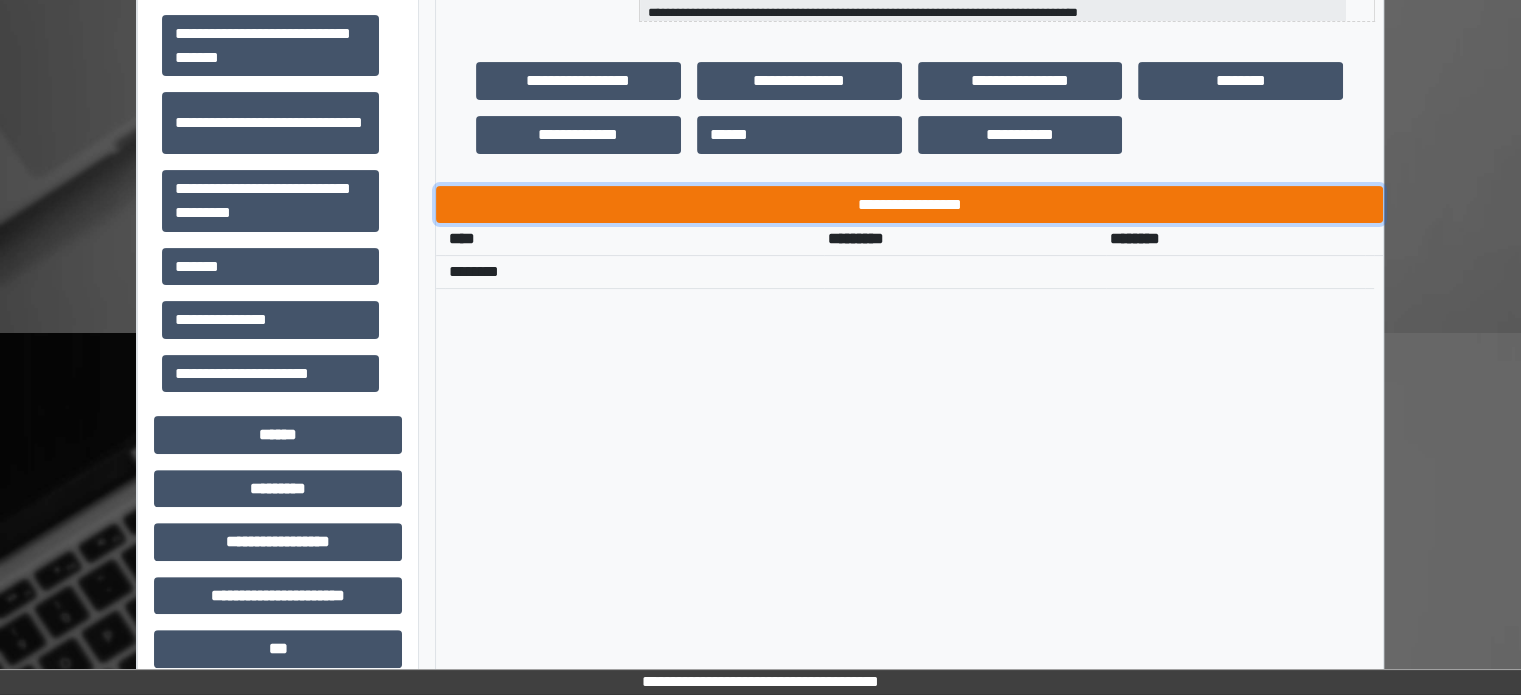 click on "**********" at bounding box center (909, 205) 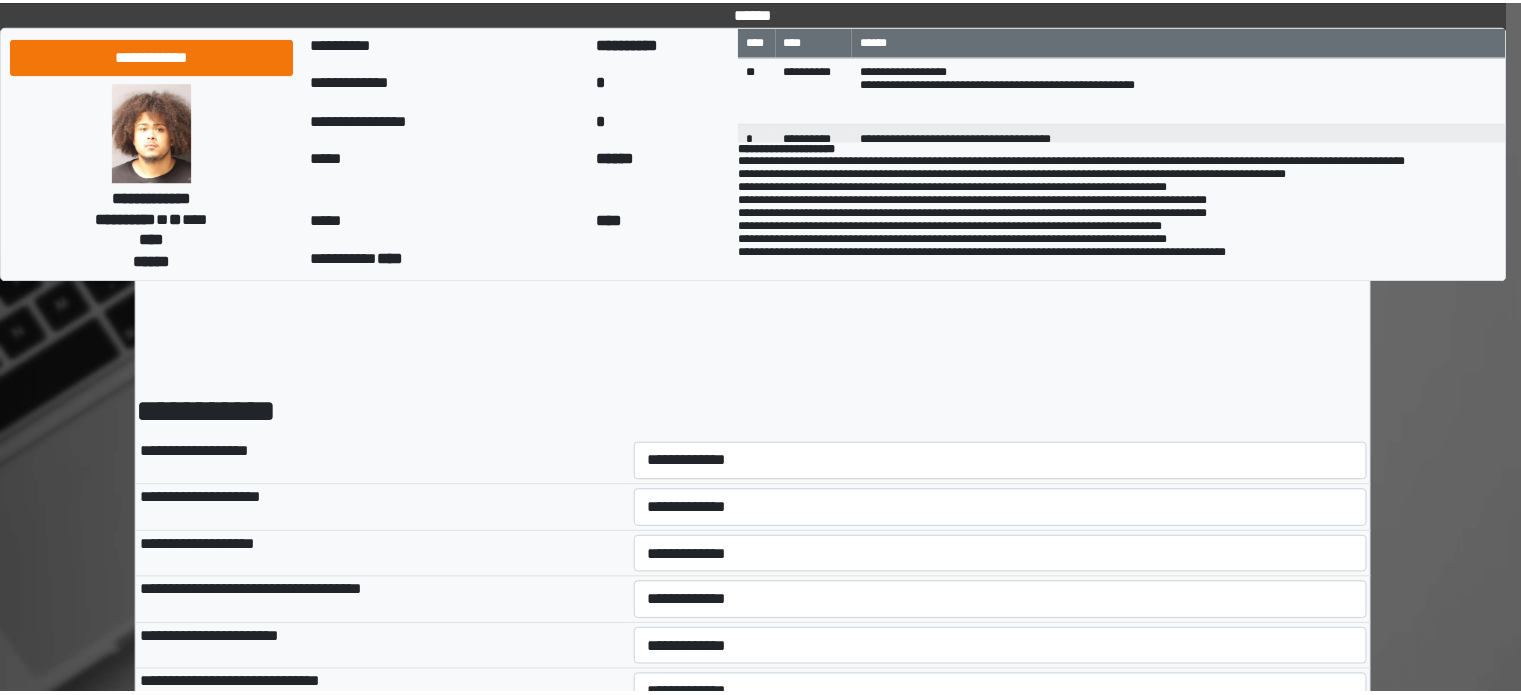 scroll, scrollTop: 0, scrollLeft: 0, axis: both 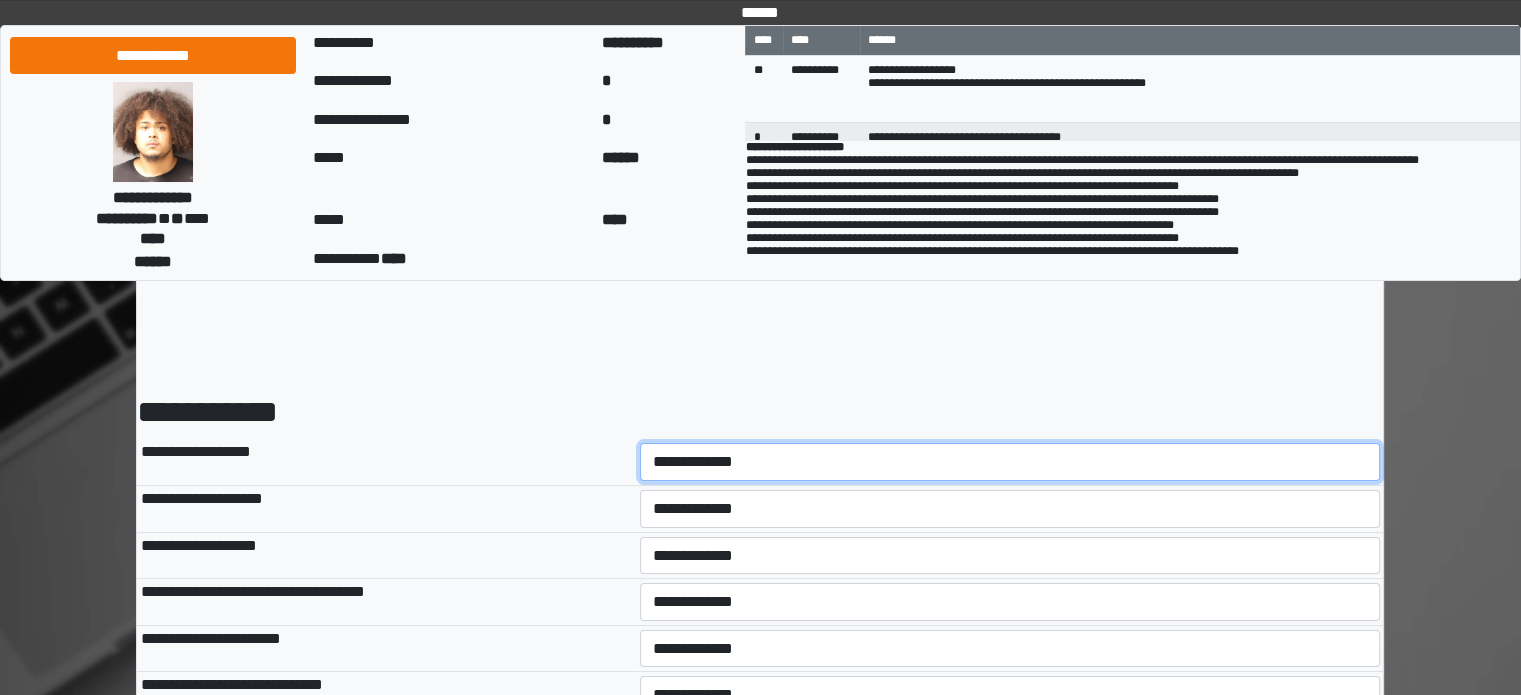 click on "**********" at bounding box center [1010, 462] 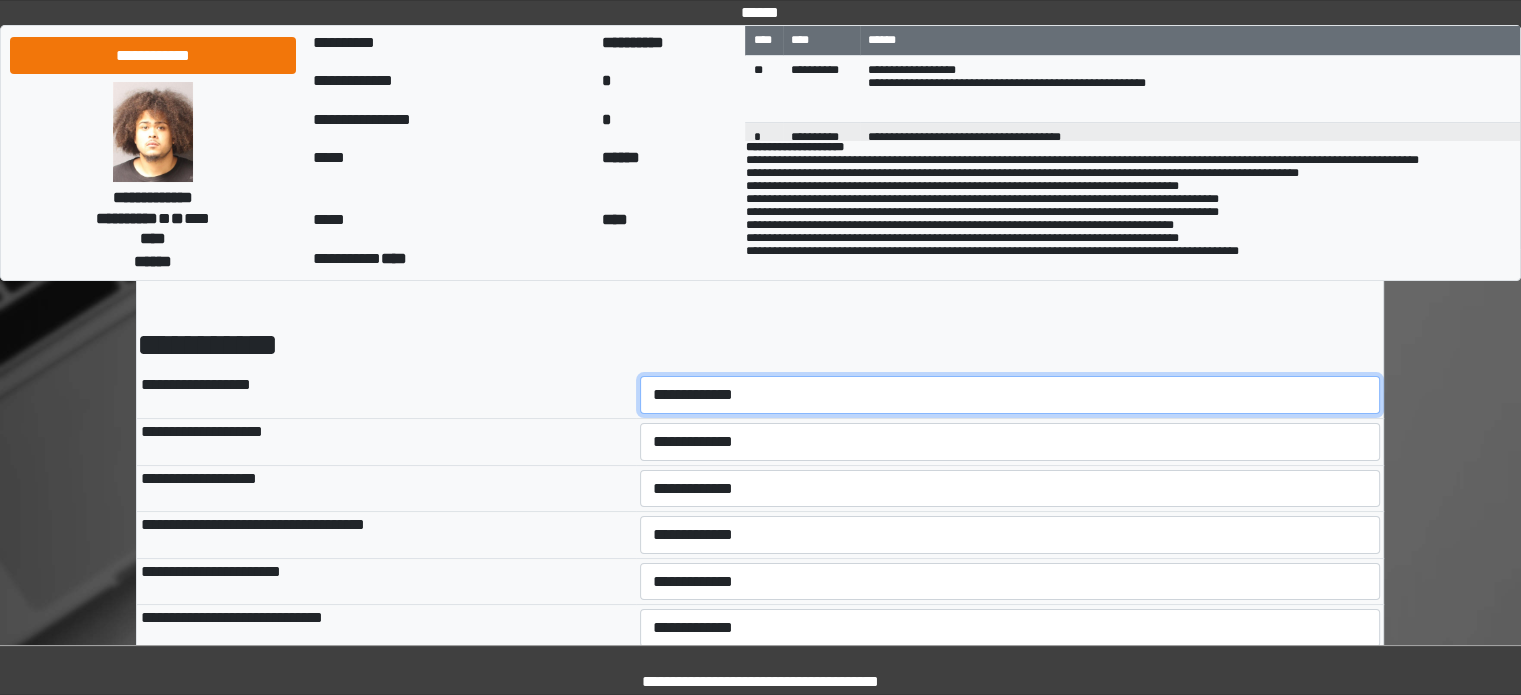 scroll, scrollTop: 100, scrollLeft: 0, axis: vertical 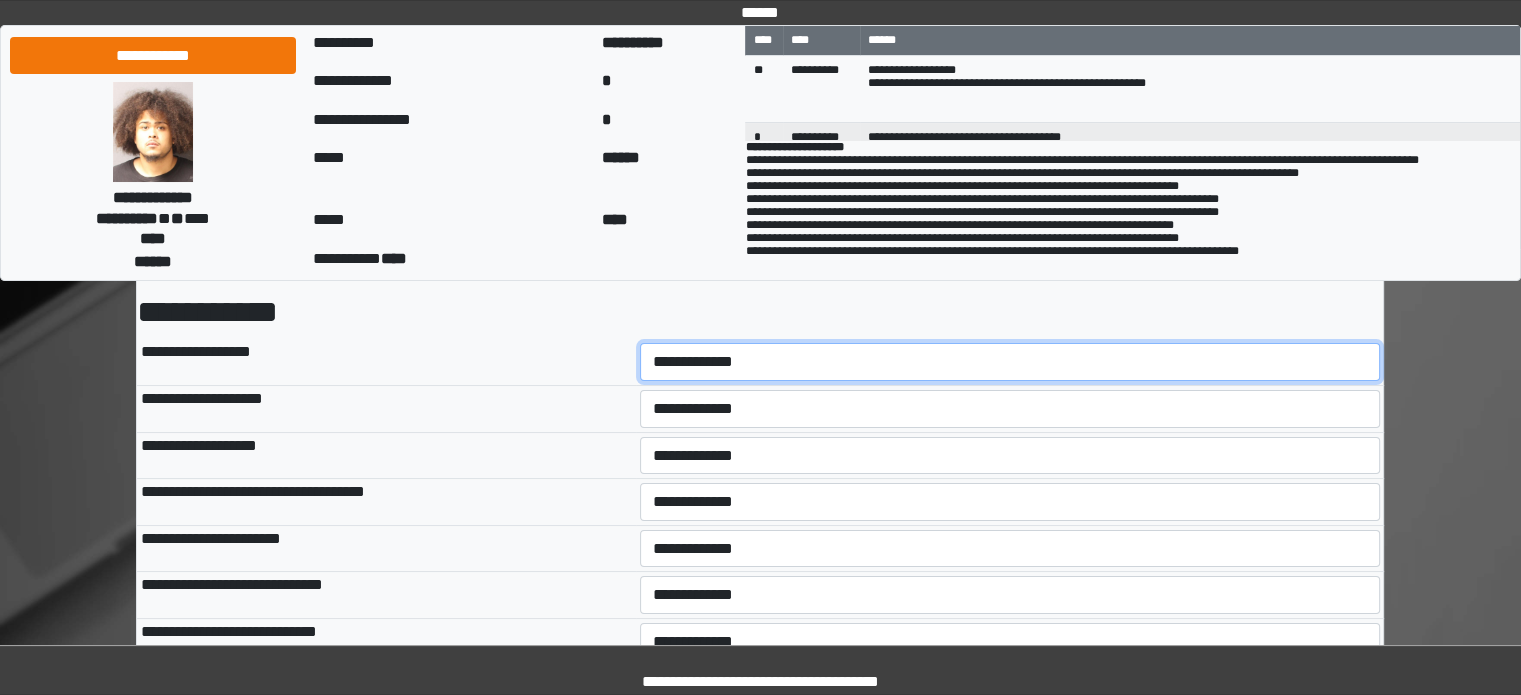 drag, startPoint x: 765, startPoint y: 367, endPoint x: 761, endPoint y: 377, distance: 10.770329 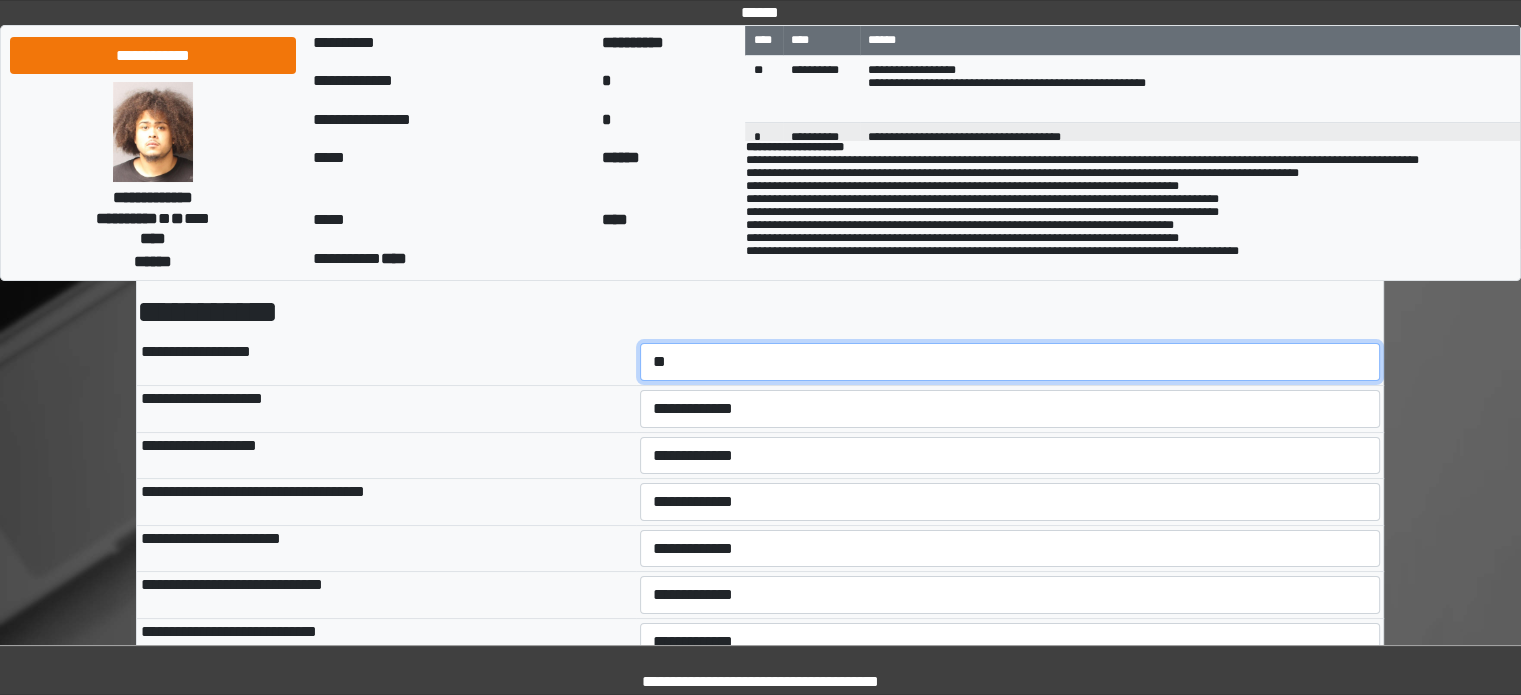 click on "**********" at bounding box center (1010, 362) 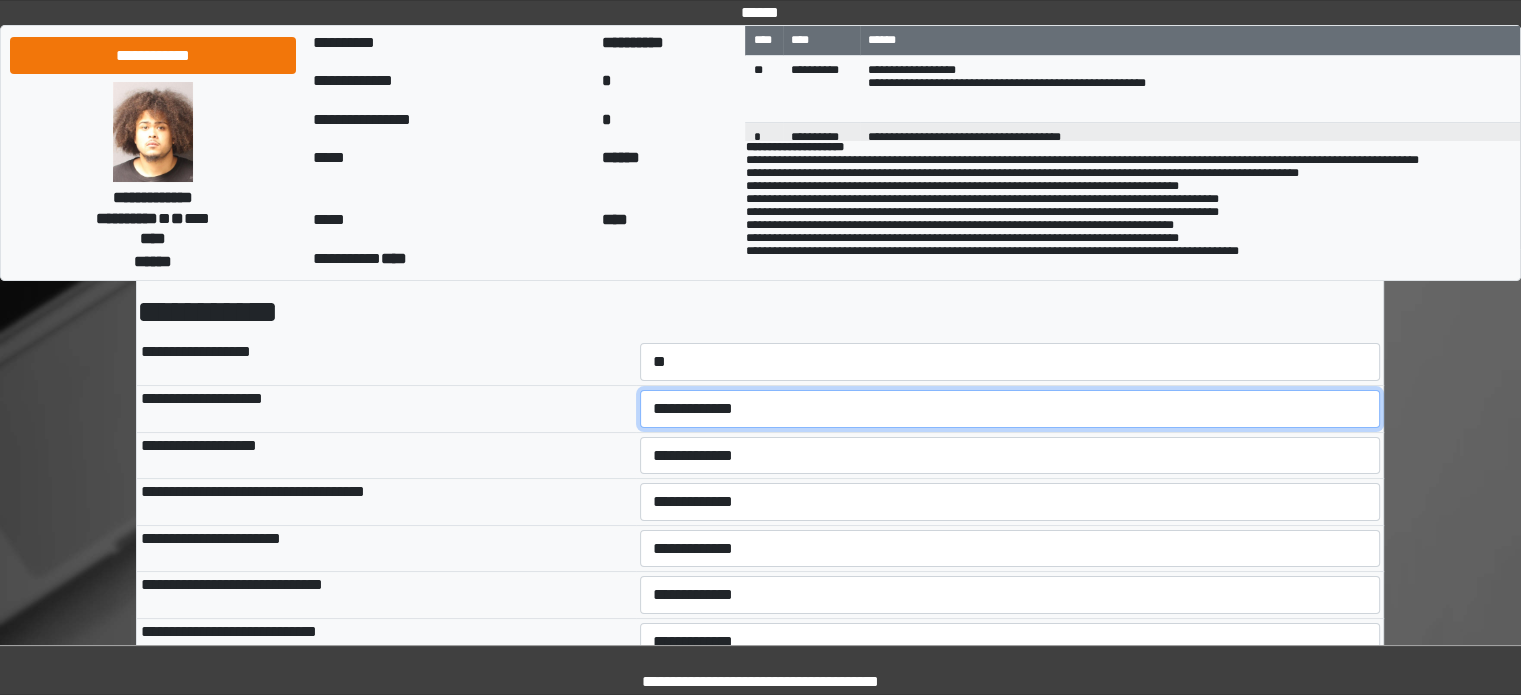 click on "**********" at bounding box center (1010, 409) 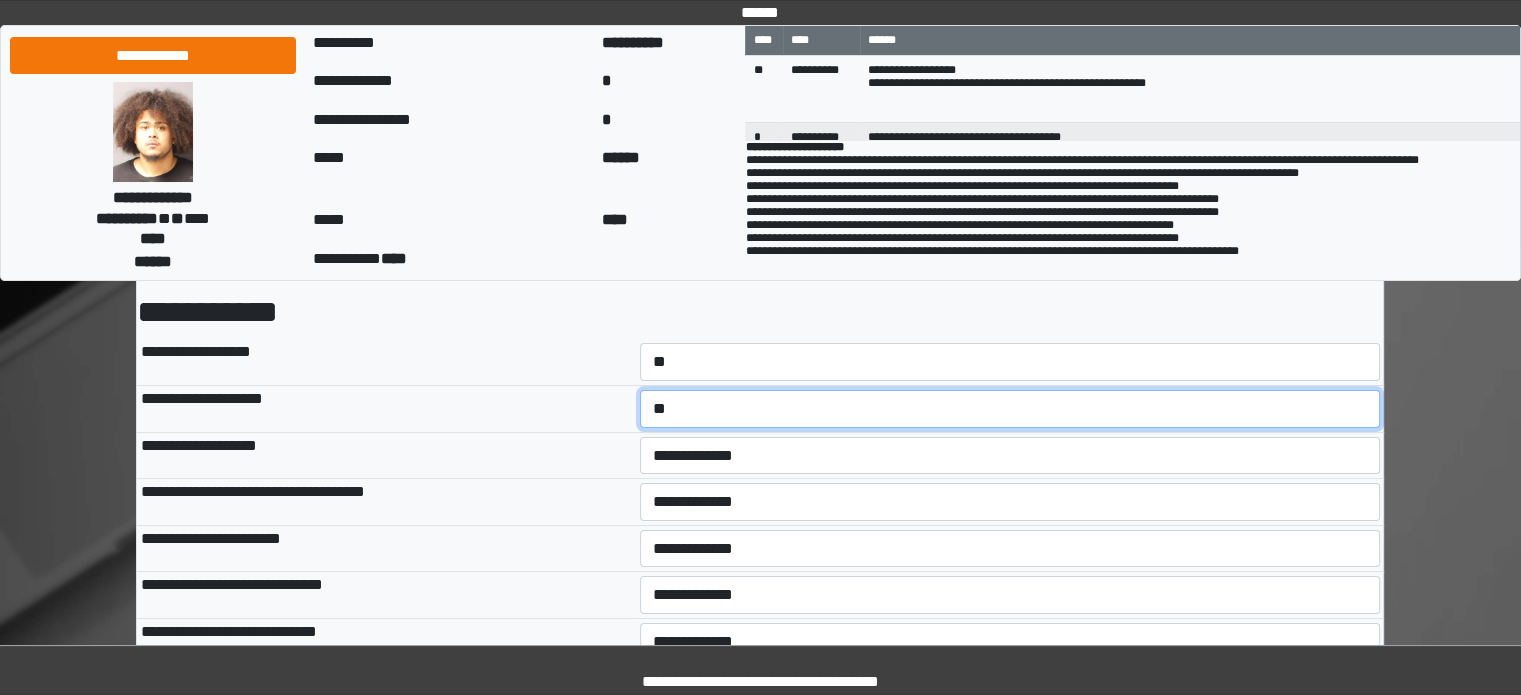 click on "**********" at bounding box center [1010, 409] 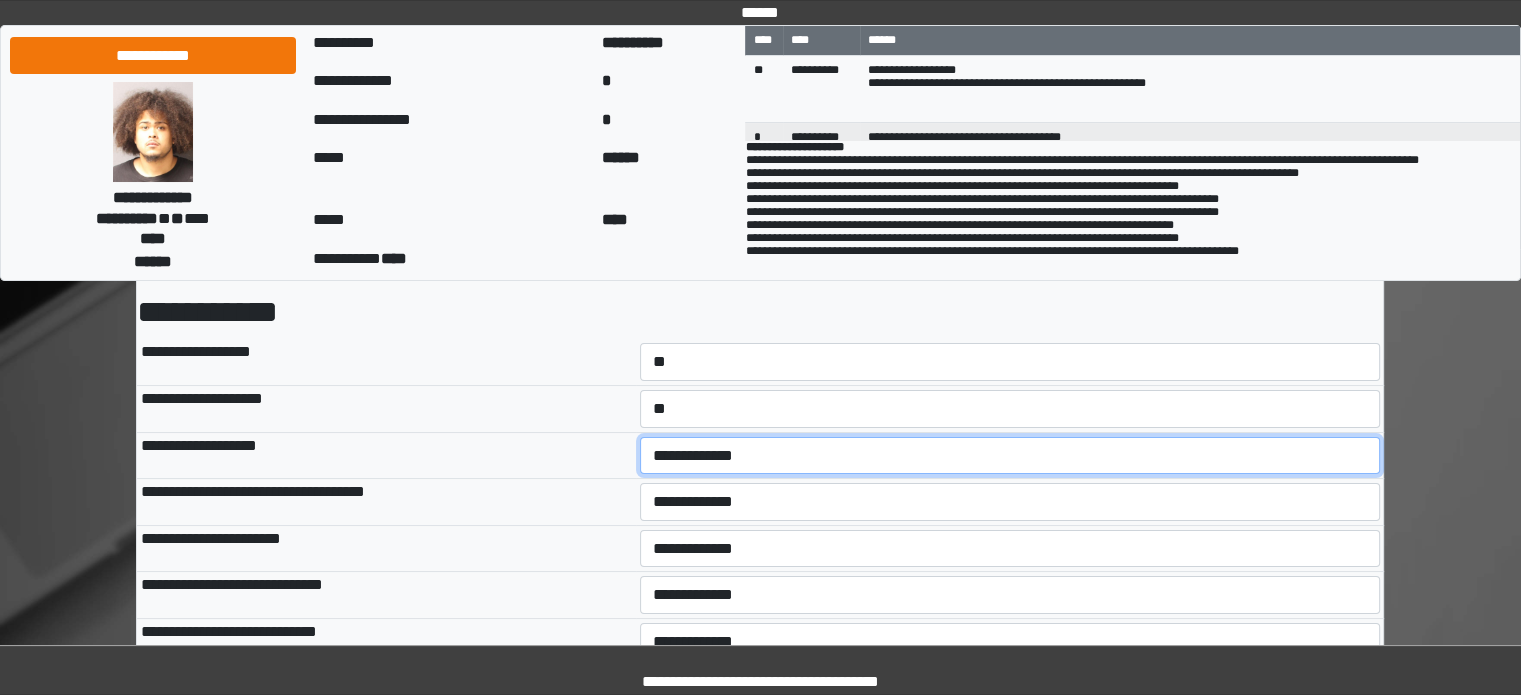 click on "**********" at bounding box center [1010, 456] 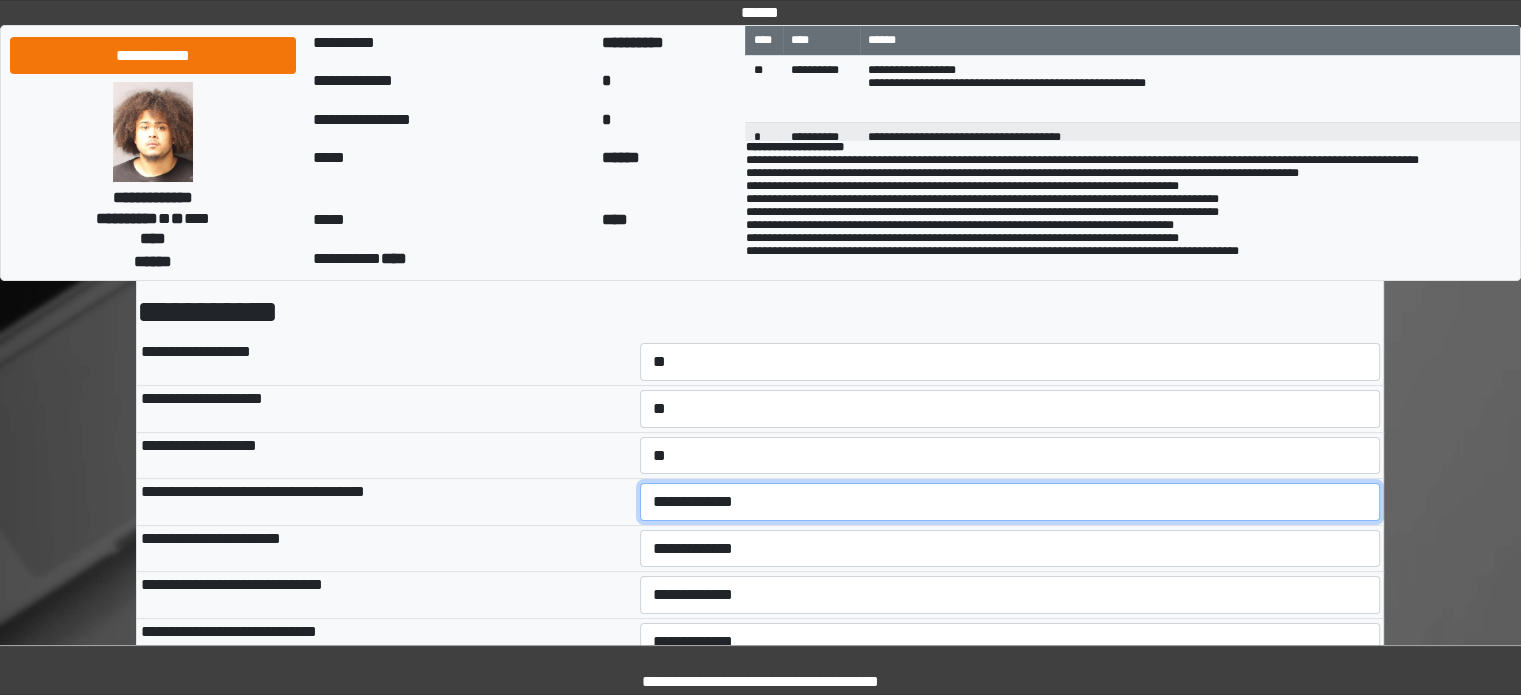 click on "**********" at bounding box center [1010, 502] 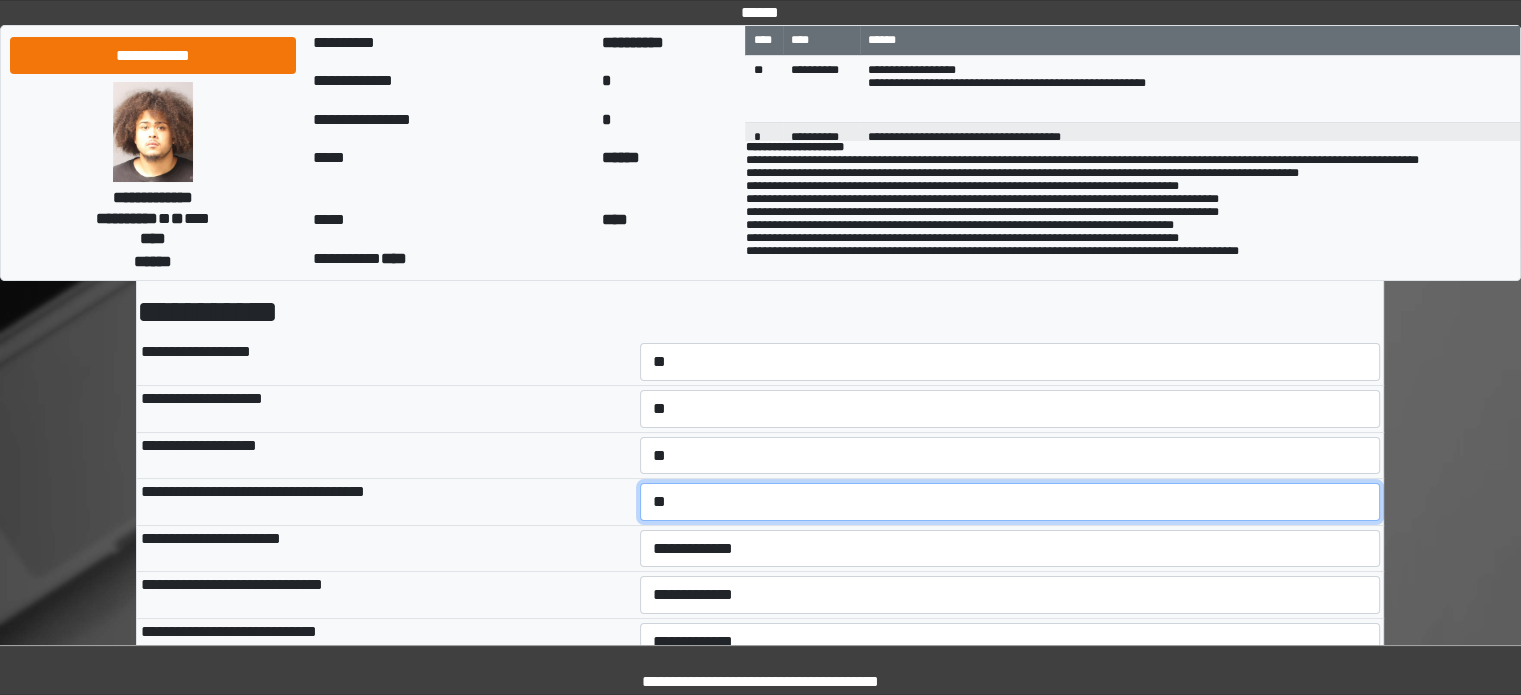 click on "**********" at bounding box center [1010, 502] 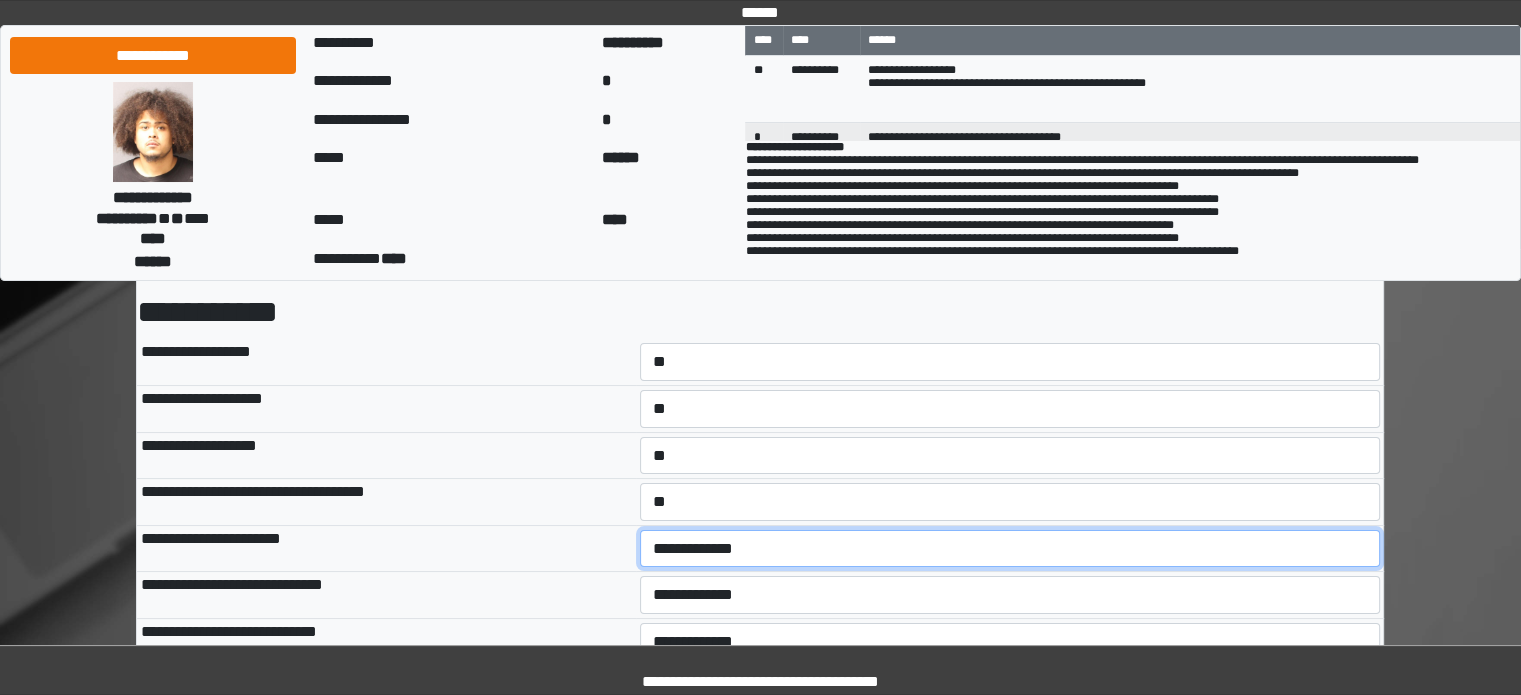 click on "**********" at bounding box center [1010, 549] 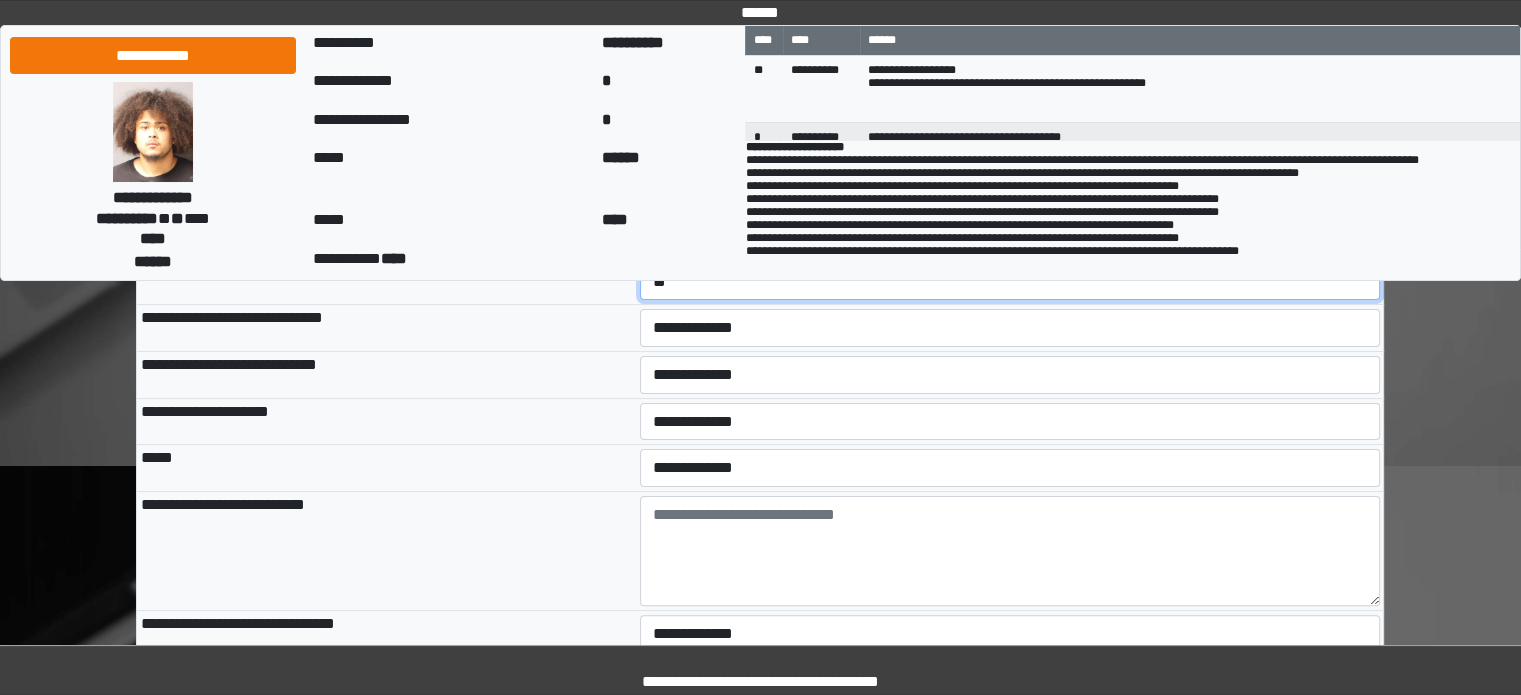 scroll, scrollTop: 400, scrollLeft: 0, axis: vertical 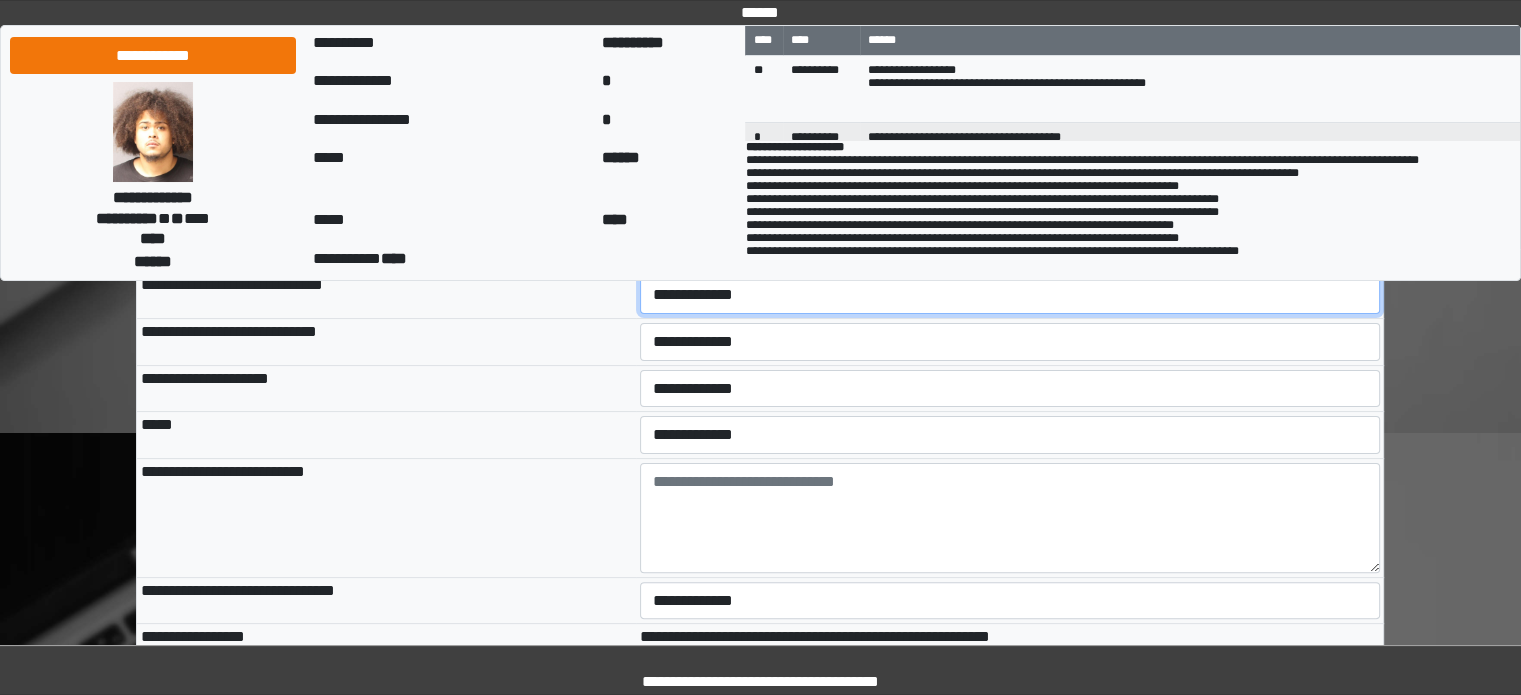 click on "**********" at bounding box center (1010, 295) 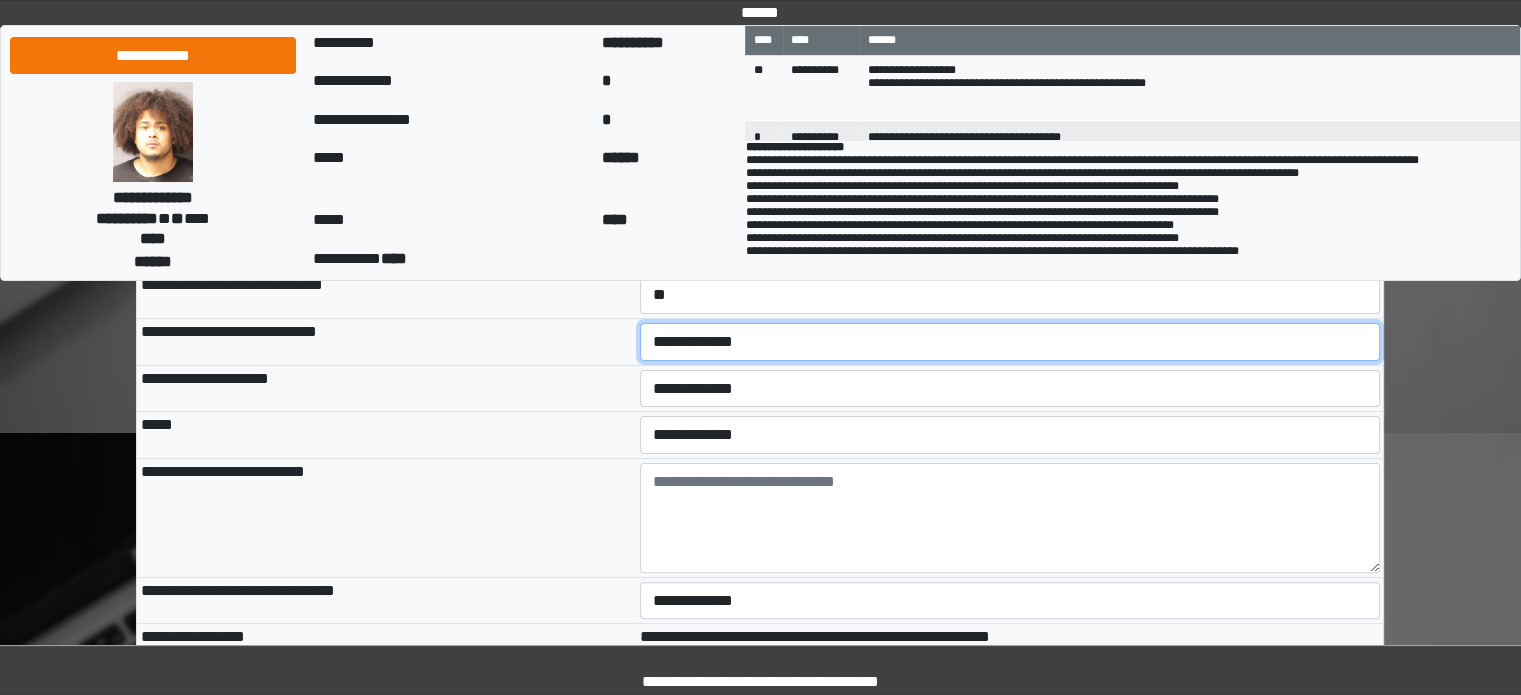 click on "**********" at bounding box center (1010, 342) 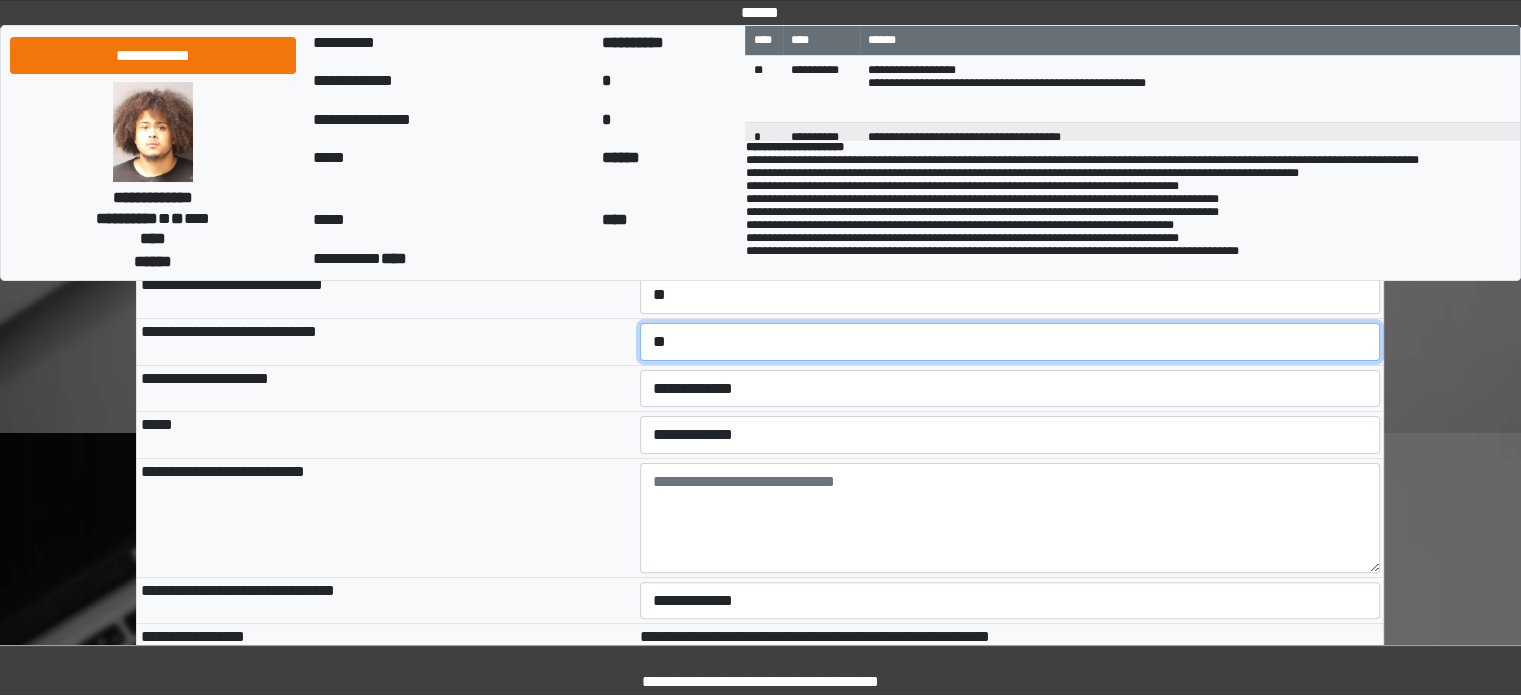 click on "**********" at bounding box center [1010, 342] 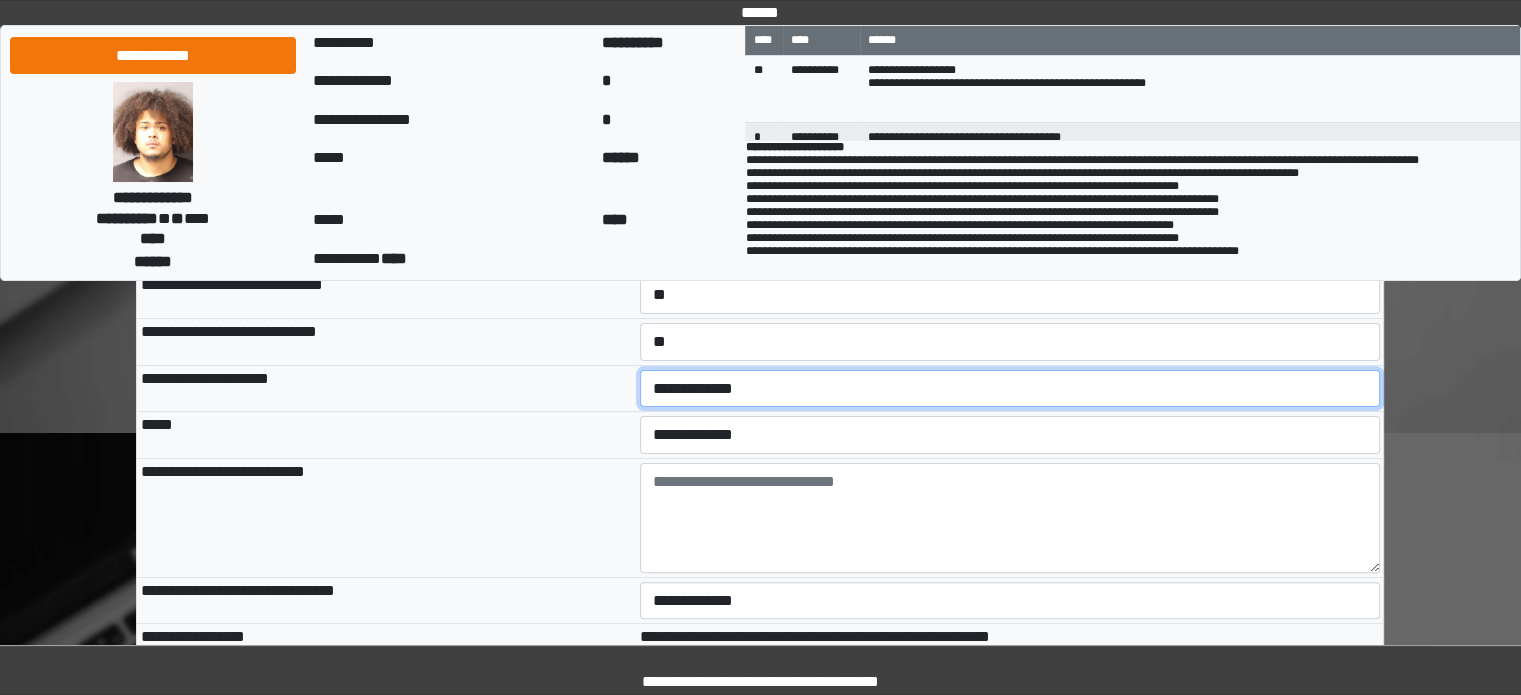 click on "**********" at bounding box center [1010, 389] 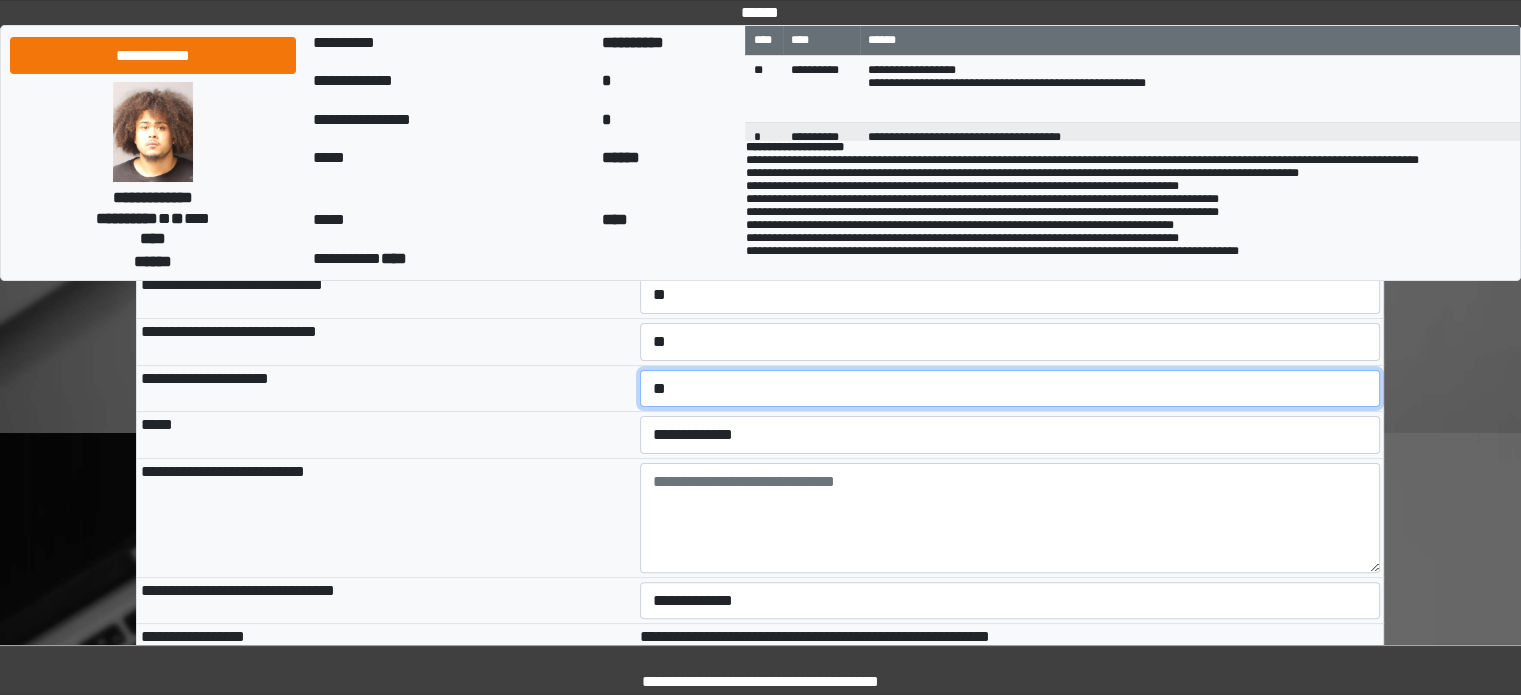 click on "**********" at bounding box center [1010, 389] 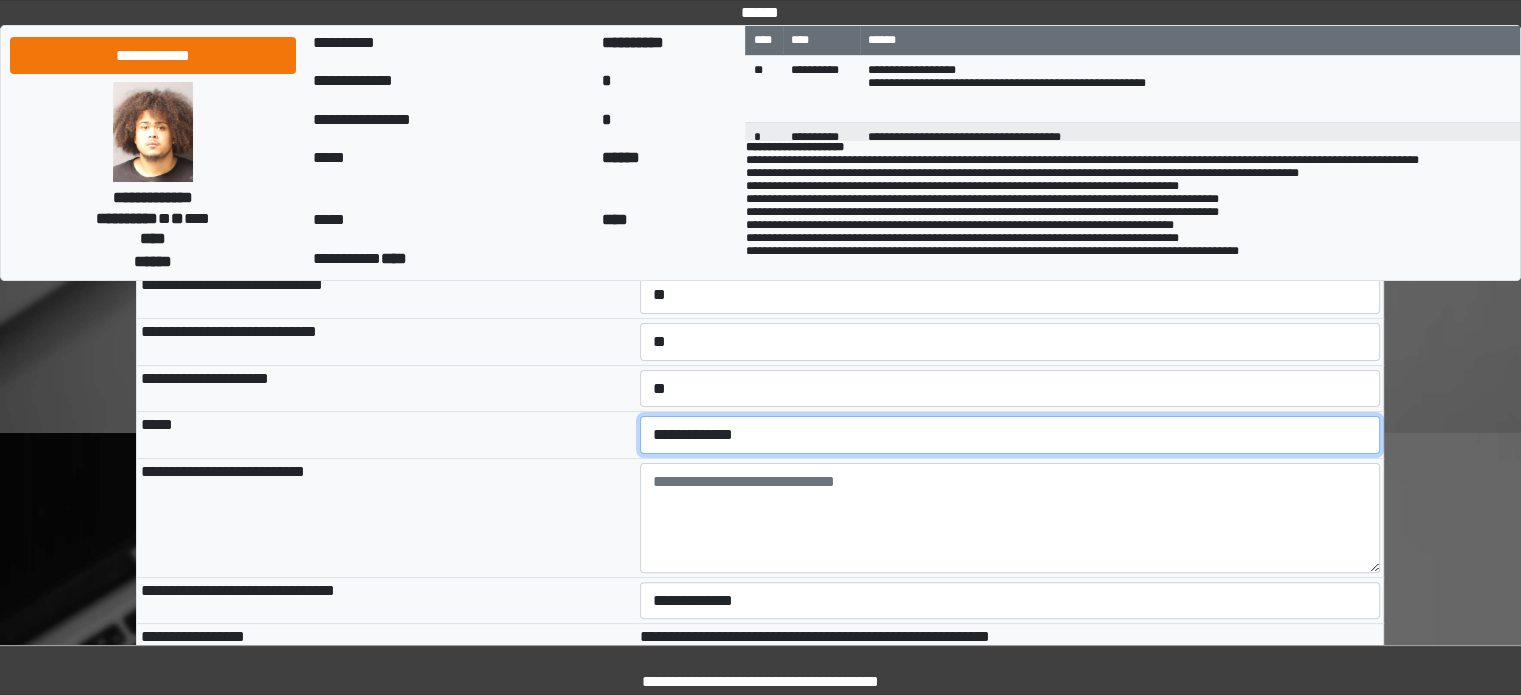 drag, startPoint x: 691, startPoint y: 435, endPoint x: 691, endPoint y: 450, distance: 15 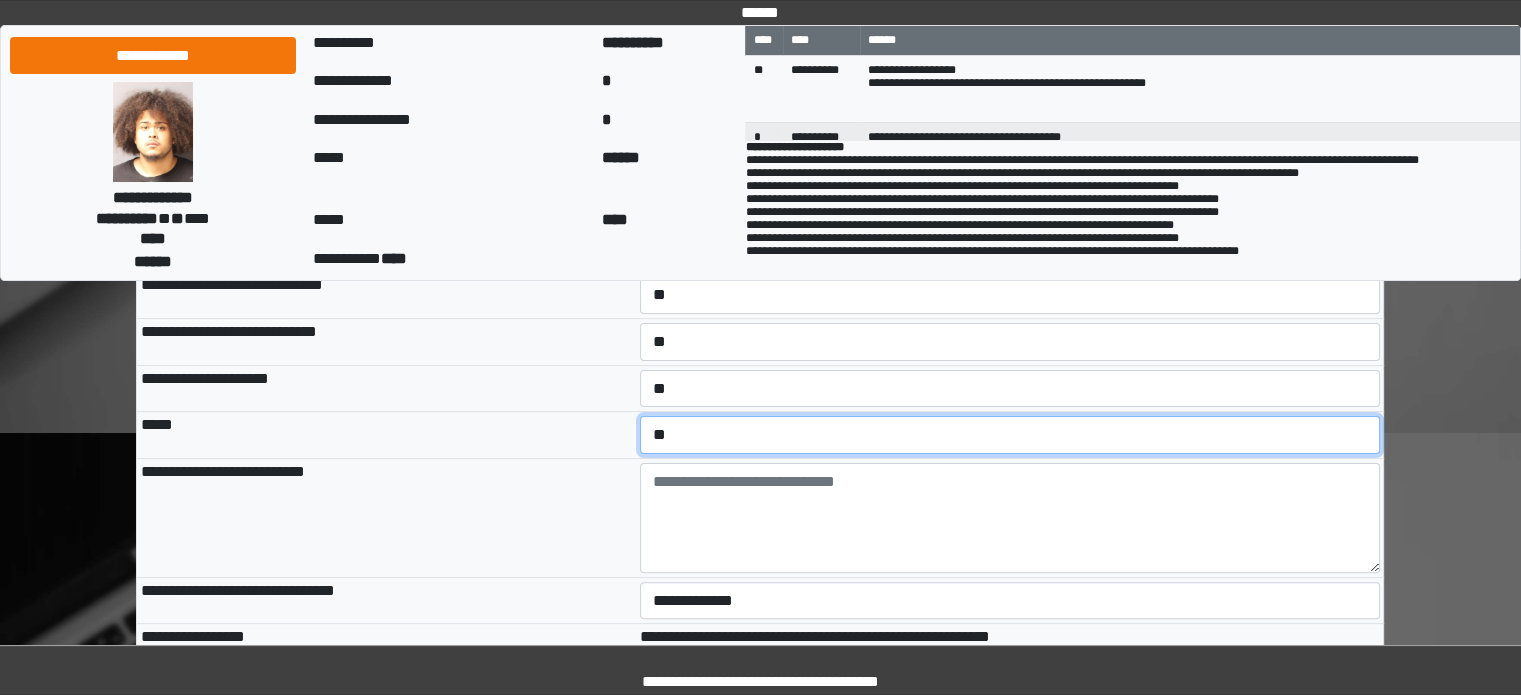 click on "**********" at bounding box center (1010, 435) 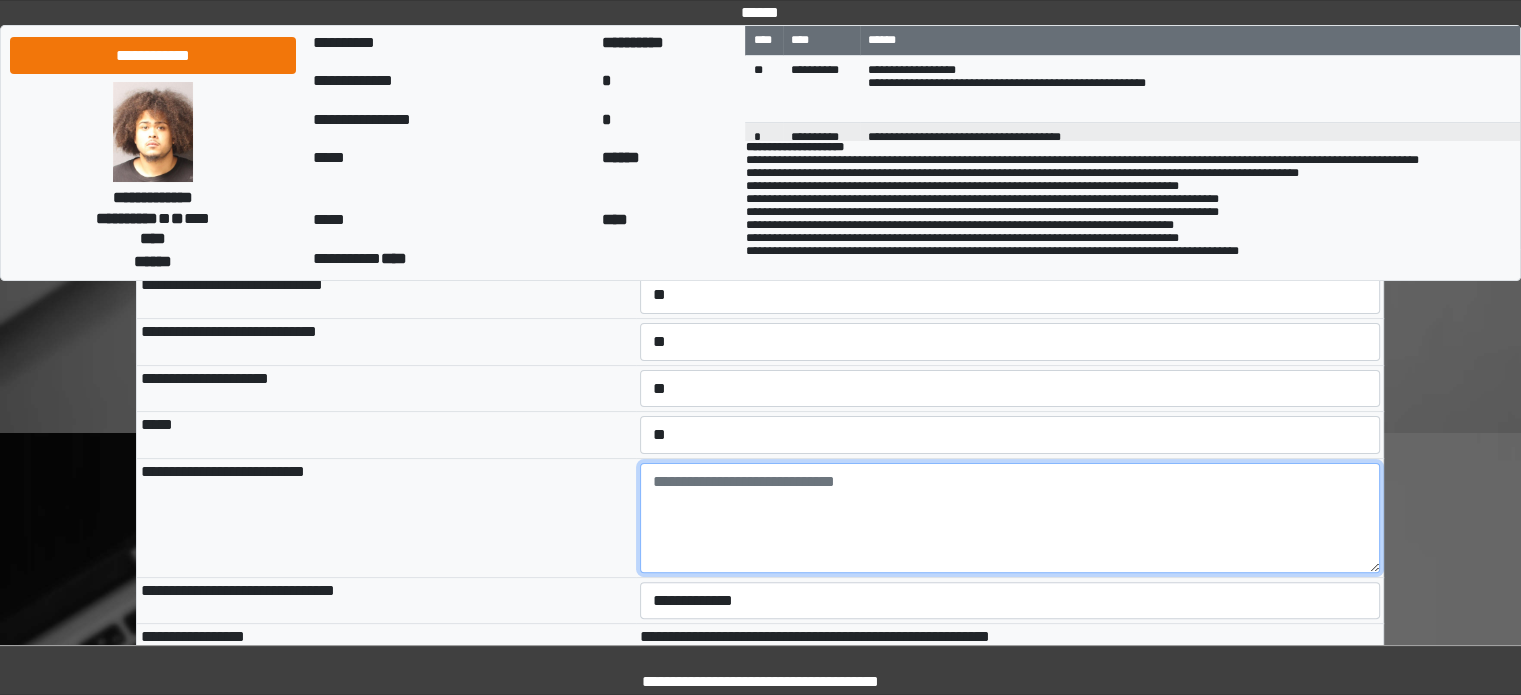 click at bounding box center [1010, 518] 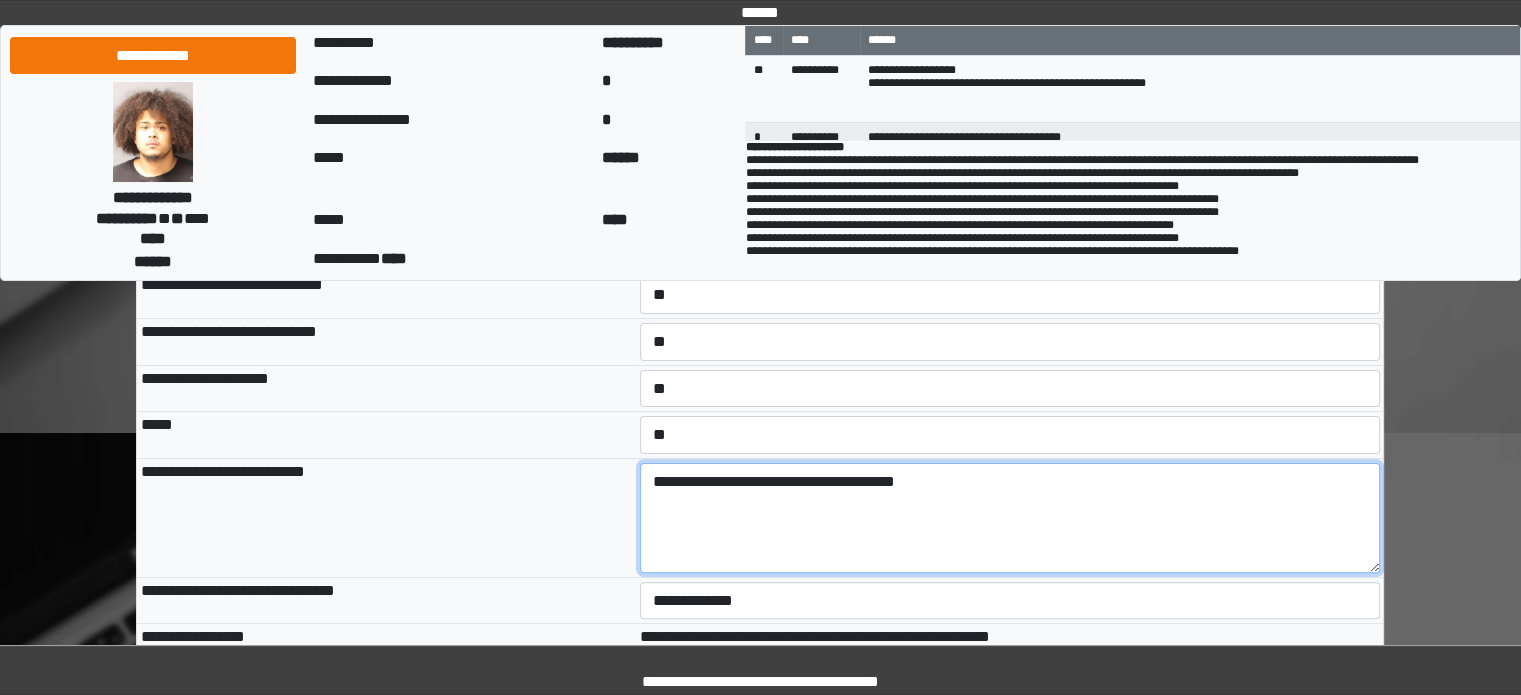 type on "**********" 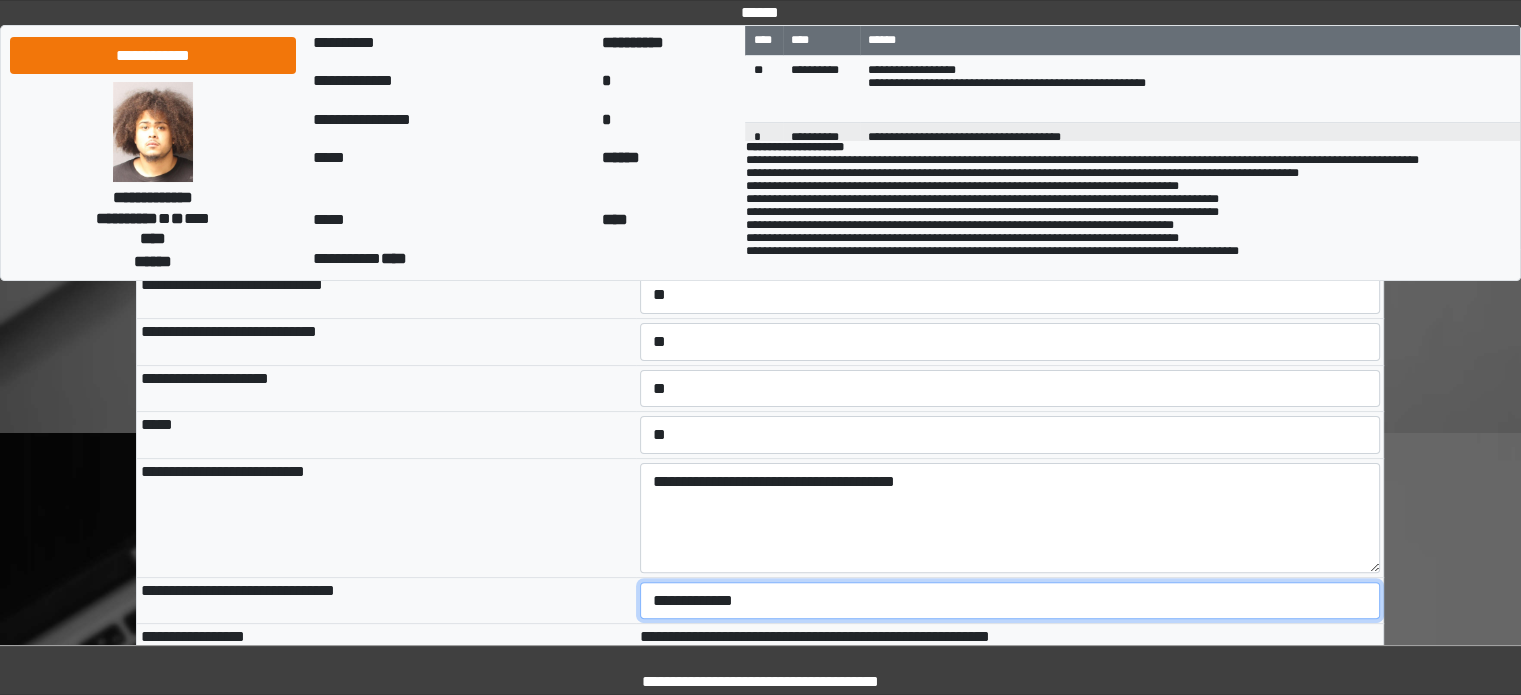 click on "**********" at bounding box center (1010, 601) 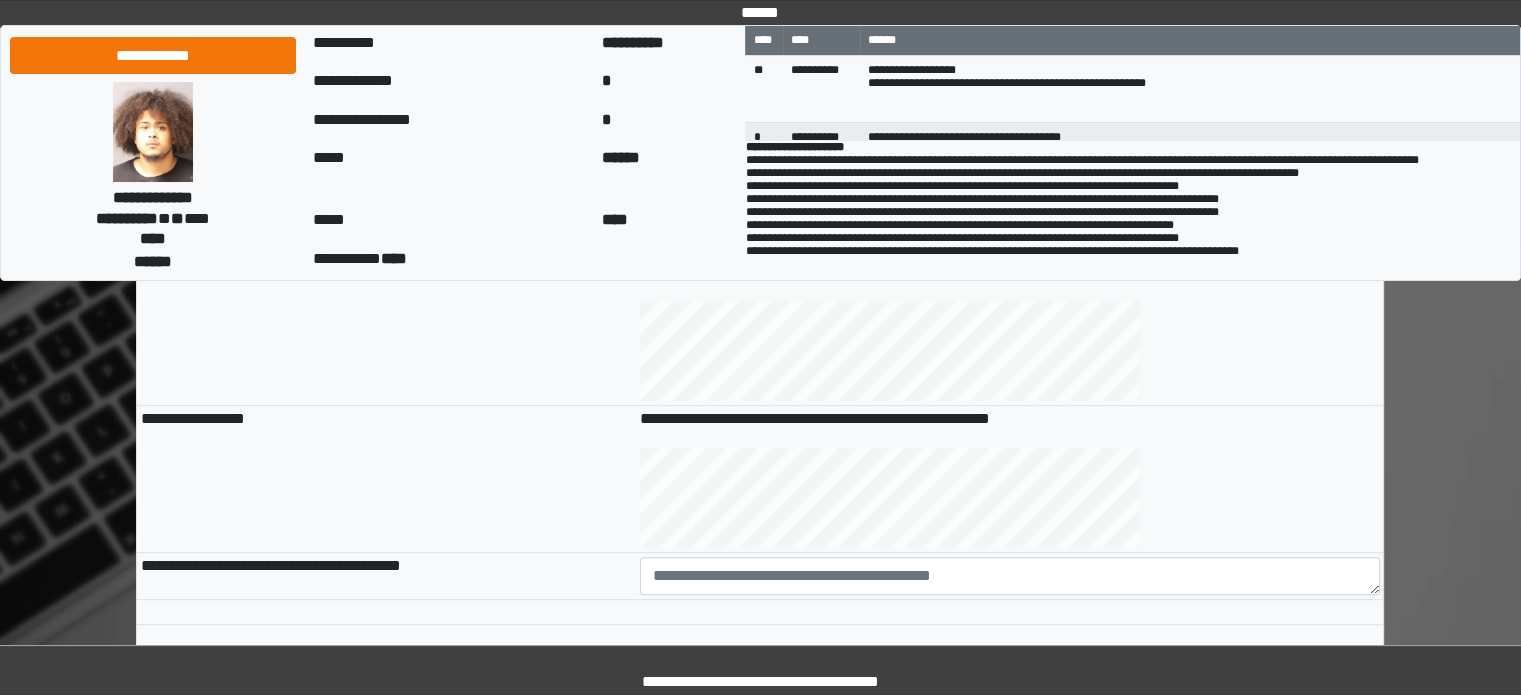 scroll, scrollTop: 800, scrollLeft: 0, axis: vertical 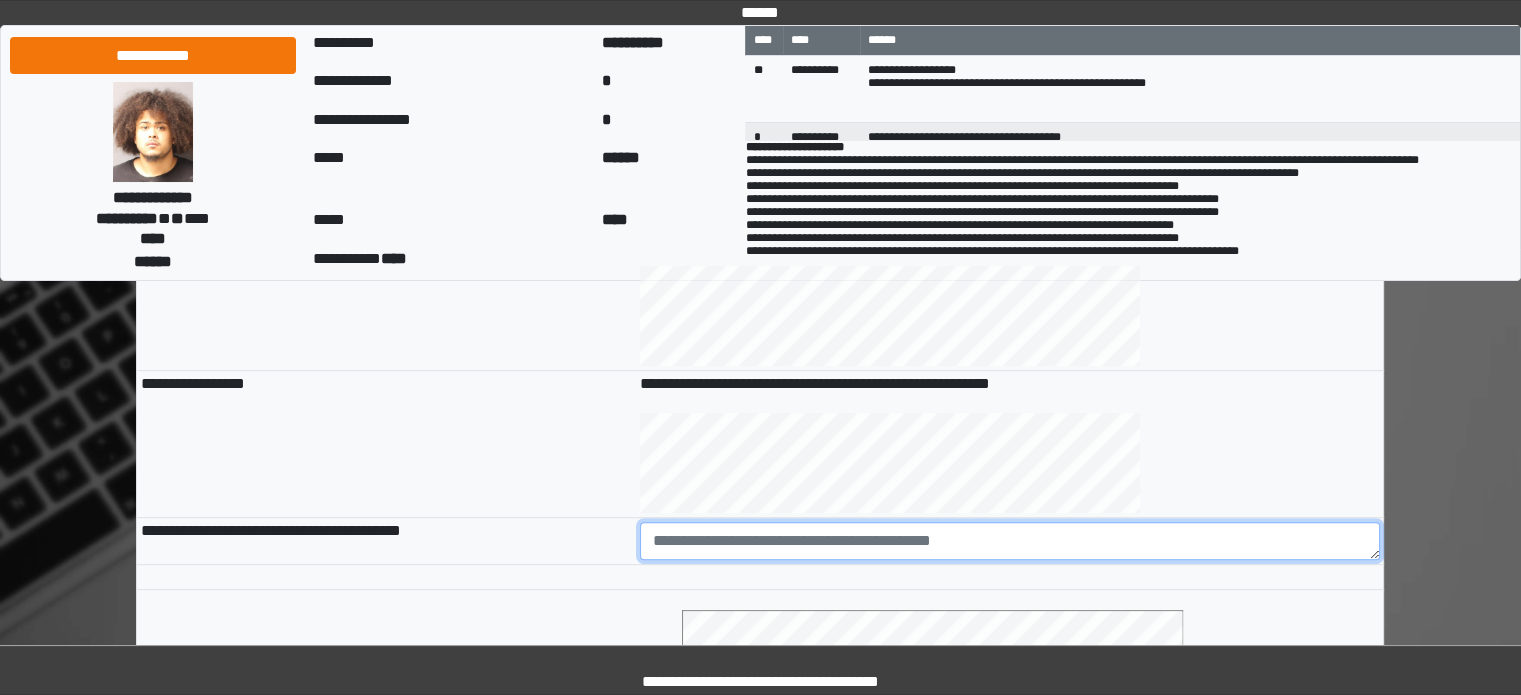 click at bounding box center (1010, 541) 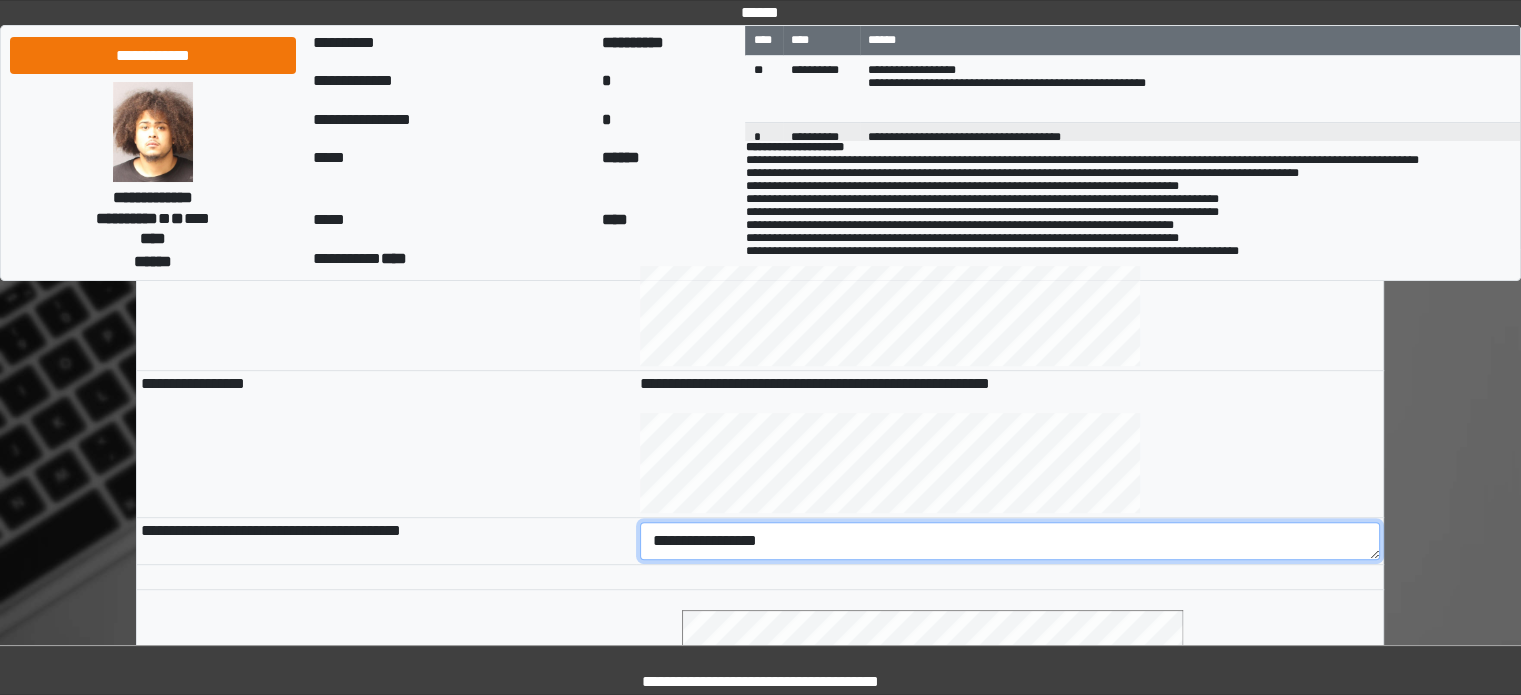scroll, scrollTop: 900, scrollLeft: 0, axis: vertical 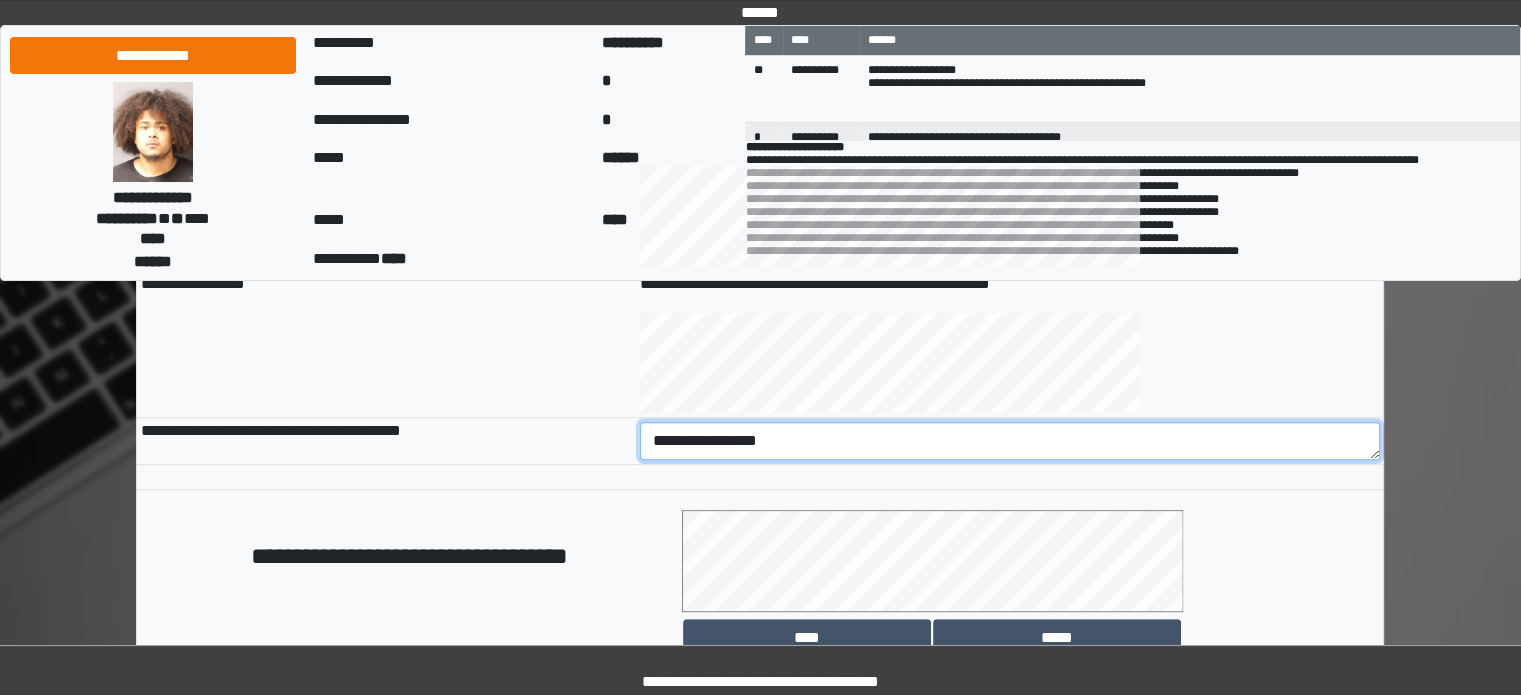 drag, startPoint x: 829, startPoint y: 433, endPoint x: 640, endPoint y: 450, distance: 189.76302 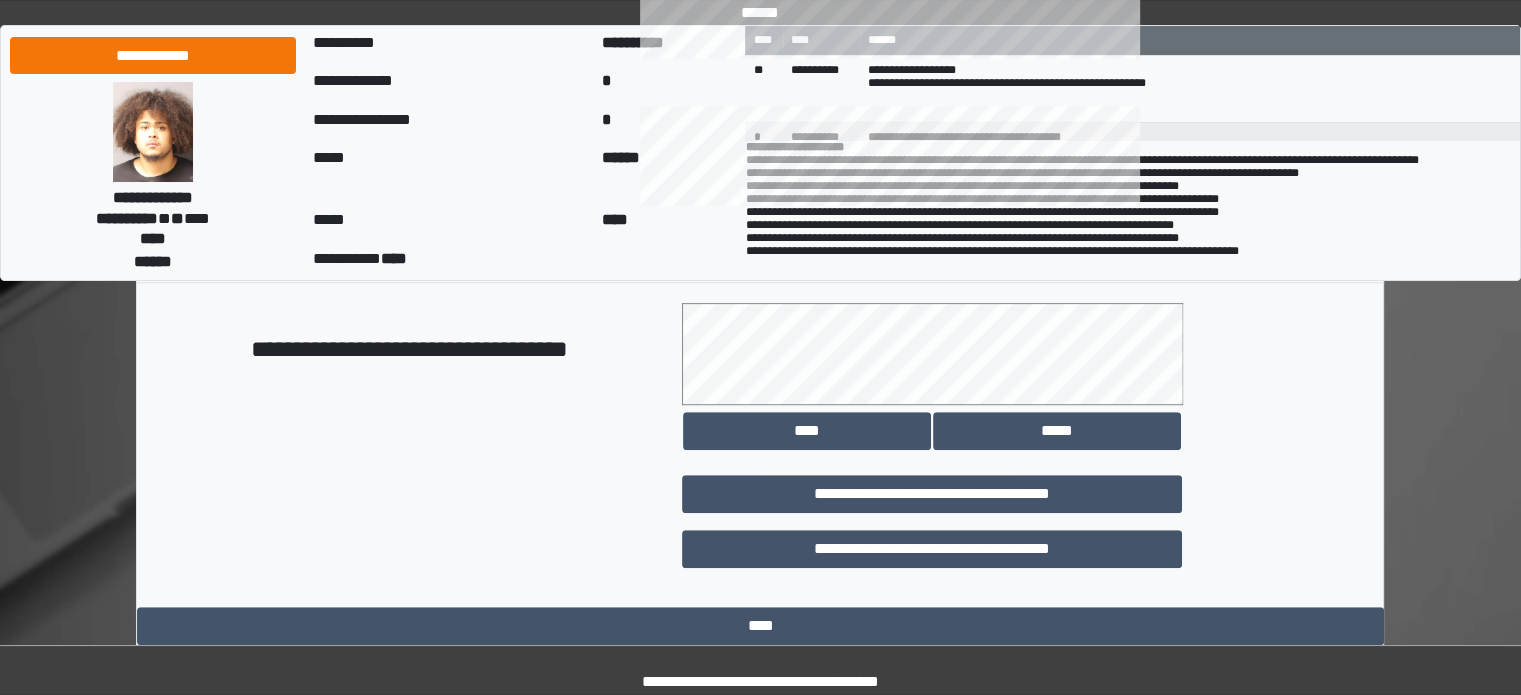 scroll, scrollTop: 1158, scrollLeft: 0, axis: vertical 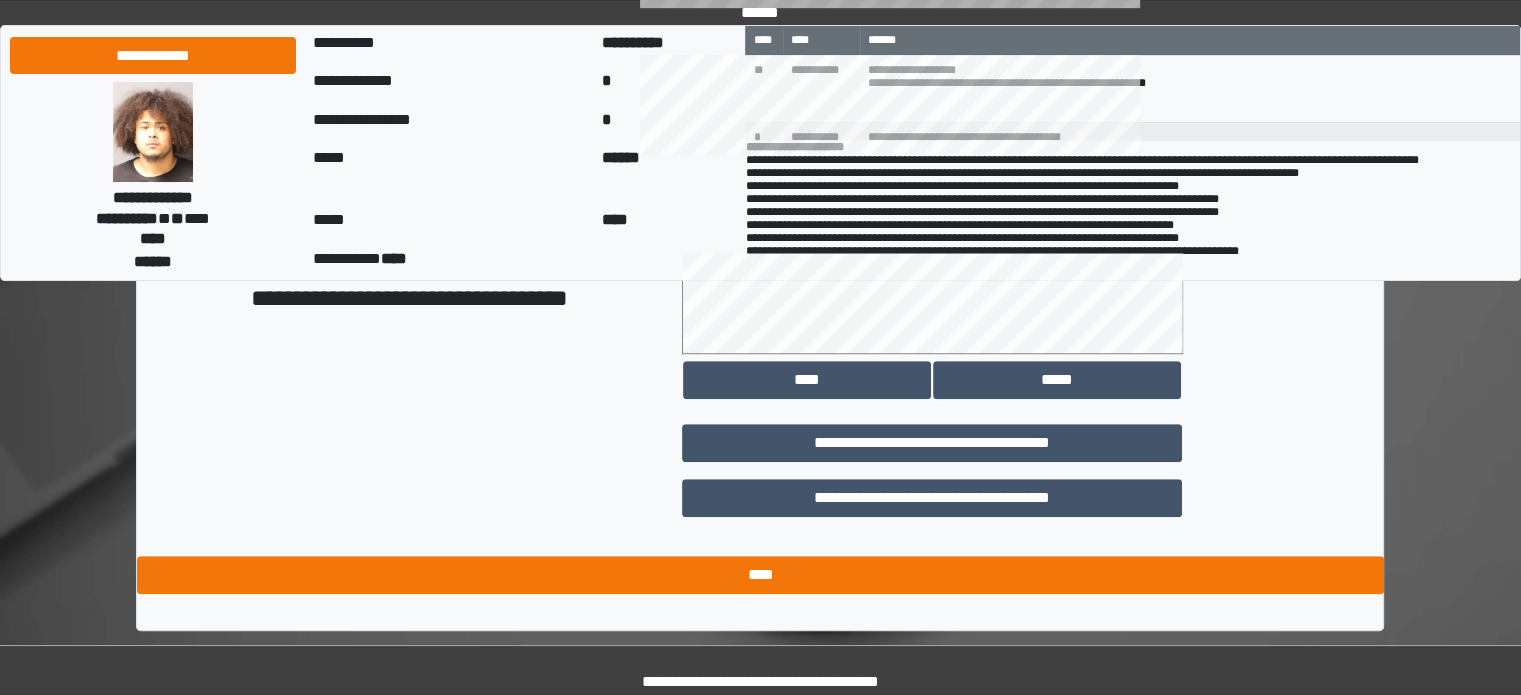 type on "**********" 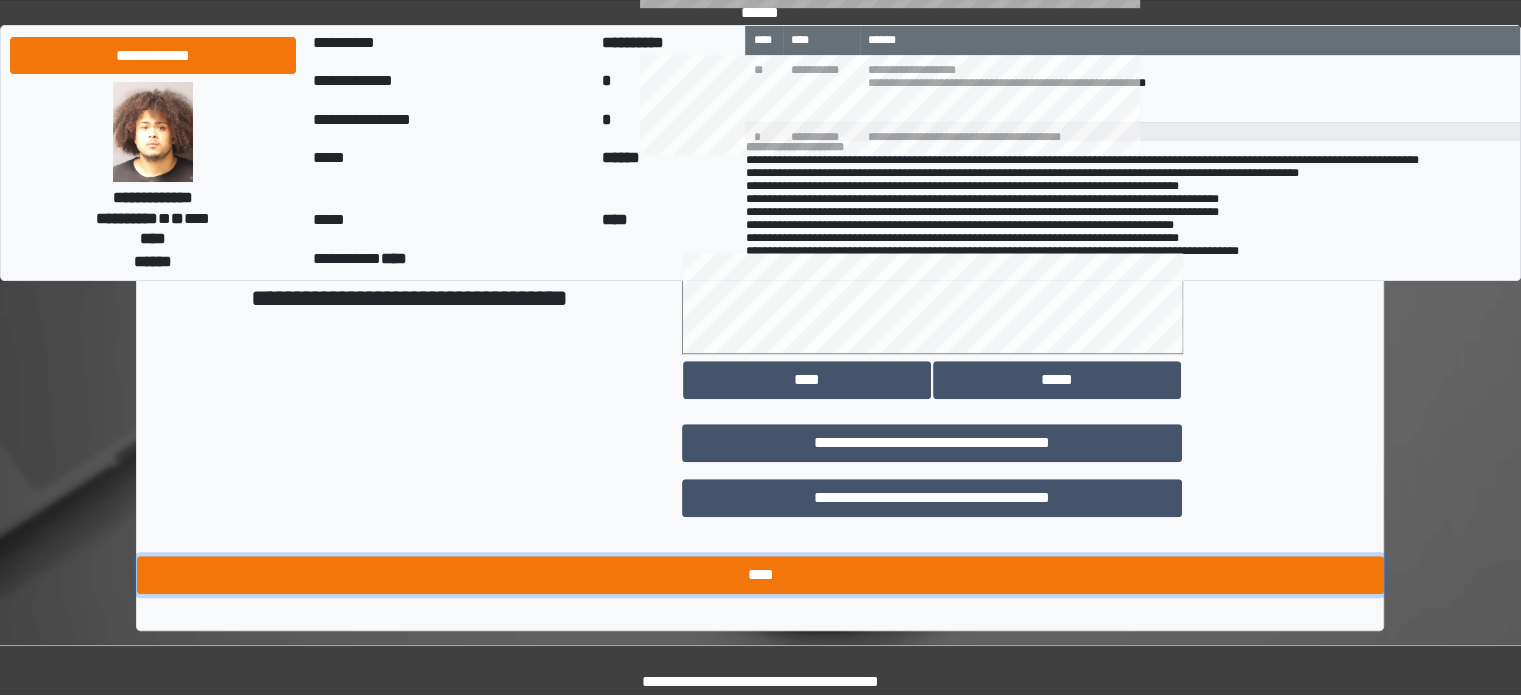 click on "****" at bounding box center [760, 575] 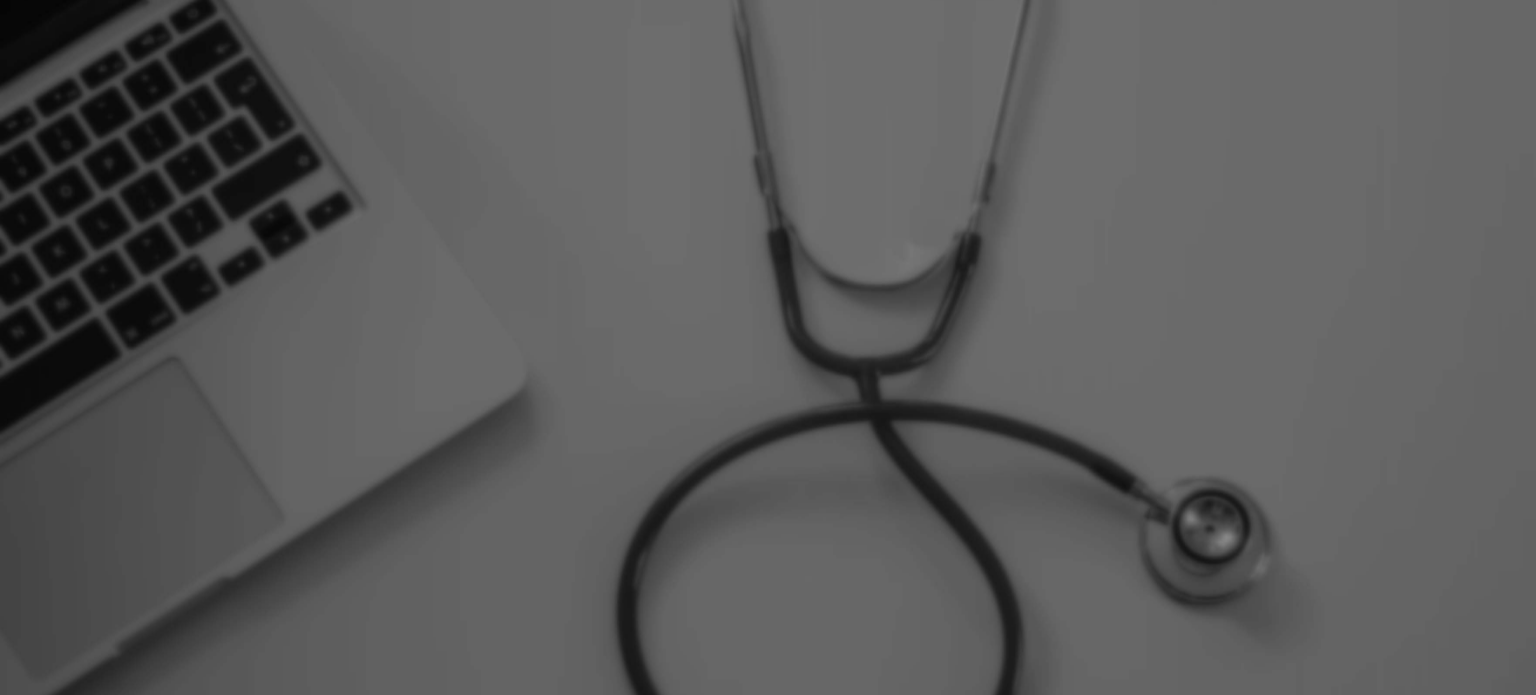 scroll, scrollTop: 0, scrollLeft: 0, axis: both 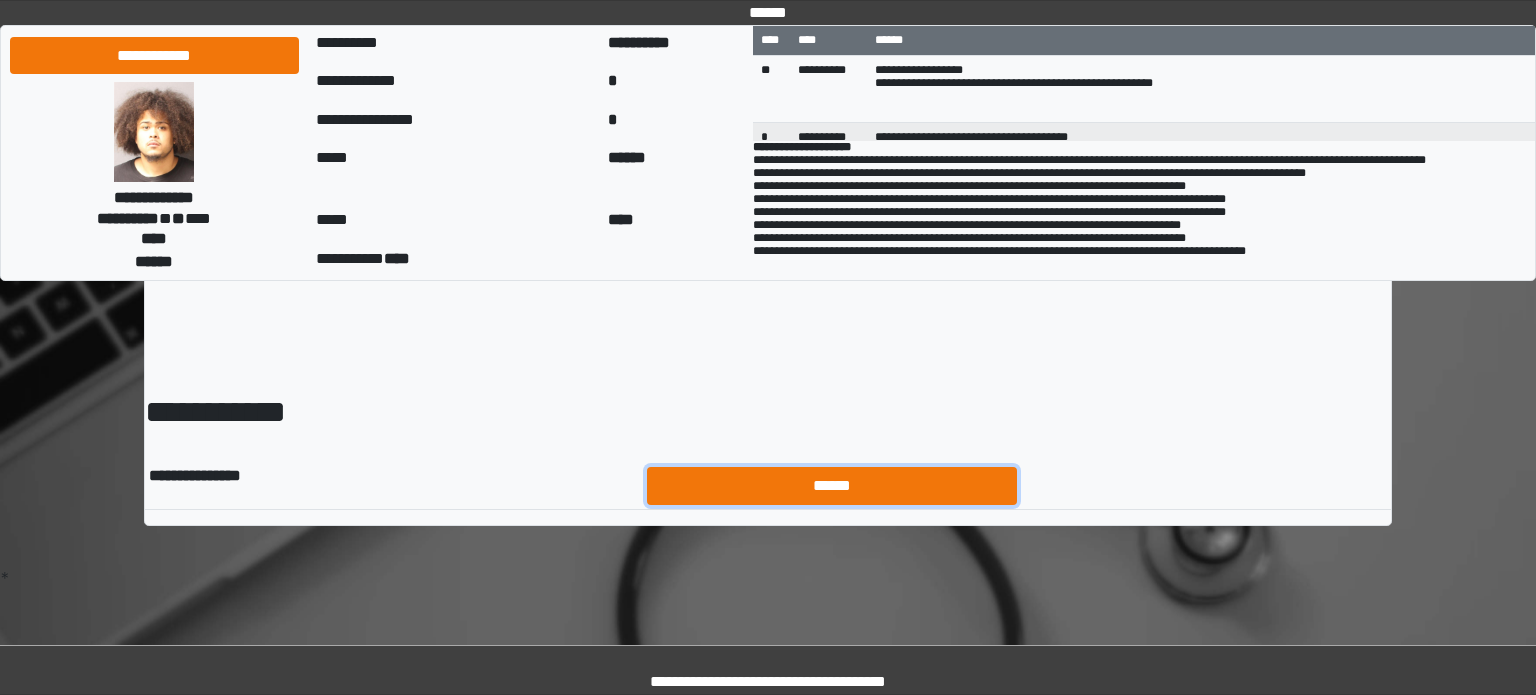 click on "******" at bounding box center [832, 486] 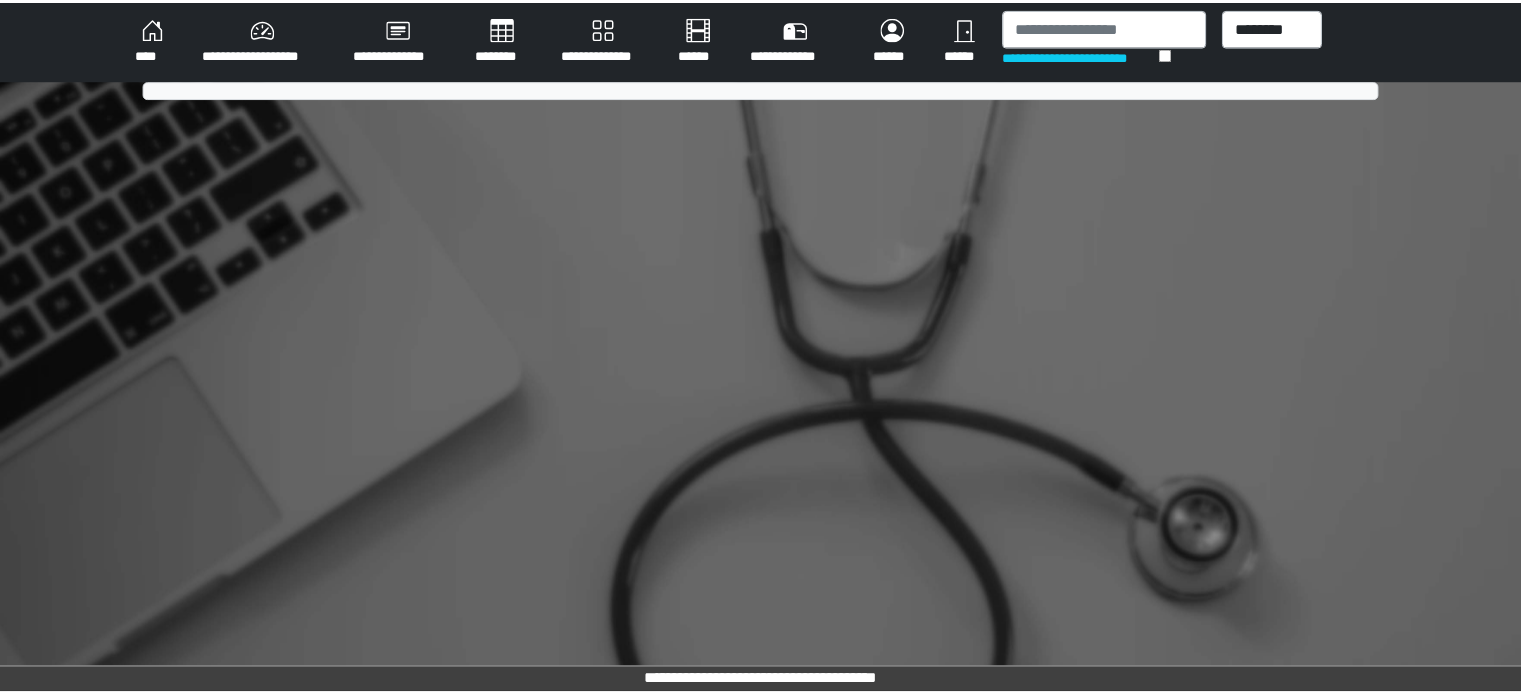 scroll, scrollTop: 0, scrollLeft: 0, axis: both 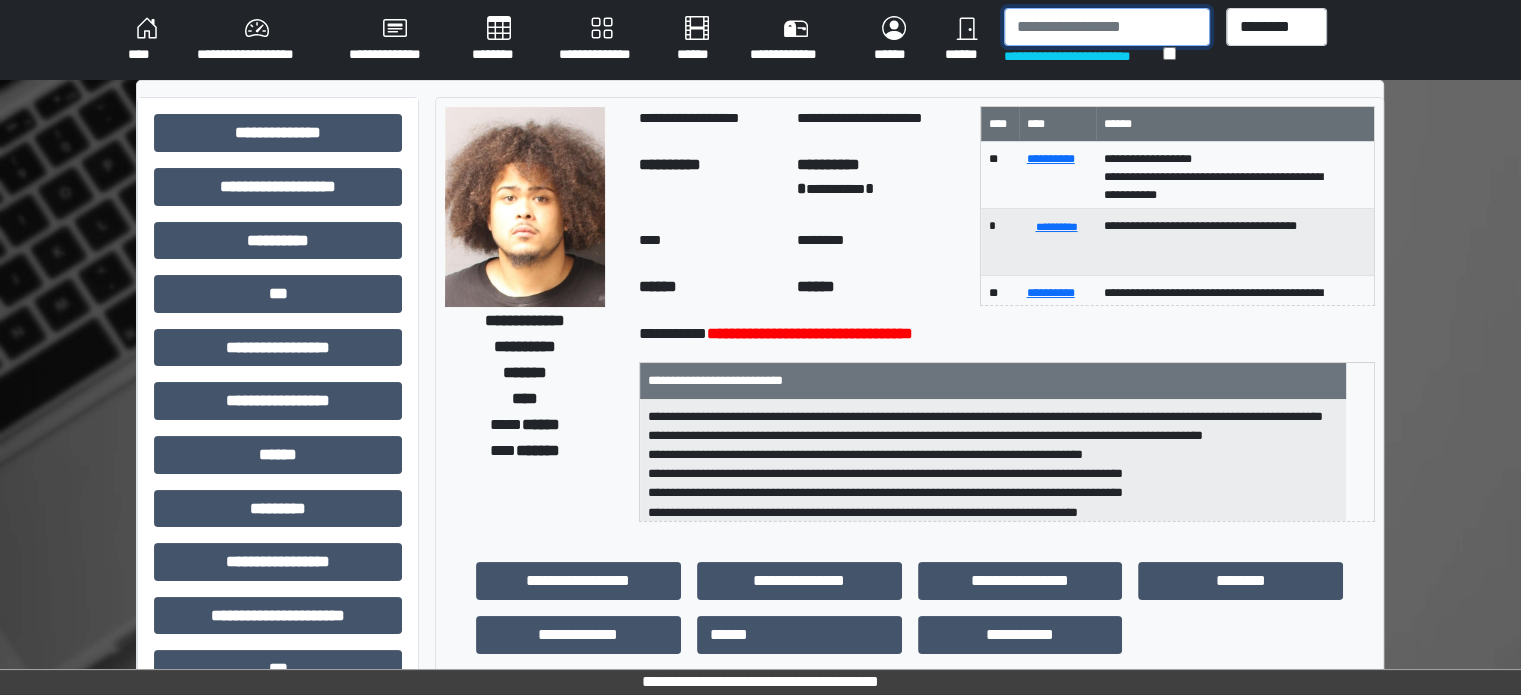 click at bounding box center (1107, 27) 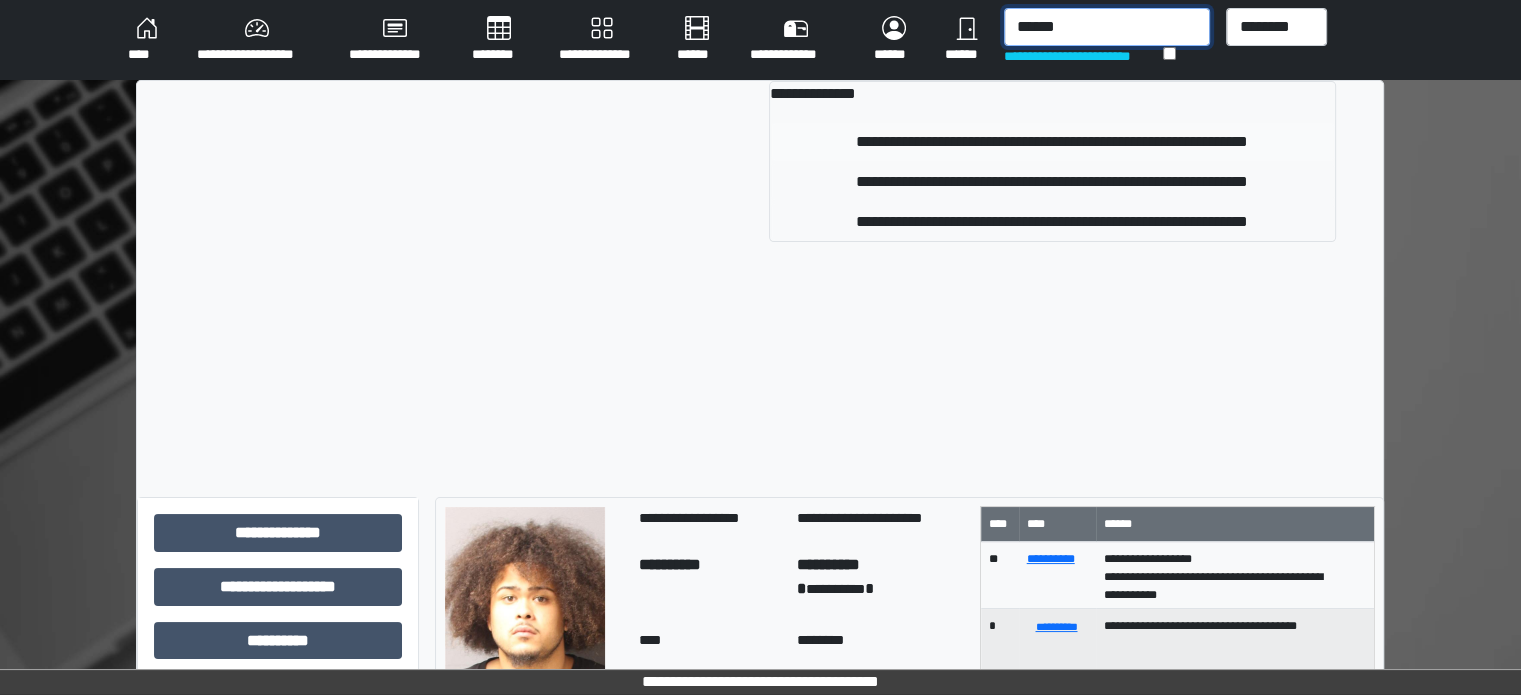 type on "******" 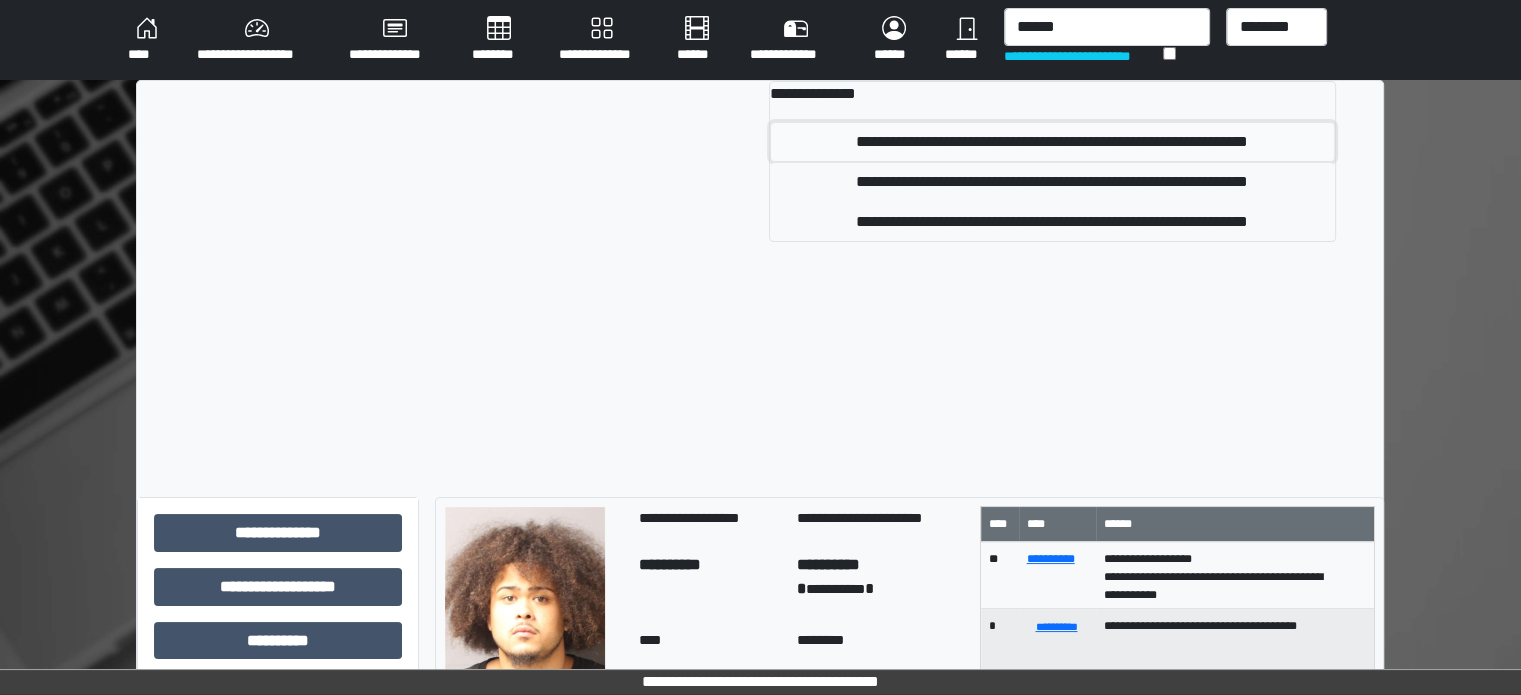 click on "**********" at bounding box center (1052, 142) 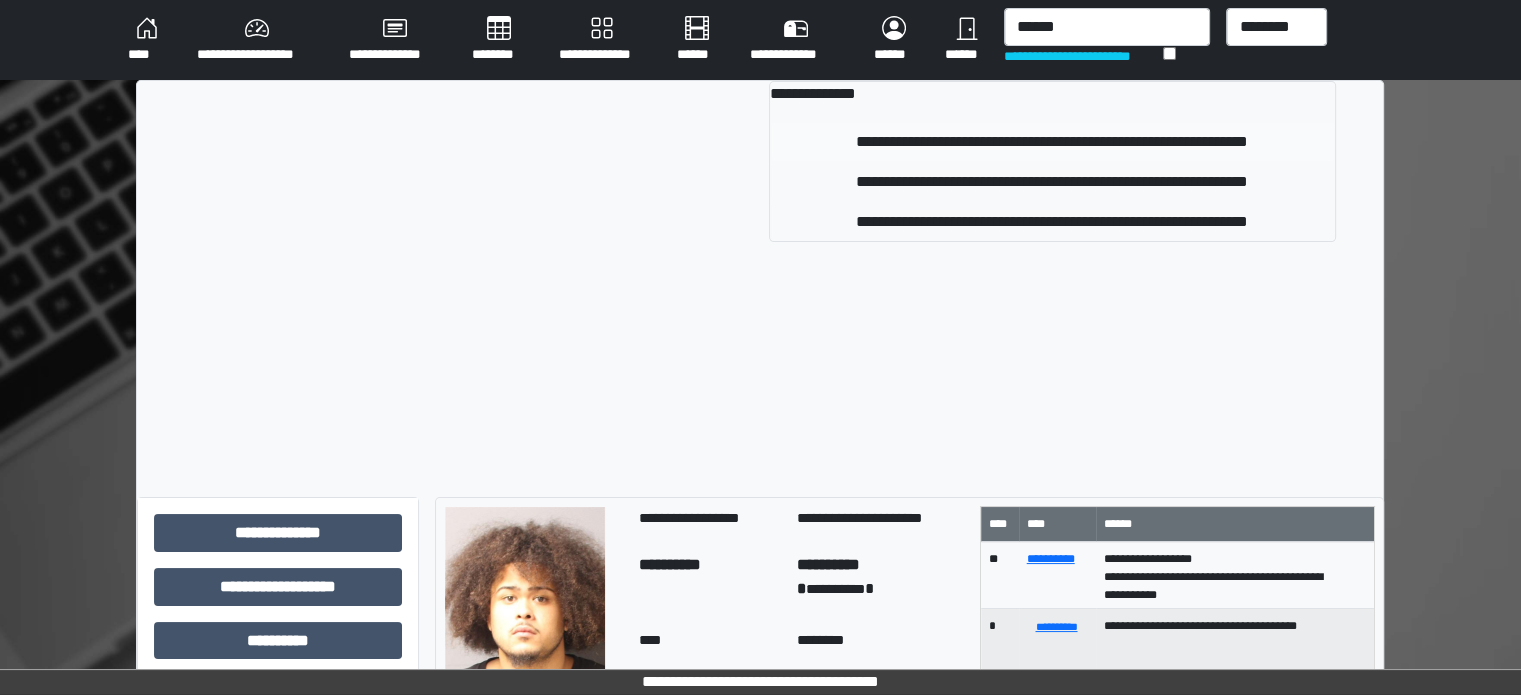 type 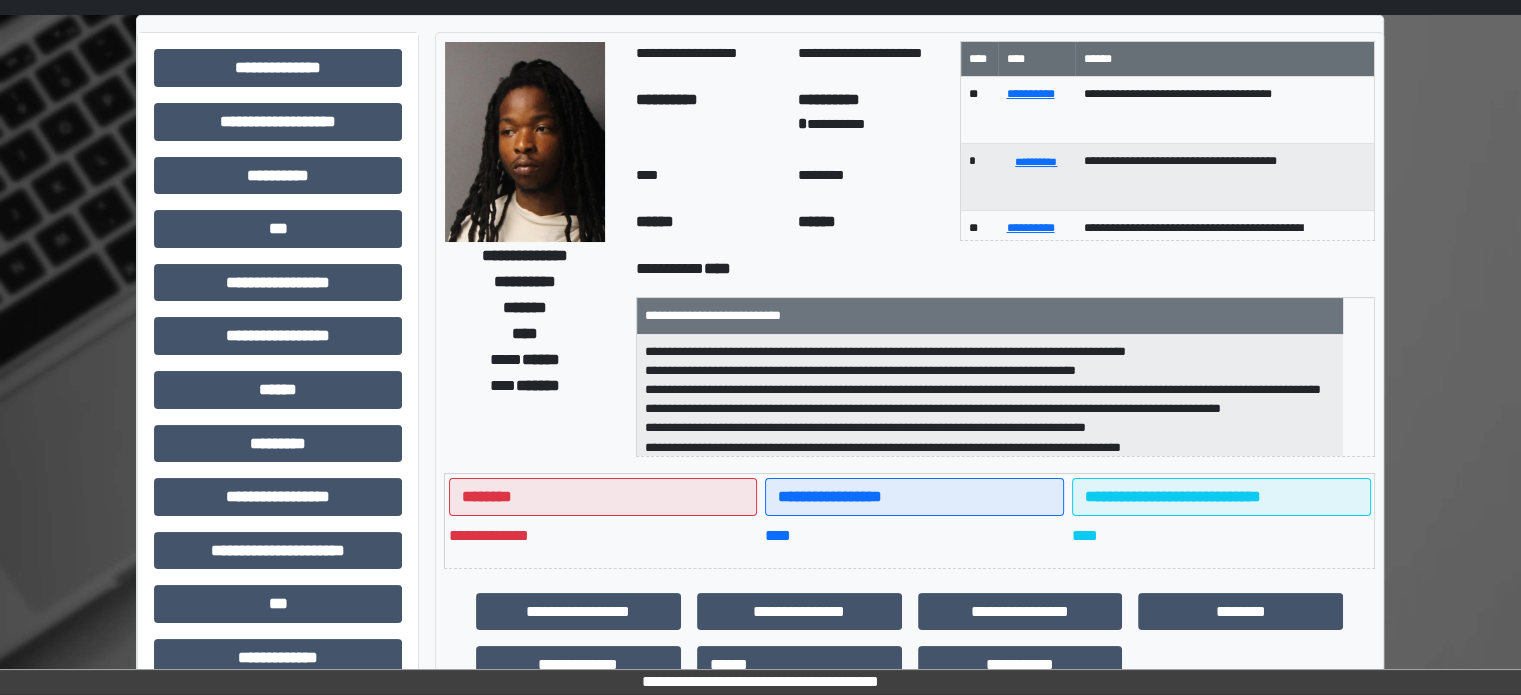 scroll, scrollTop: 100, scrollLeft: 0, axis: vertical 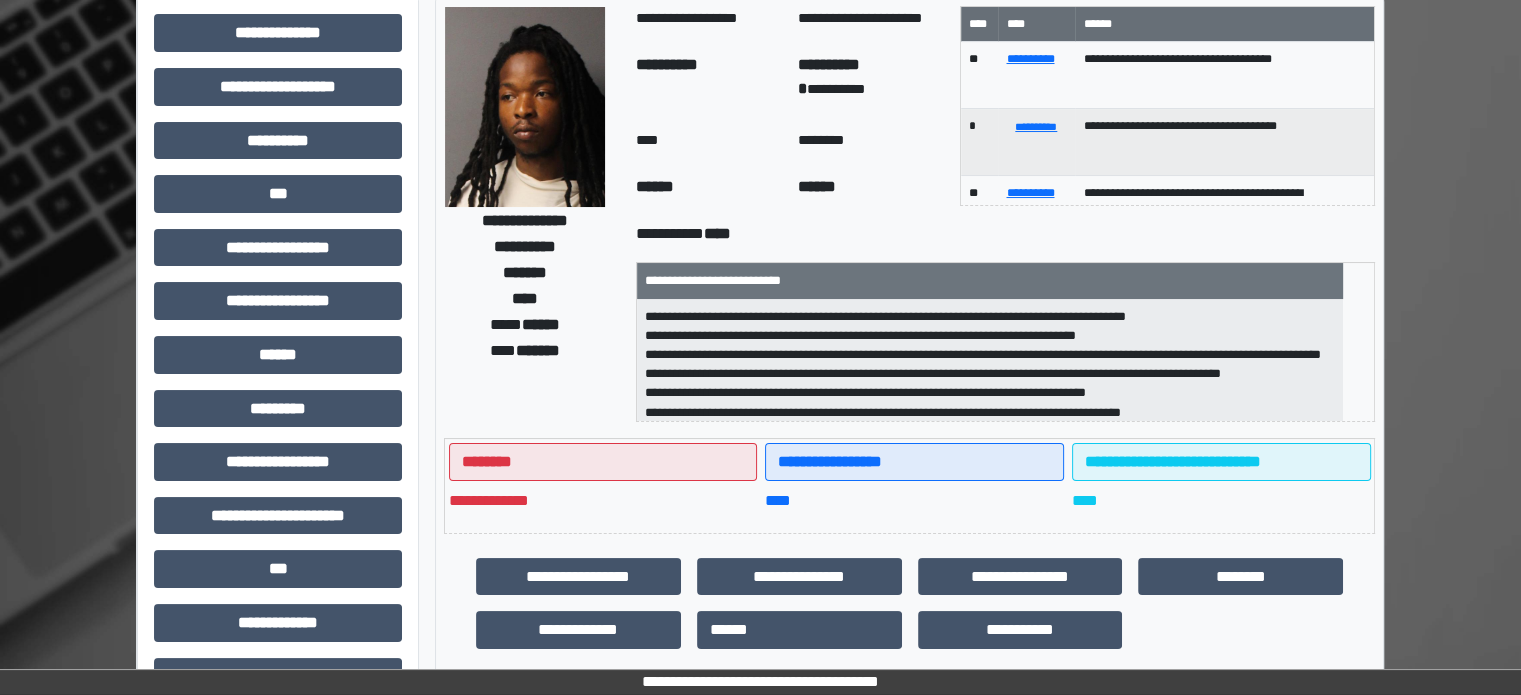 click on "**********" at bounding box center [278, 523] 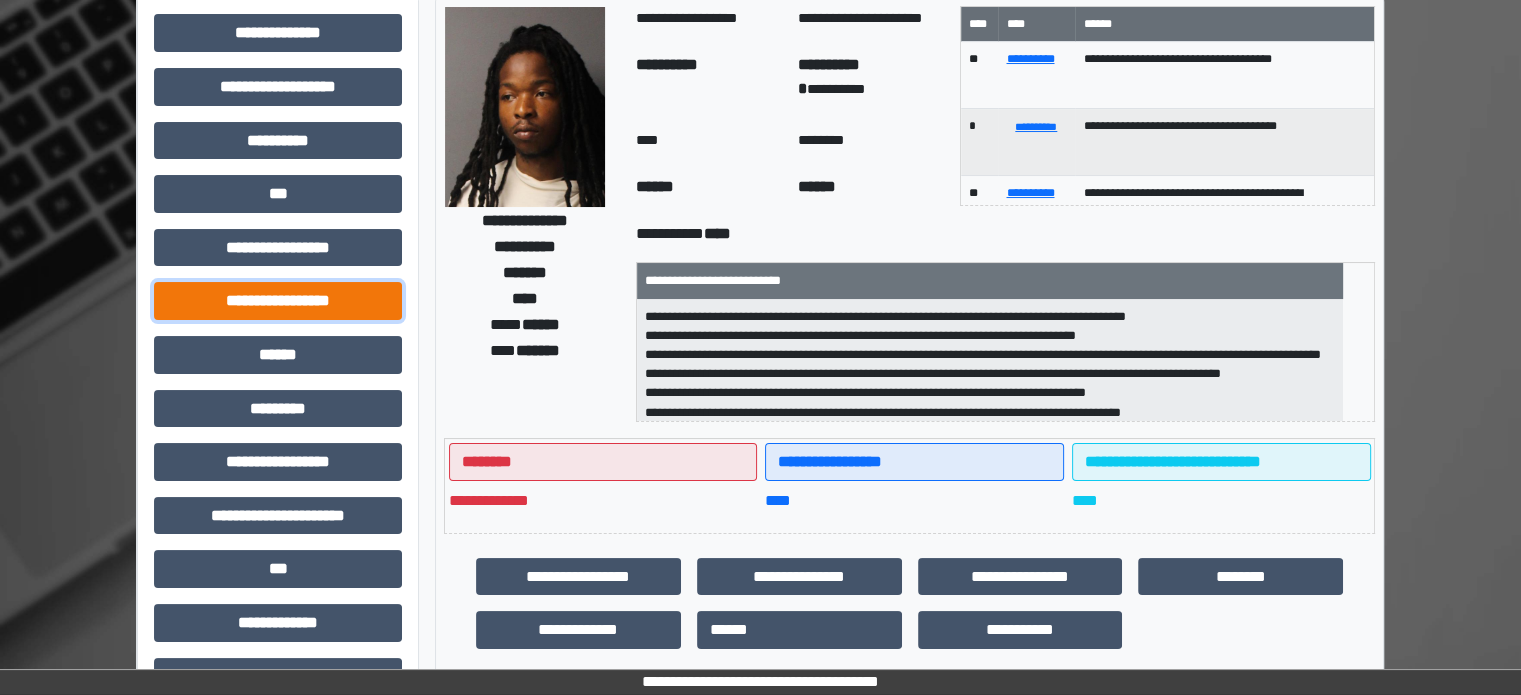 click on "**********" at bounding box center [278, 301] 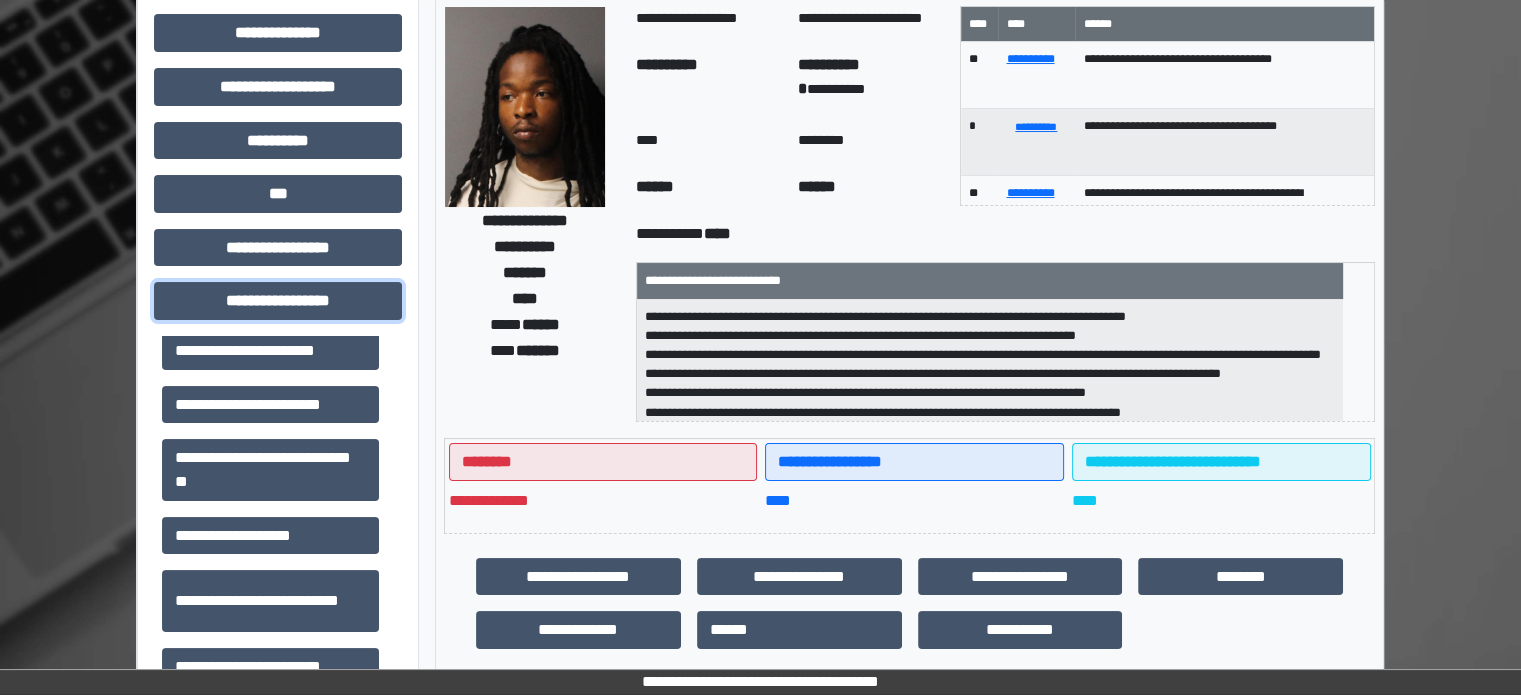scroll, scrollTop: 1100, scrollLeft: 0, axis: vertical 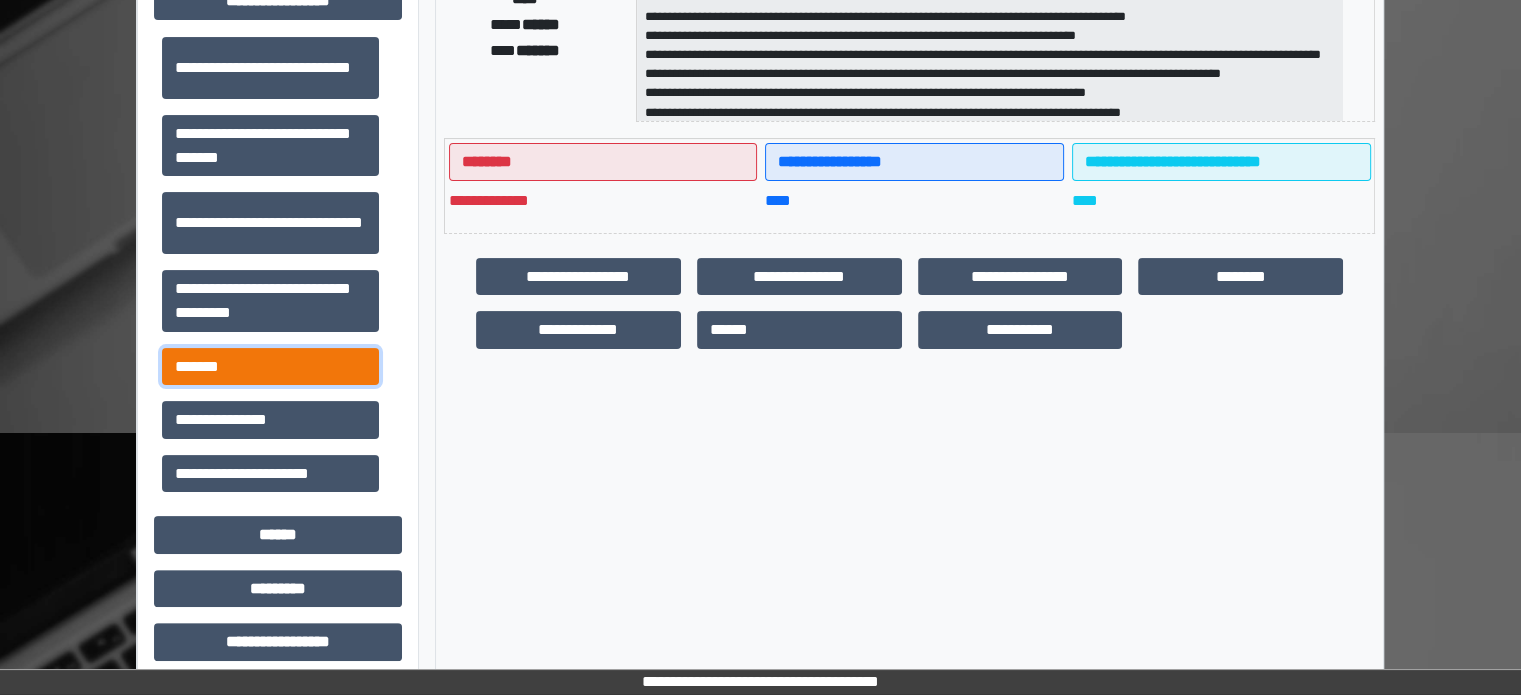 click on "*******" at bounding box center (270, 367) 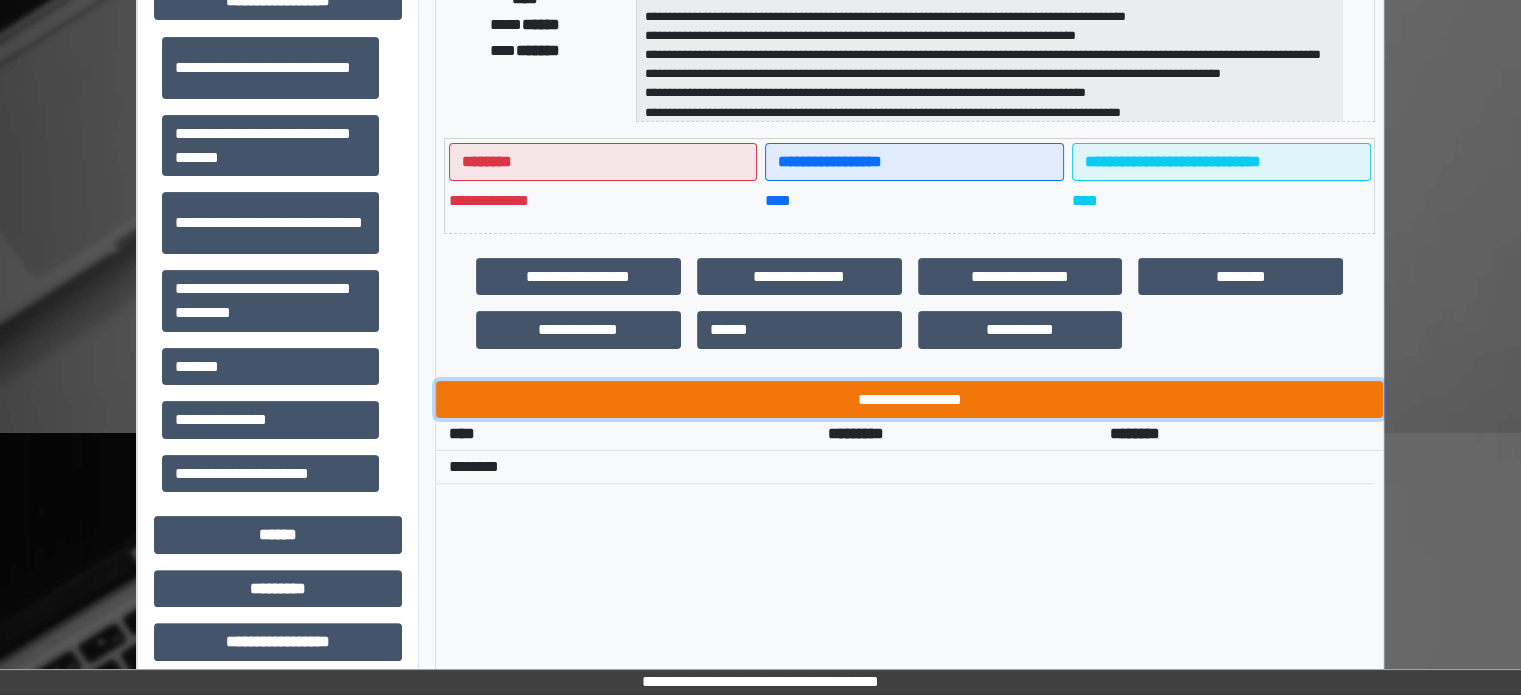 click on "**********" at bounding box center (909, 400) 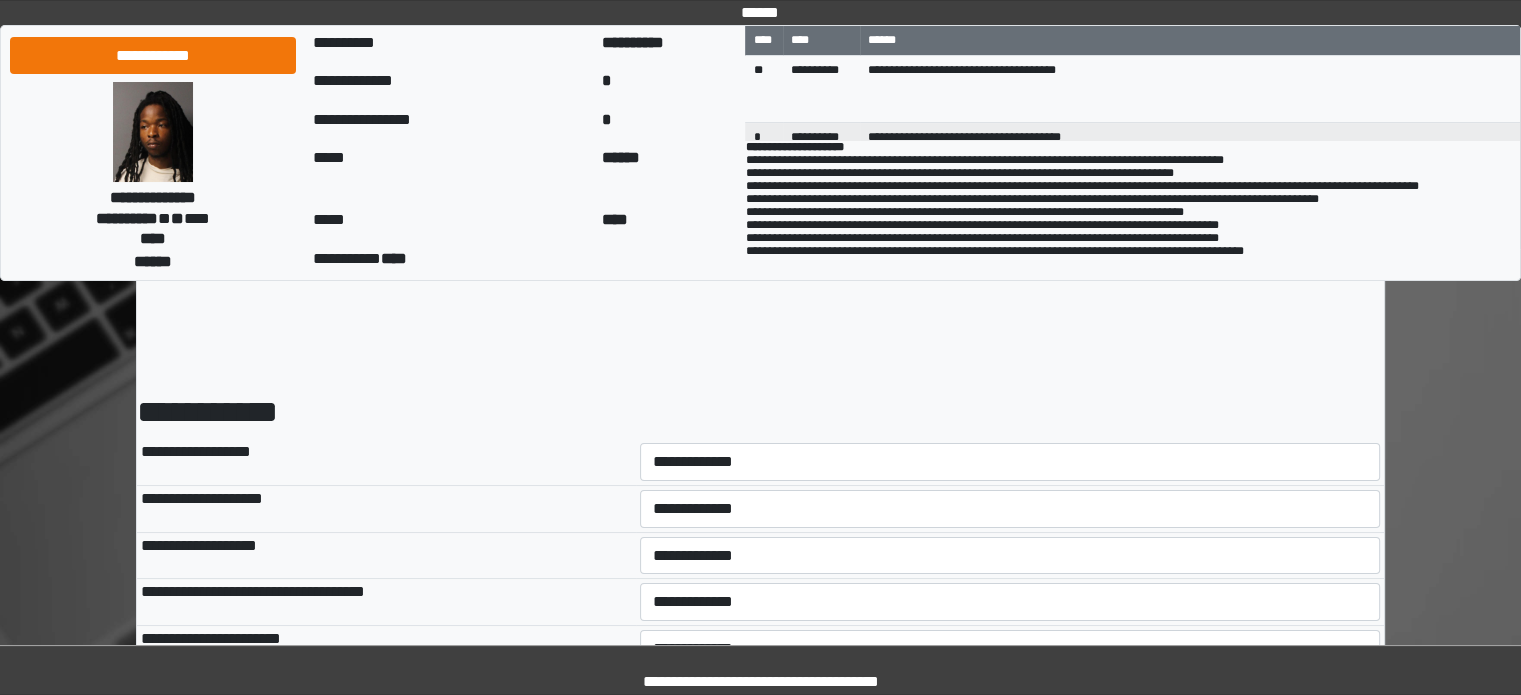 scroll, scrollTop: 100, scrollLeft: 0, axis: vertical 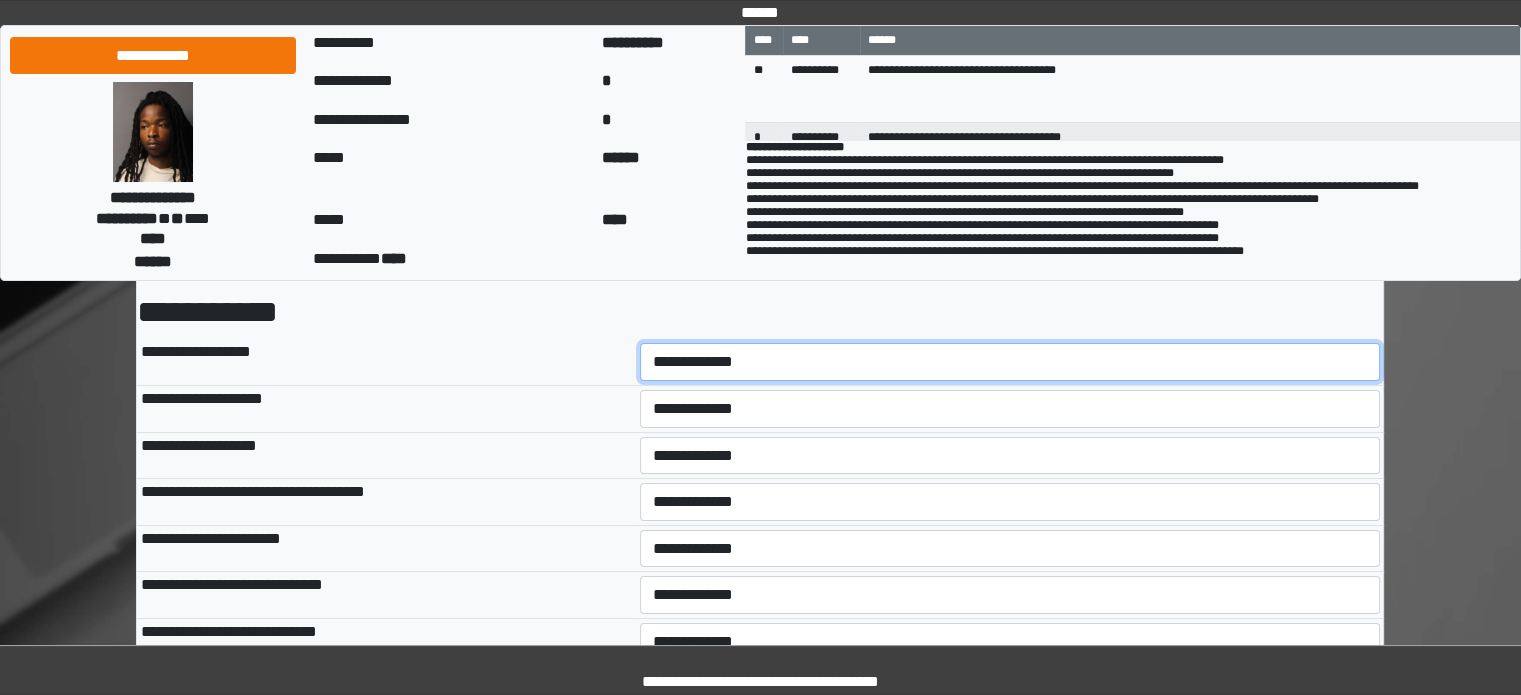 click on "**********" at bounding box center [1010, 362] 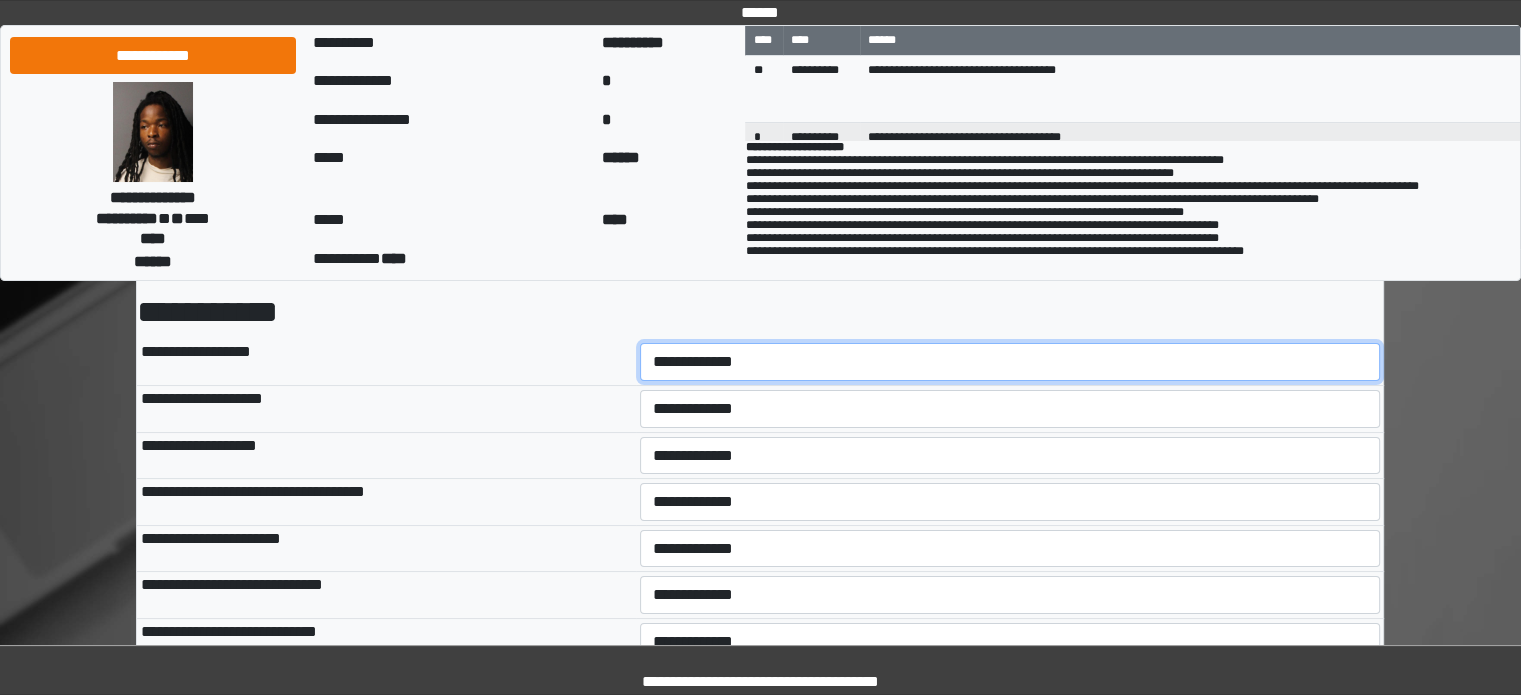 select on "*" 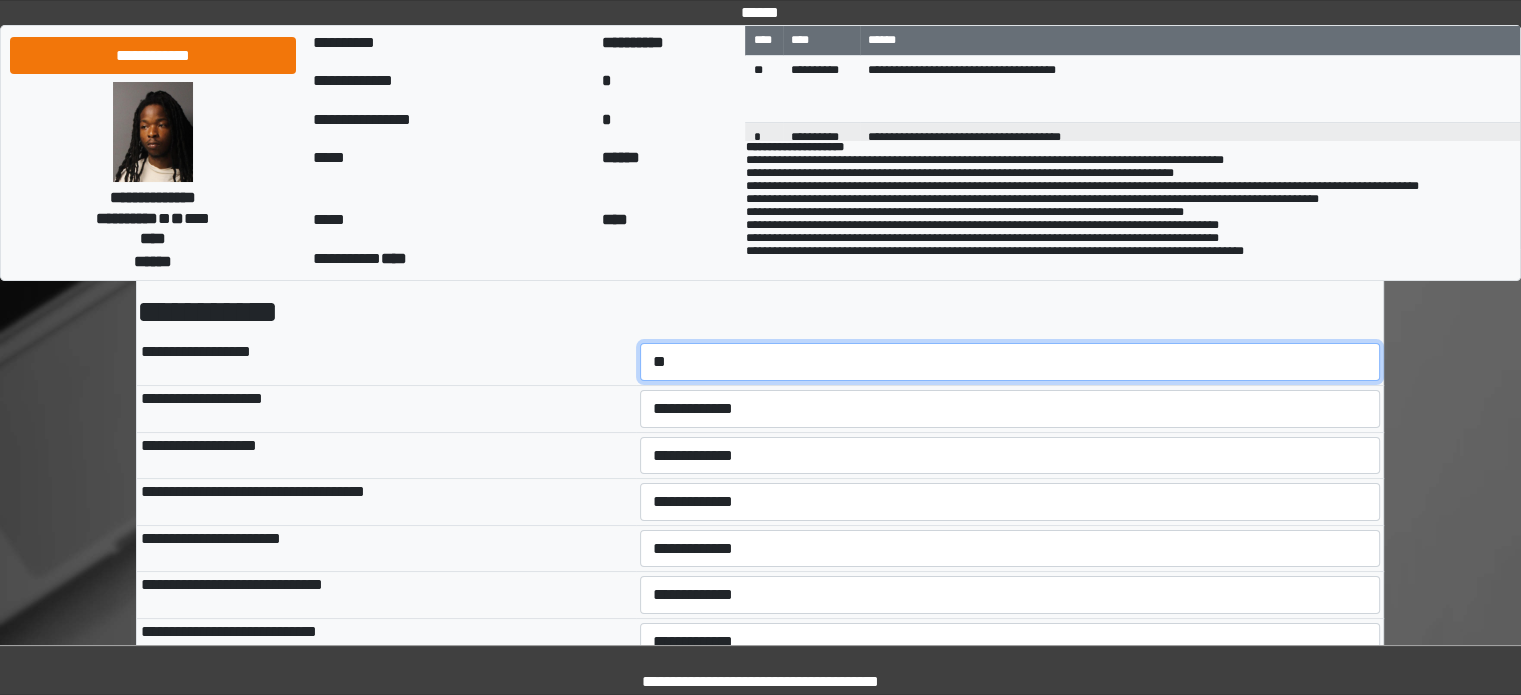 click on "**********" at bounding box center [1010, 362] 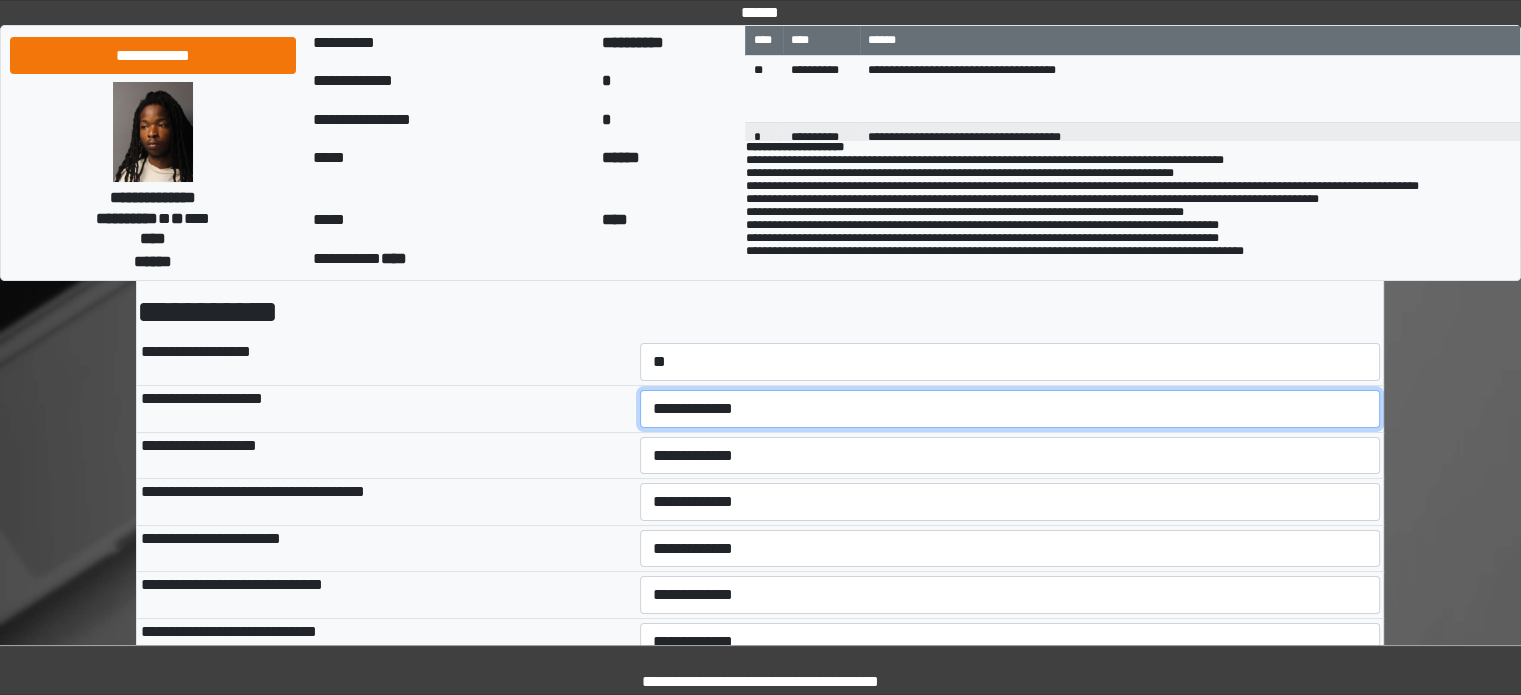 click on "**********" at bounding box center (1010, 409) 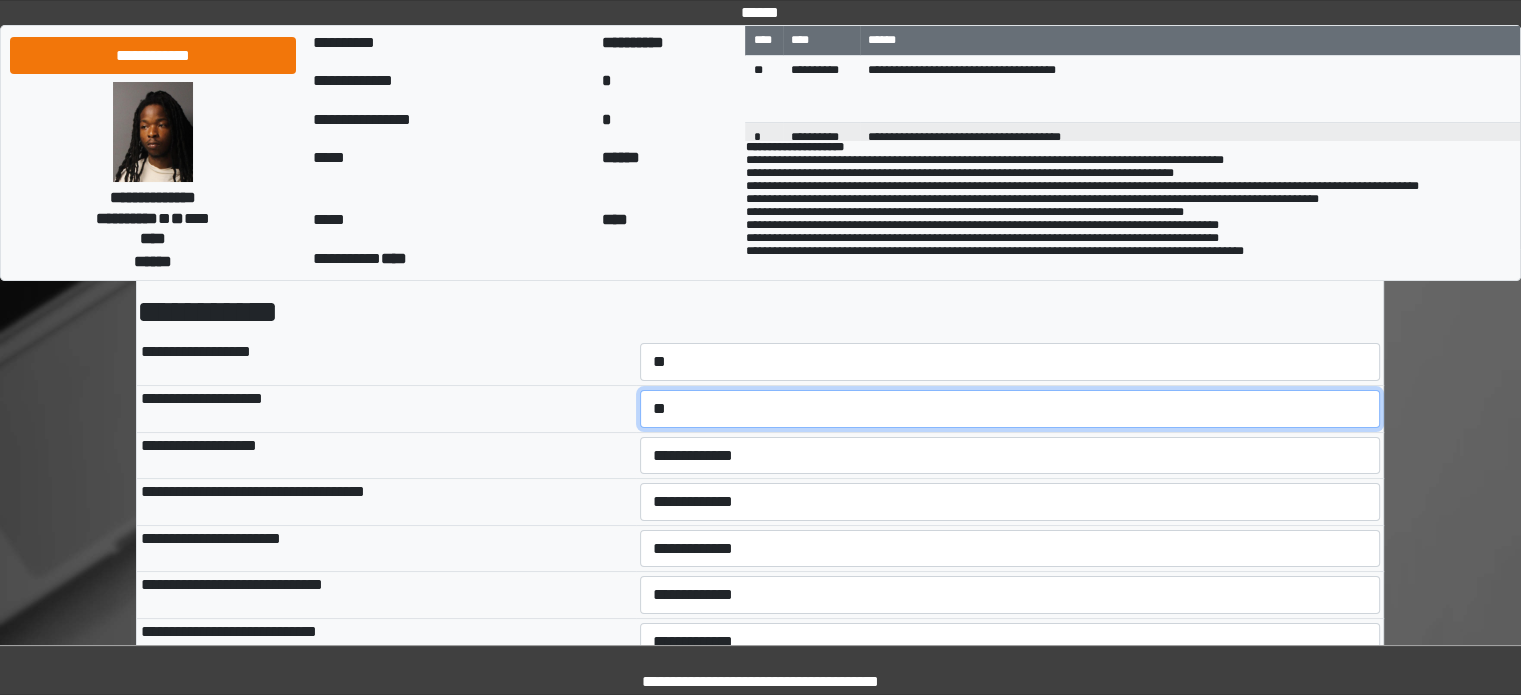 click on "**********" at bounding box center [1010, 409] 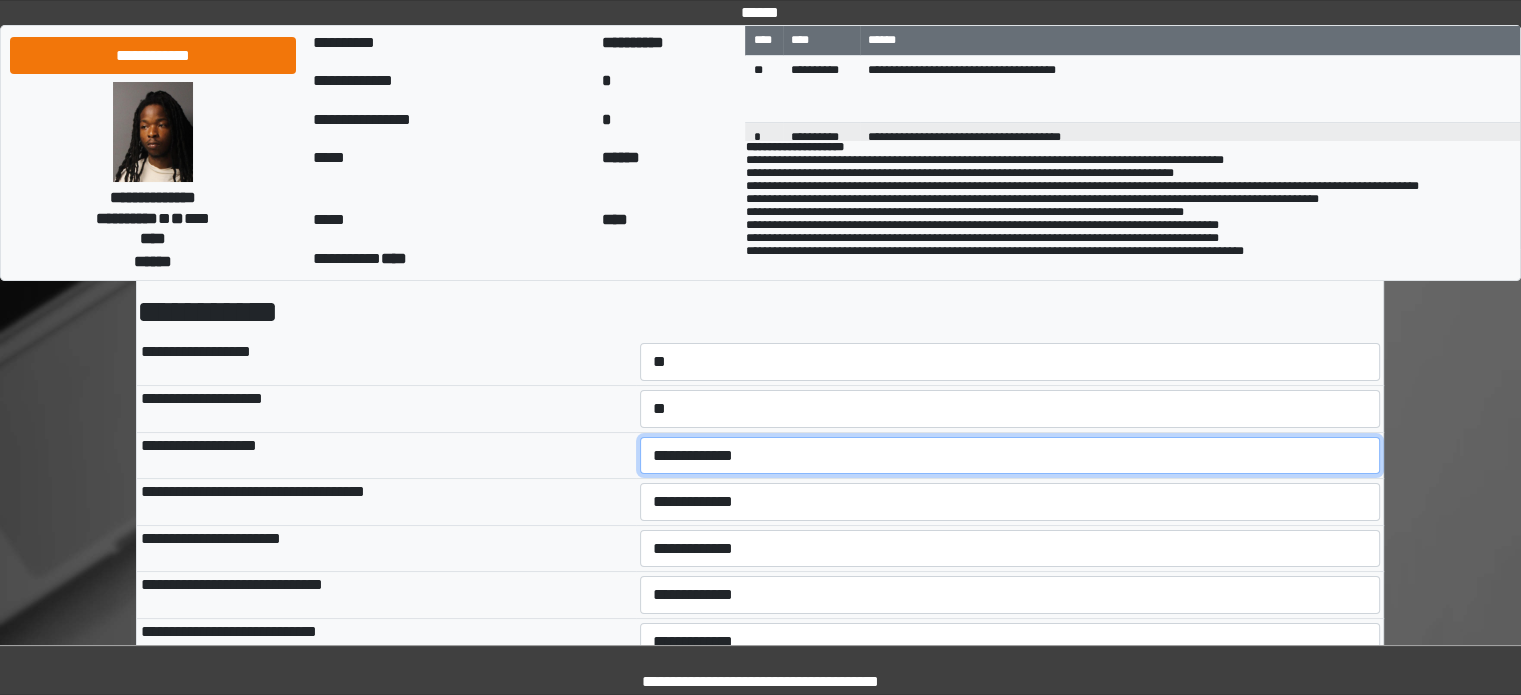click on "**********" at bounding box center (1010, 456) 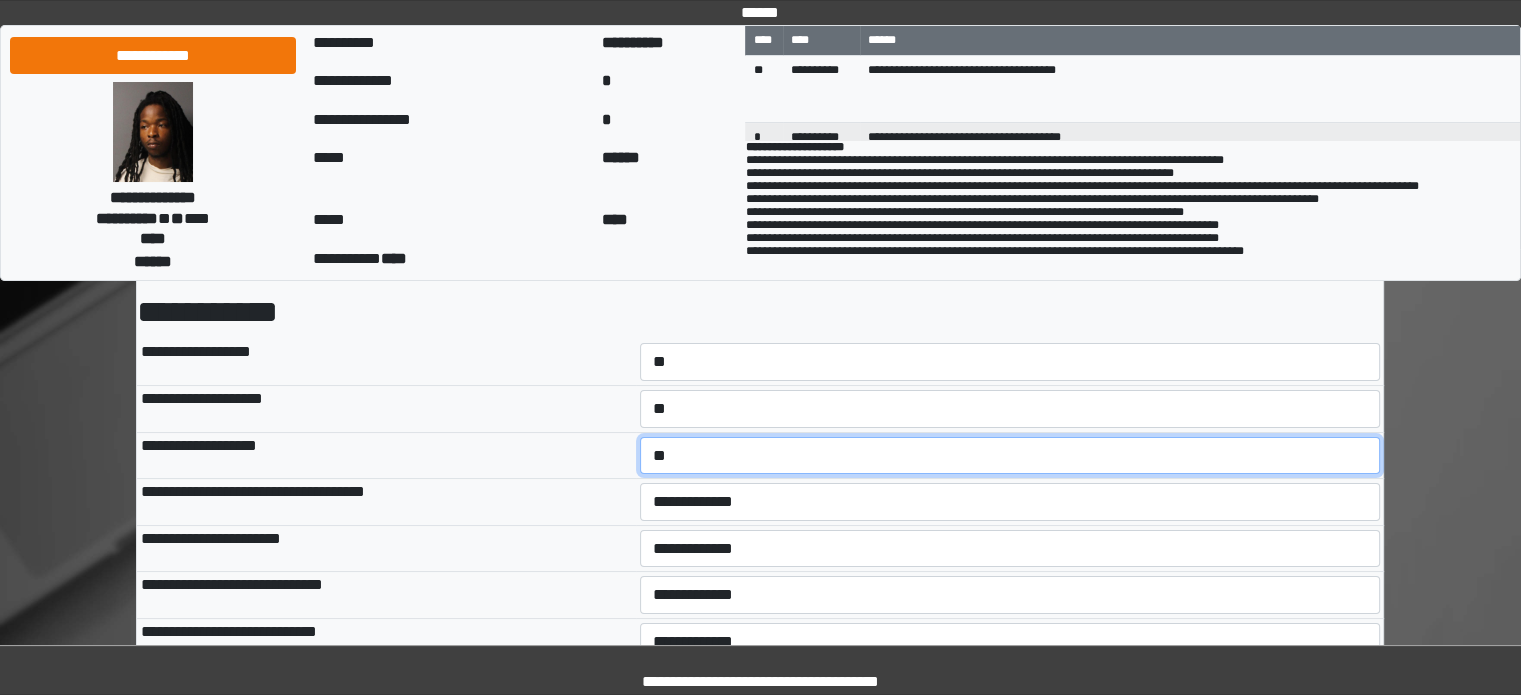 click on "**********" at bounding box center [1010, 456] 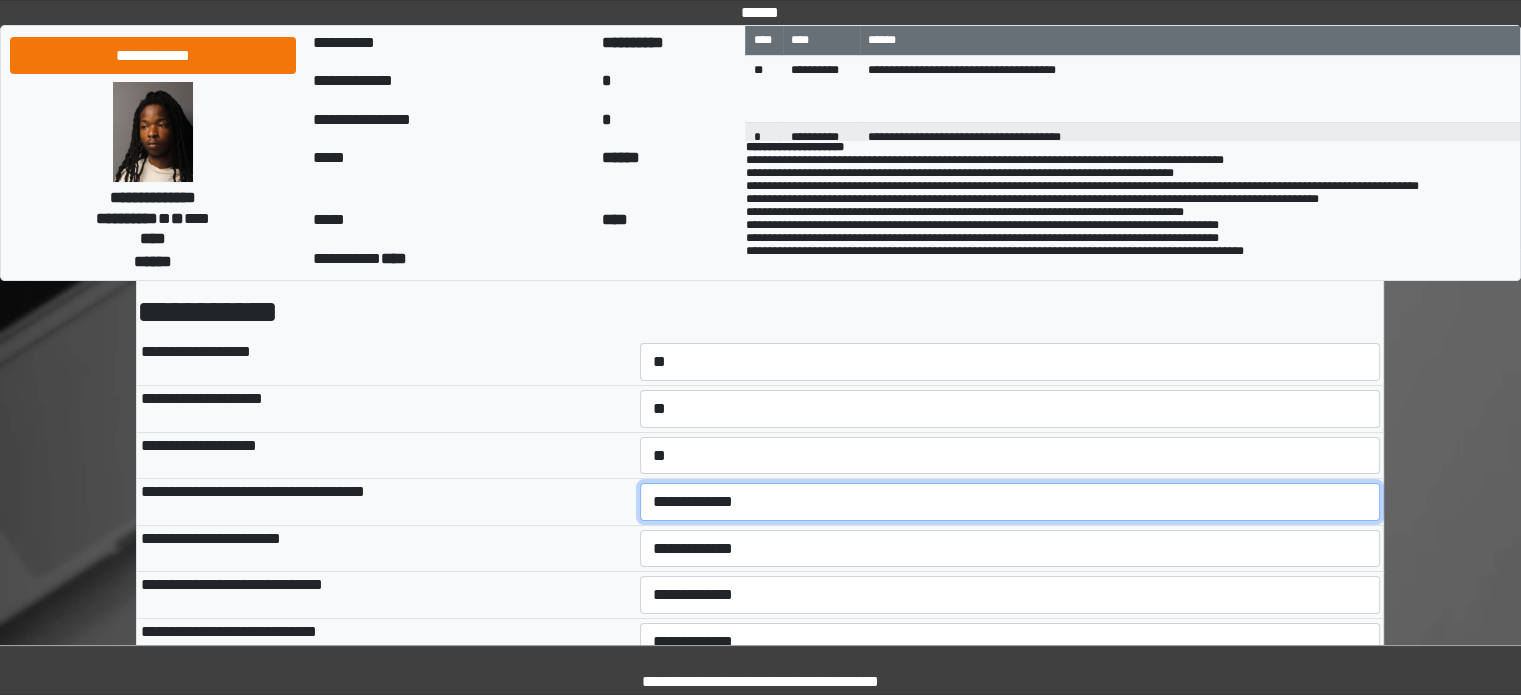 drag, startPoint x: 677, startPoint y: 506, endPoint x: 680, endPoint y: 516, distance: 10.440307 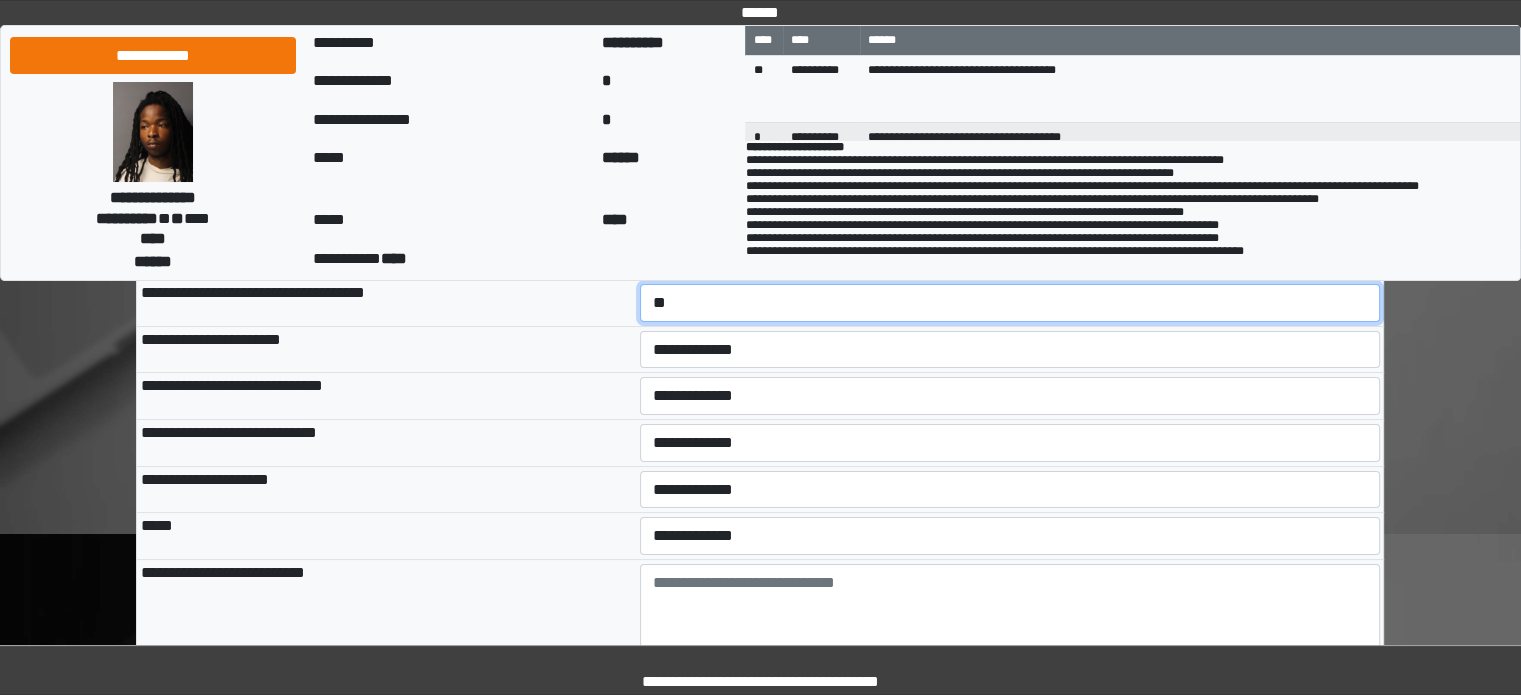 scroll, scrollTop: 300, scrollLeft: 0, axis: vertical 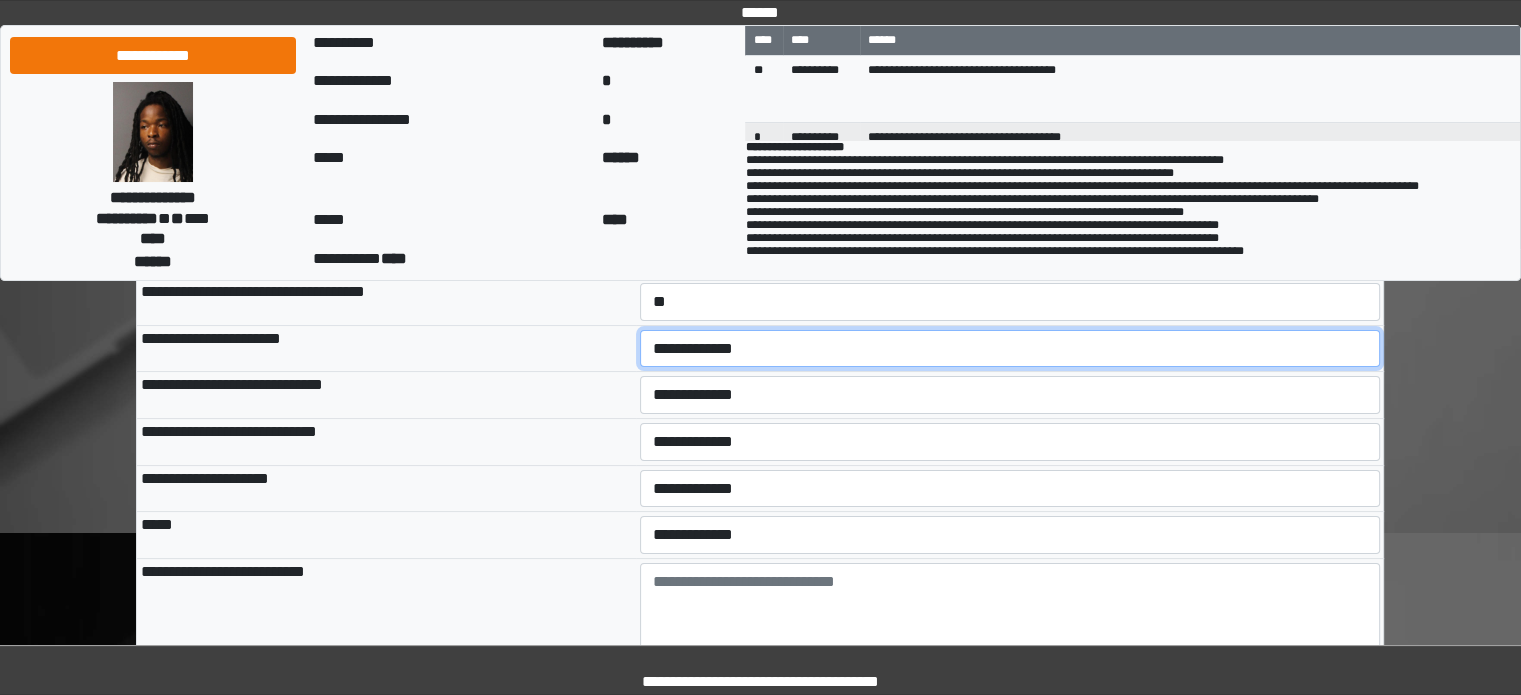 click on "**********" at bounding box center (1010, 349) 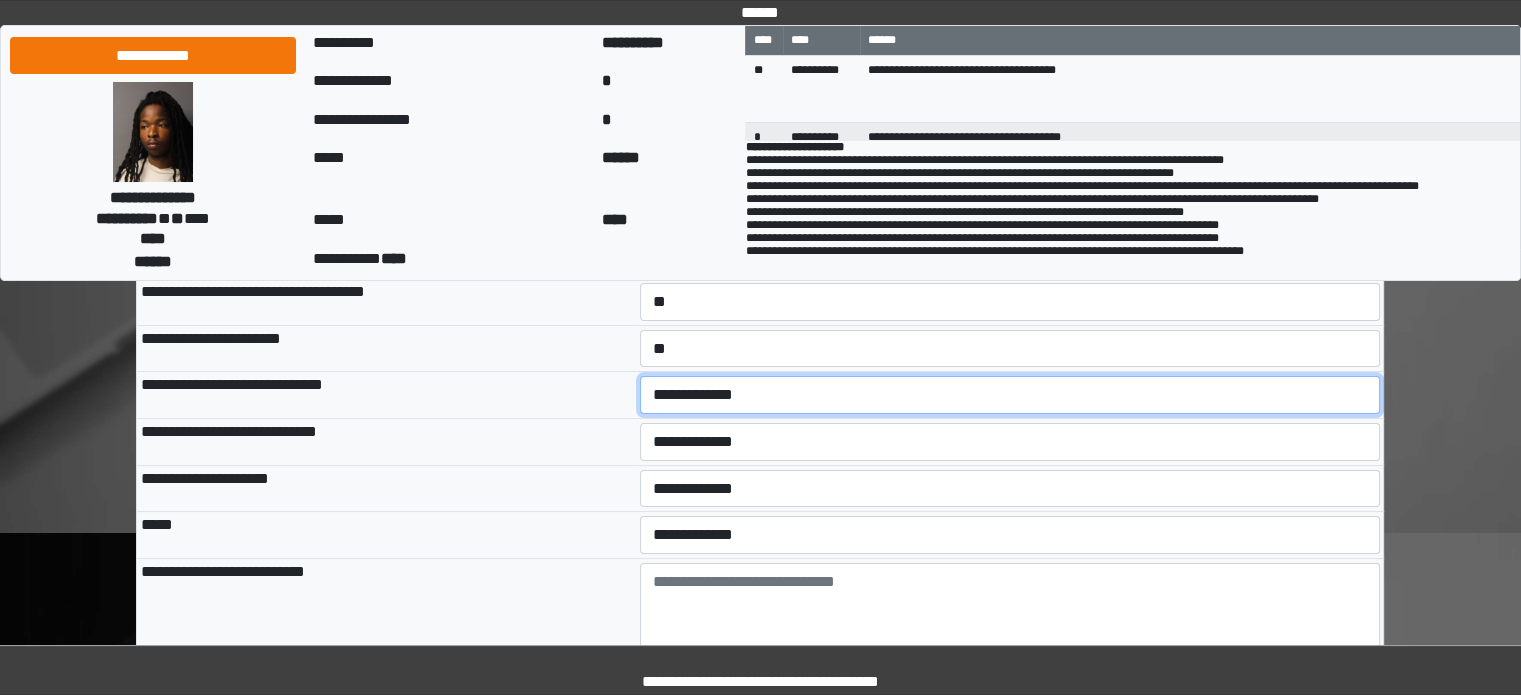 click on "**********" at bounding box center [1010, 395] 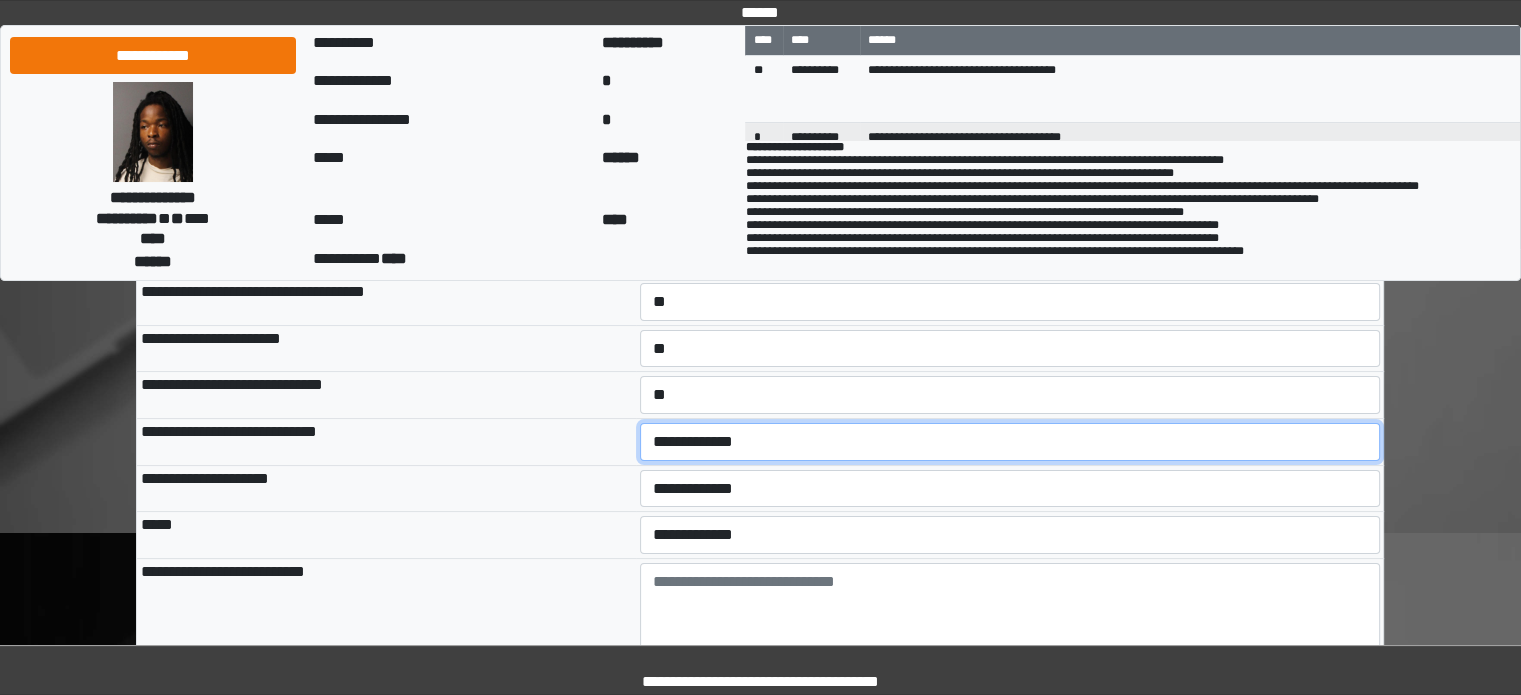 click on "**********" at bounding box center (1010, 442) 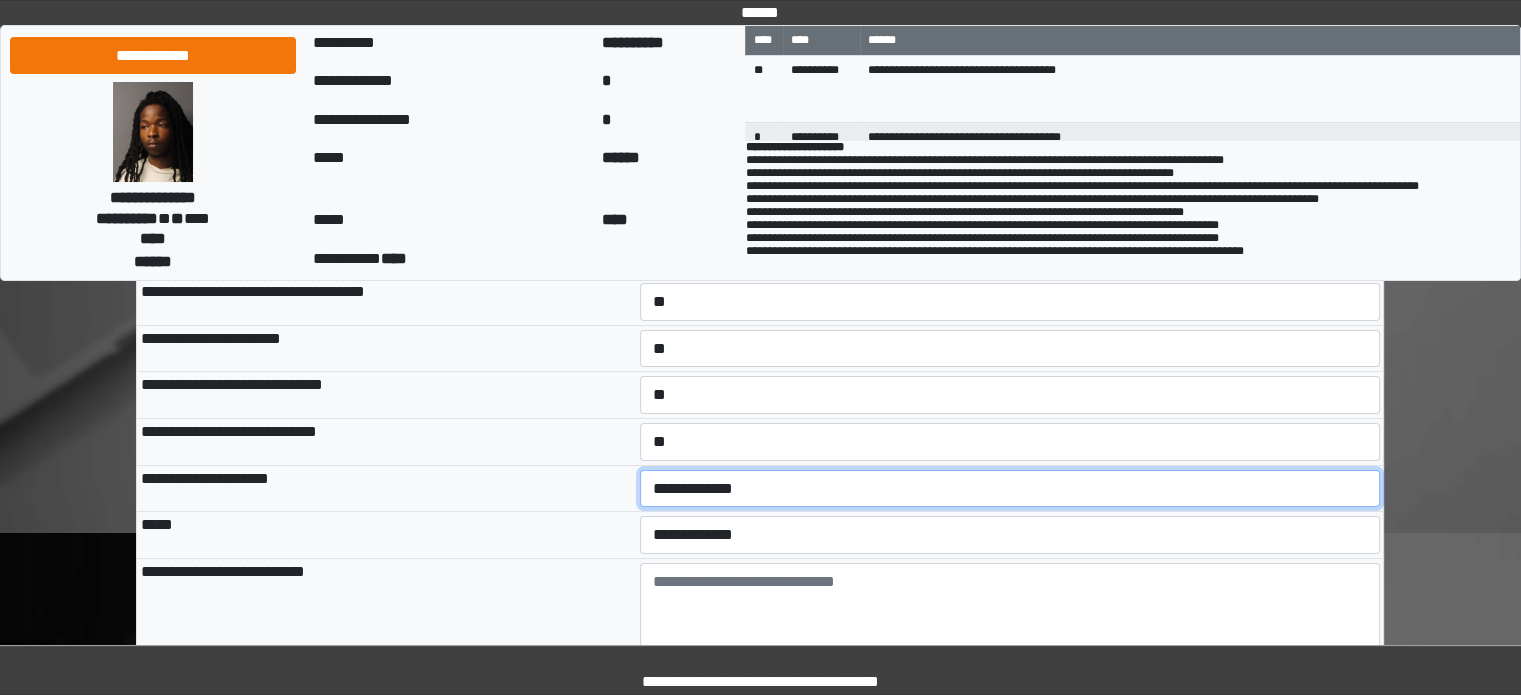 drag, startPoint x: 688, startPoint y: 486, endPoint x: 688, endPoint y: 503, distance: 17 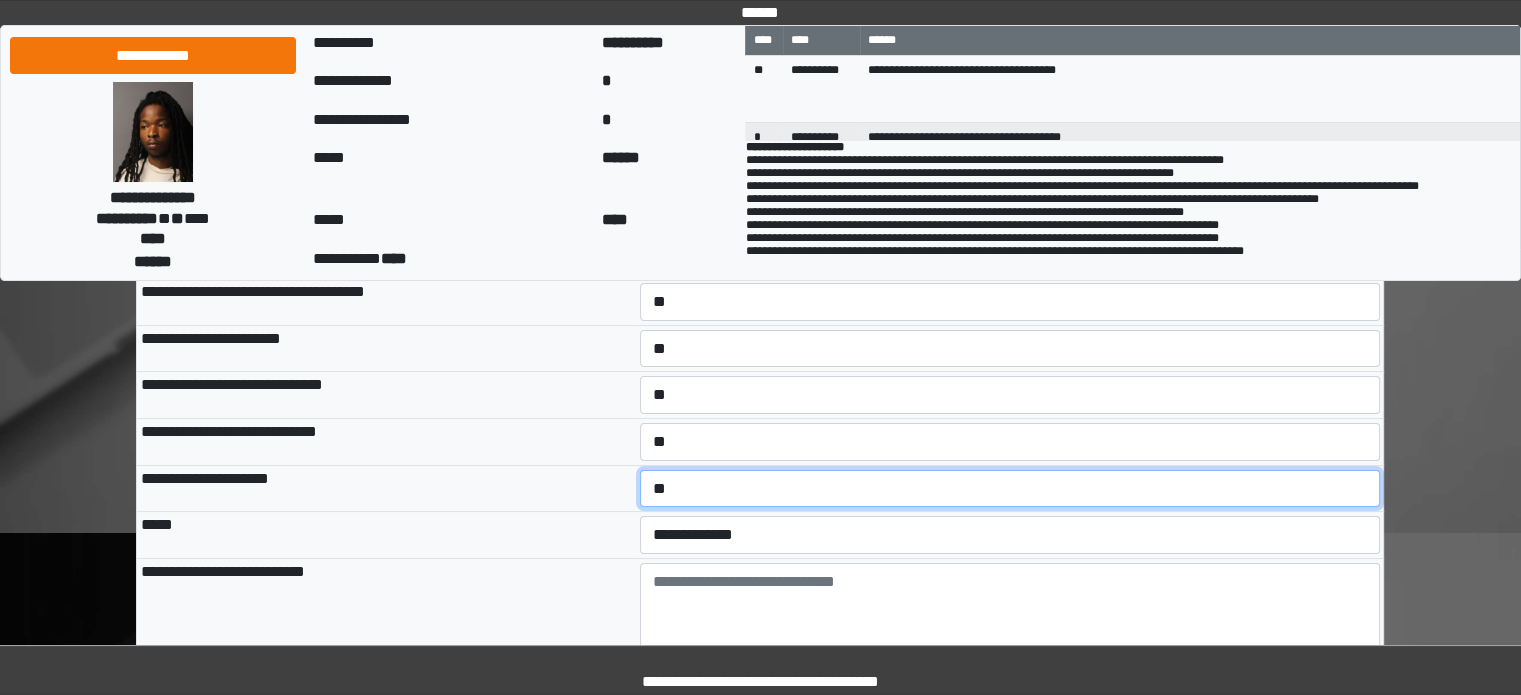 click on "**********" at bounding box center (1010, 489) 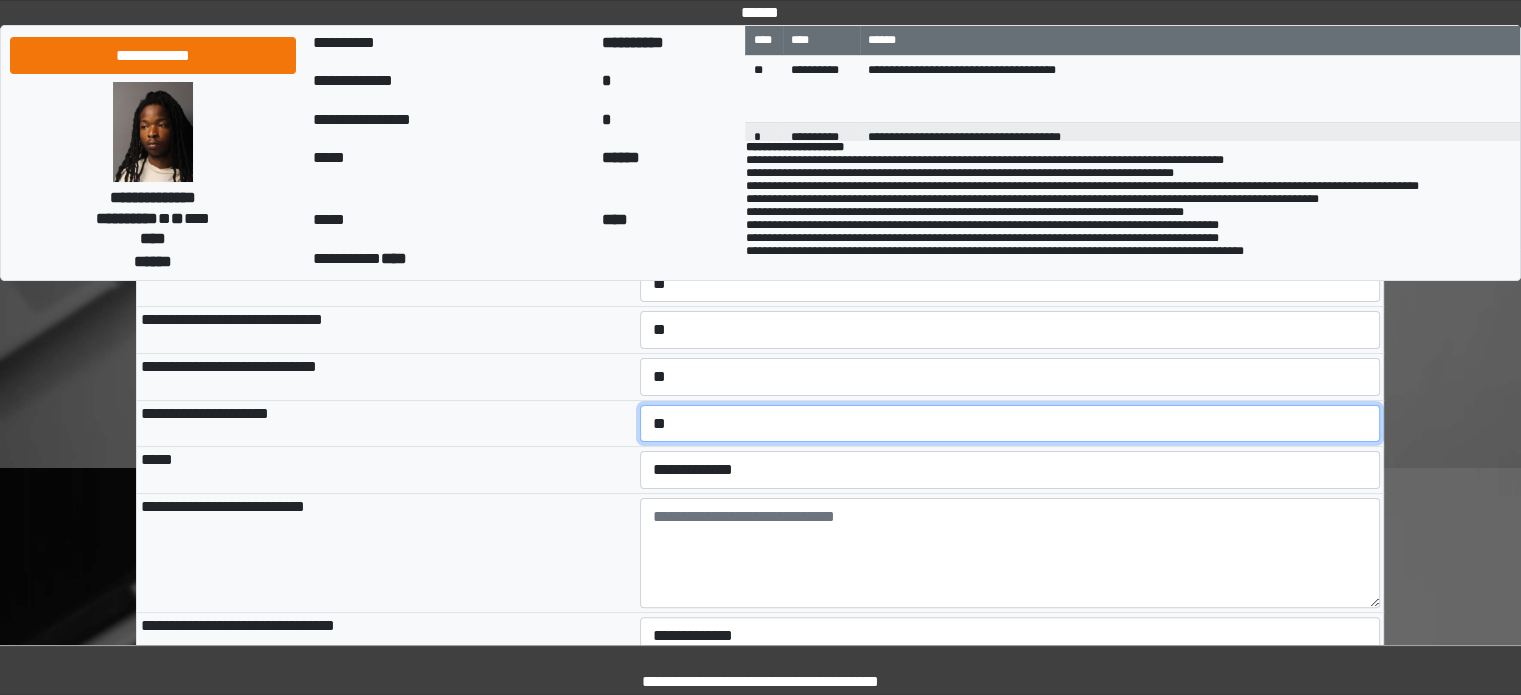 scroll, scrollTop: 400, scrollLeft: 0, axis: vertical 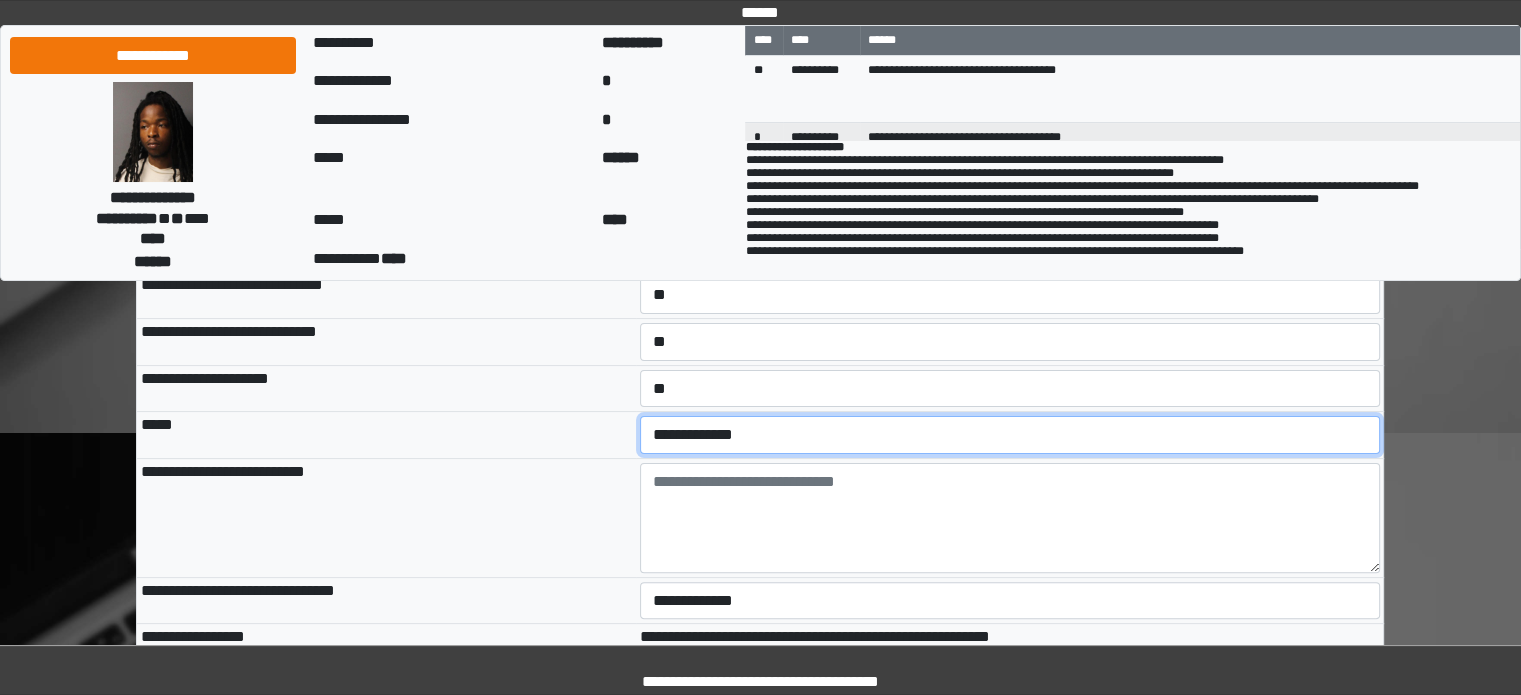 click on "**********" at bounding box center (1010, 435) 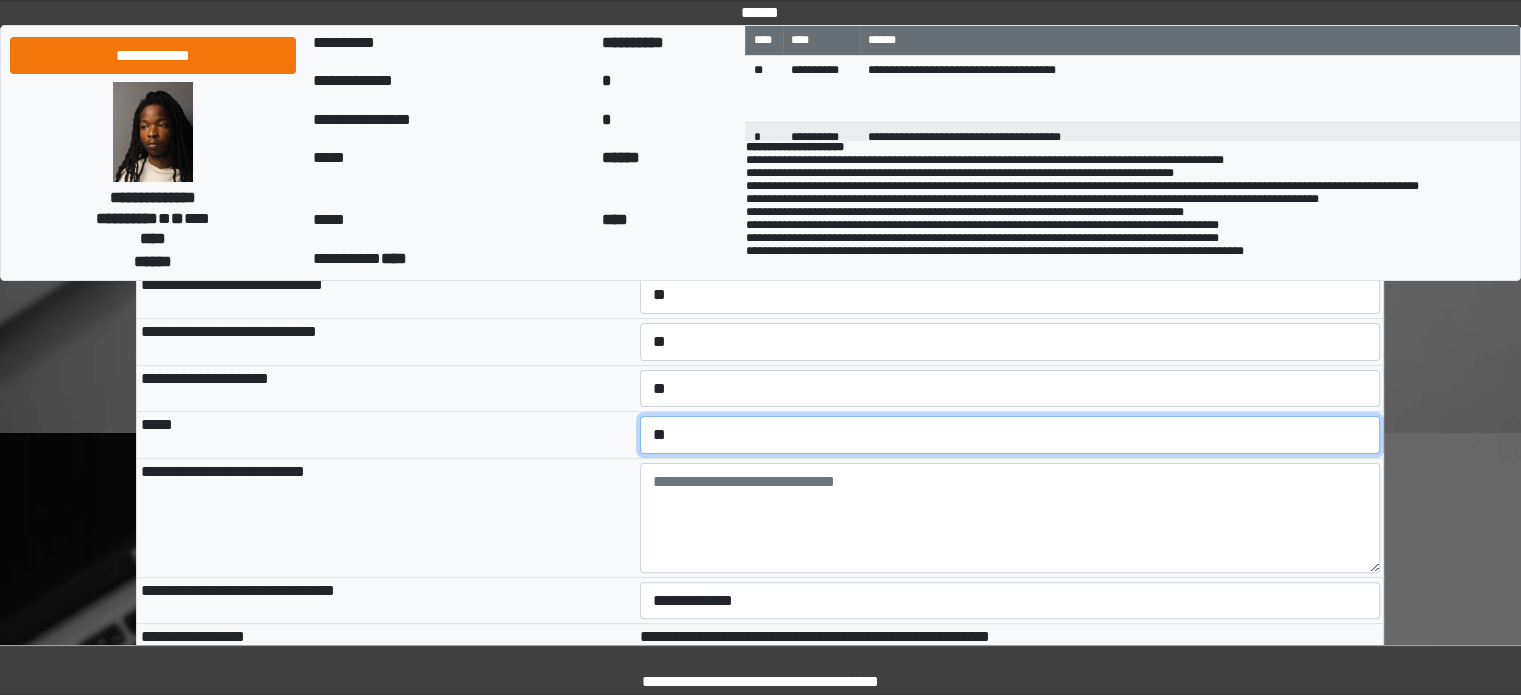 click on "**********" at bounding box center [1010, 435] 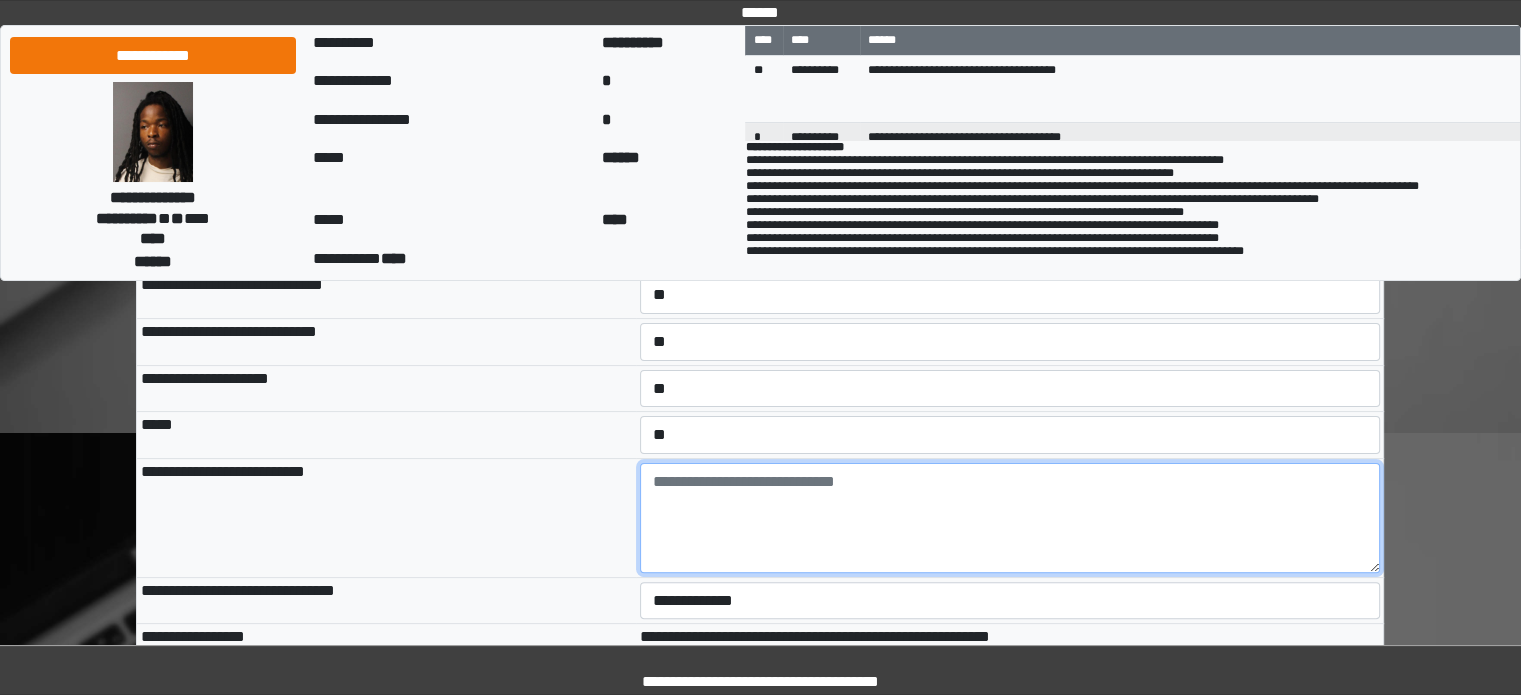click at bounding box center (1010, 518) 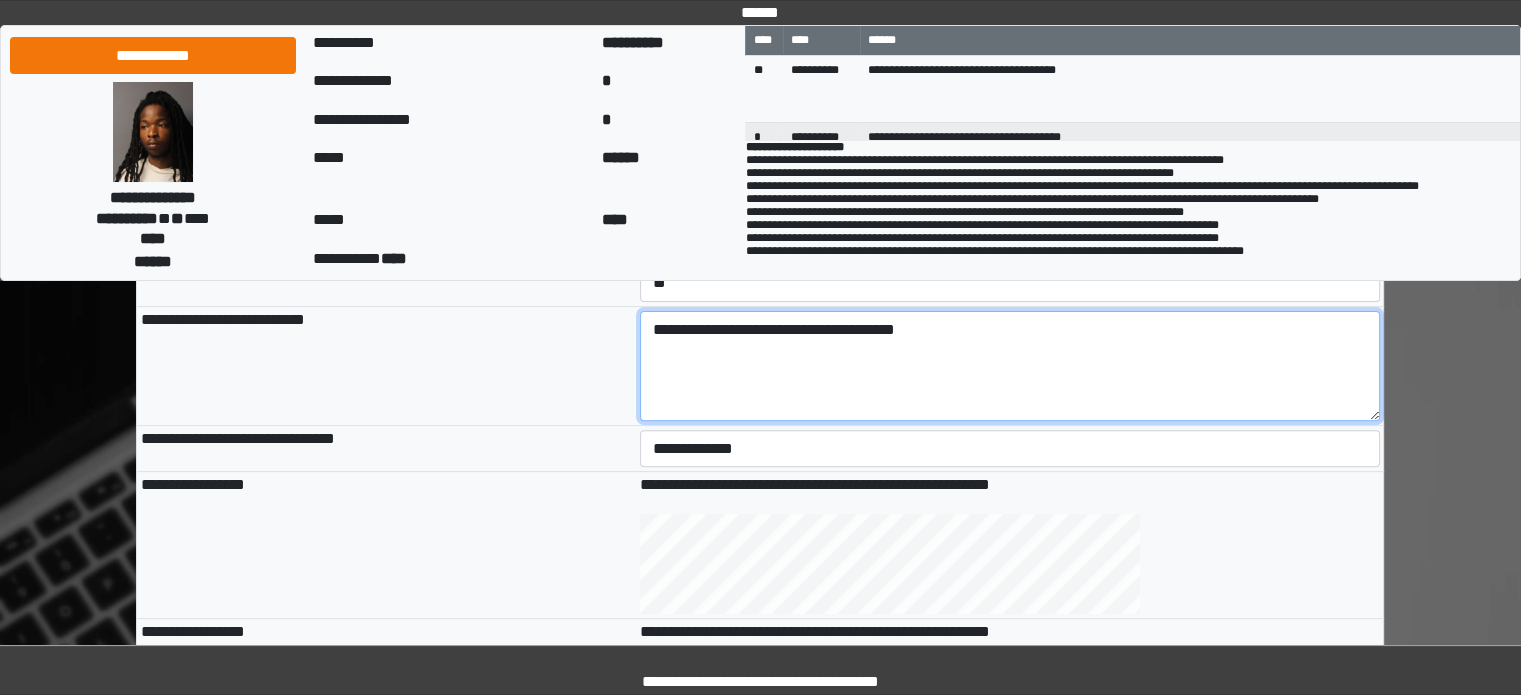 scroll, scrollTop: 600, scrollLeft: 0, axis: vertical 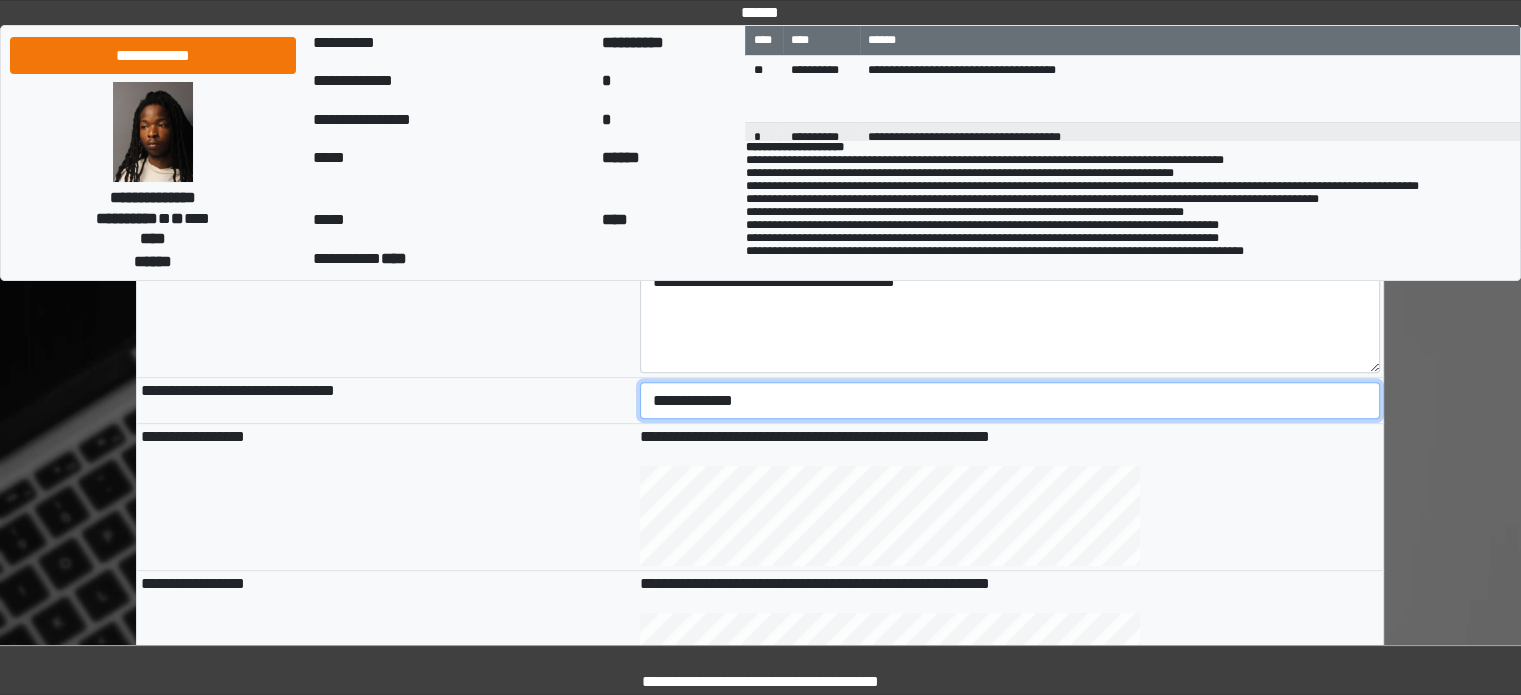 click on "**********" at bounding box center [1010, 401] 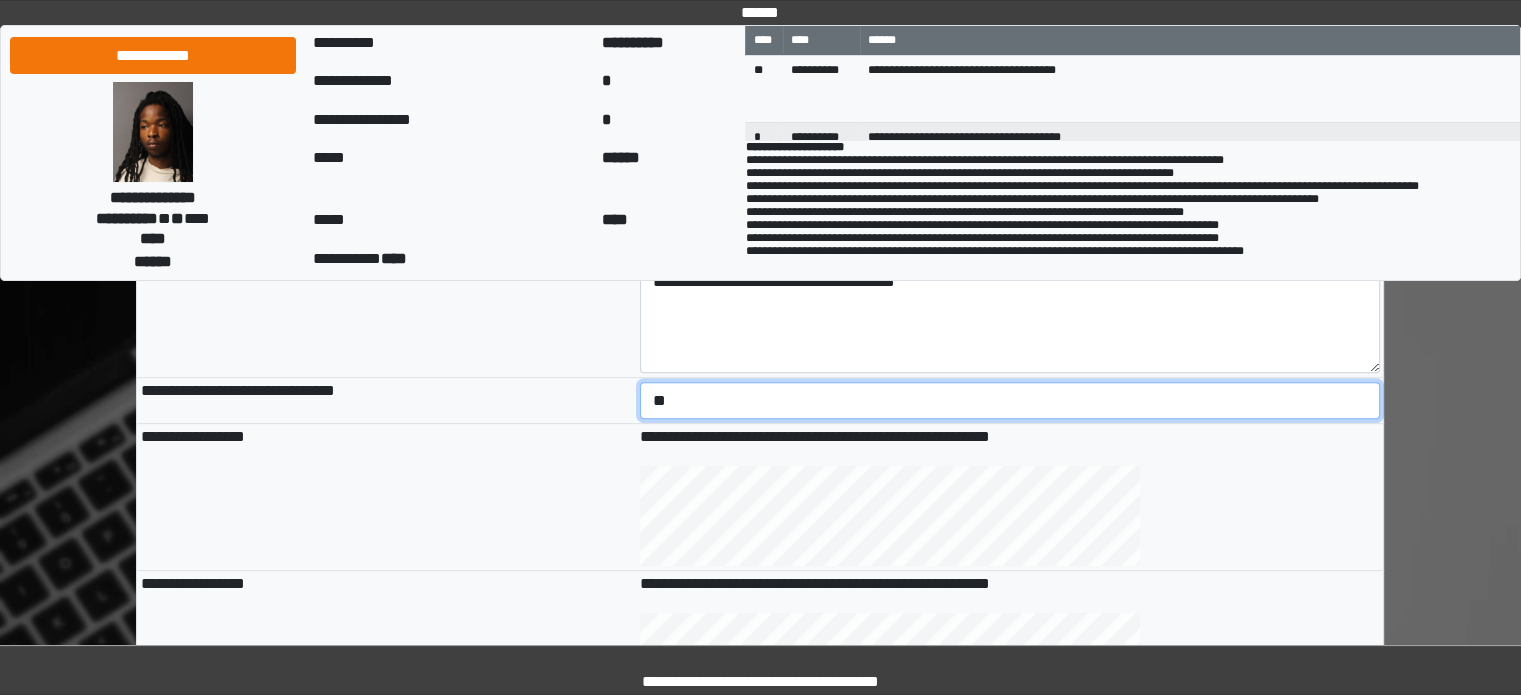 click on "**********" at bounding box center [1010, 401] 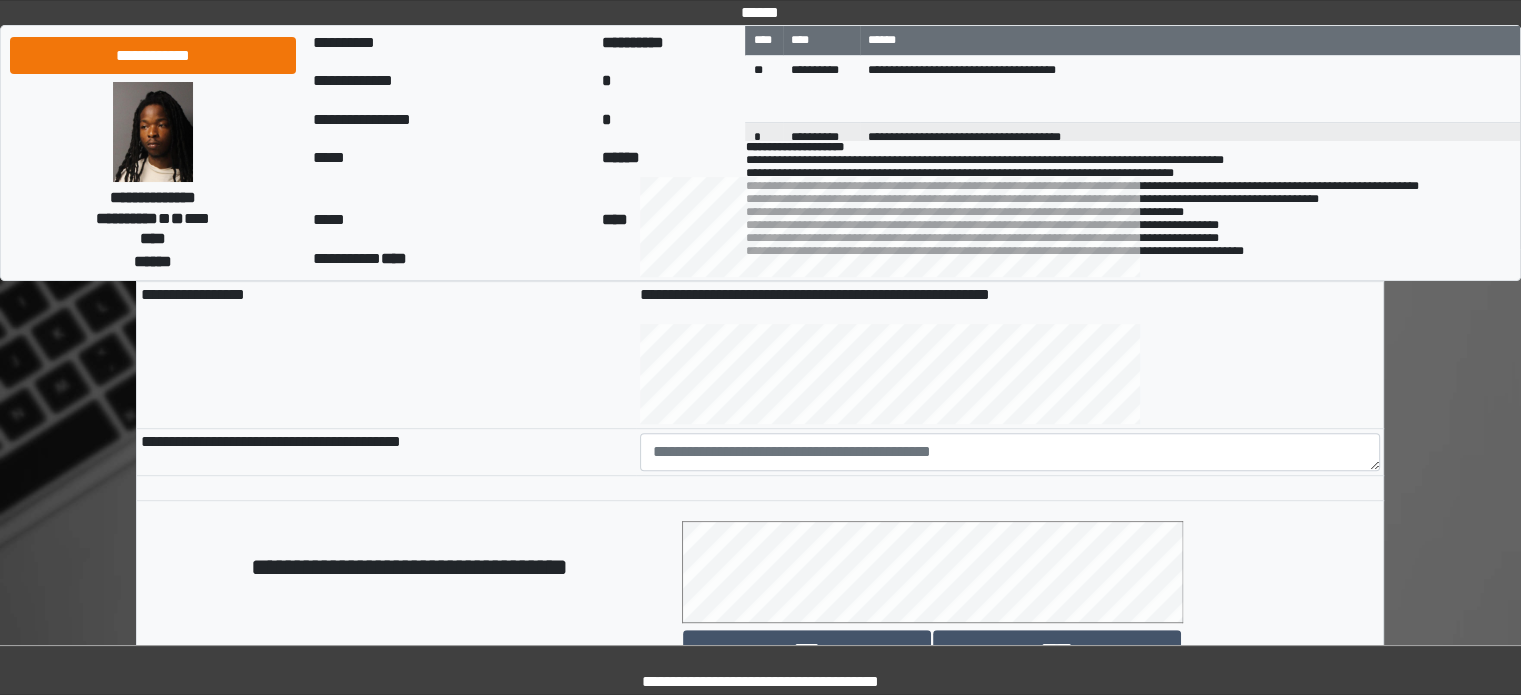 scroll, scrollTop: 900, scrollLeft: 0, axis: vertical 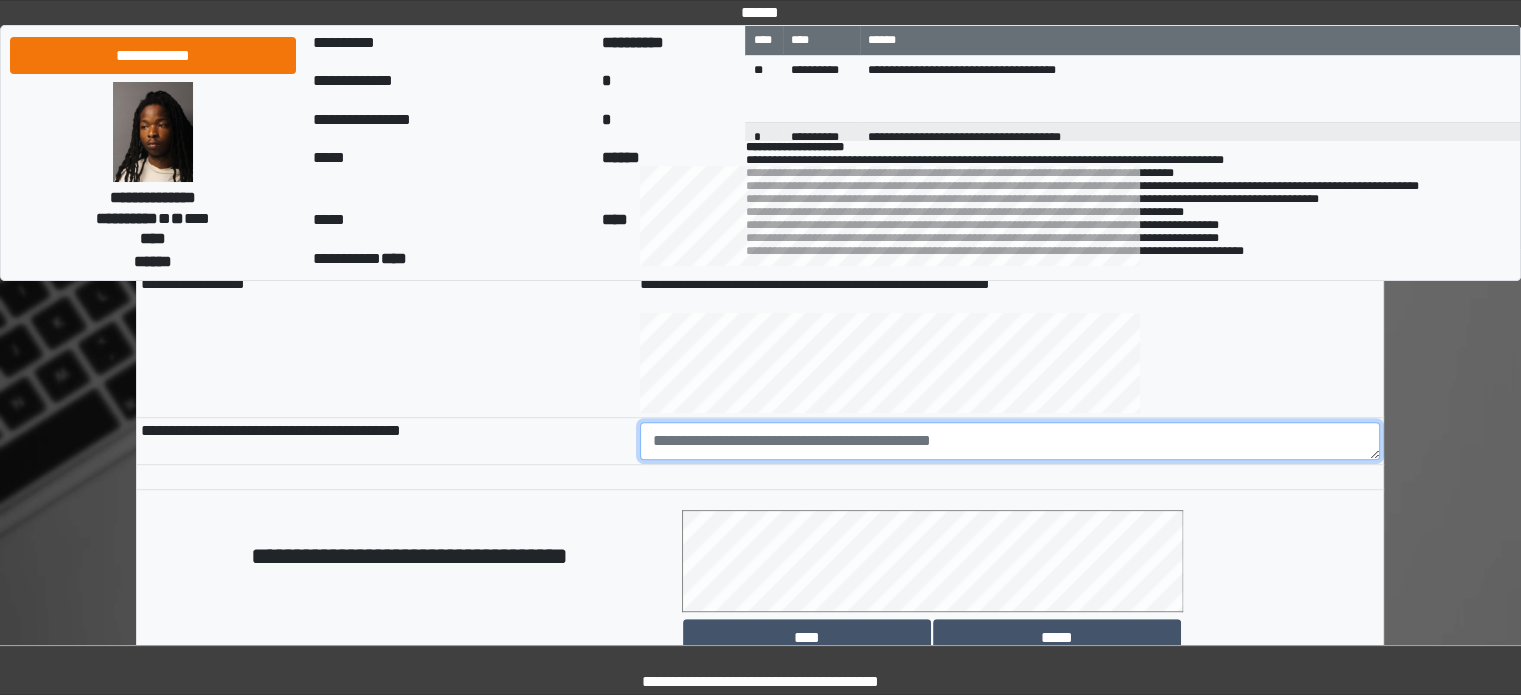 click at bounding box center [1010, 441] 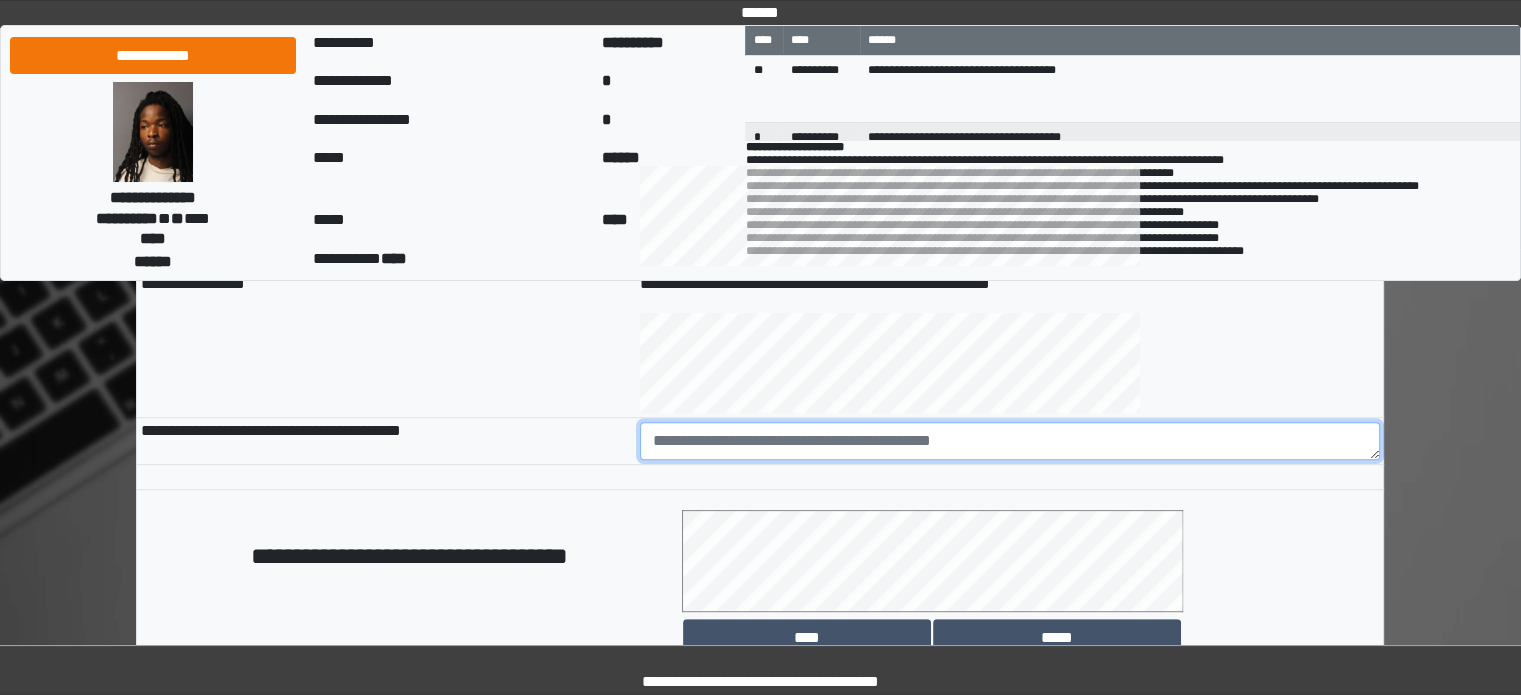 paste on "**********" 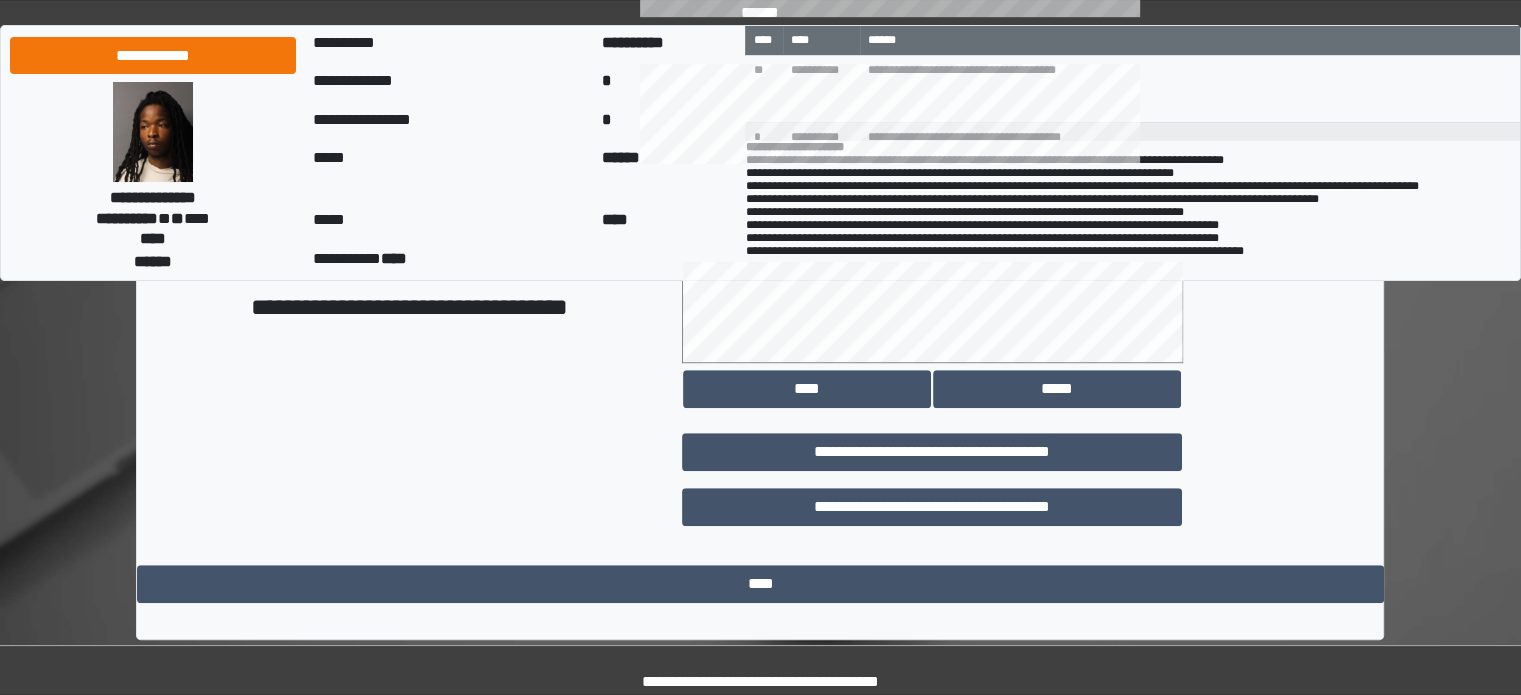 scroll, scrollTop: 1158, scrollLeft: 0, axis: vertical 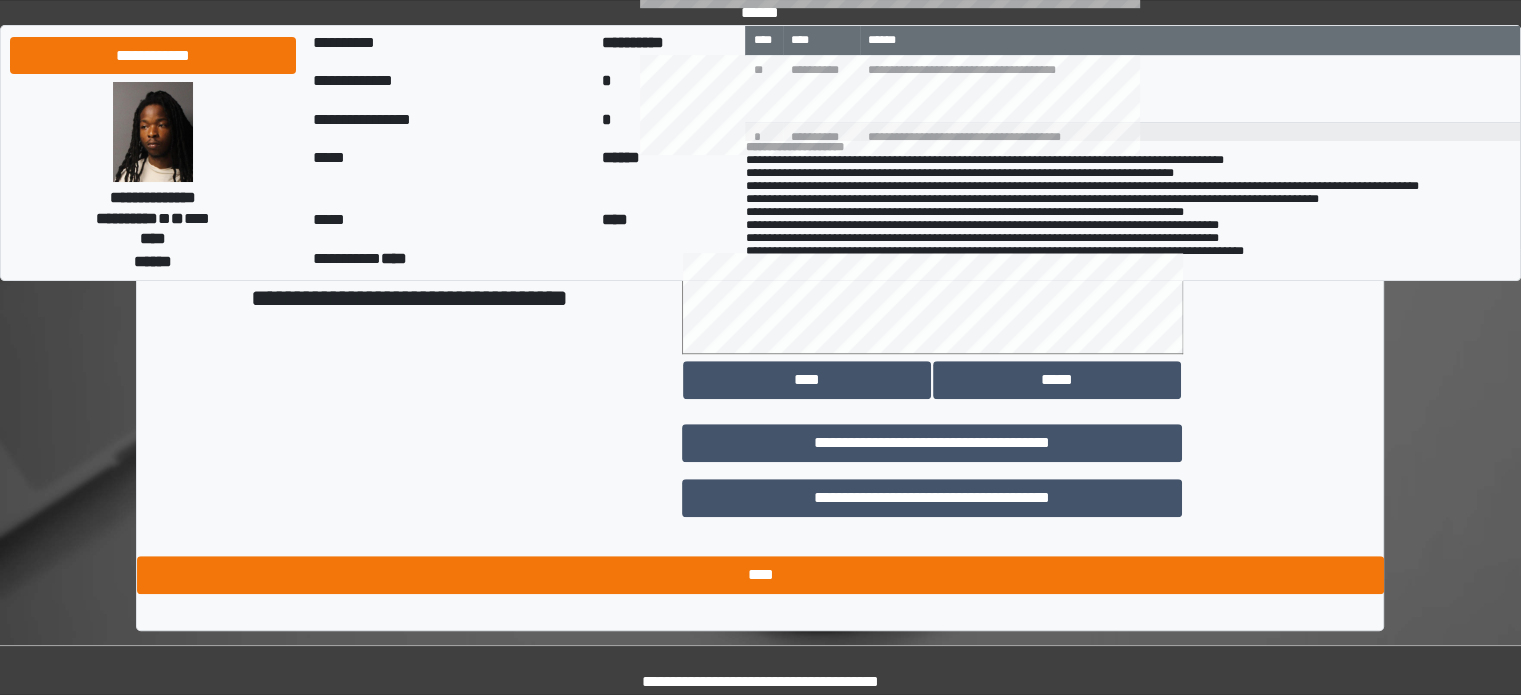 type on "**********" 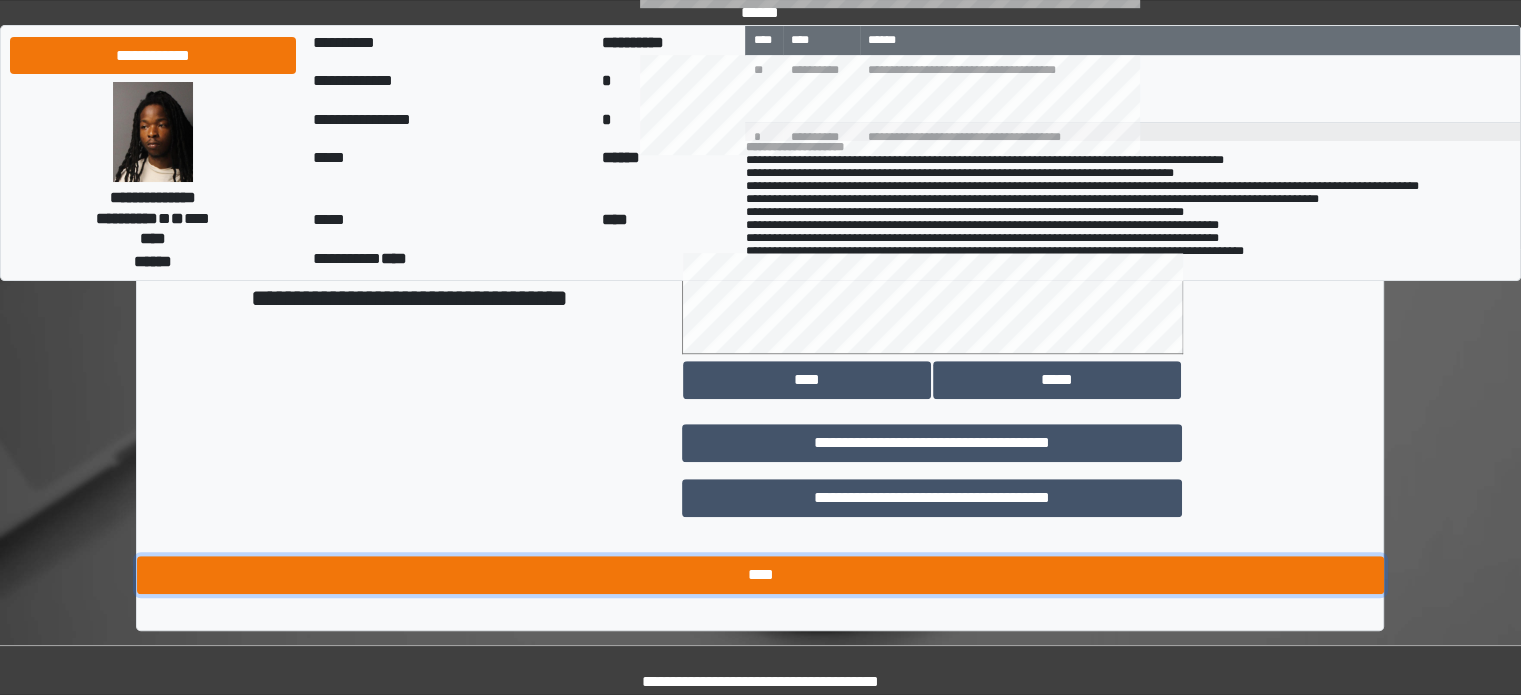 click on "****" at bounding box center (760, 575) 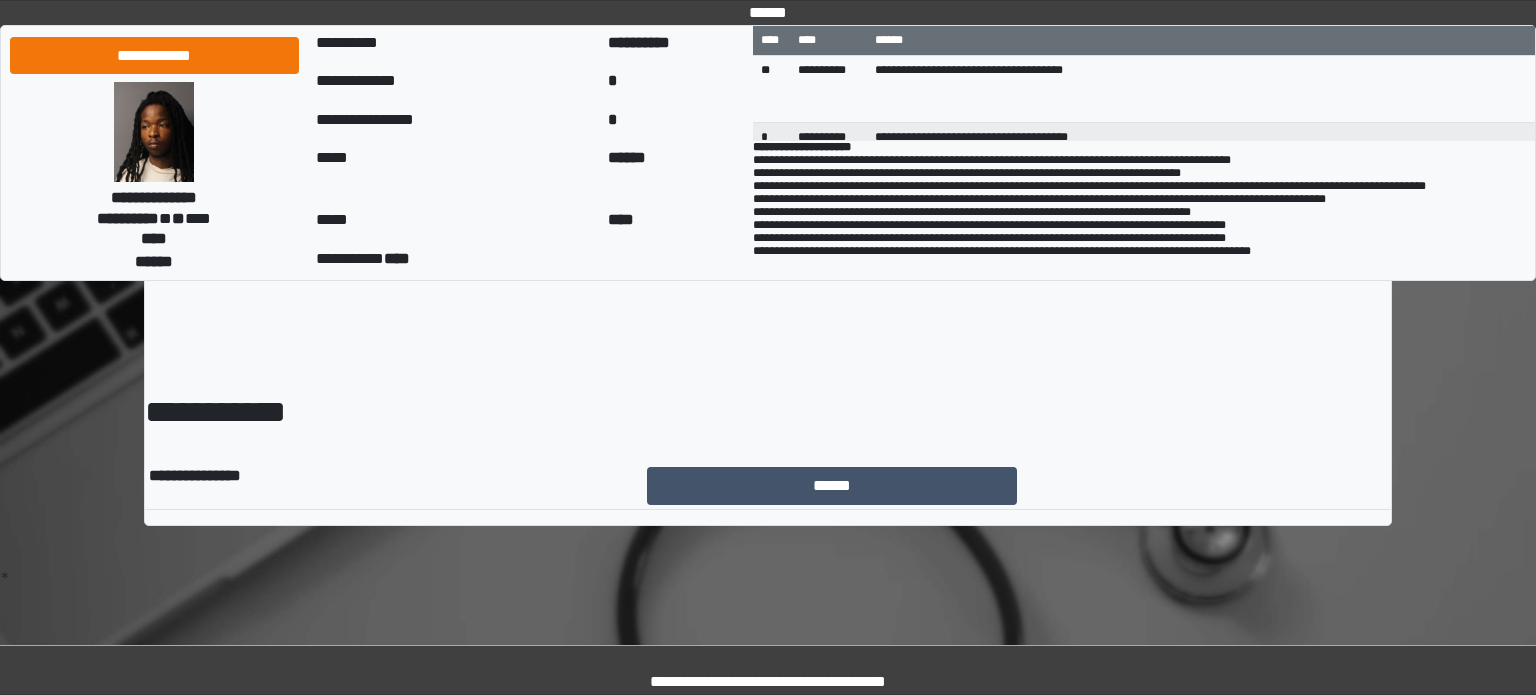 scroll, scrollTop: 0, scrollLeft: 0, axis: both 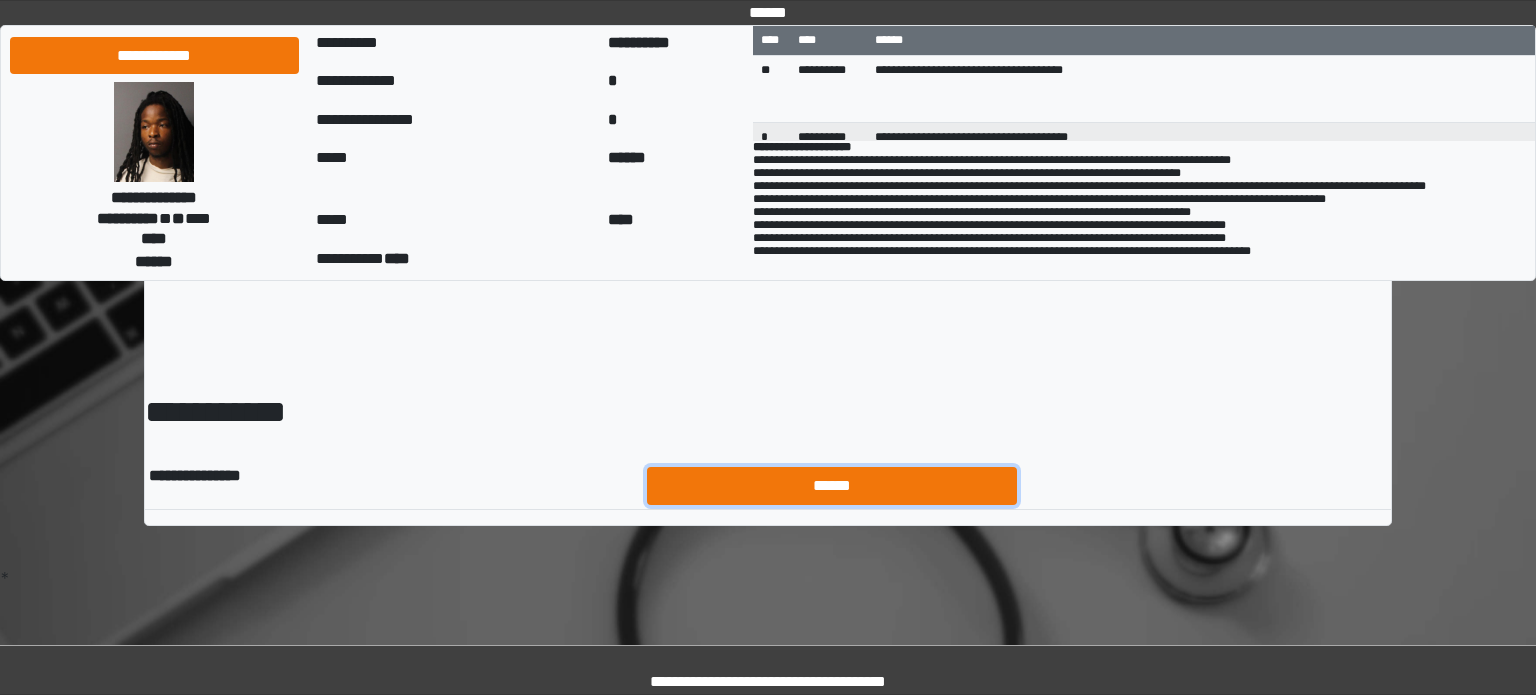 click on "******" at bounding box center (832, 486) 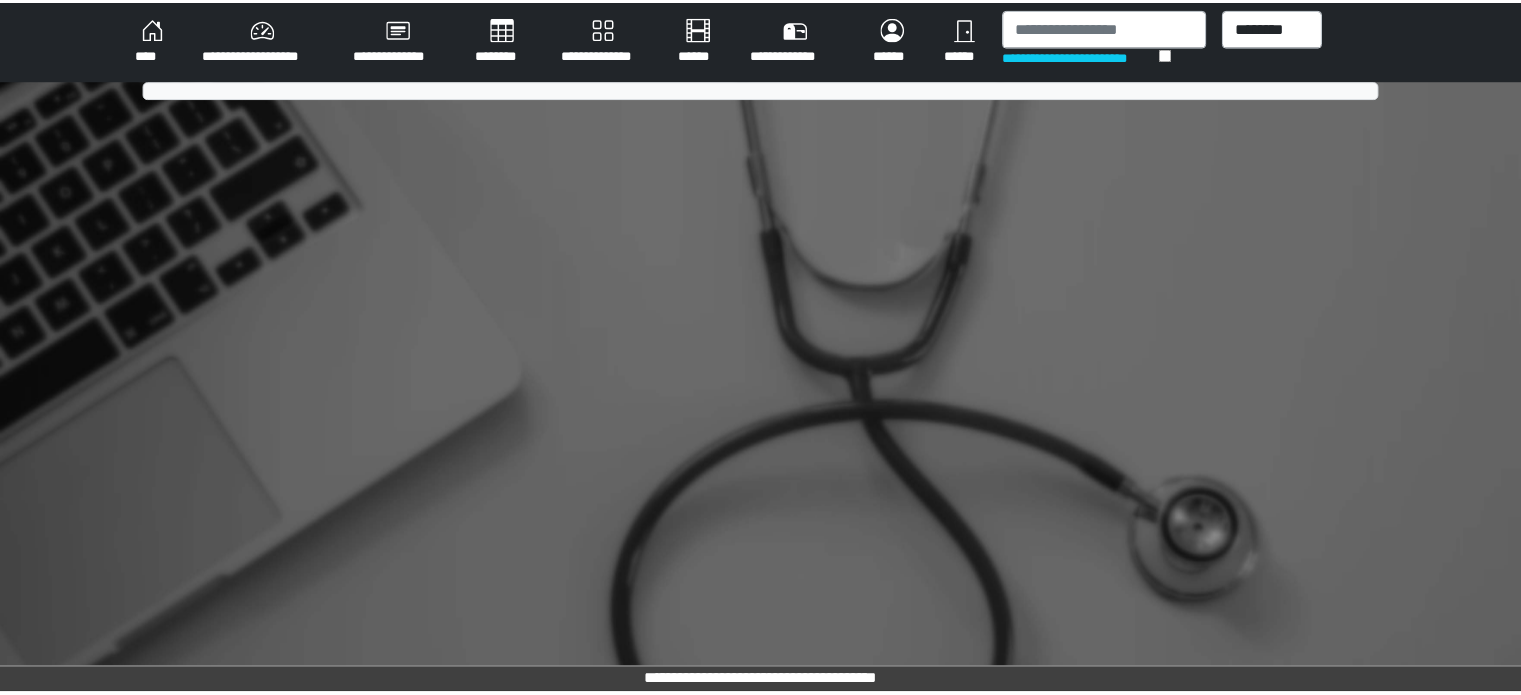 scroll, scrollTop: 0, scrollLeft: 0, axis: both 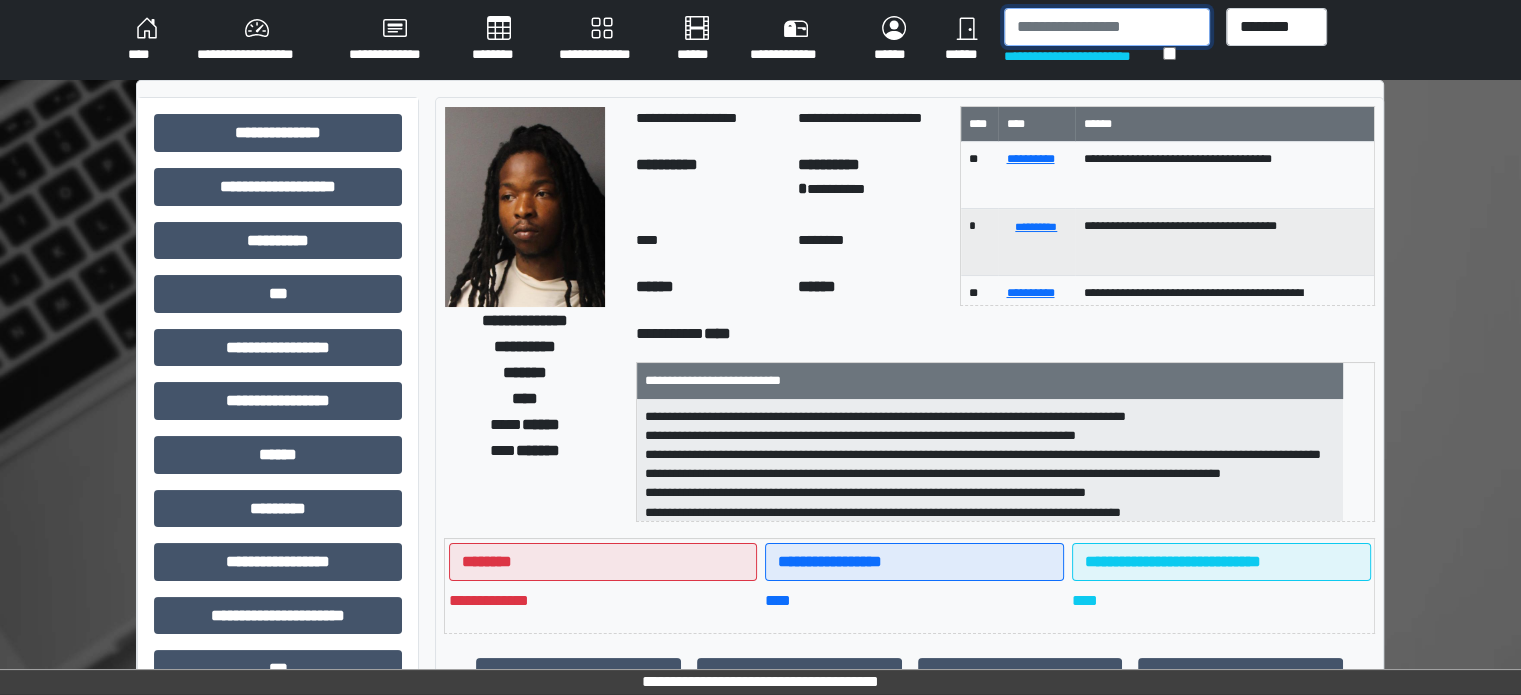 click at bounding box center [1107, 27] 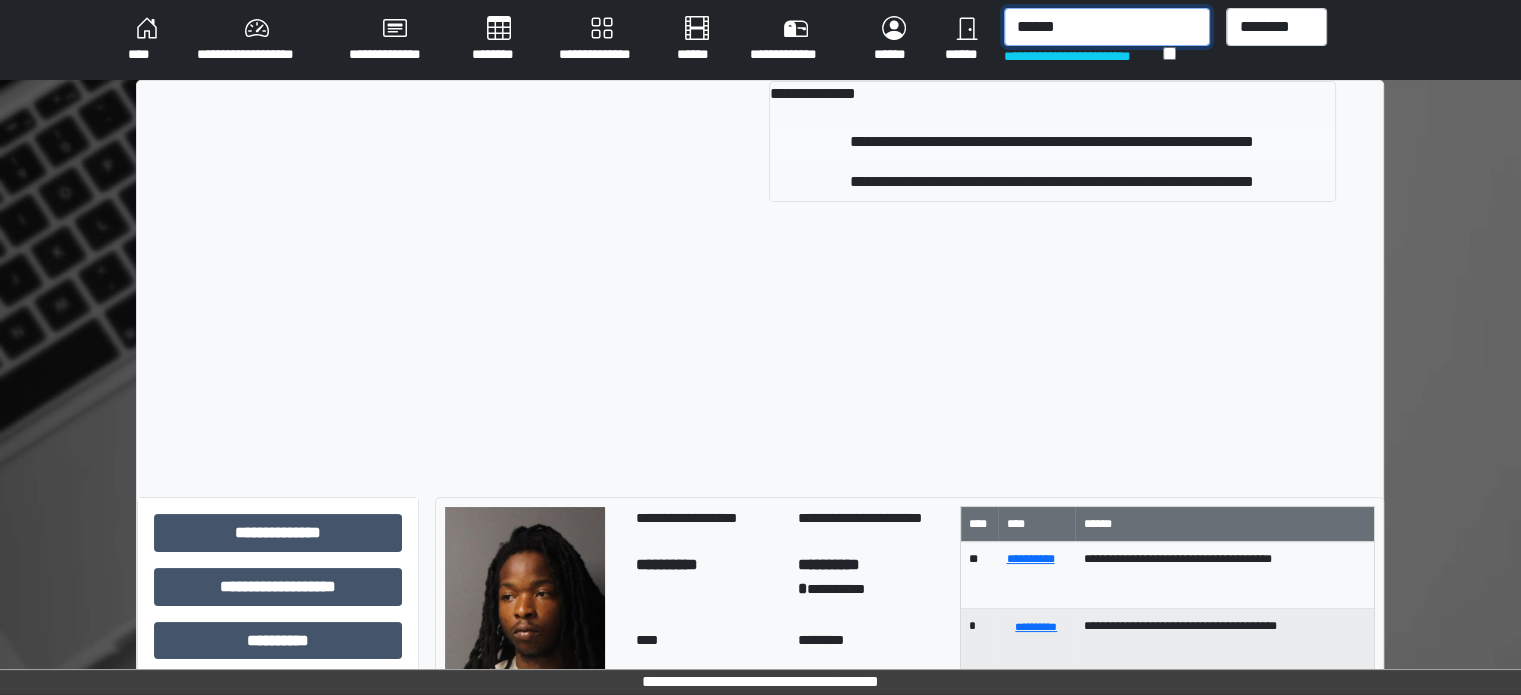 type on "******" 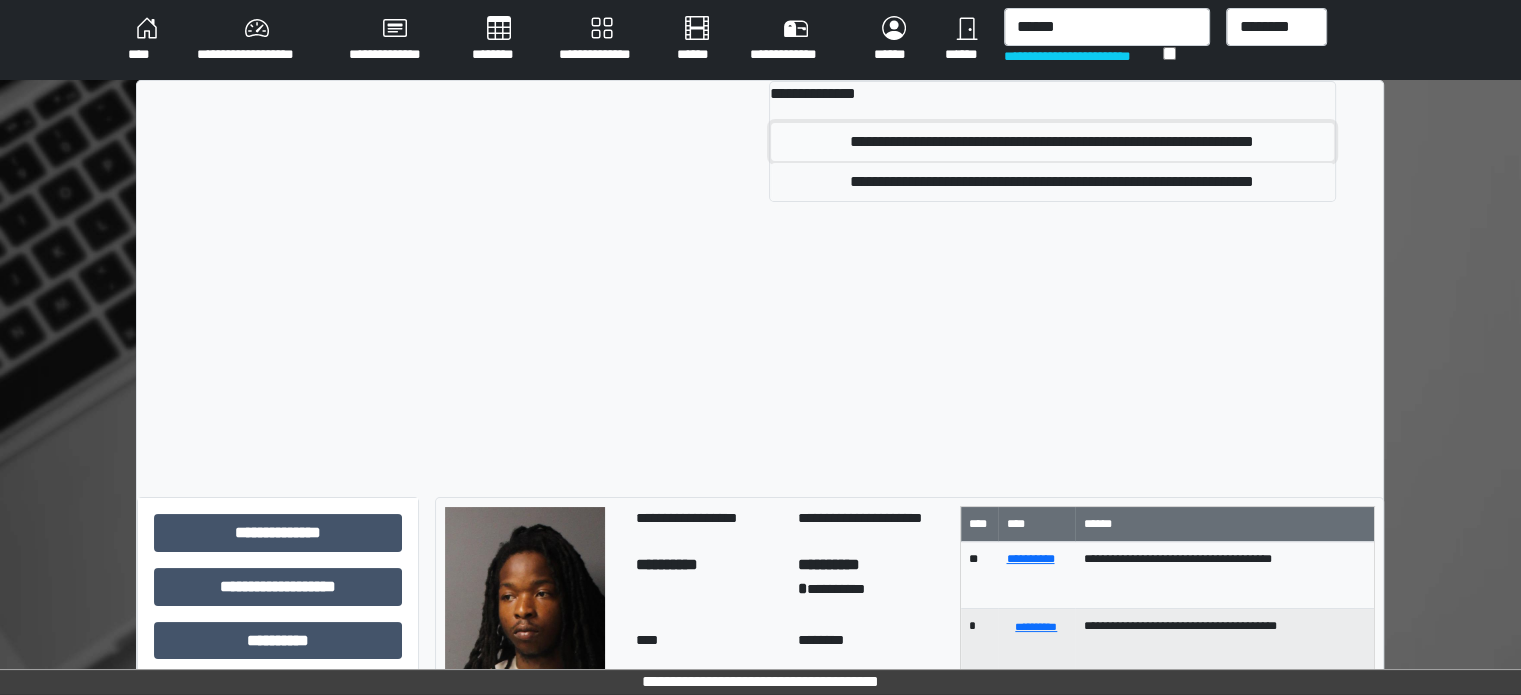 click on "**********" at bounding box center [1052, 142] 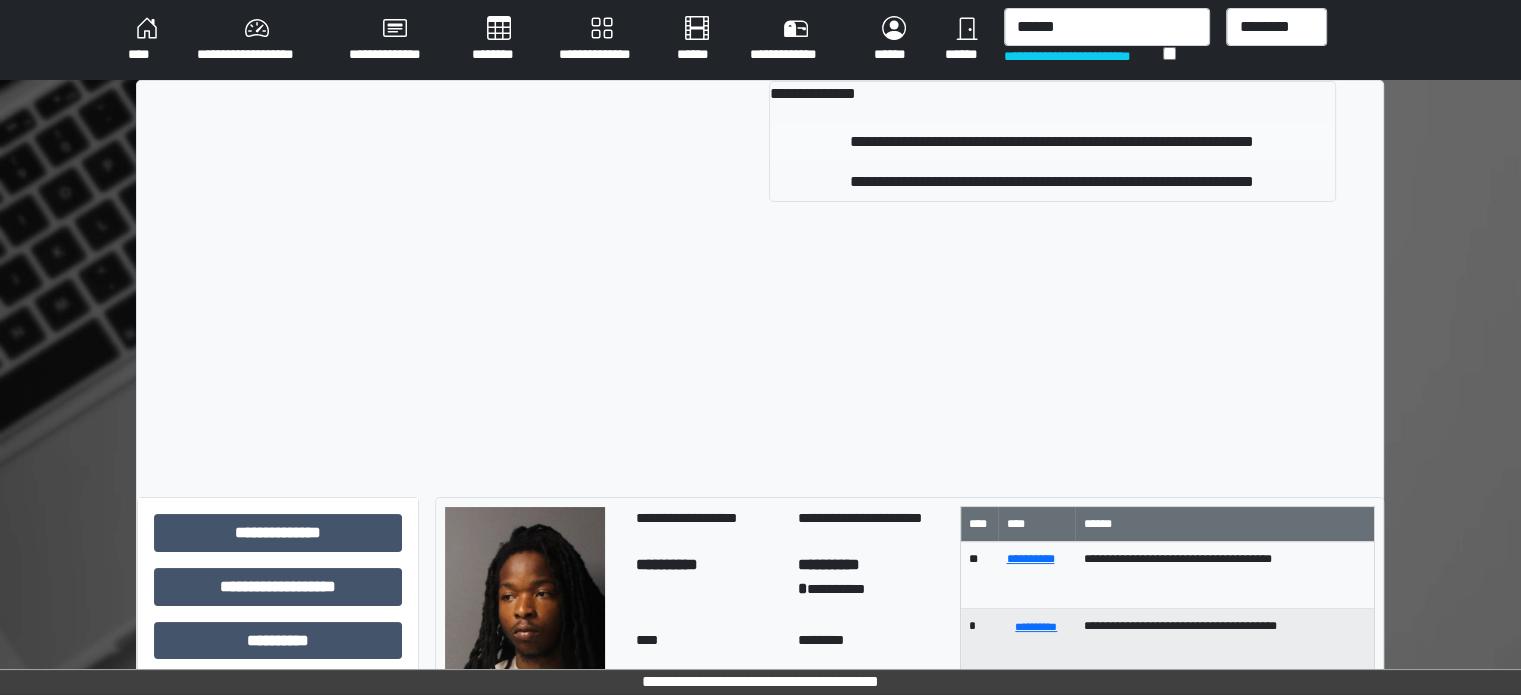 type 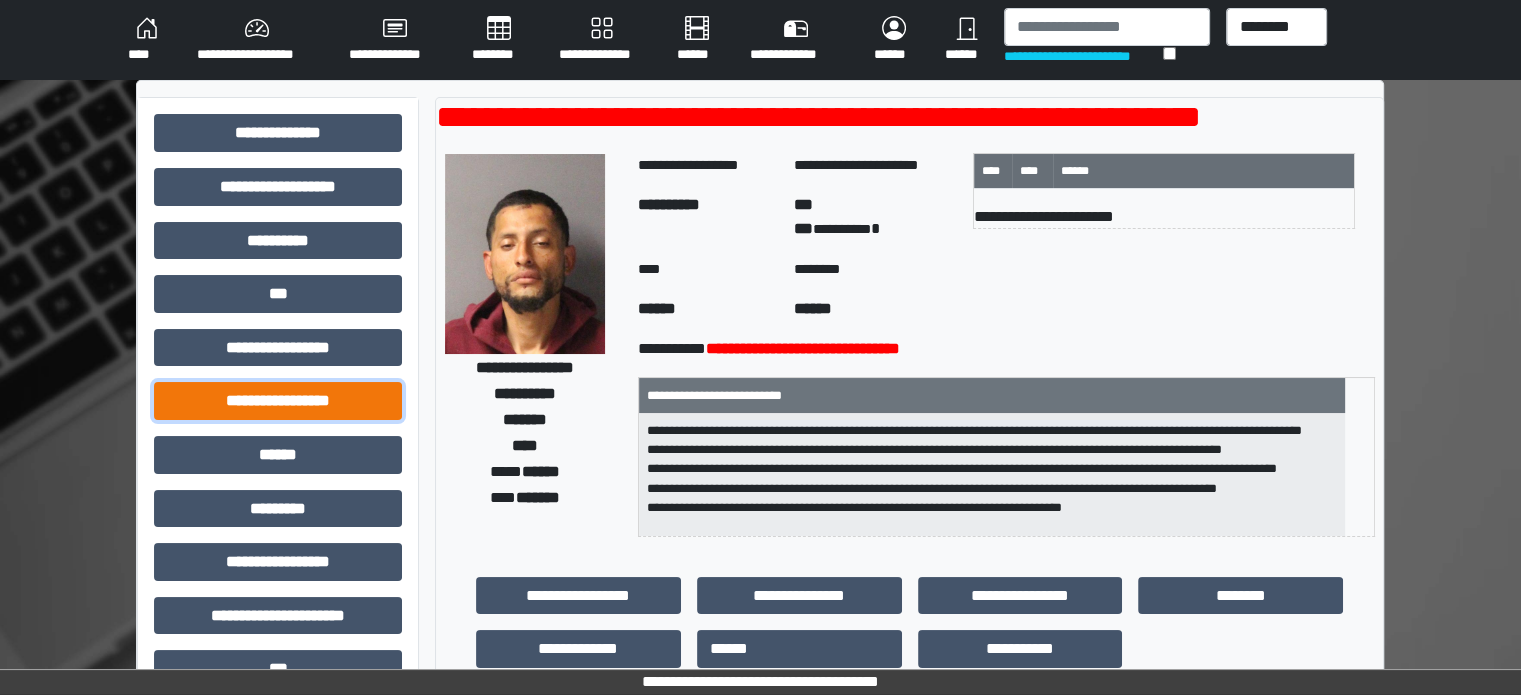 click on "**********" at bounding box center [278, 401] 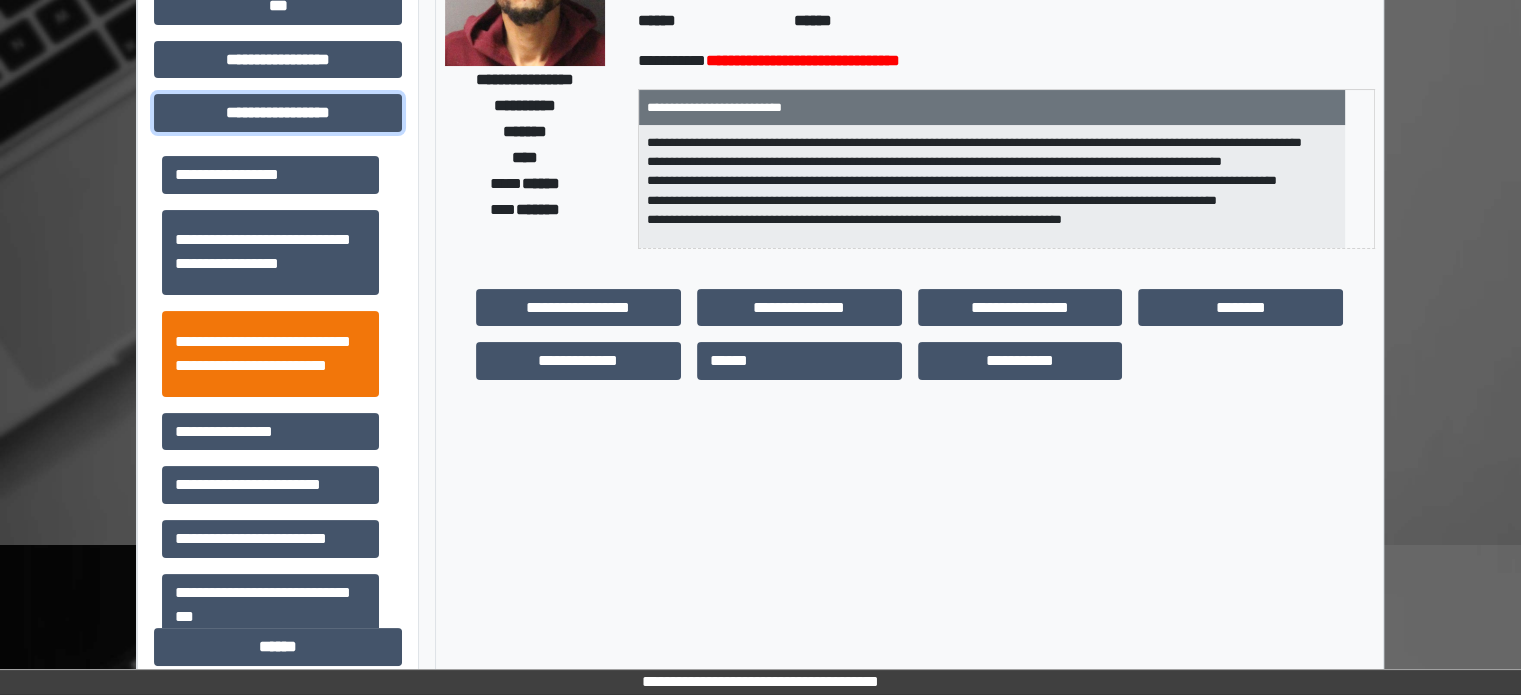scroll, scrollTop: 300, scrollLeft: 0, axis: vertical 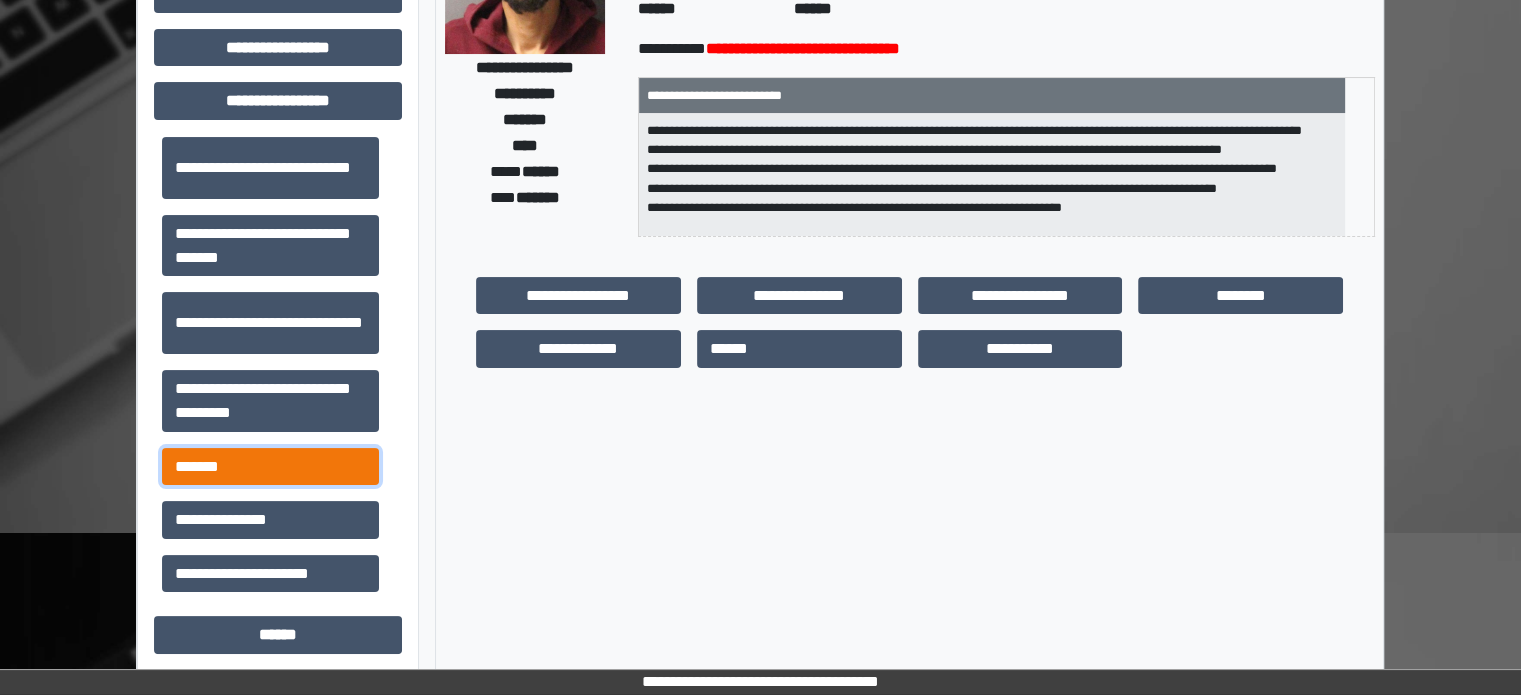 click on "*******" at bounding box center [270, 467] 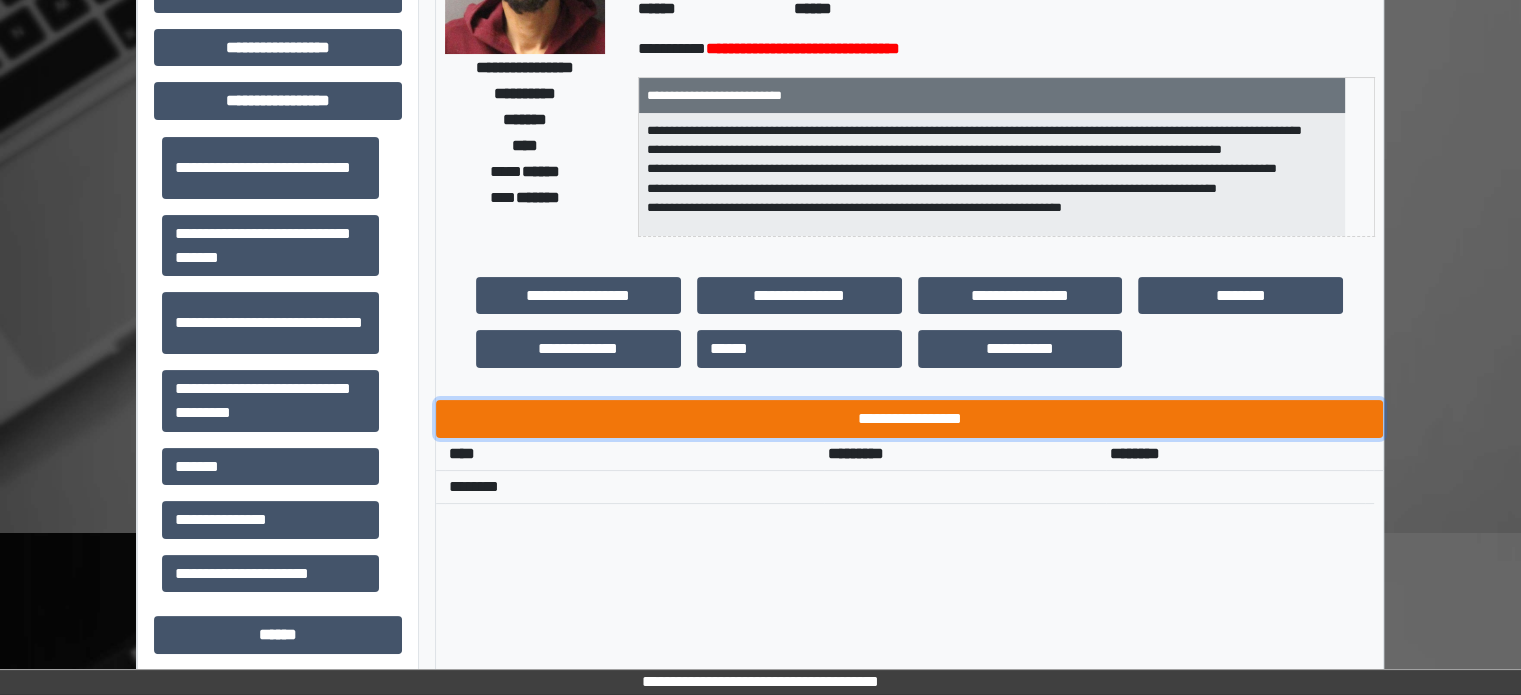 click on "**********" at bounding box center [909, 419] 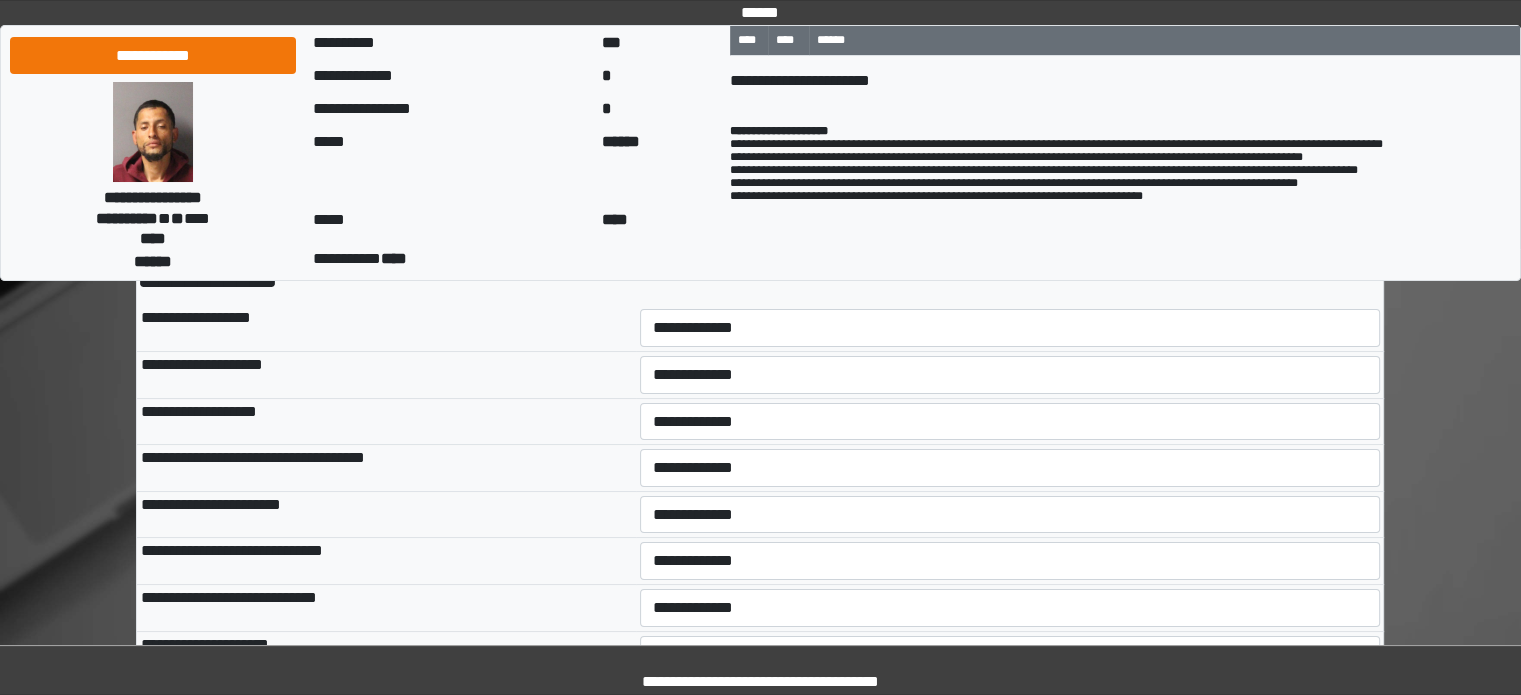 scroll, scrollTop: 100, scrollLeft: 0, axis: vertical 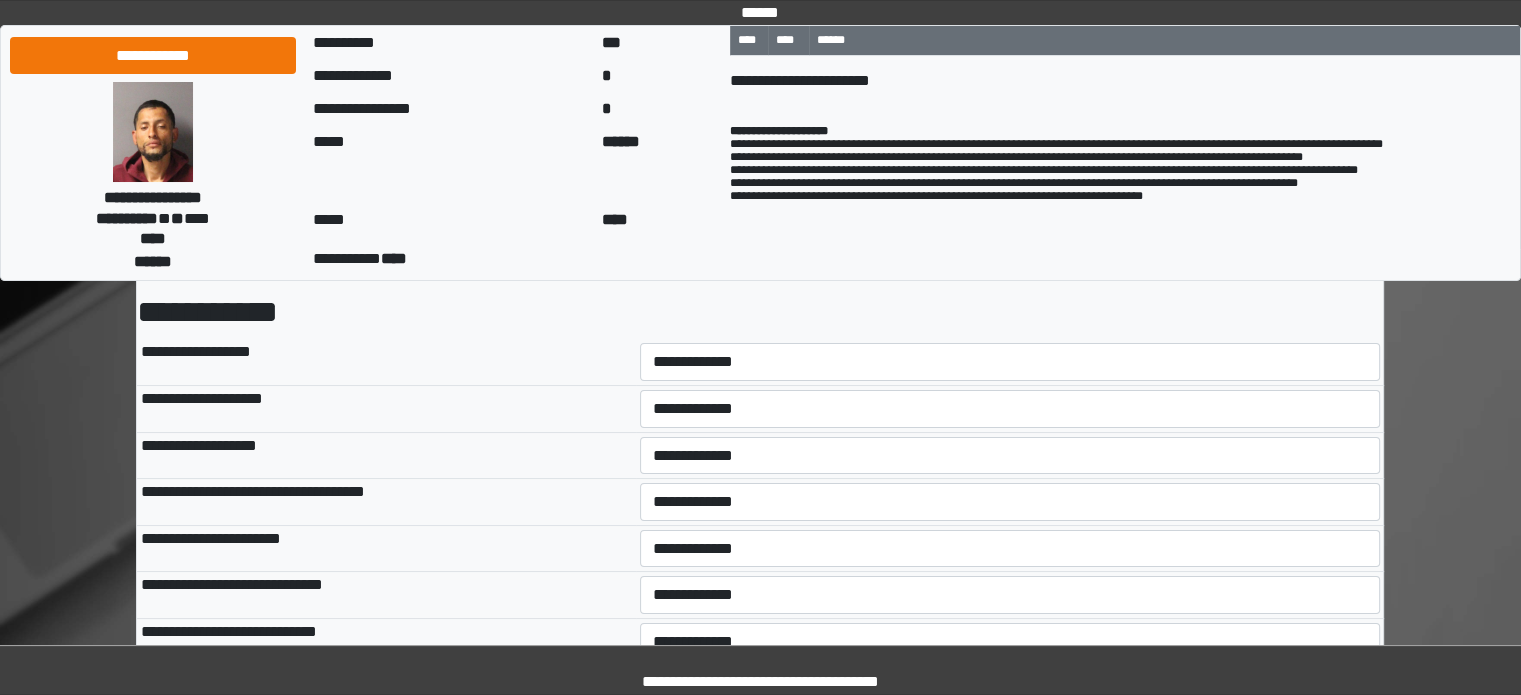 click on "**********" at bounding box center (1010, 362) 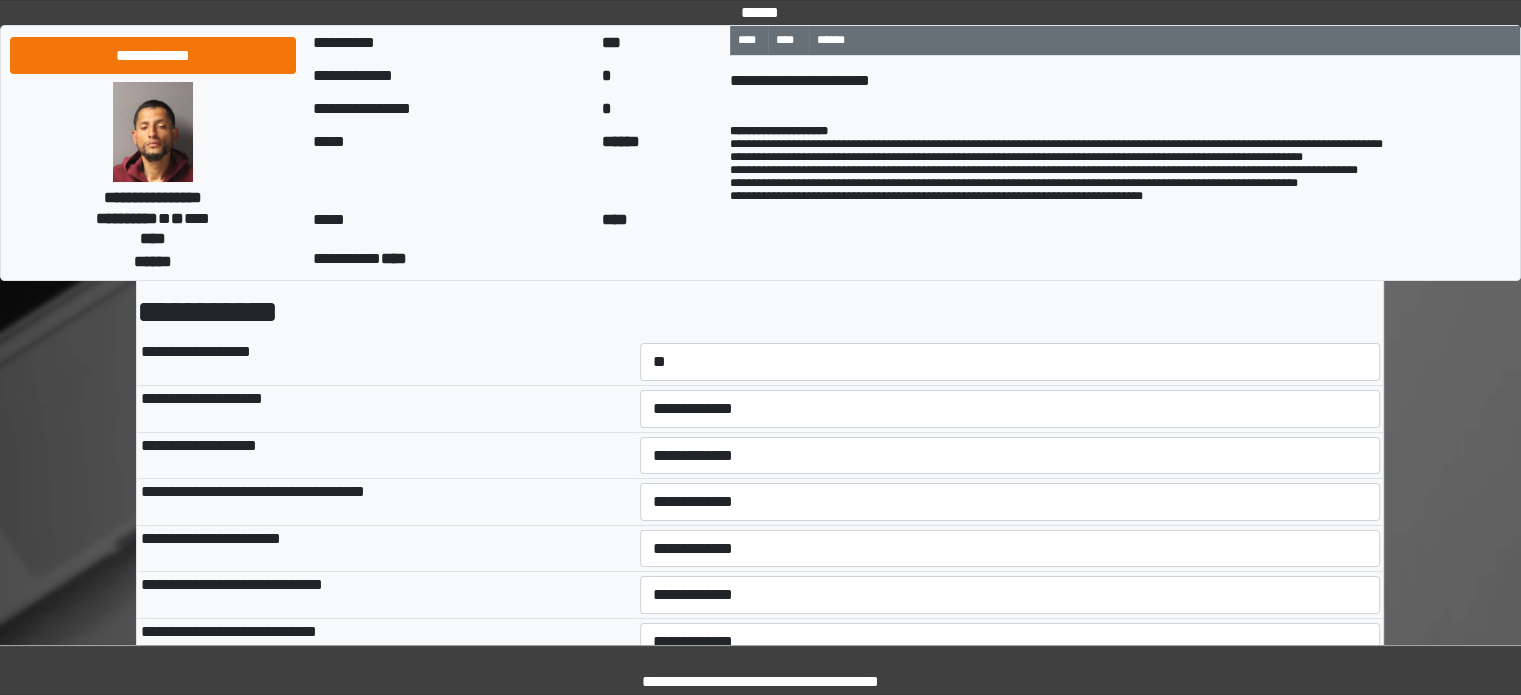 click on "**********" at bounding box center (1010, 362) 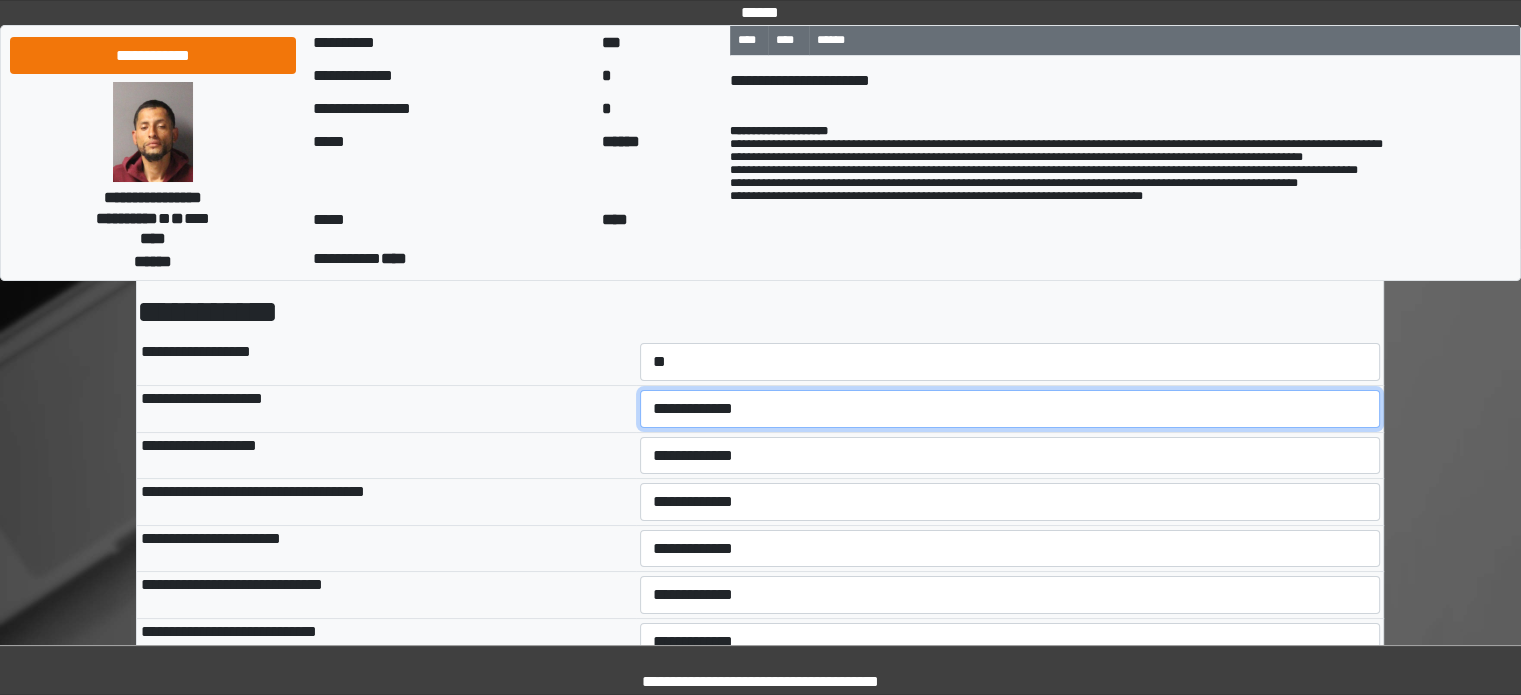 click on "**********" at bounding box center [1010, 409] 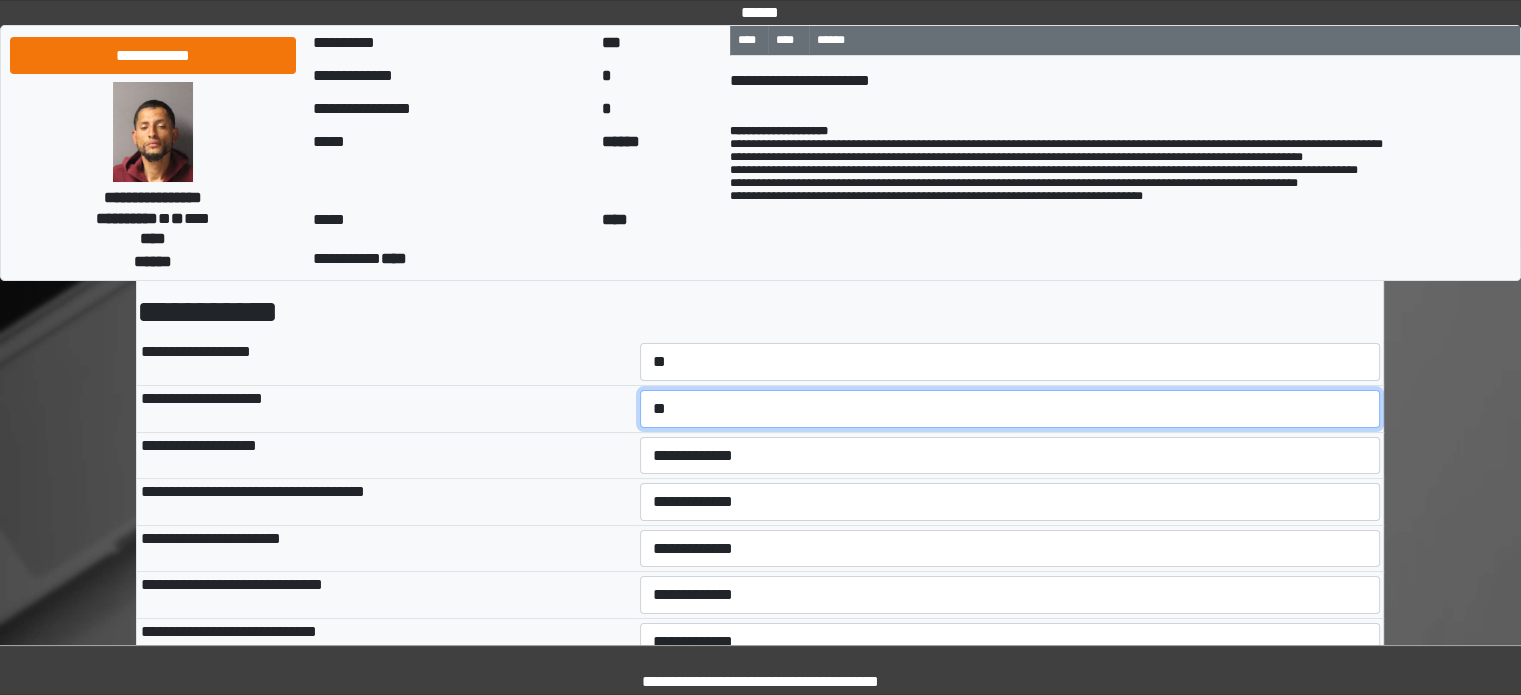 click on "**********" at bounding box center [1010, 409] 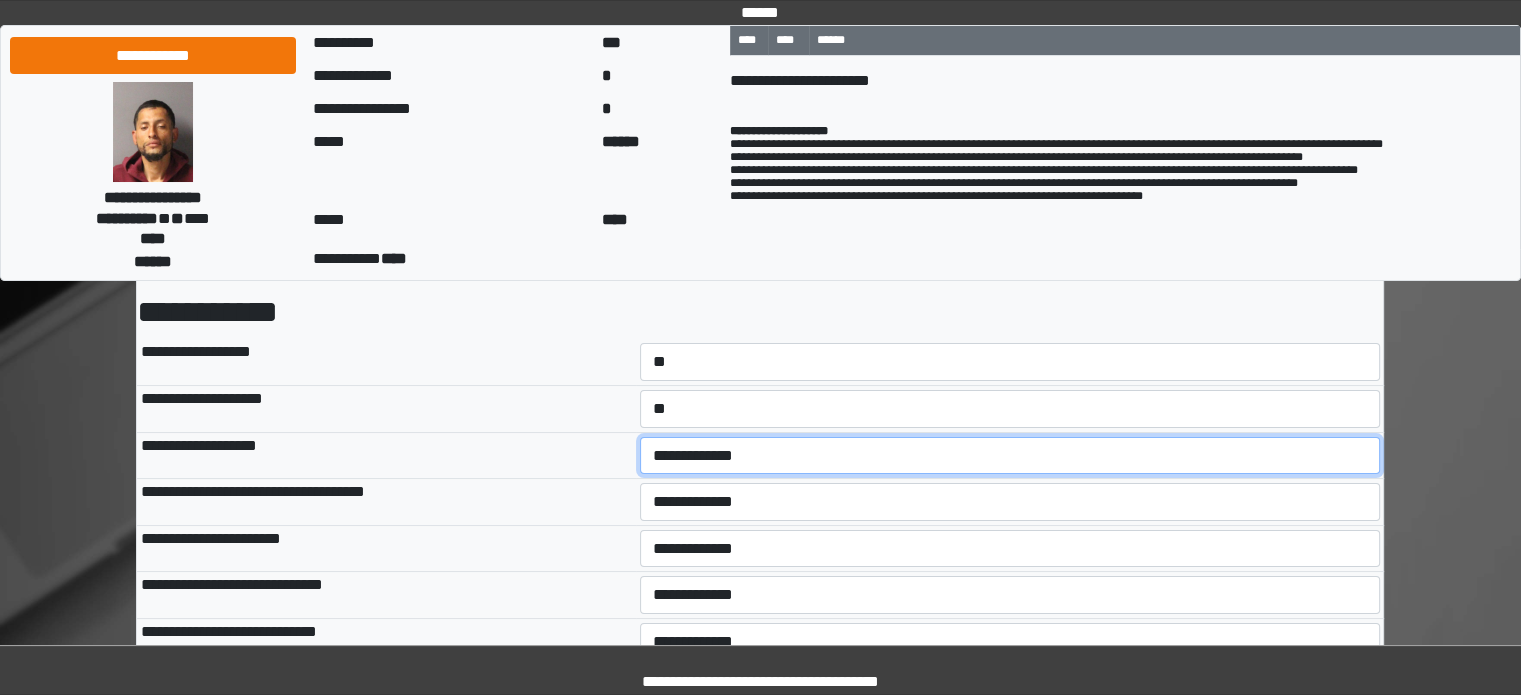 drag, startPoint x: 679, startPoint y: 456, endPoint x: 679, endPoint y: 469, distance: 13 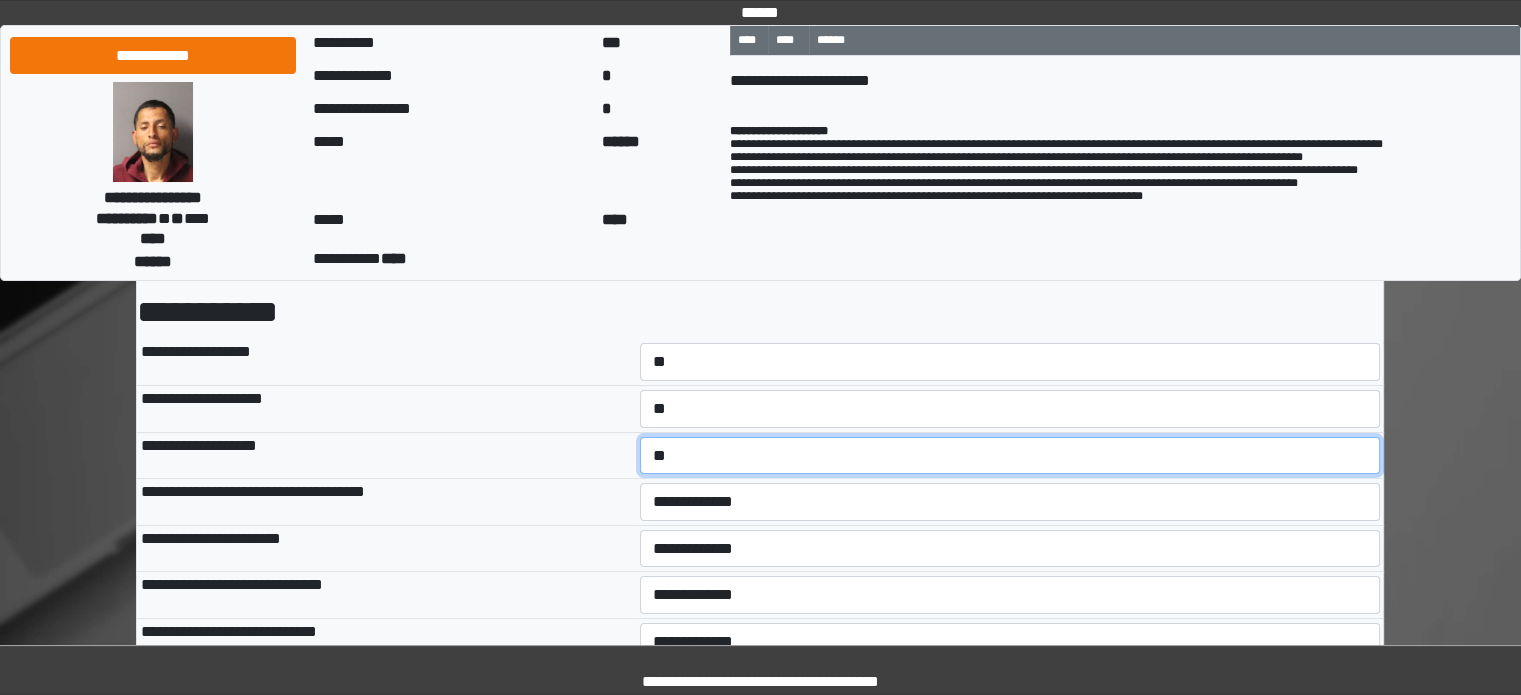 click on "**********" at bounding box center (1010, 456) 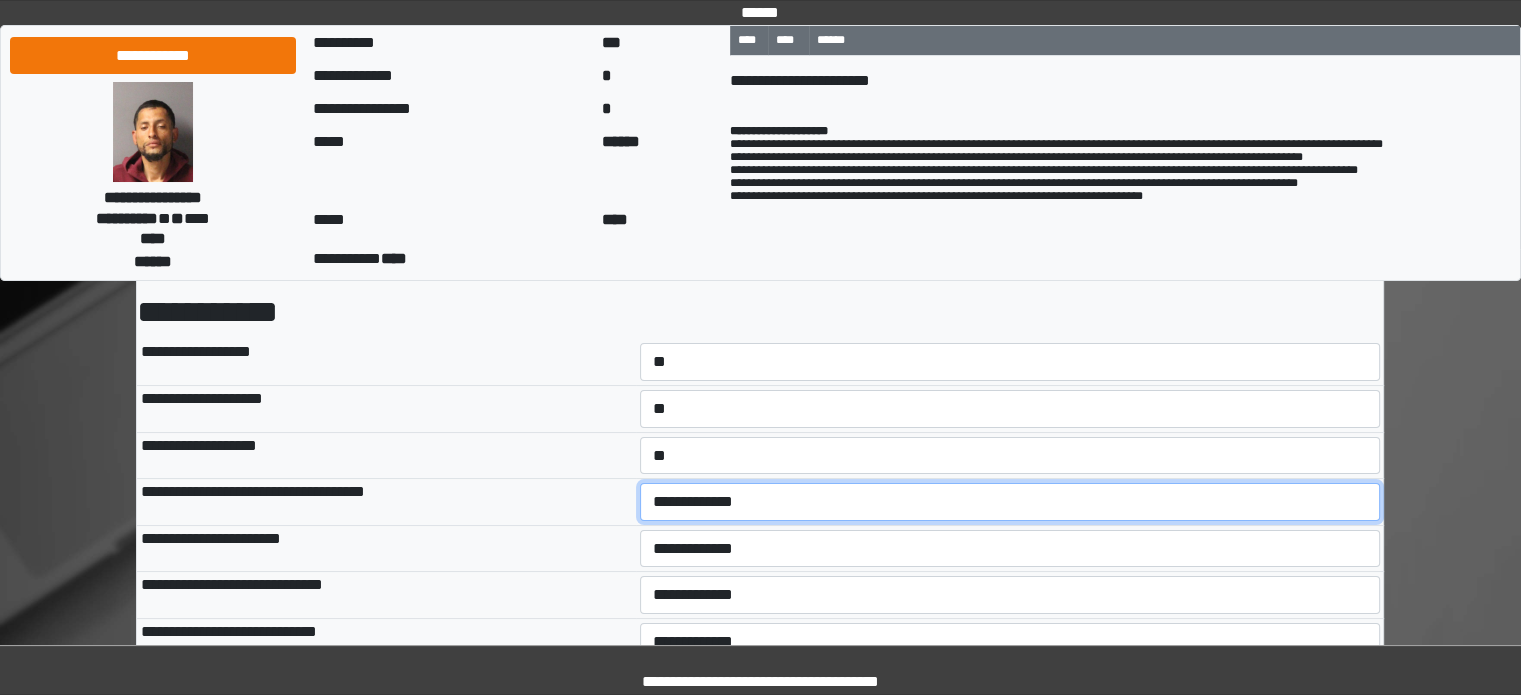 drag, startPoint x: 678, startPoint y: 499, endPoint x: 673, endPoint y: 519, distance: 20.615528 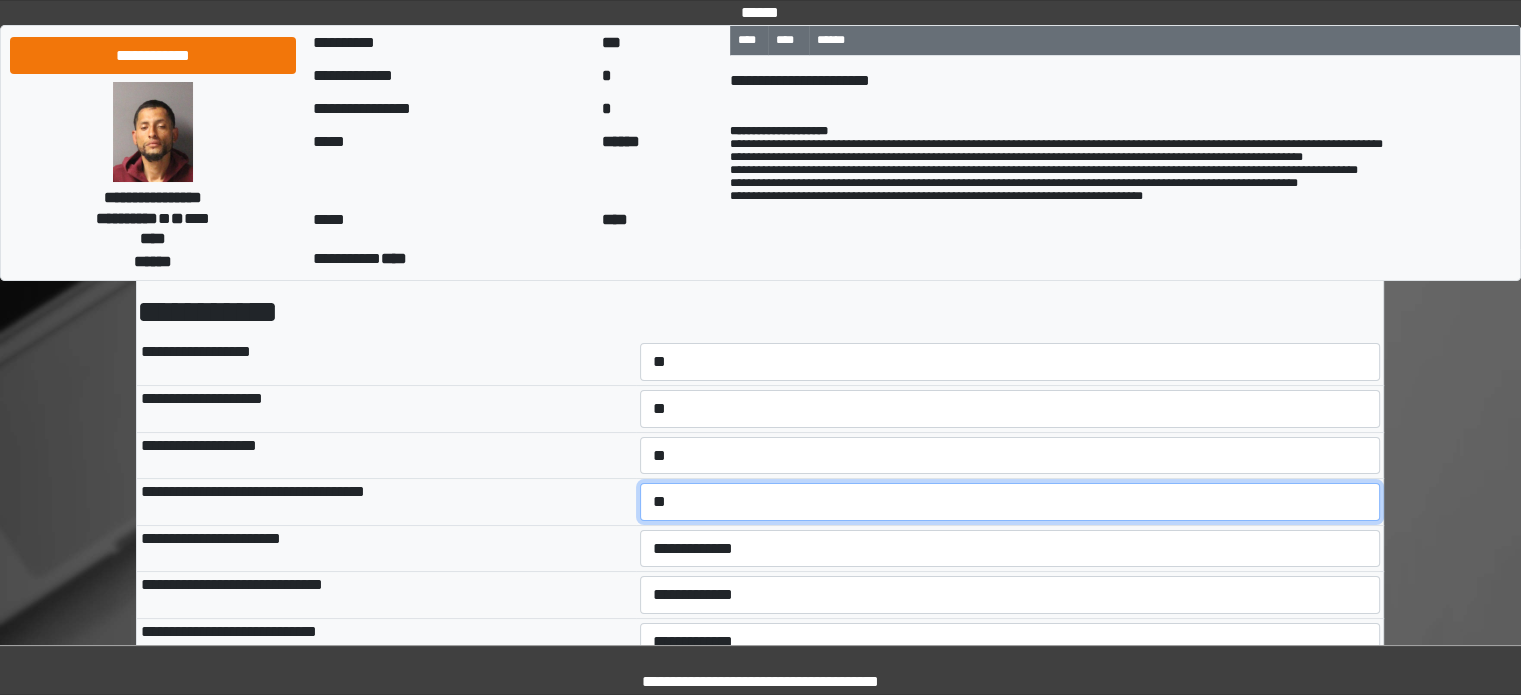 click on "**********" at bounding box center (1010, 502) 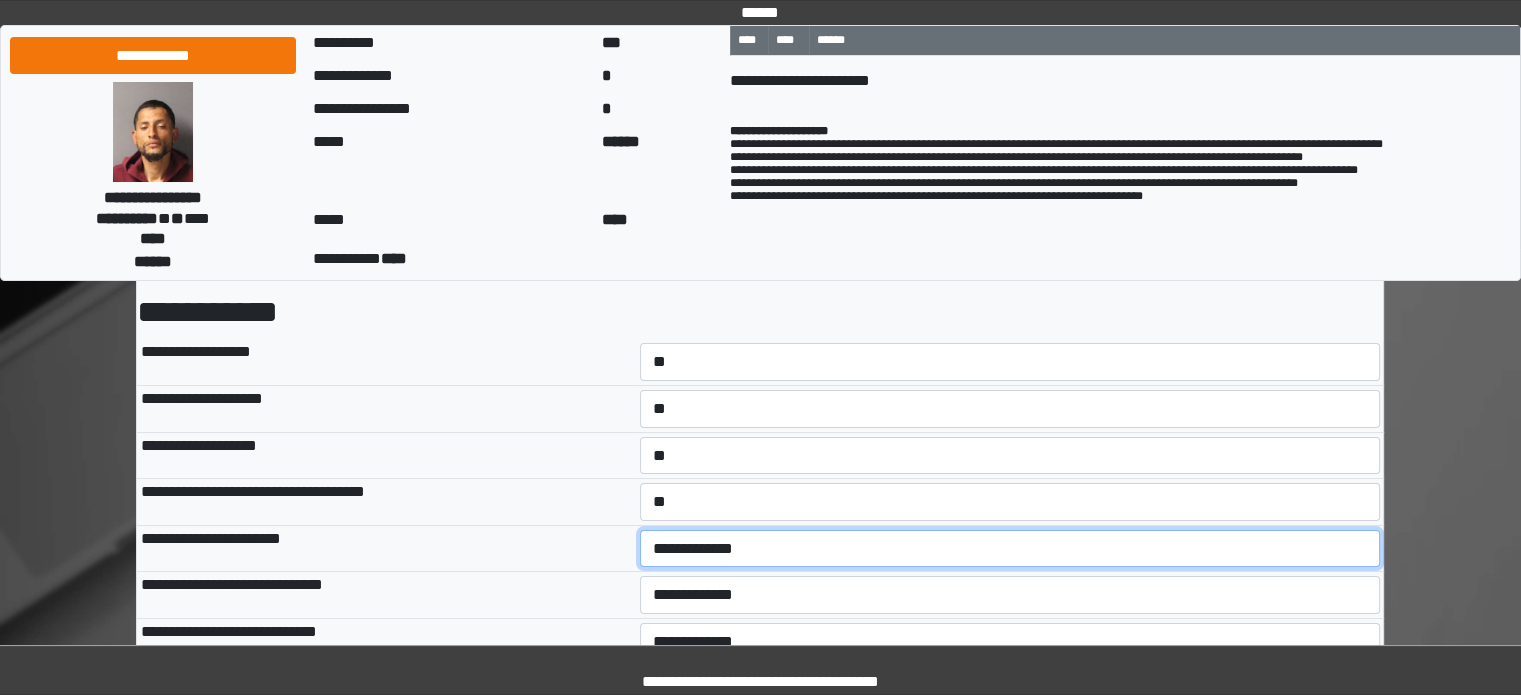 click on "**********" at bounding box center (1010, 549) 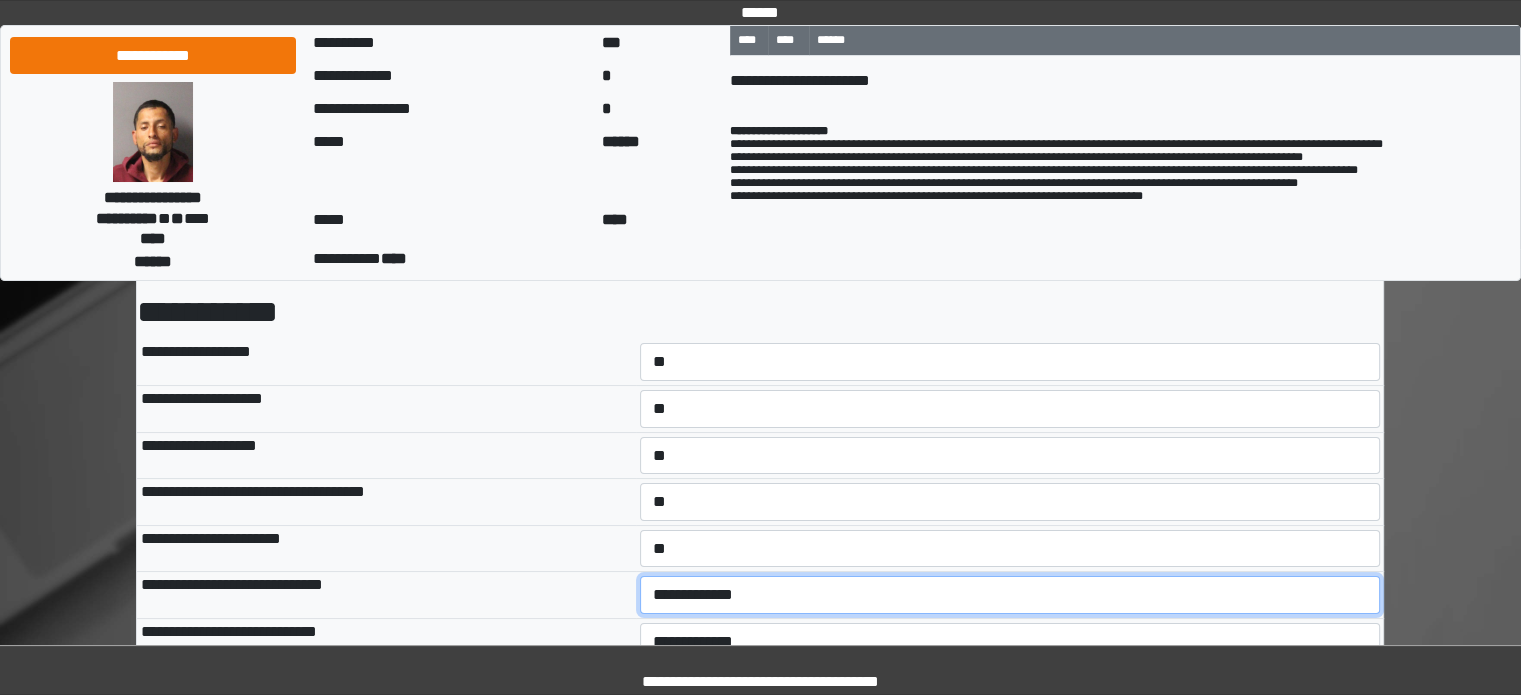 click on "**********" at bounding box center (1010, 595) 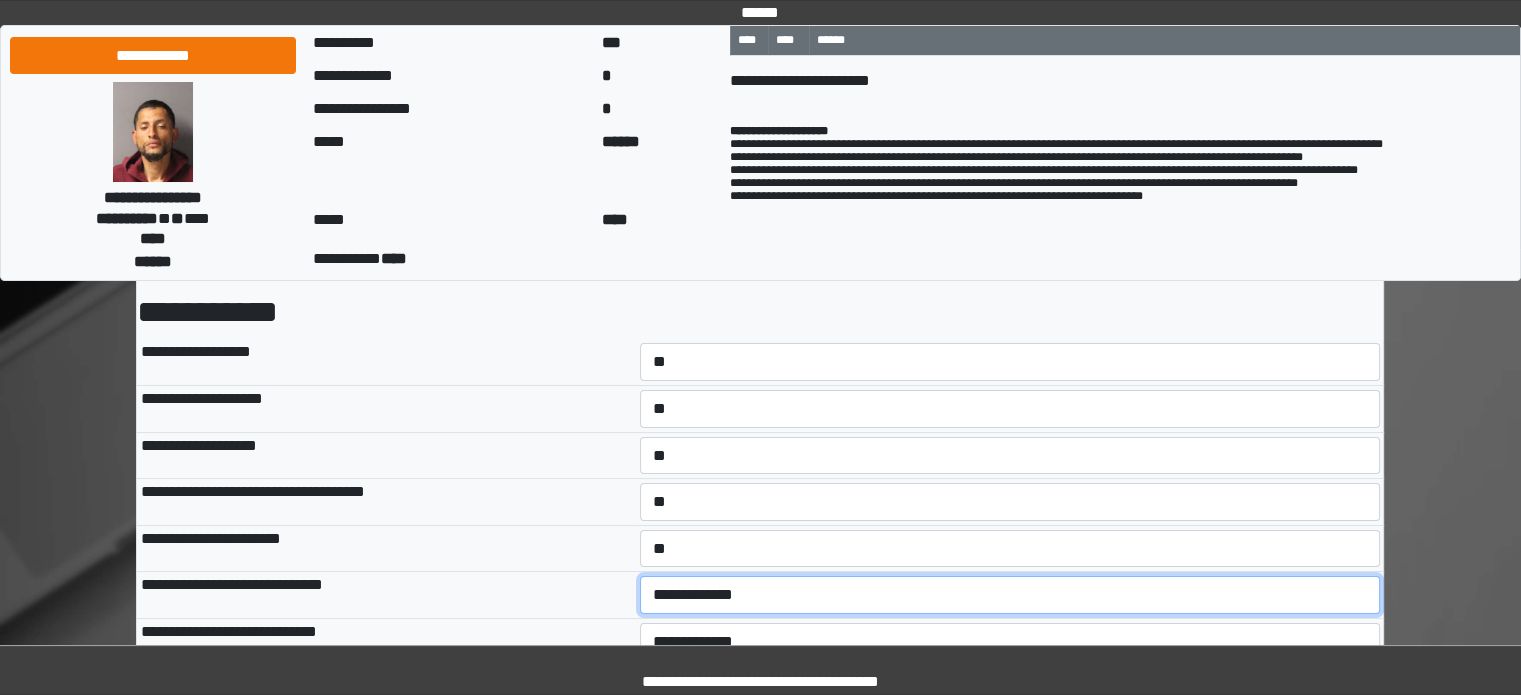 select on "*" 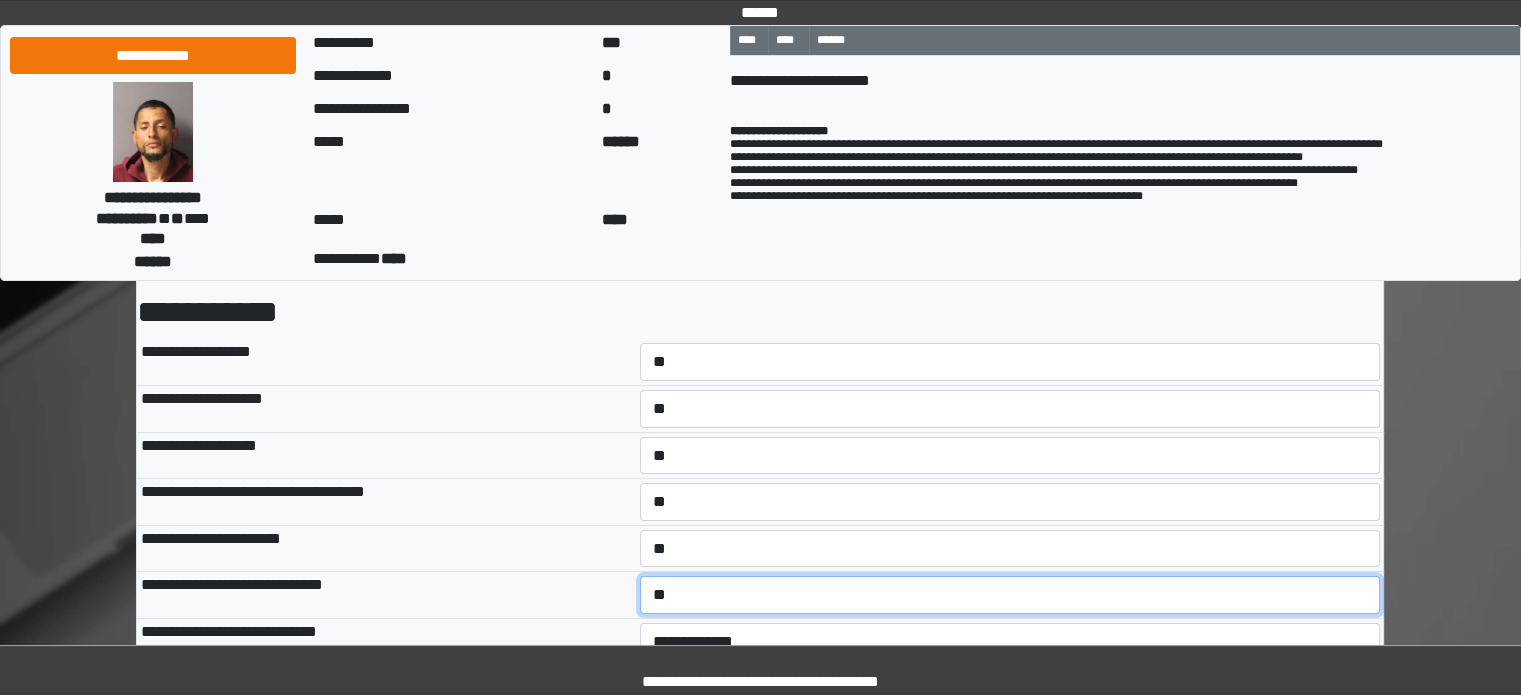 click on "**********" at bounding box center [1010, 595] 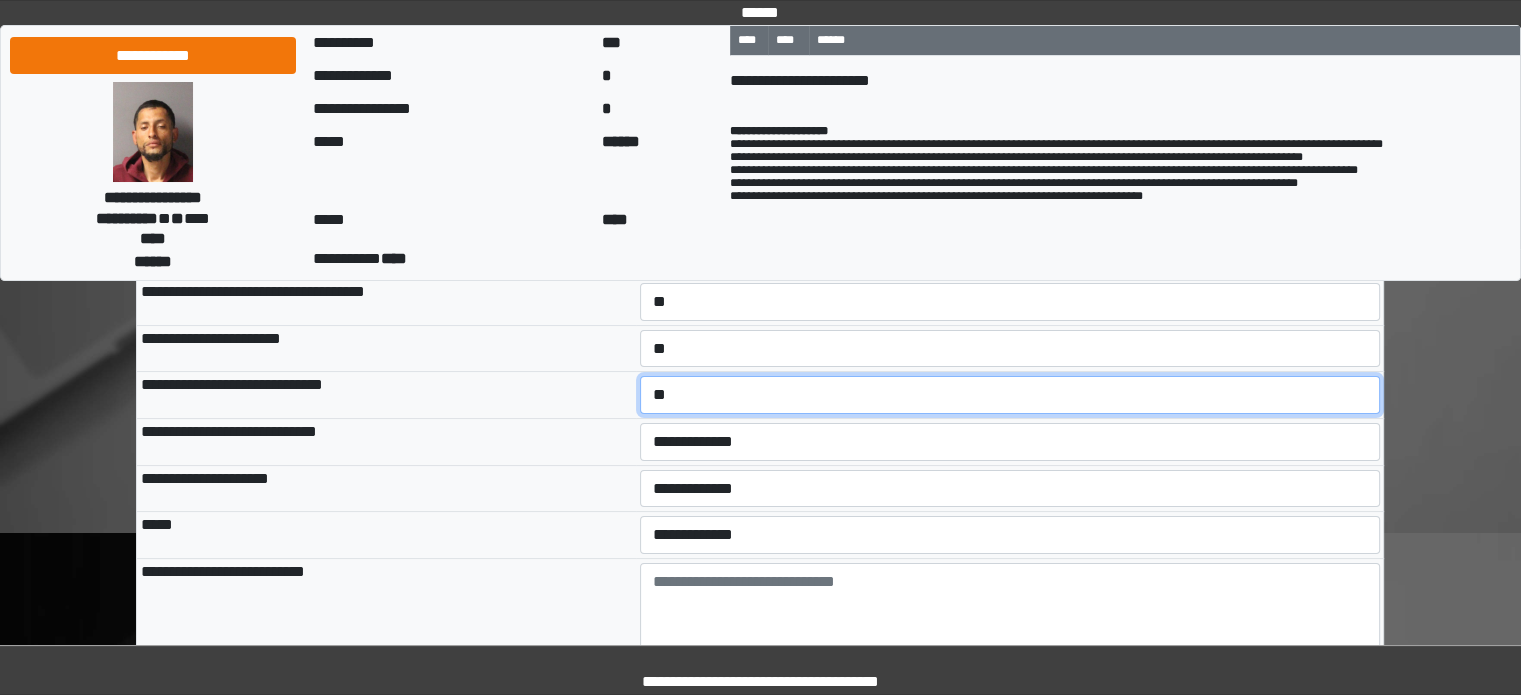 scroll, scrollTop: 400, scrollLeft: 0, axis: vertical 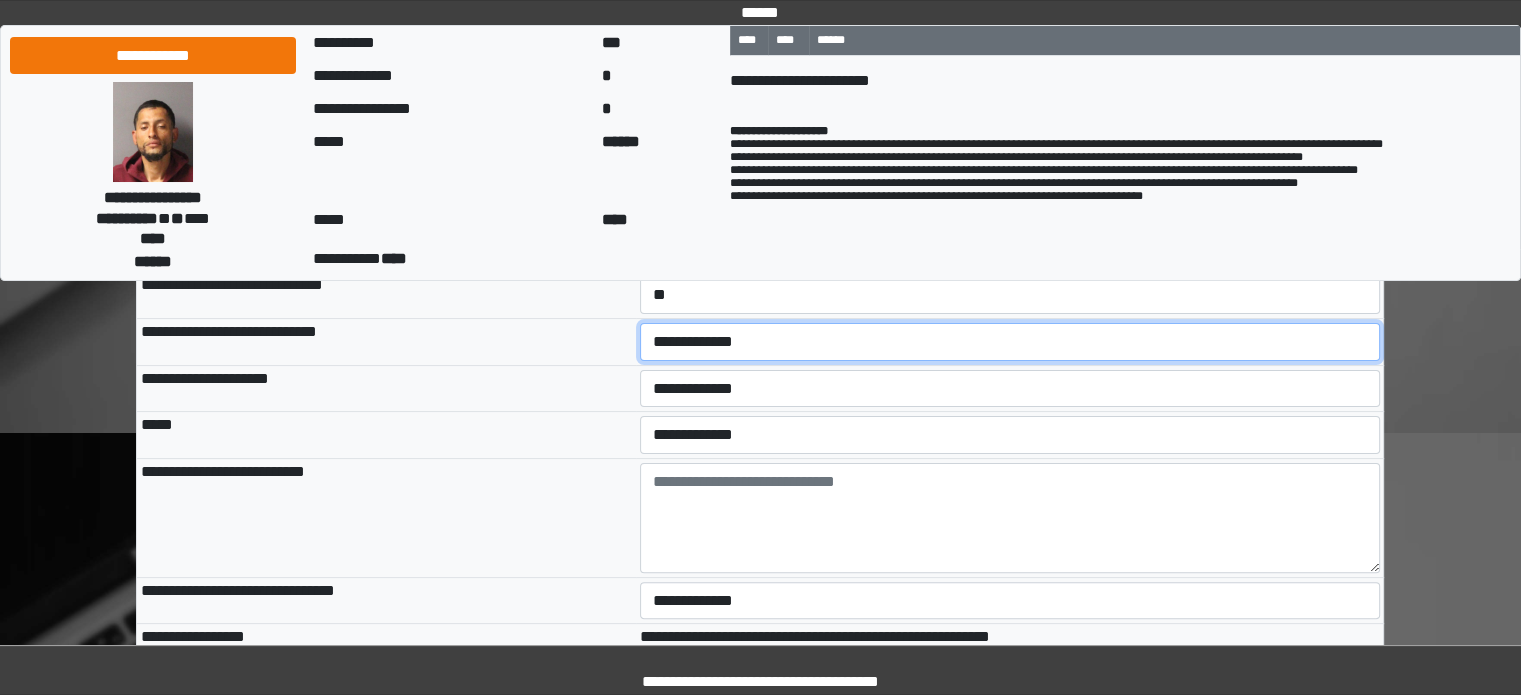 click on "**********" at bounding box center (1010, 342) 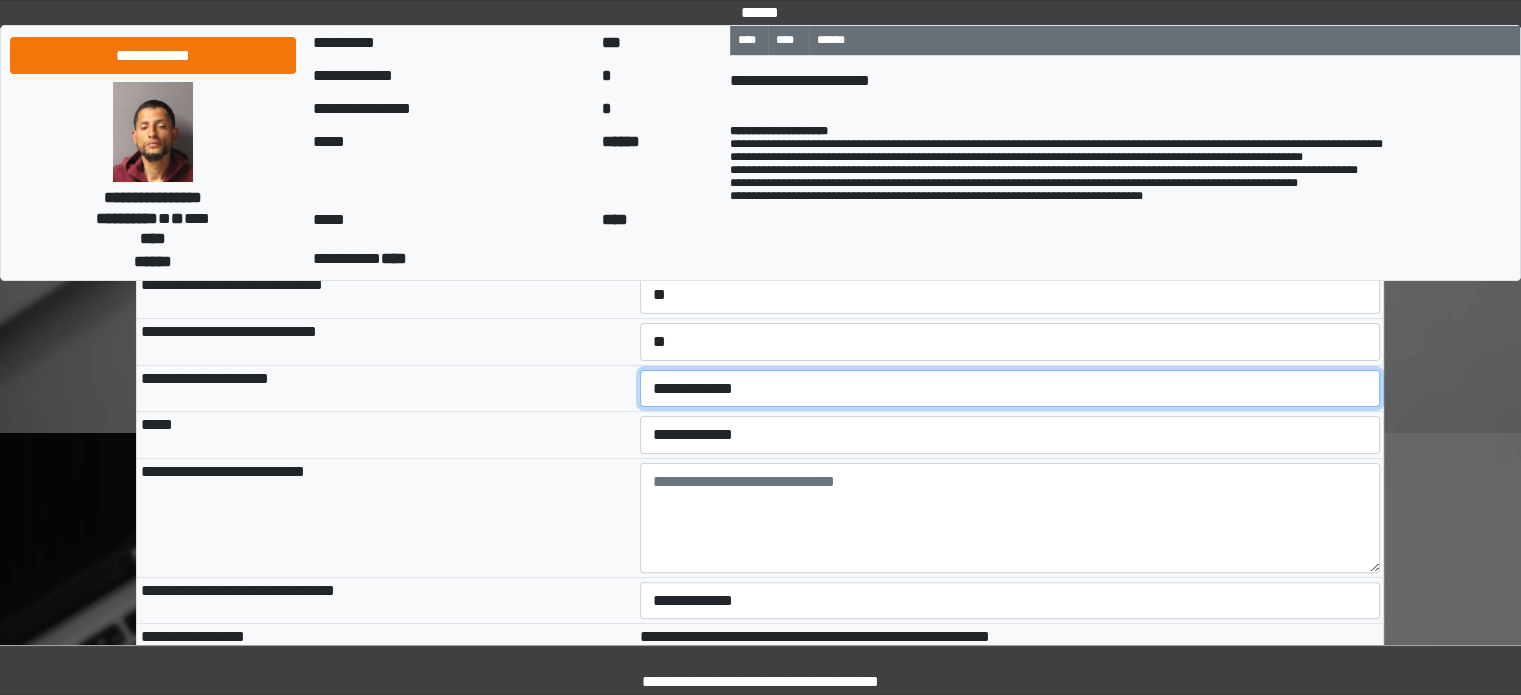 click on "**********" at bounding box center (1010, 389) 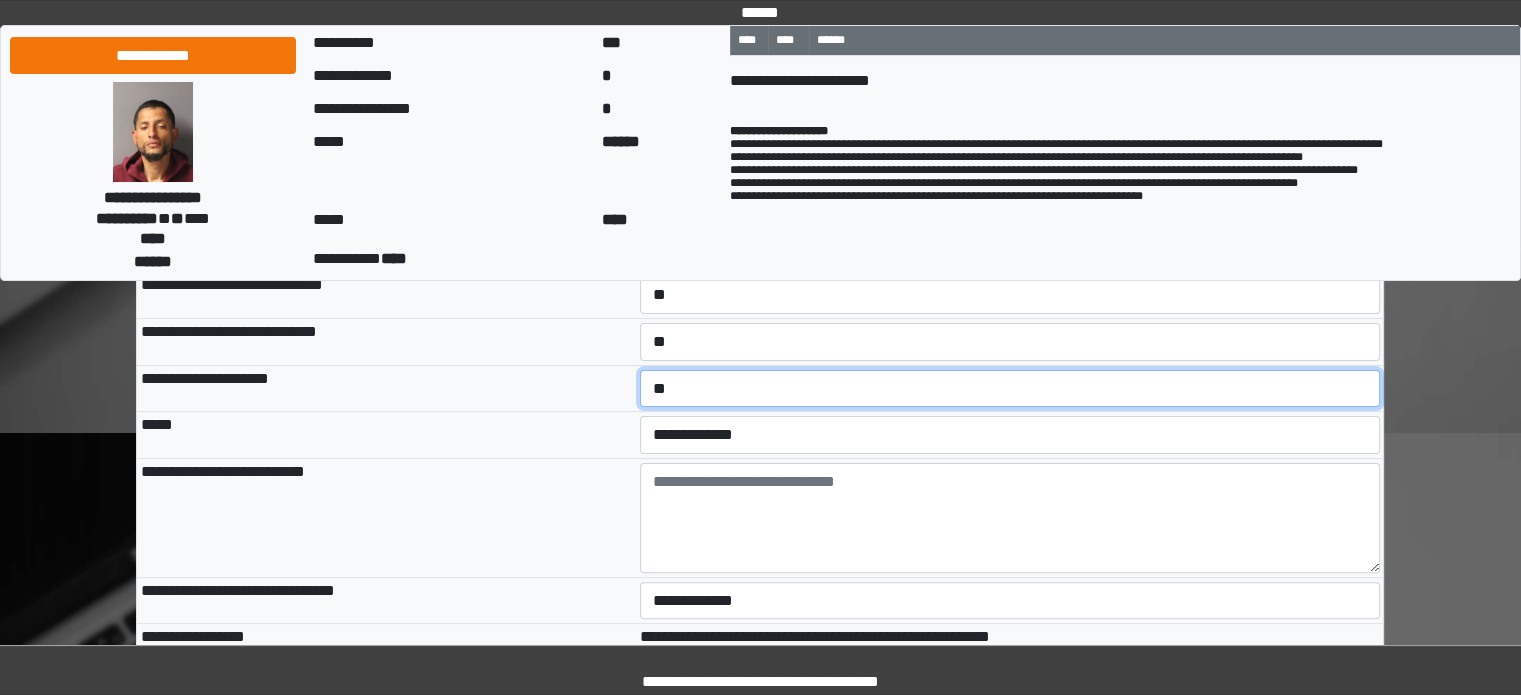 click on "**********" at bounding box center [1010, 389] 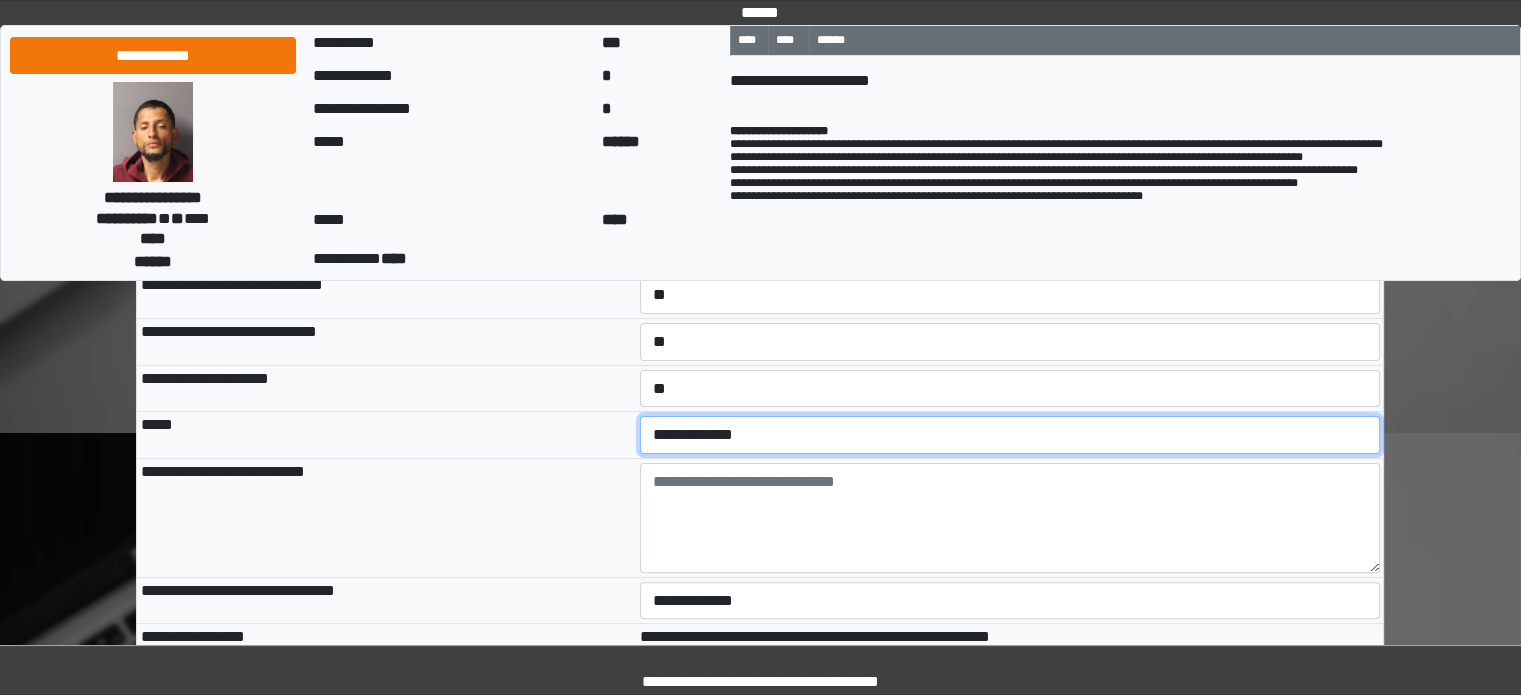 click on "**********" at bounding box center [1010, 435] 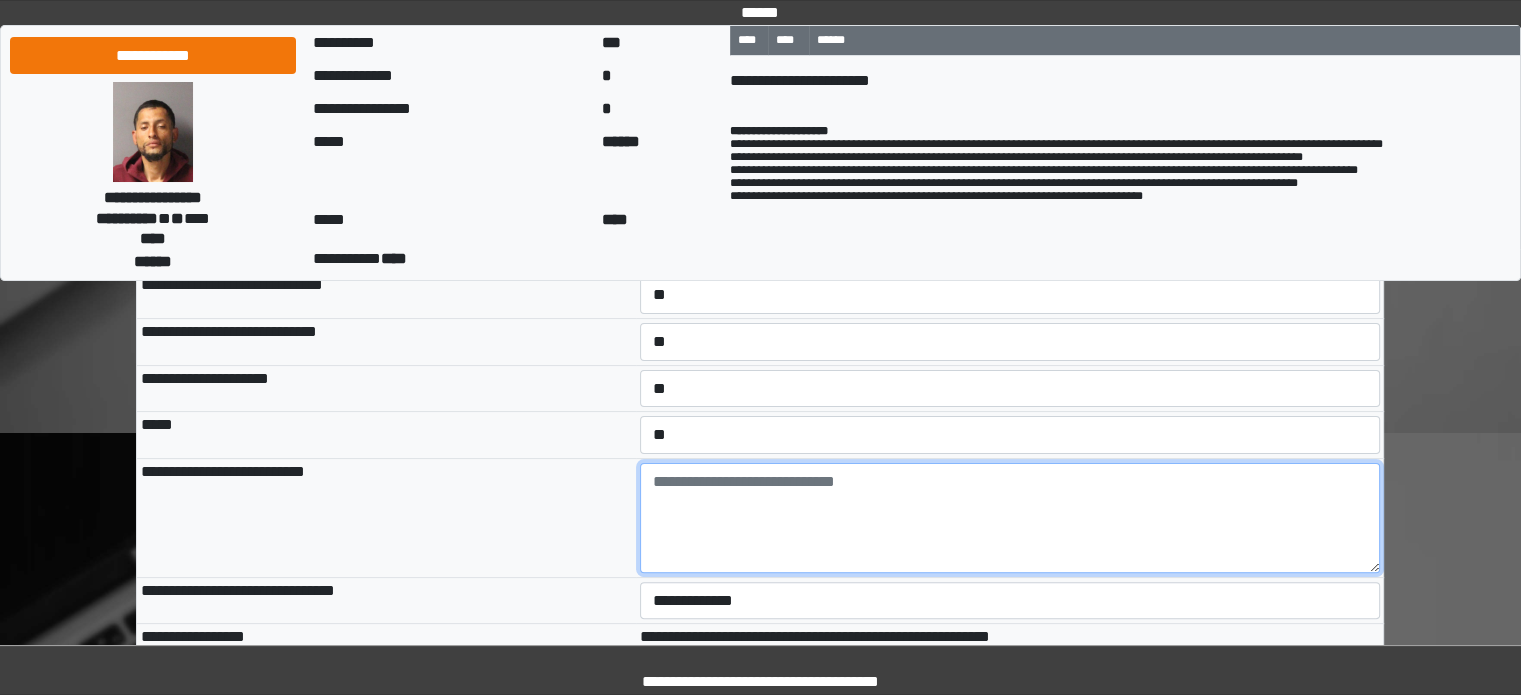 click at bounding box center [1010, 518] 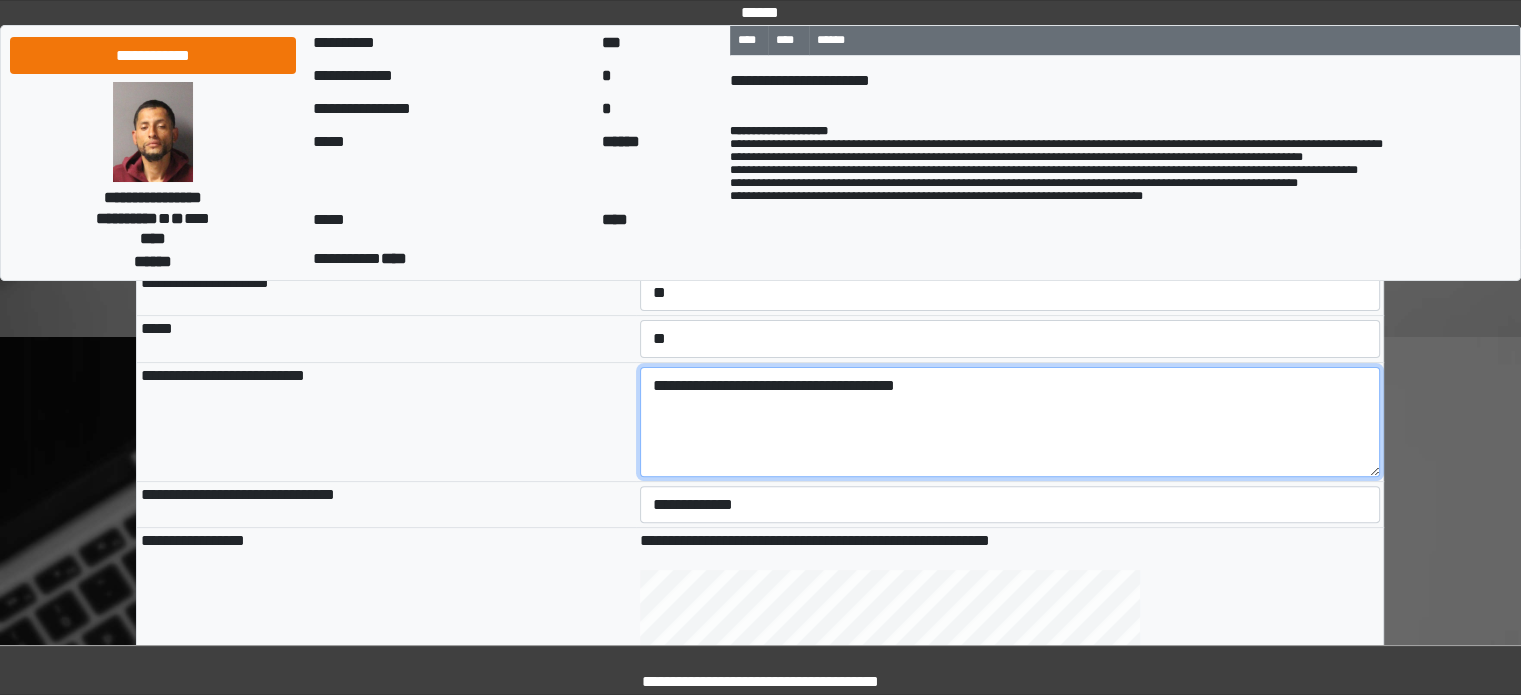 scroll, scrollTop: 600, scrollLeft: 0, axis: vertical 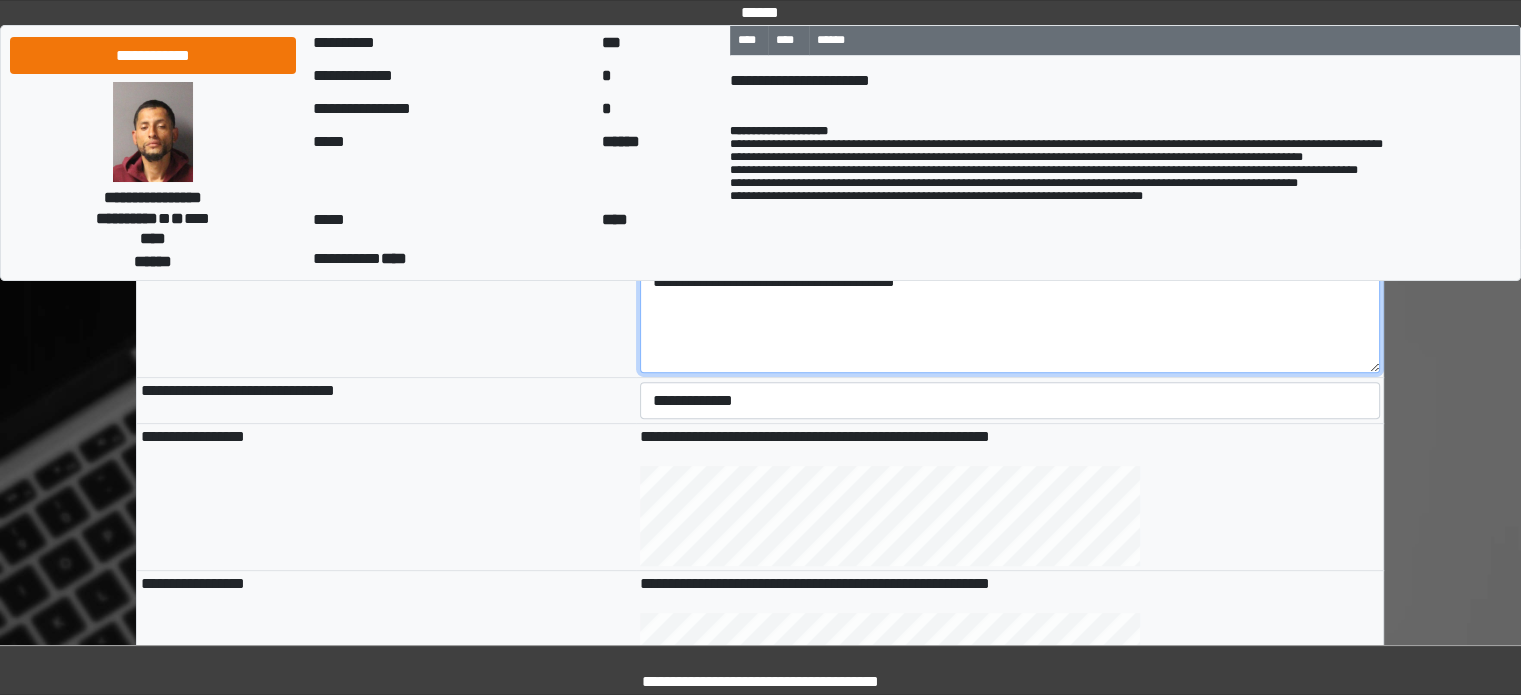 type on "**********" 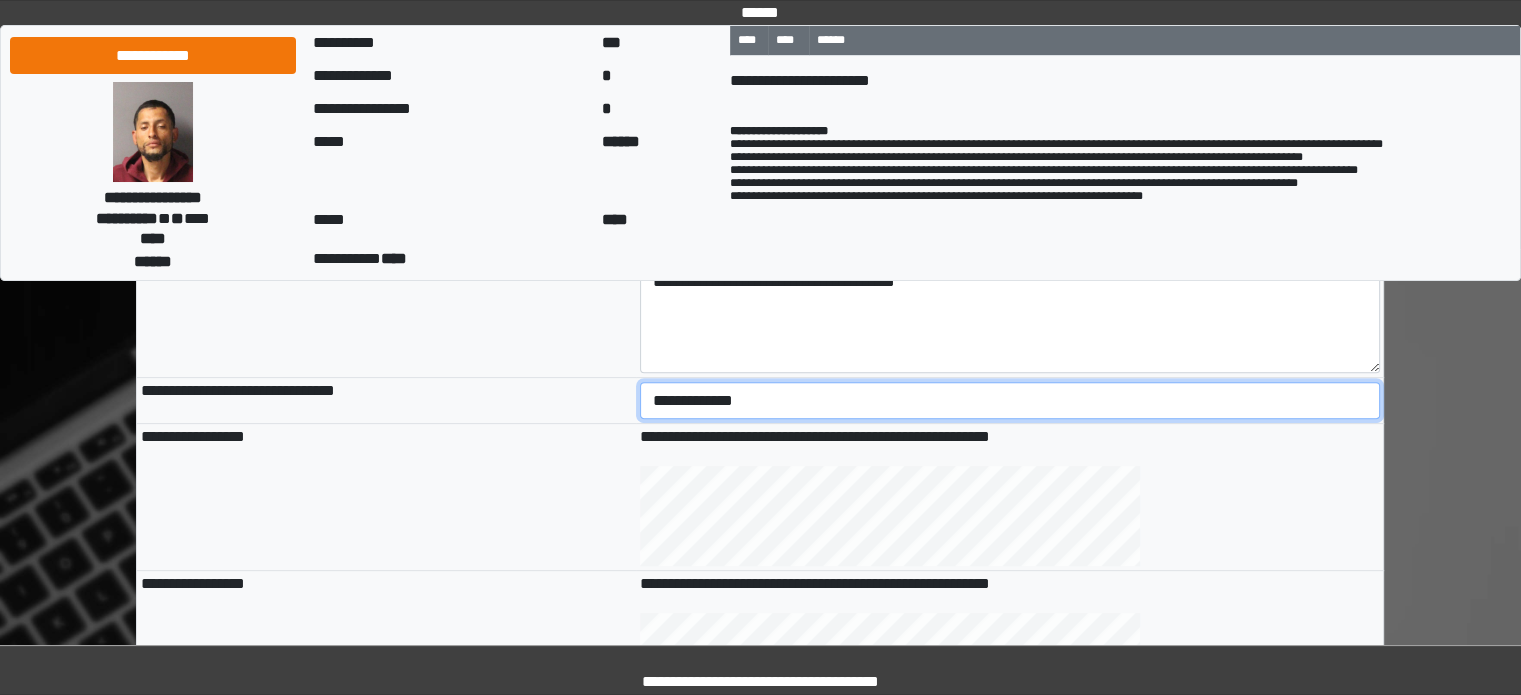 drag, startPoint x: 692, startPoint y: 403, endPoint x: 692, endPoint y: 414, distance: 11 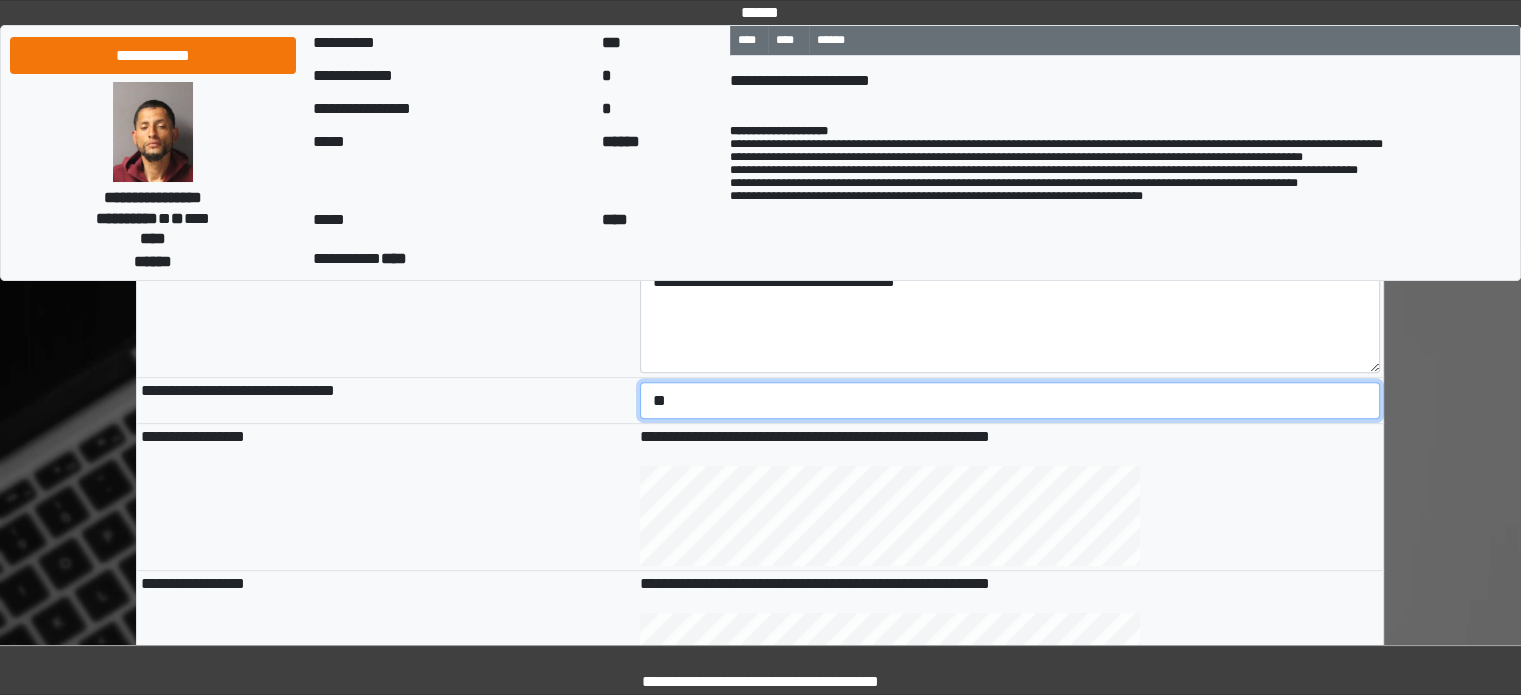 click on "**********" at bounding box center (1010, 401) 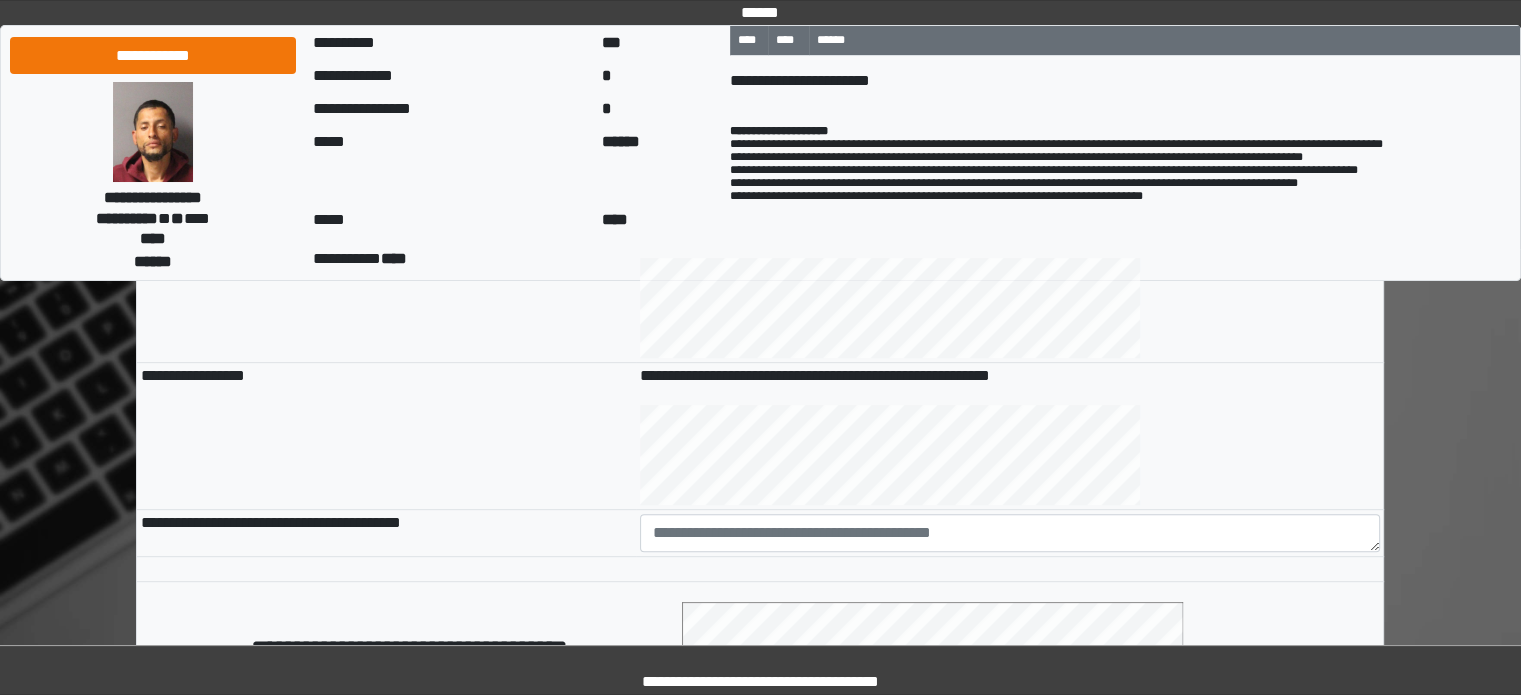 scroll, scrollTop: 900, scrollLeft: 0, axis: vertical 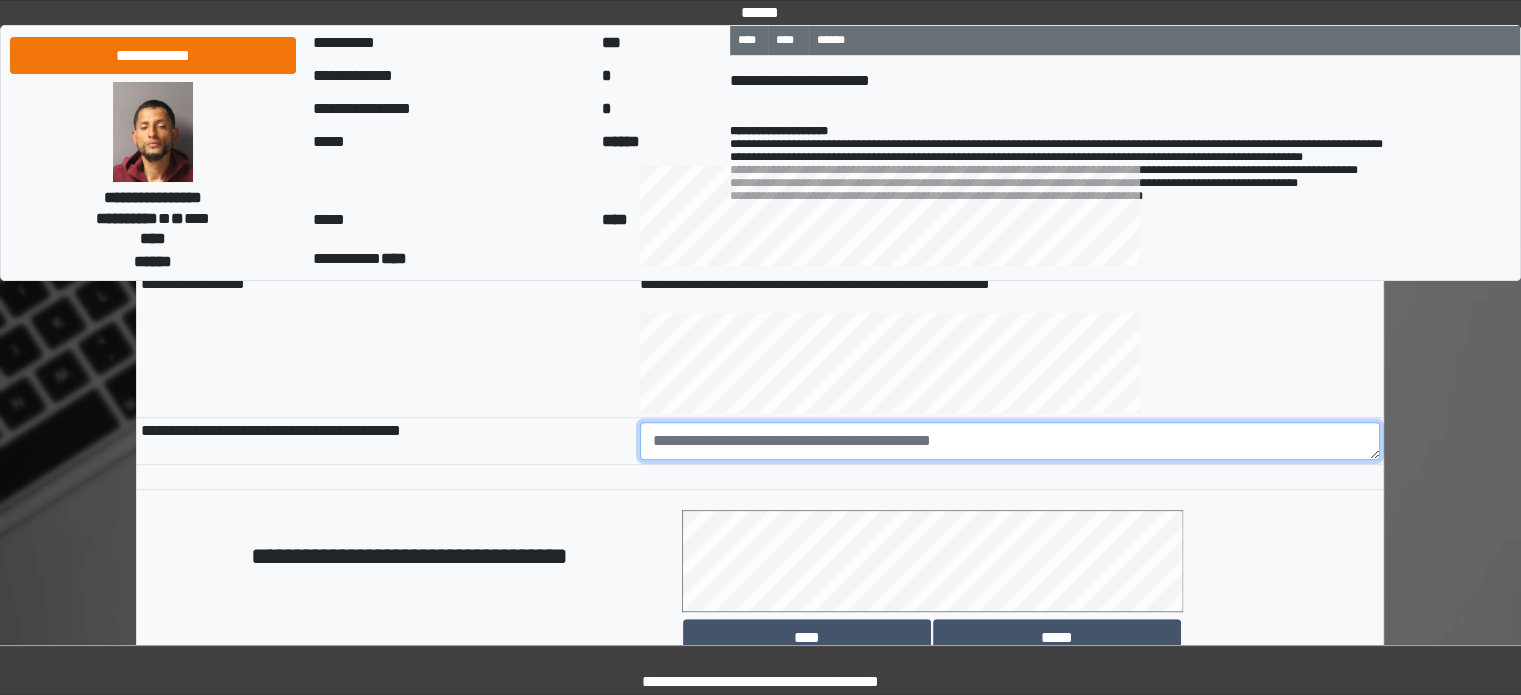 click at bounding box center (1010, 441) 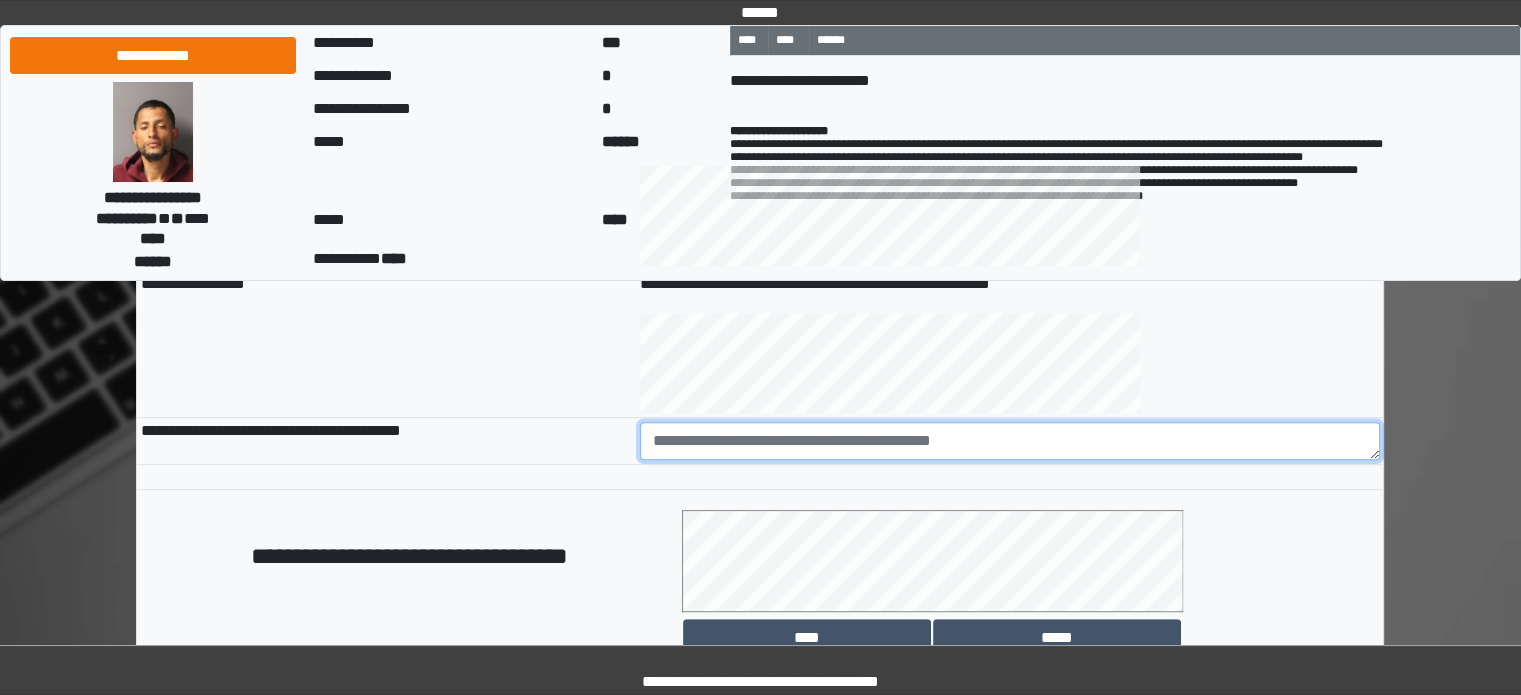 paste on "**********" 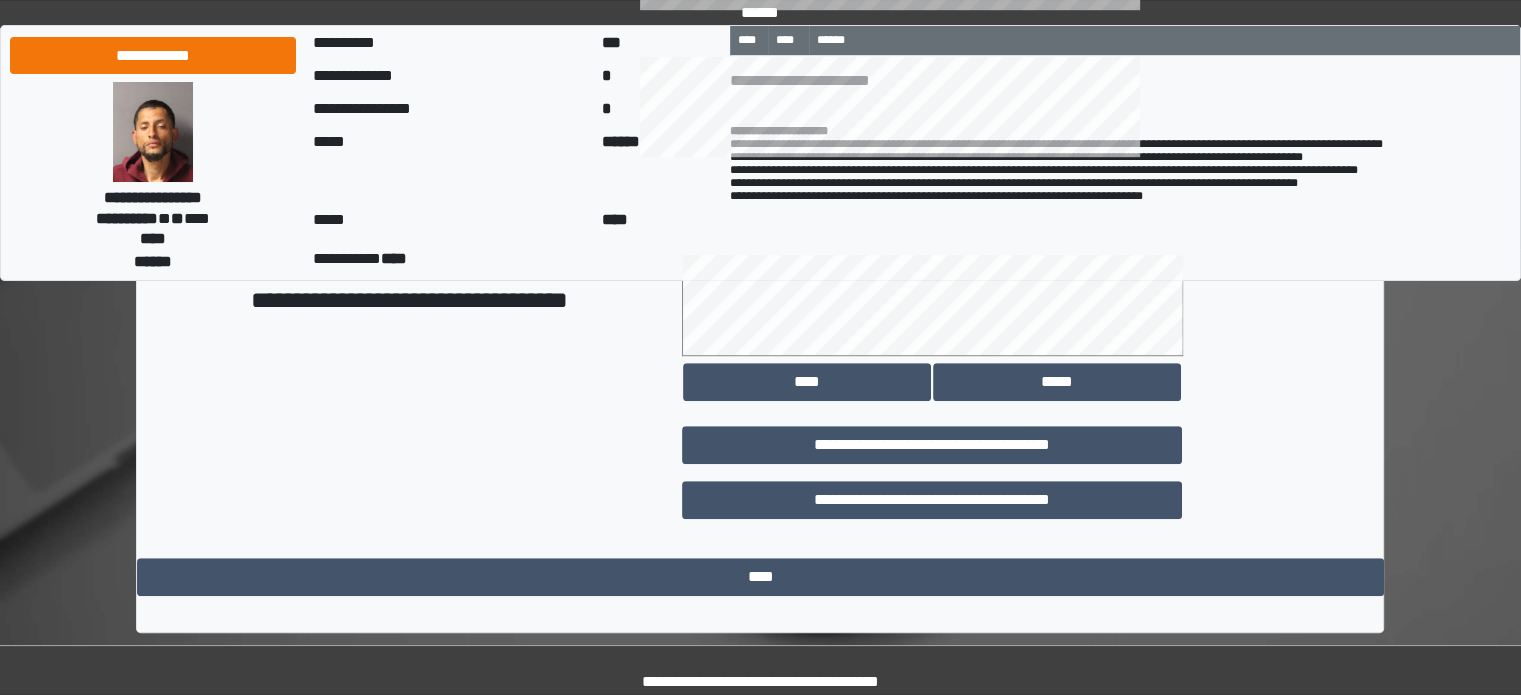 scroll, scrollTop: 1158, scrollLeft: 0, axis: vertical 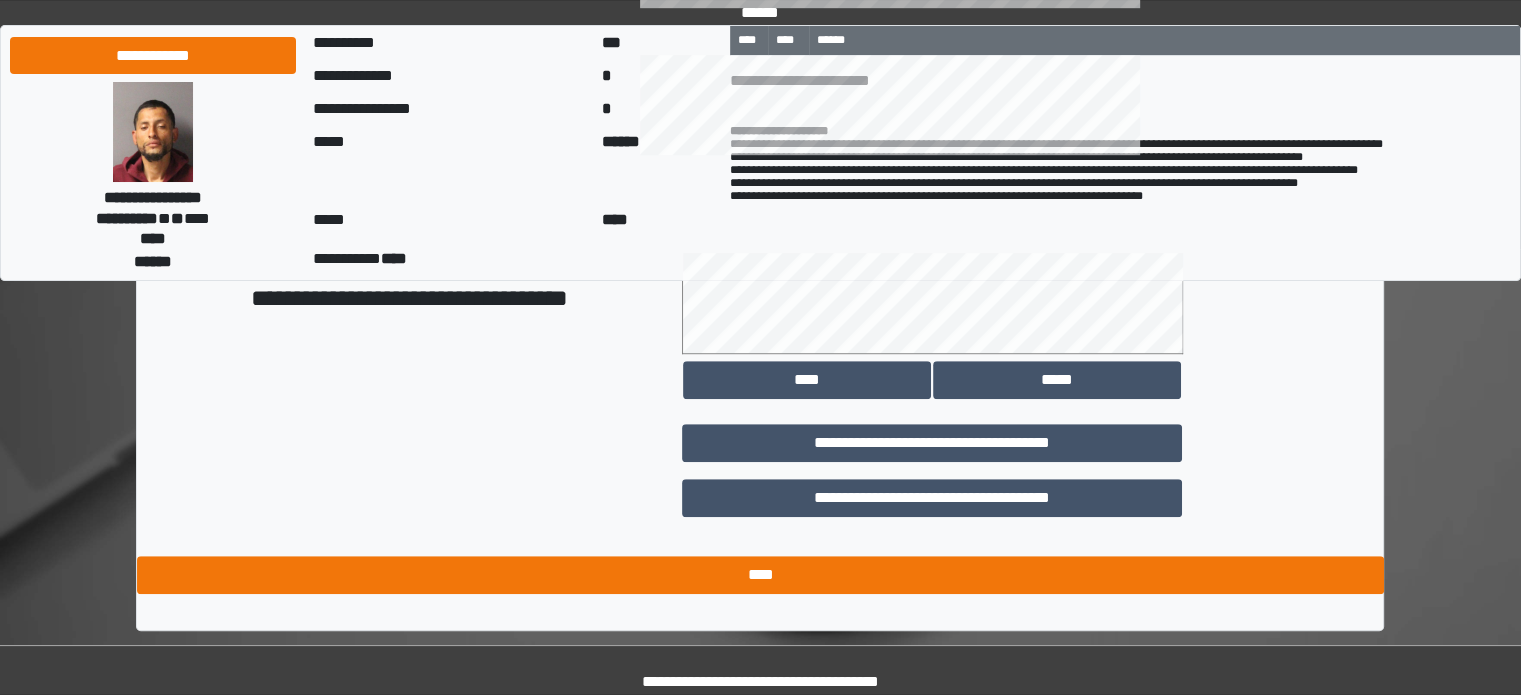 type on "**********" 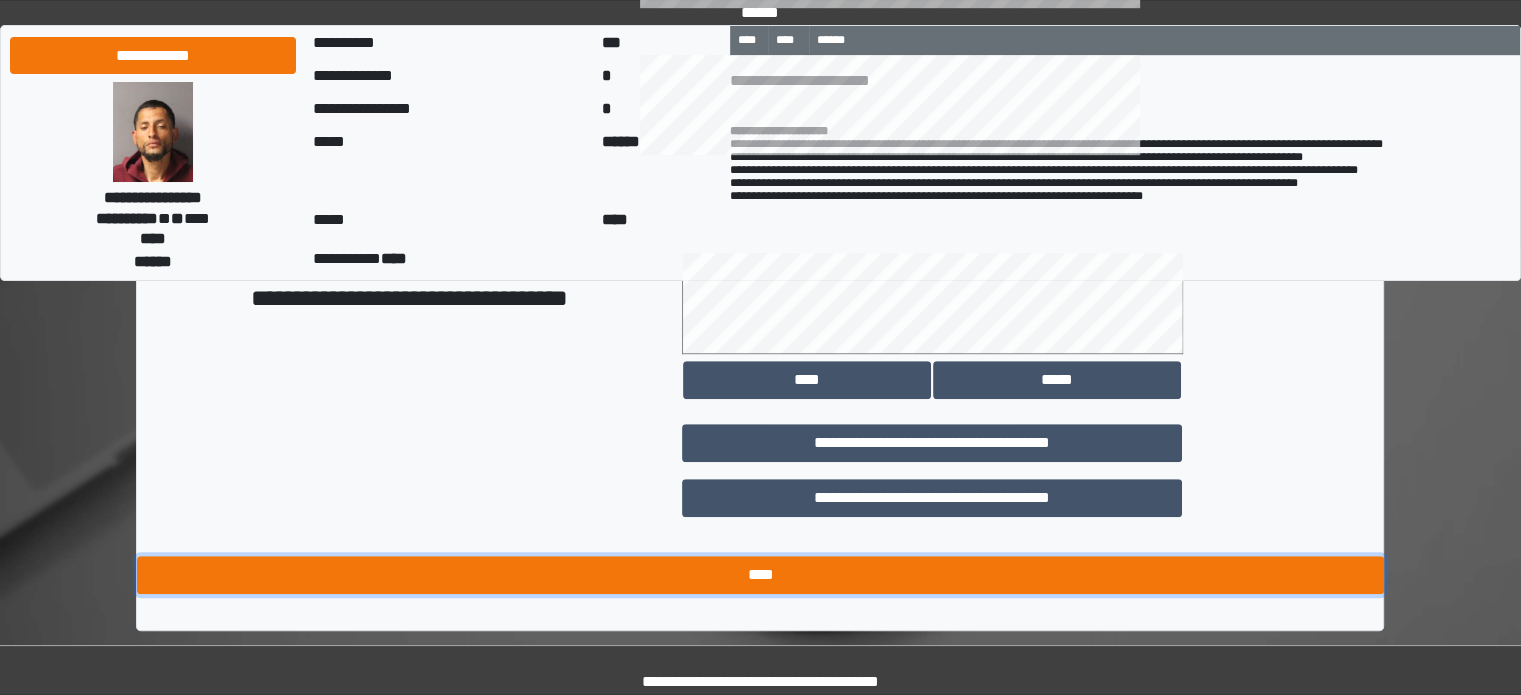 click on "****" at bounding box center (760, 575) 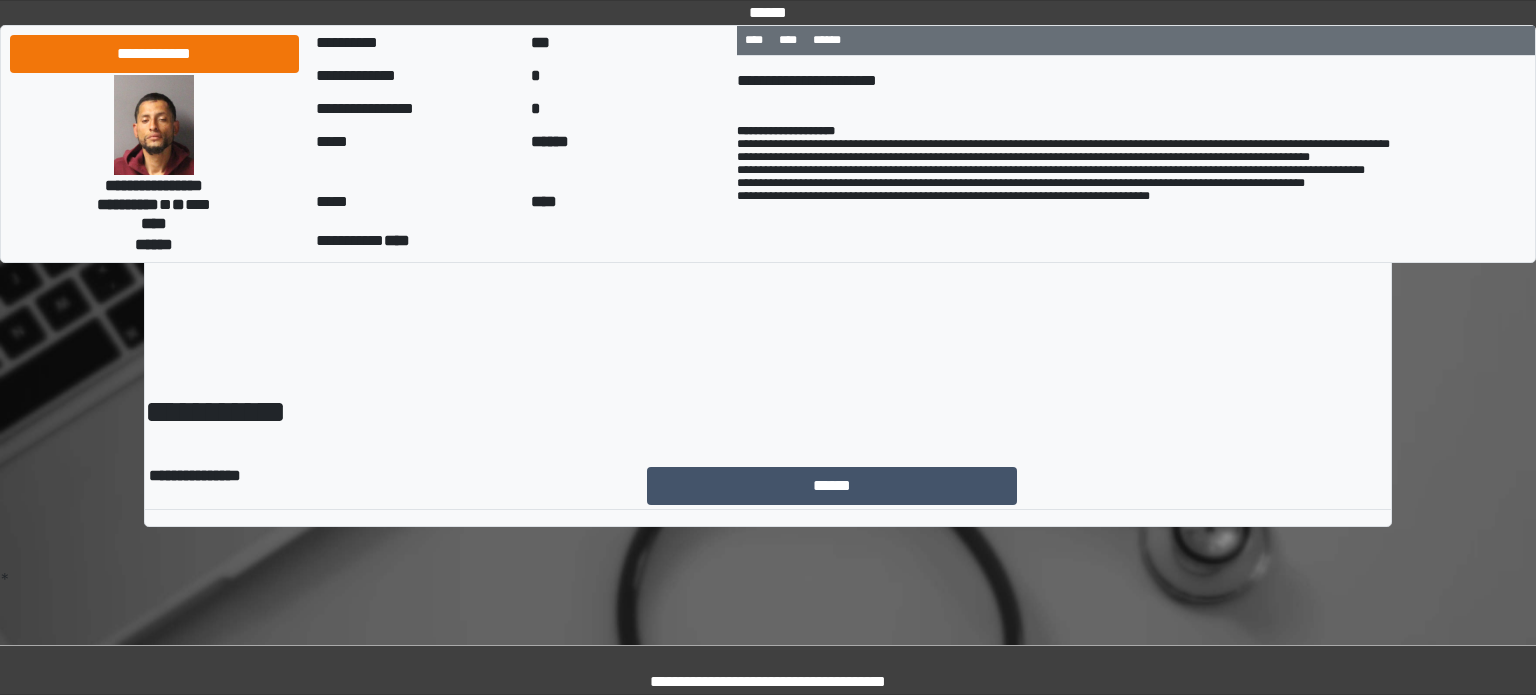 scroll, scrollTop: 0, scrollLeft: 0, axis: both 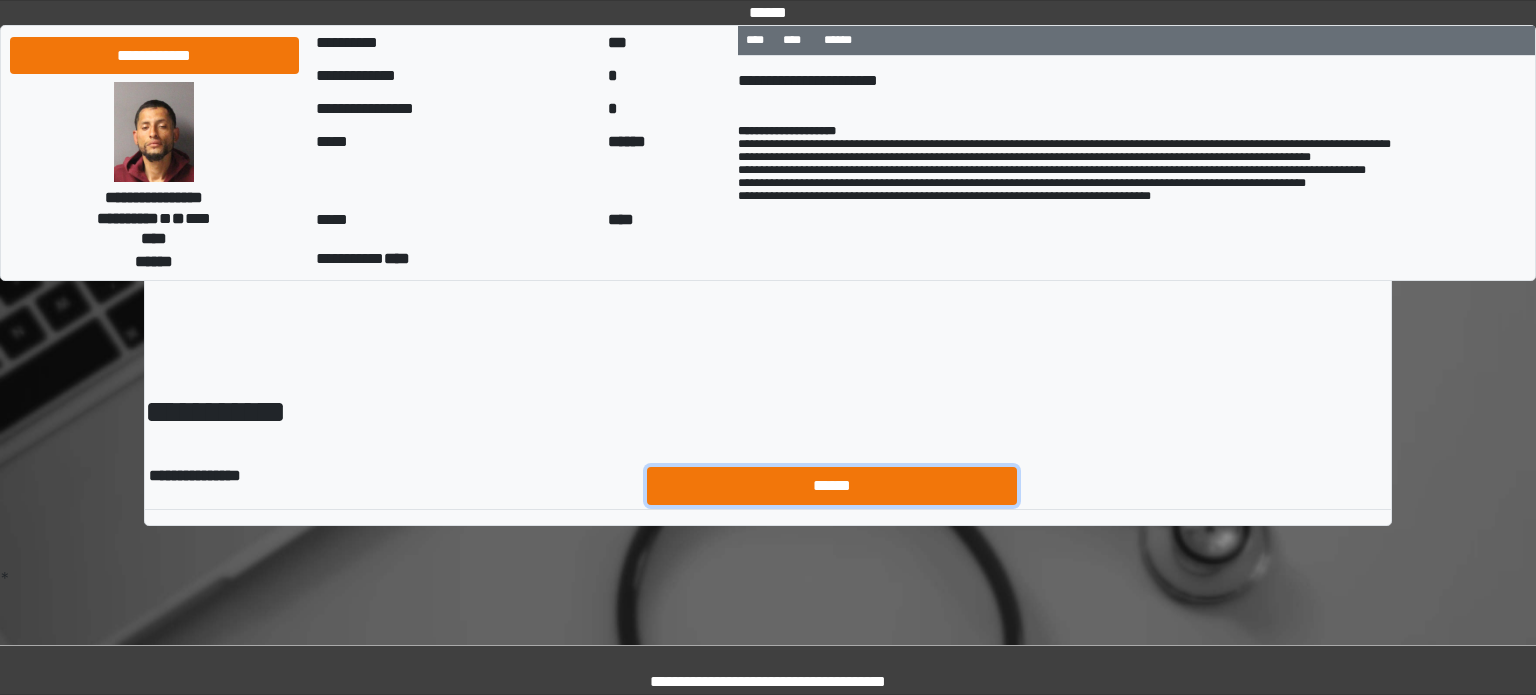 click on "******" at bounding box center (832, 486) 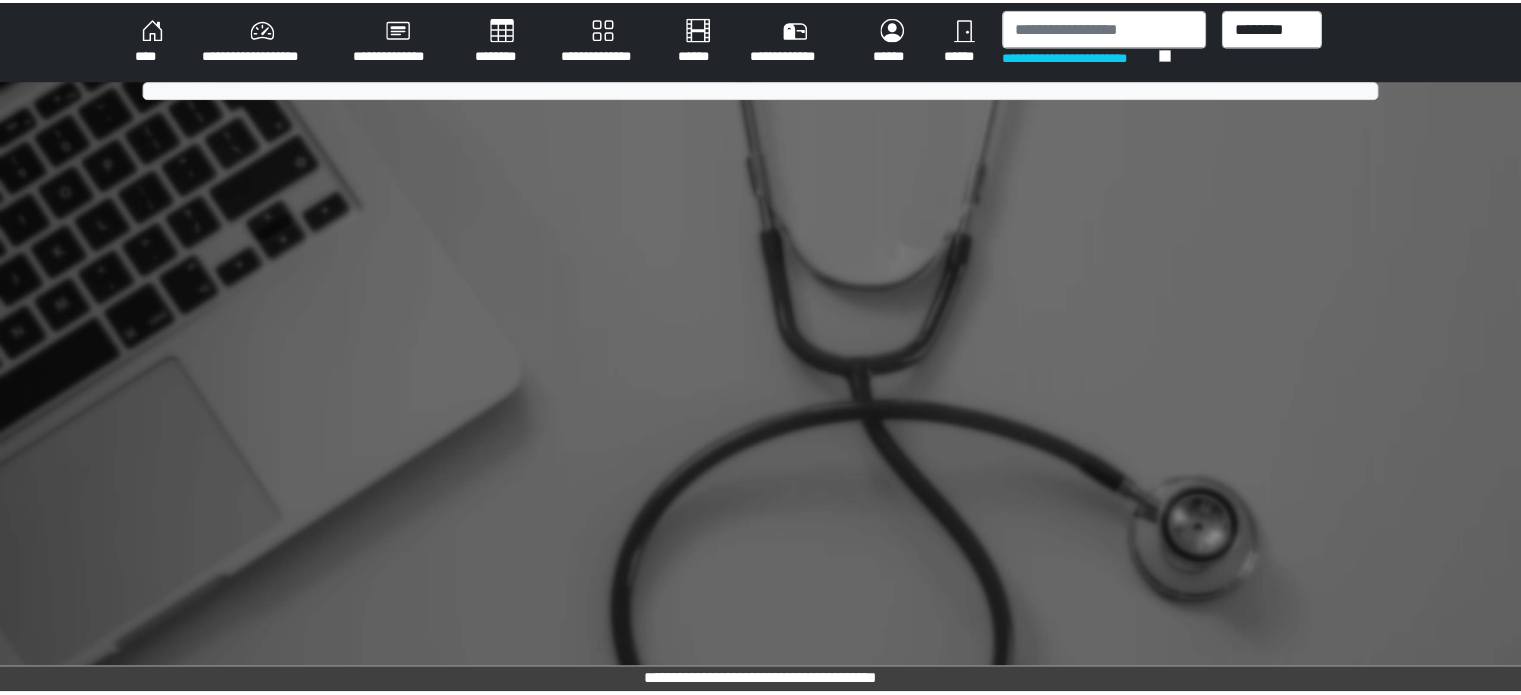 scroll, scrollTop: 0, scrollLeft: 0, axis: both 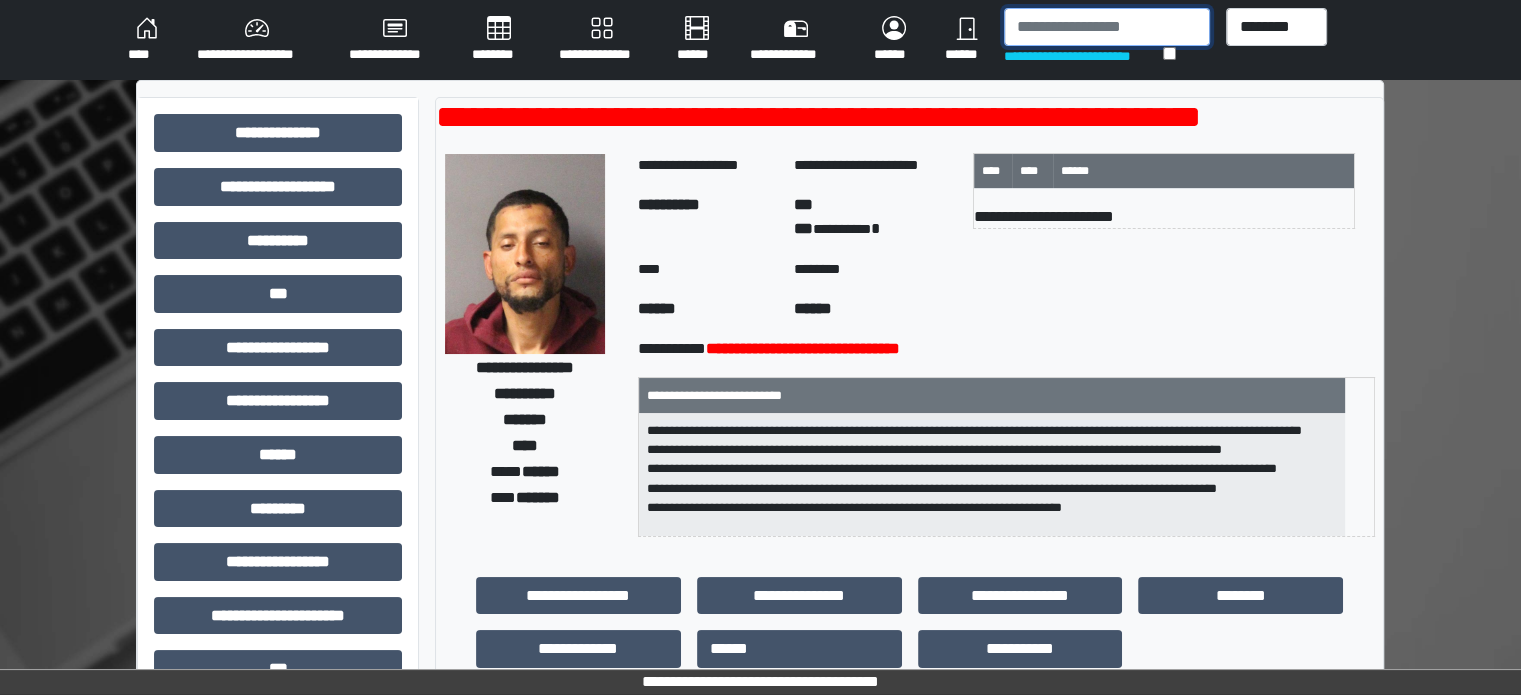 click at bounding box center [1107, 27] 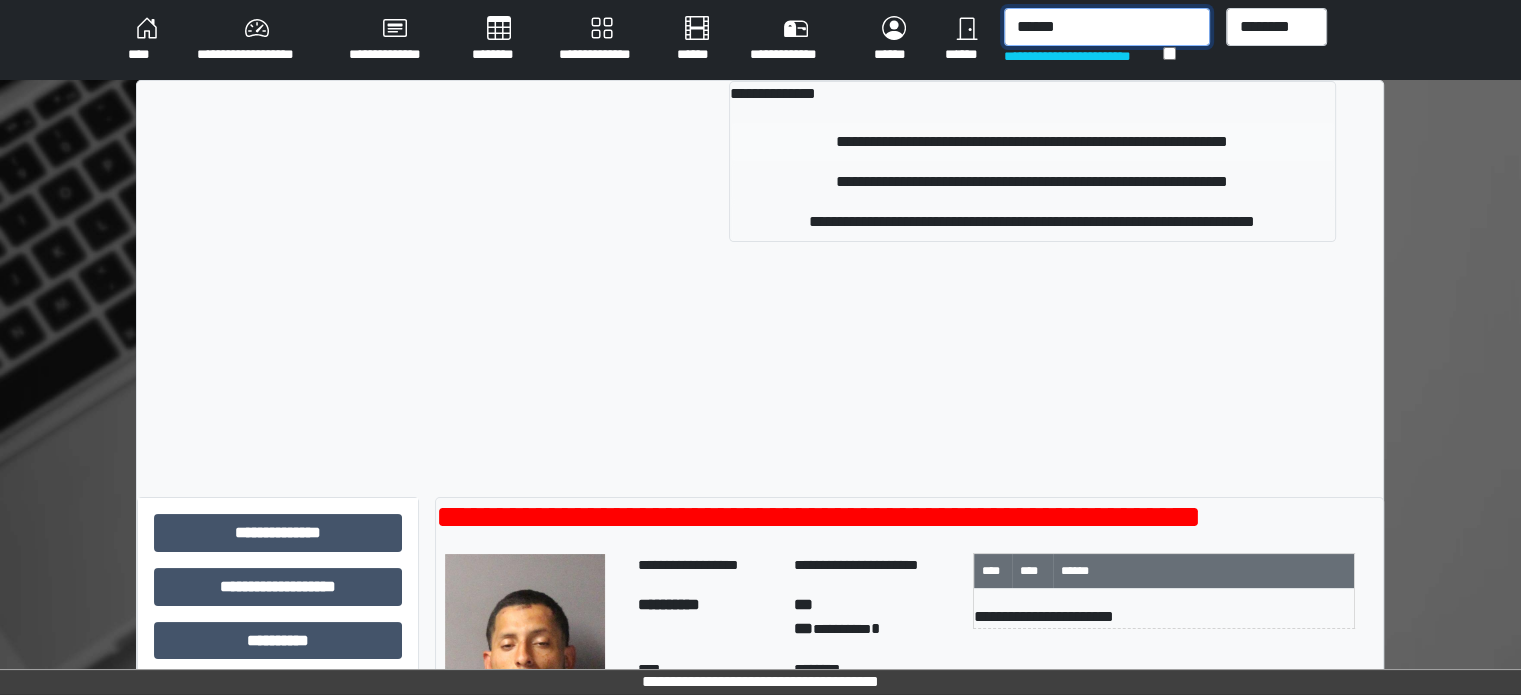 type on "******" 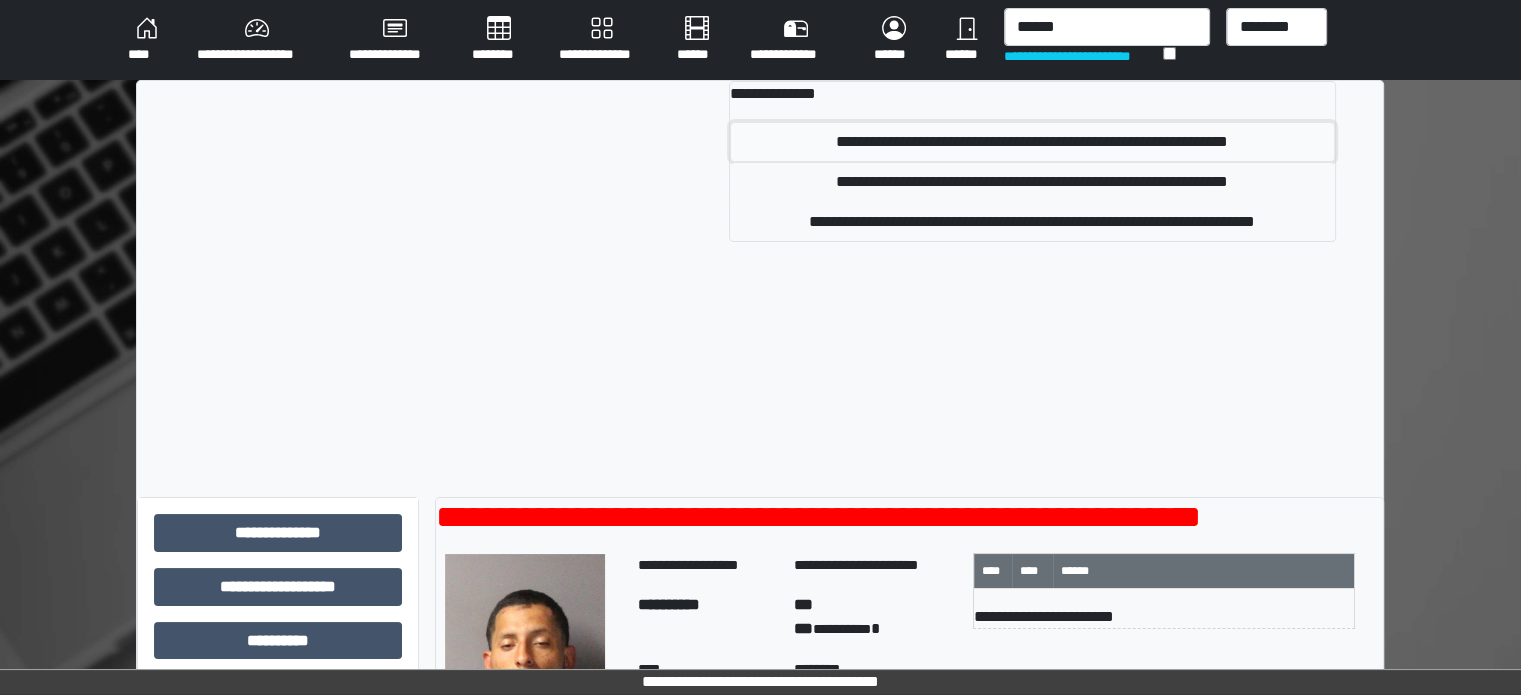 click on "**********" at bounding box center [1032, 142] 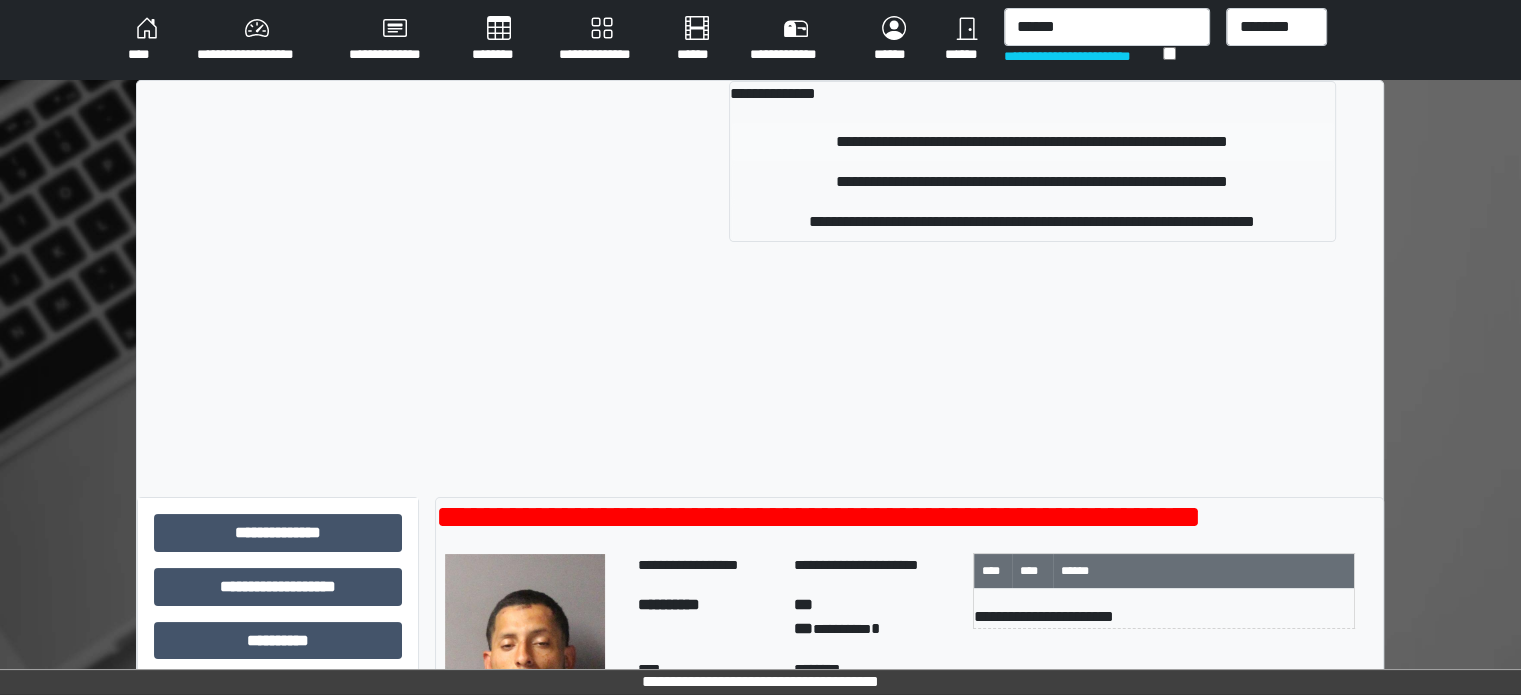 type 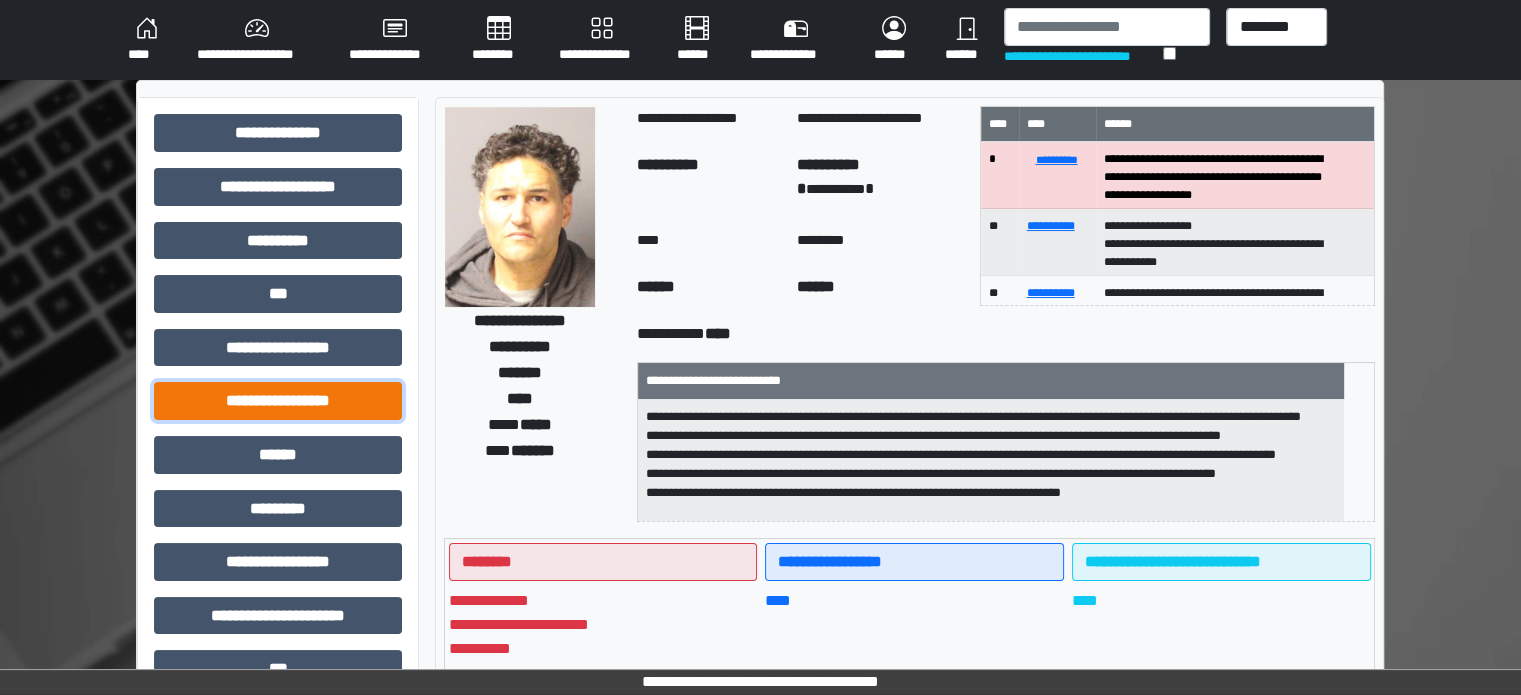 drag, startPoint x: 310, startPoint y: 401, endPoint x: 300, endPoint y: 411, distance: 14.142136 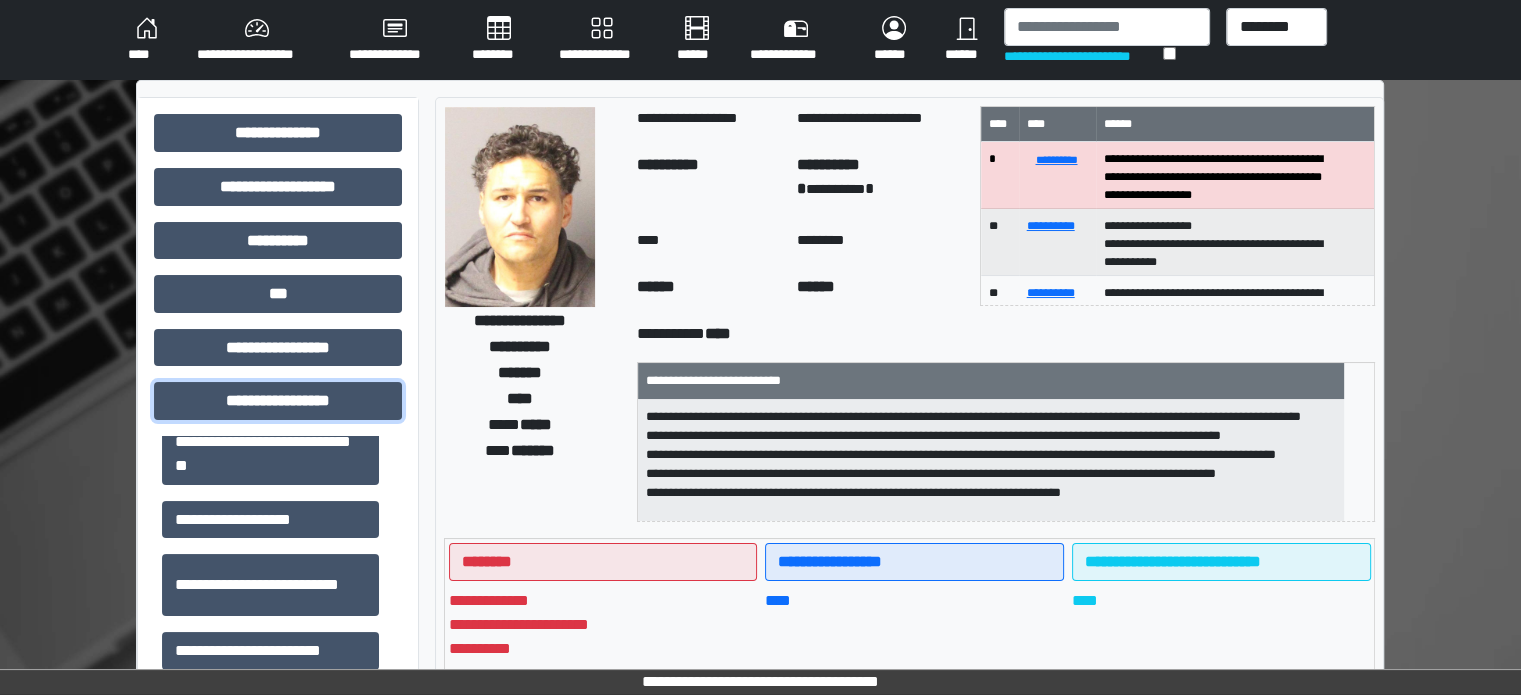 scroll, scrollTop: 1000, scrollLeft: 0, axis: vertical 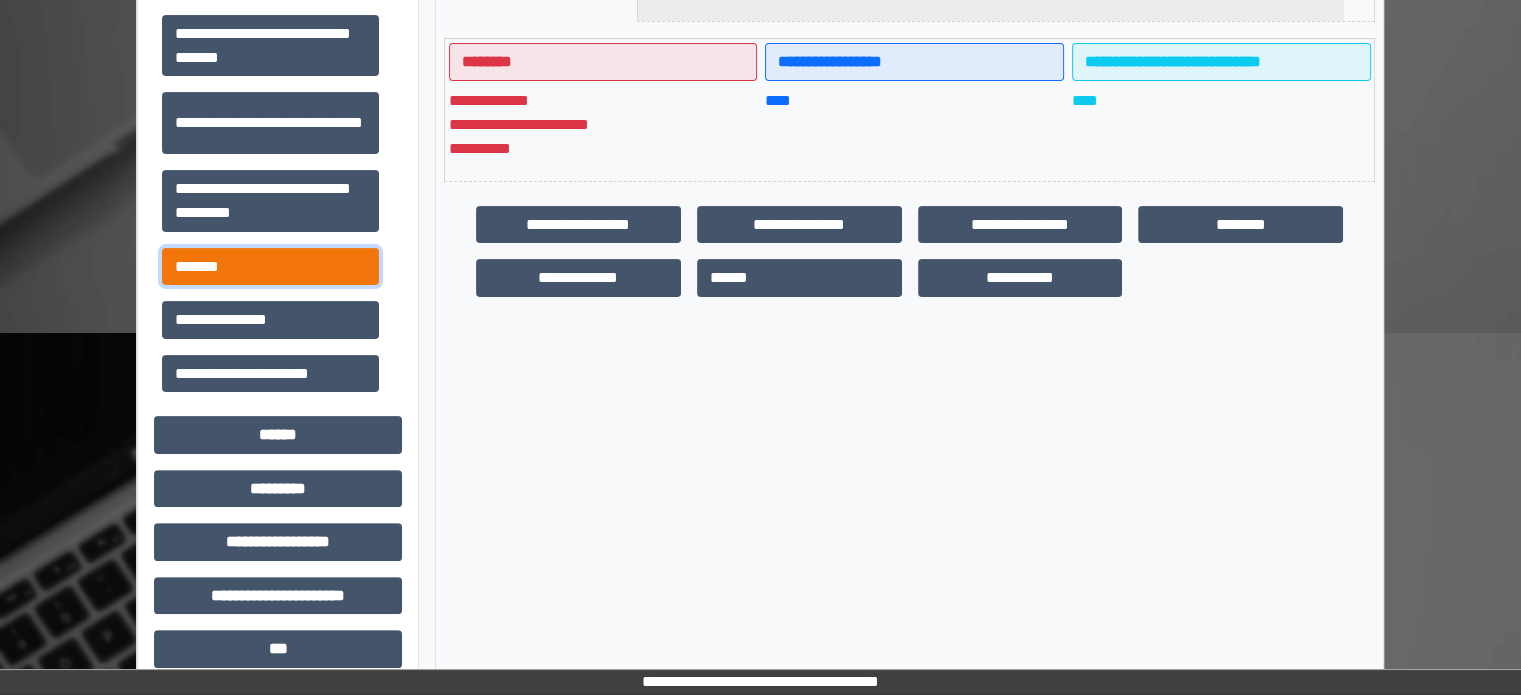click on "*******" at bounding box center (270, 267) 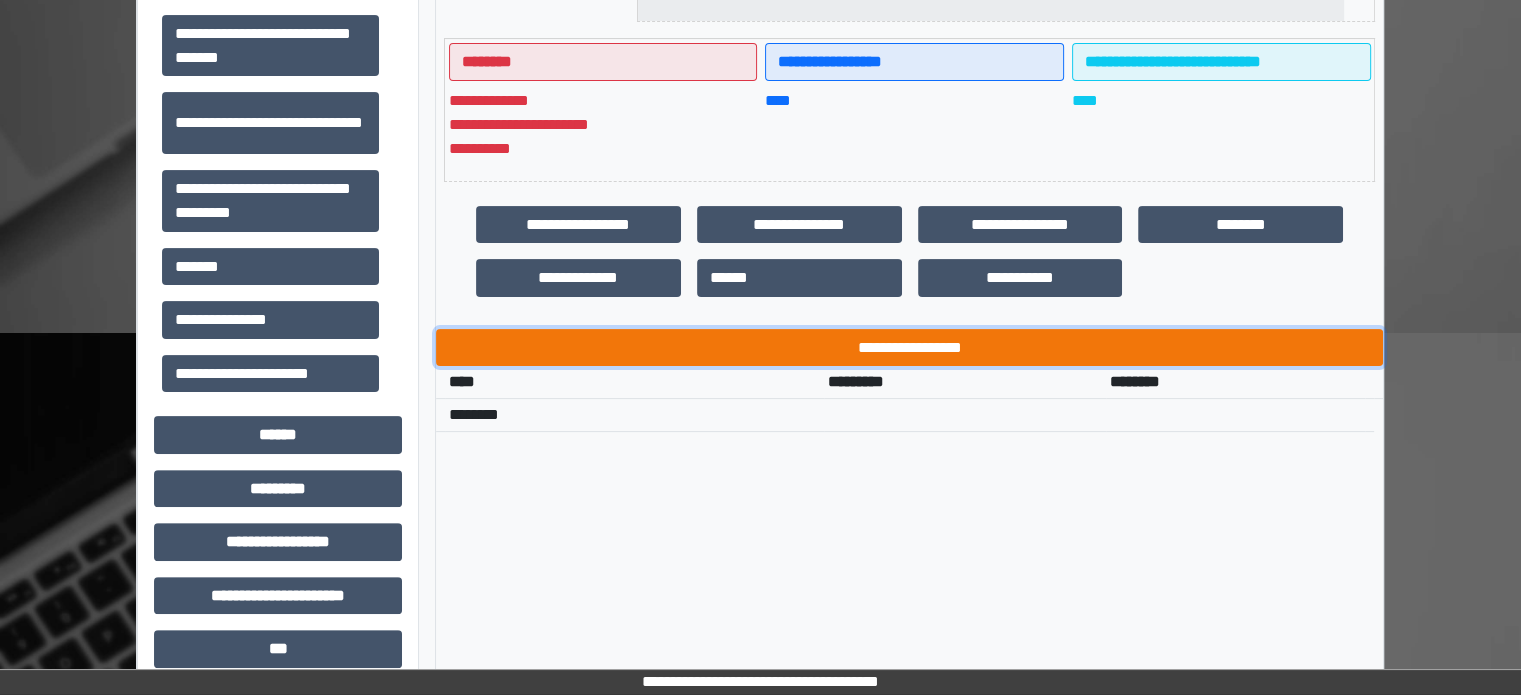 click on "**********" at bounding box center (909, 348) 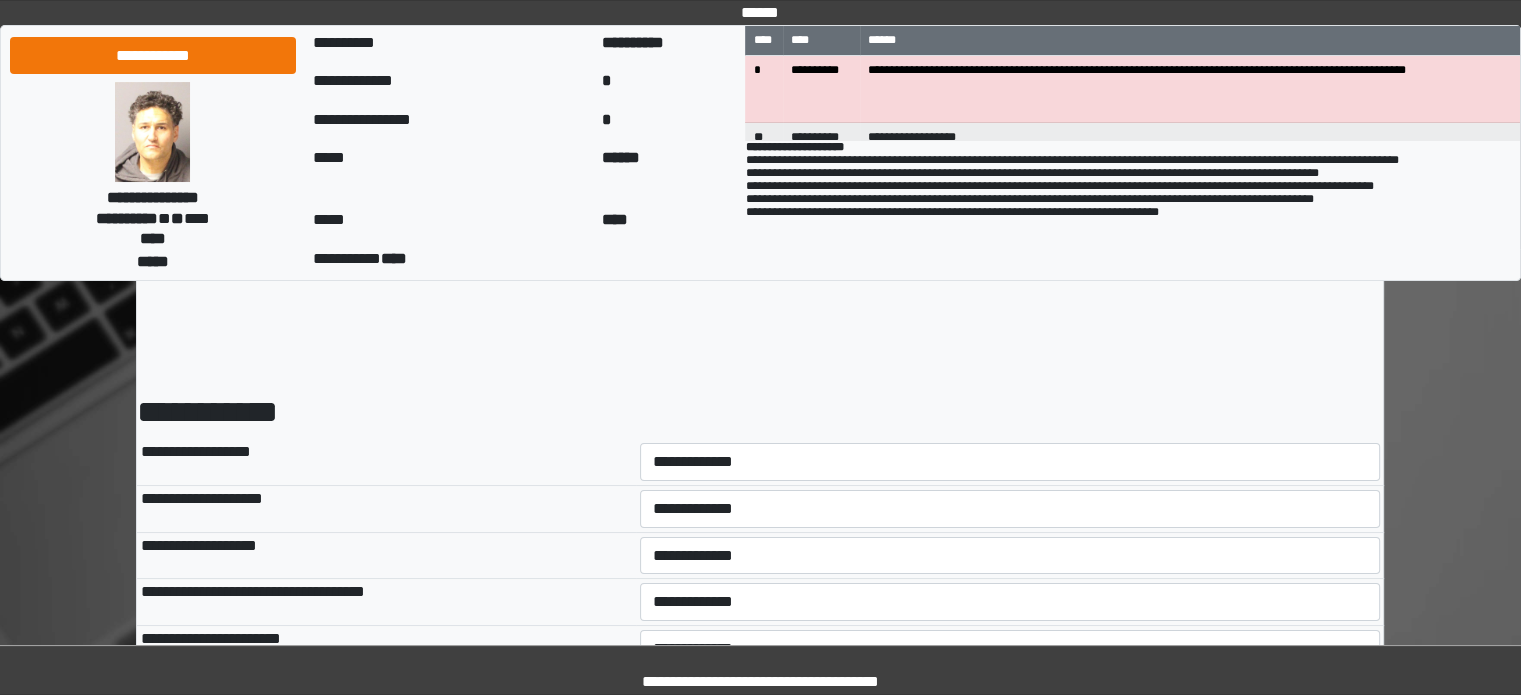 scroll, scrollTop: 100, scrollLeft: 0, axis: vertical 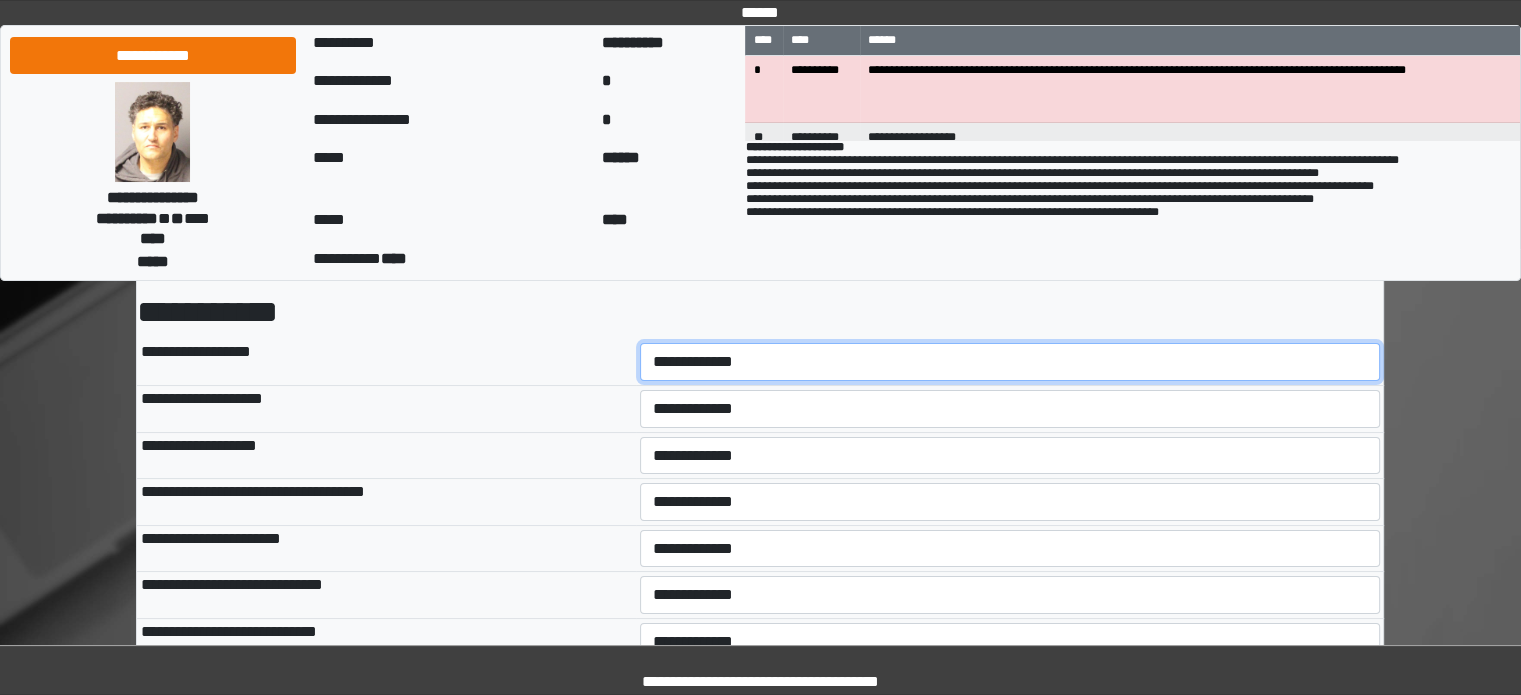 click on "**********" at bounding box center (1010, 362) 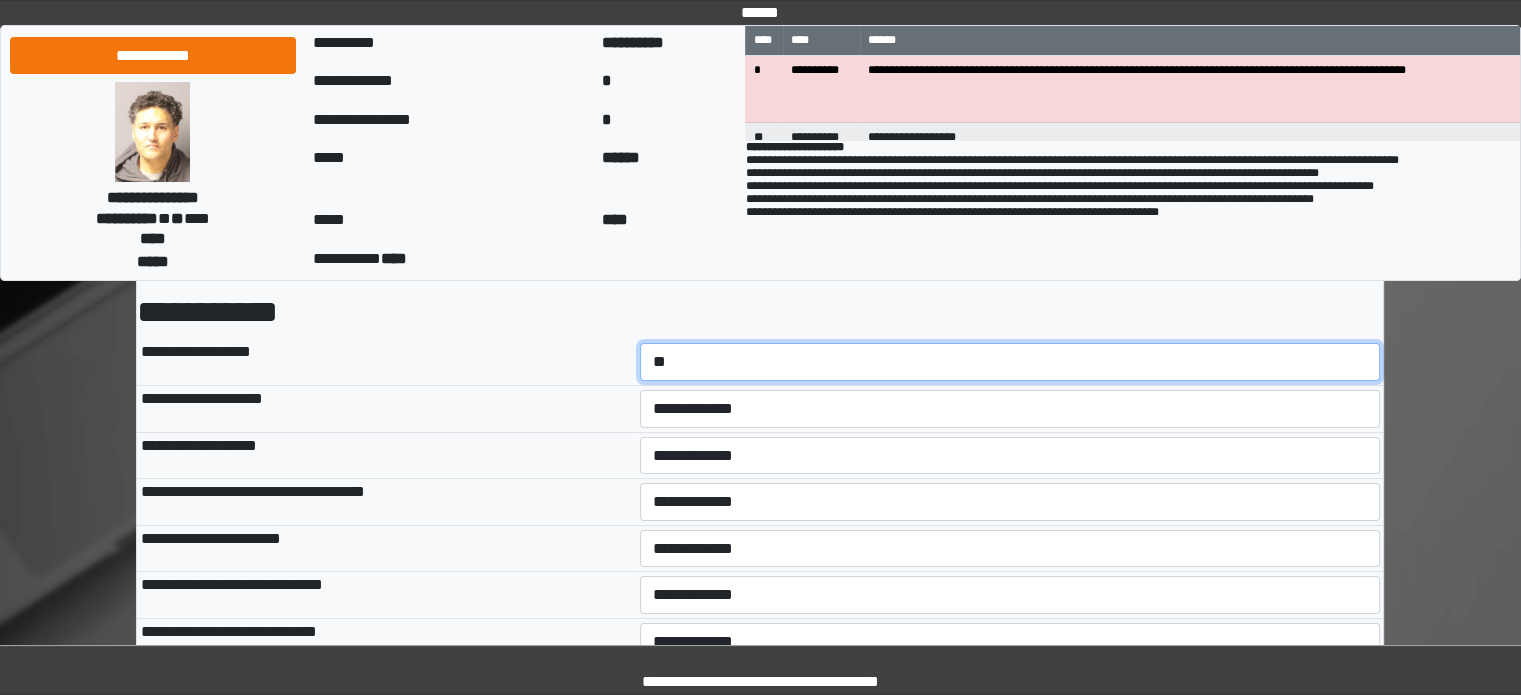 click on "**********" at bounding box center (1010, 362) 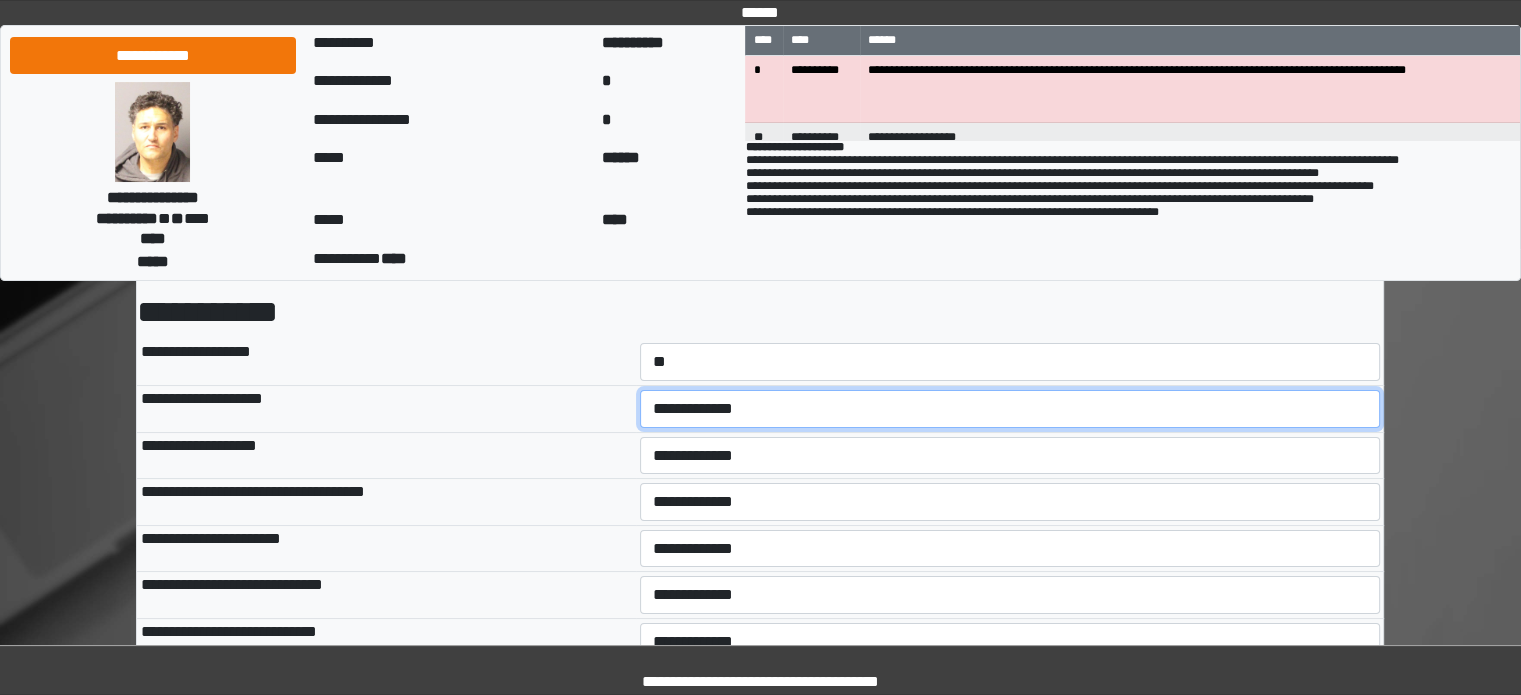 click on "**********" at bounding box center (1010, 409) 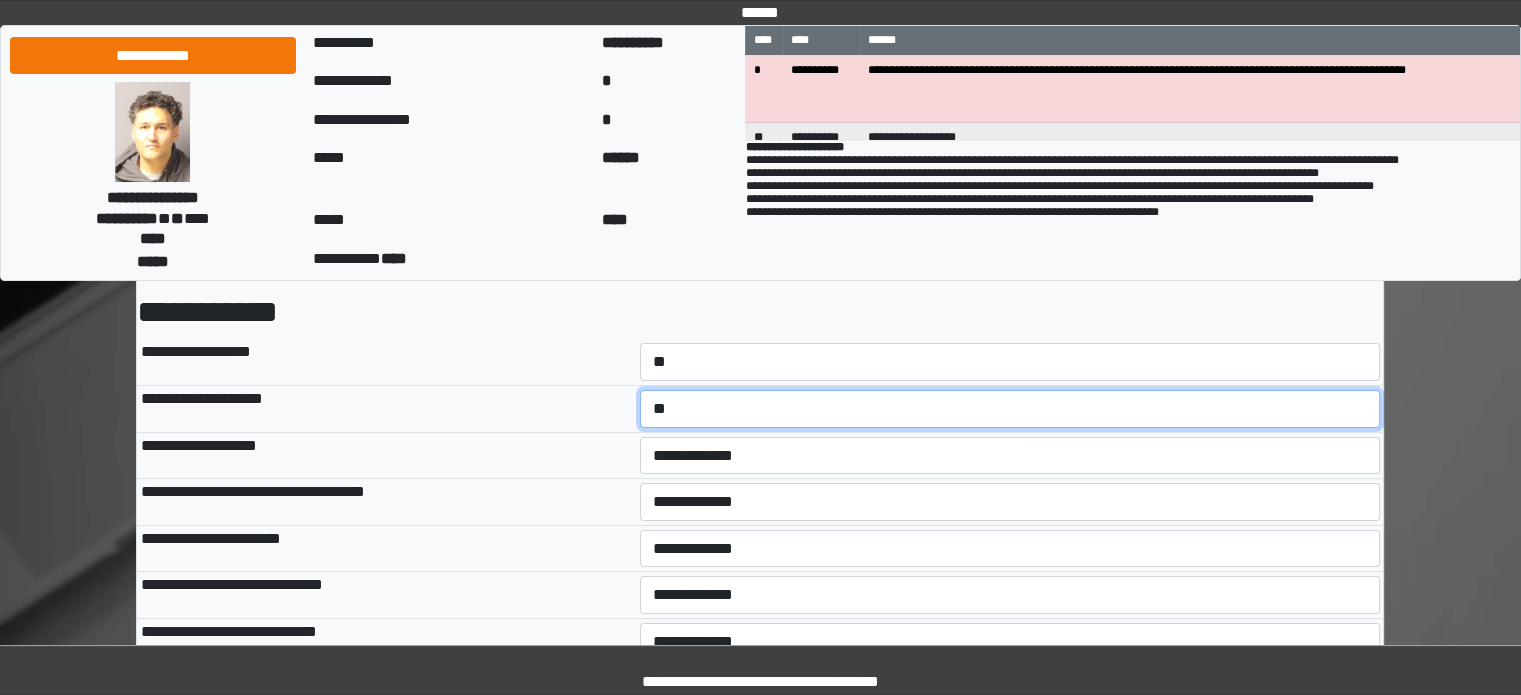 click on "**********" at bounding box center (1010, 409) 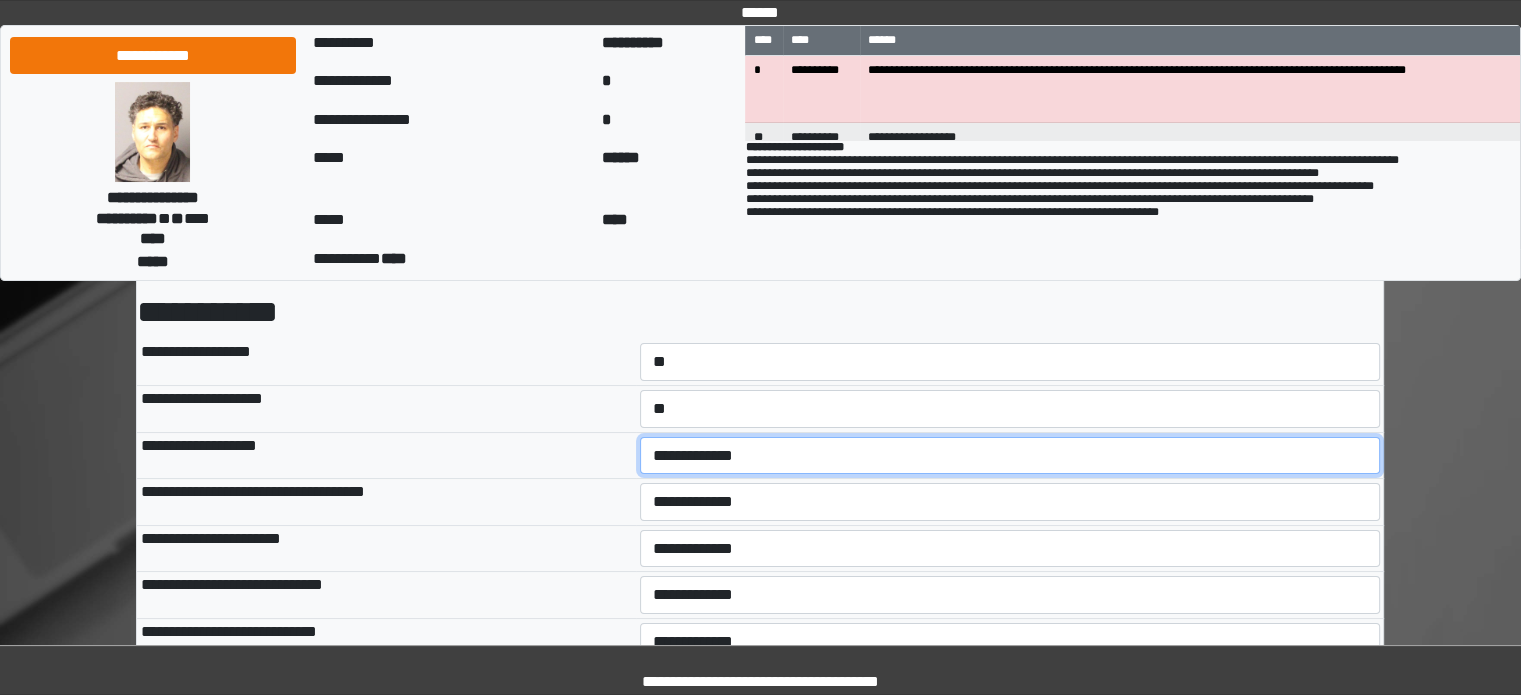 drag, startPoint x: 684, startPoint y: 459, endPoint x: 684, endPoint y: 471, distance: 12 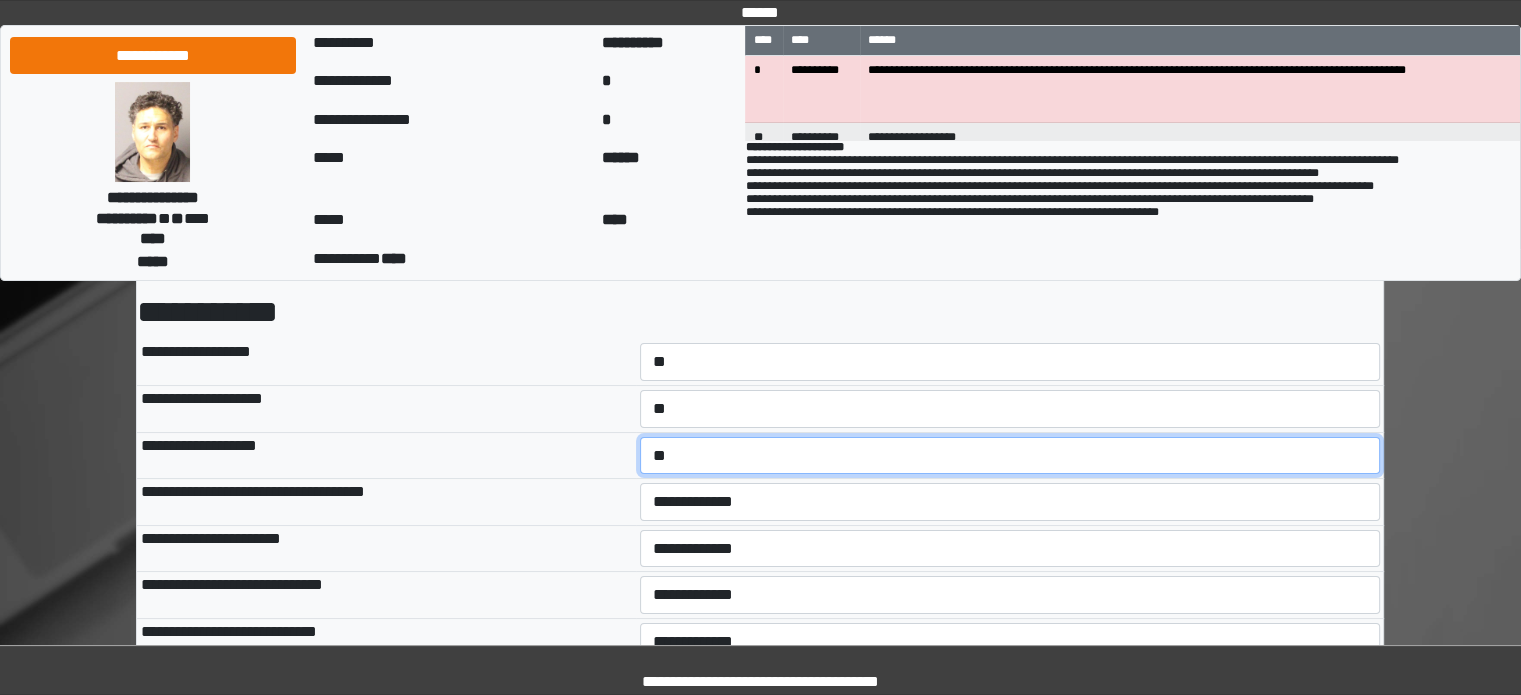 click on "**********" at bounding box center [1010, 456] 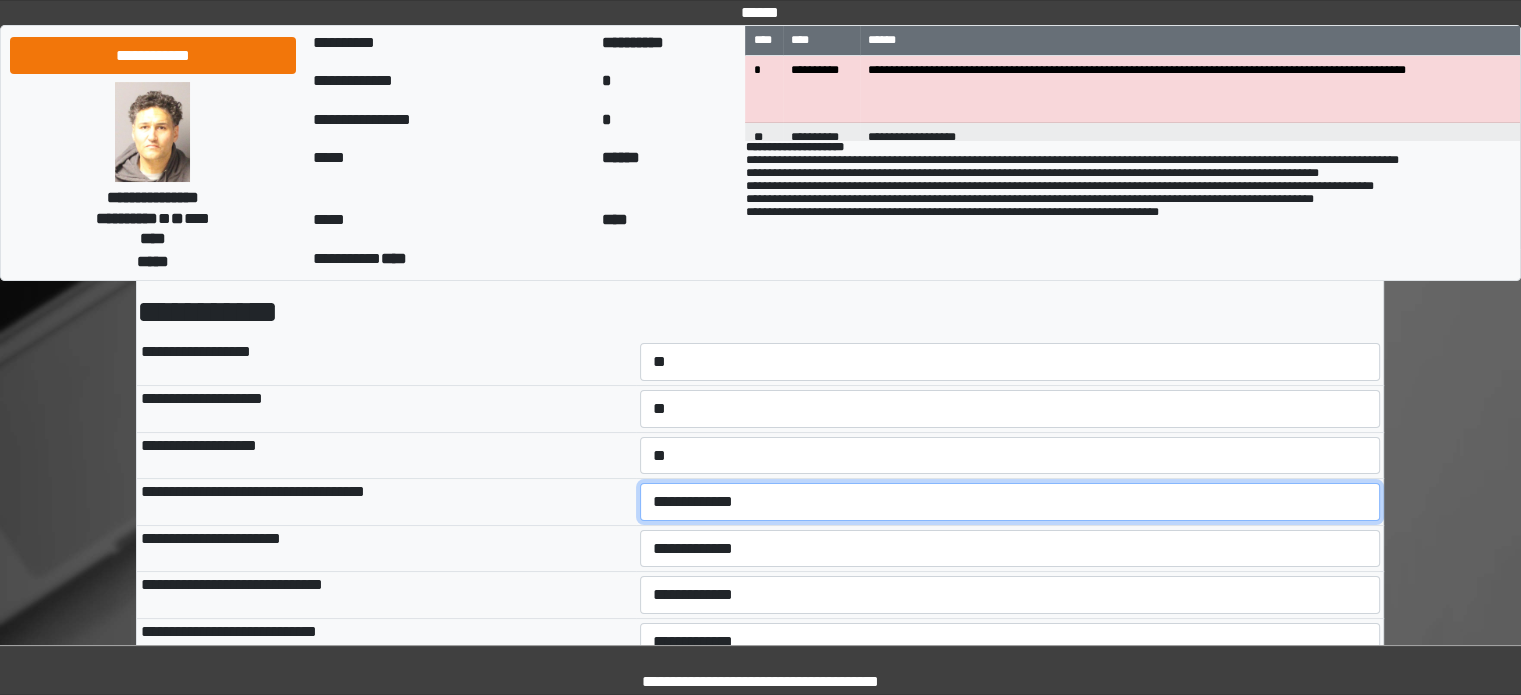 click on "**********" at bounding box center [1010, 502] 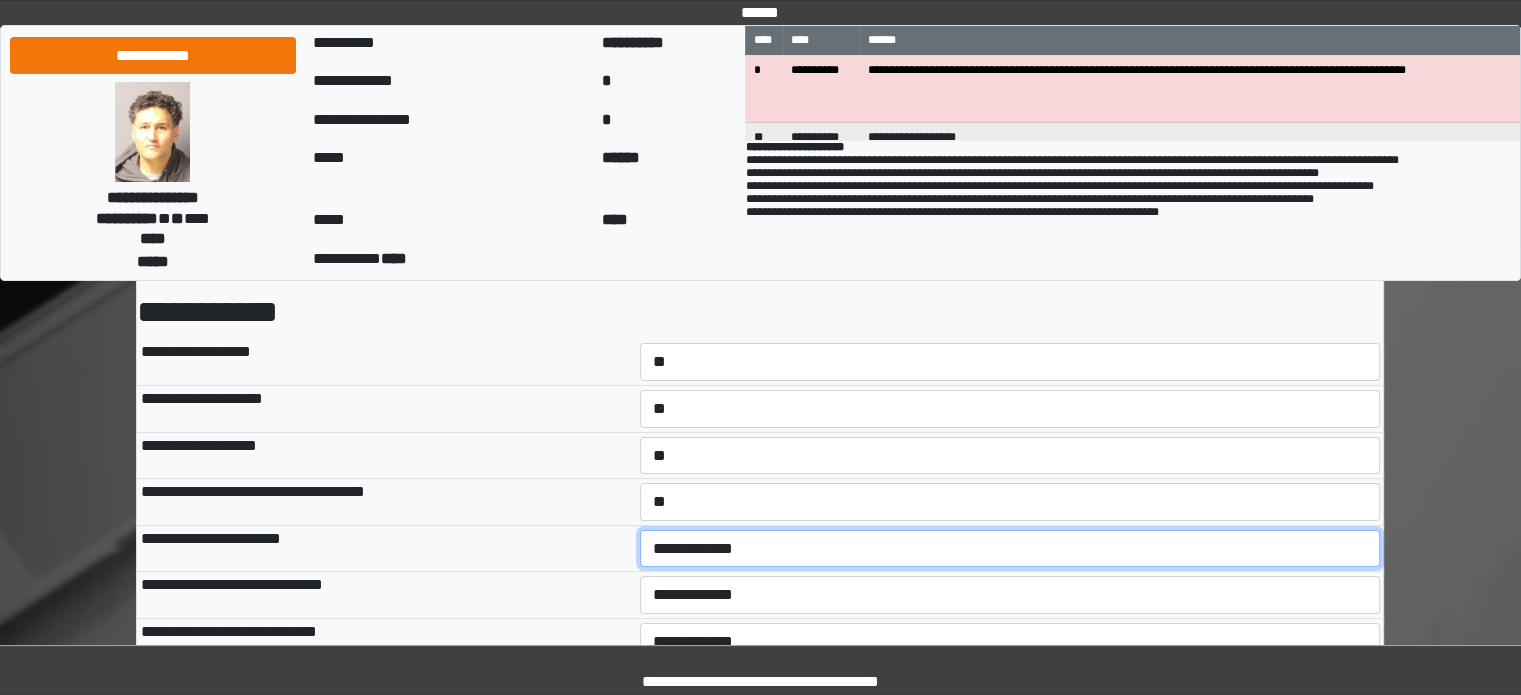 click on "**********" at bounding box center (1010, 549) 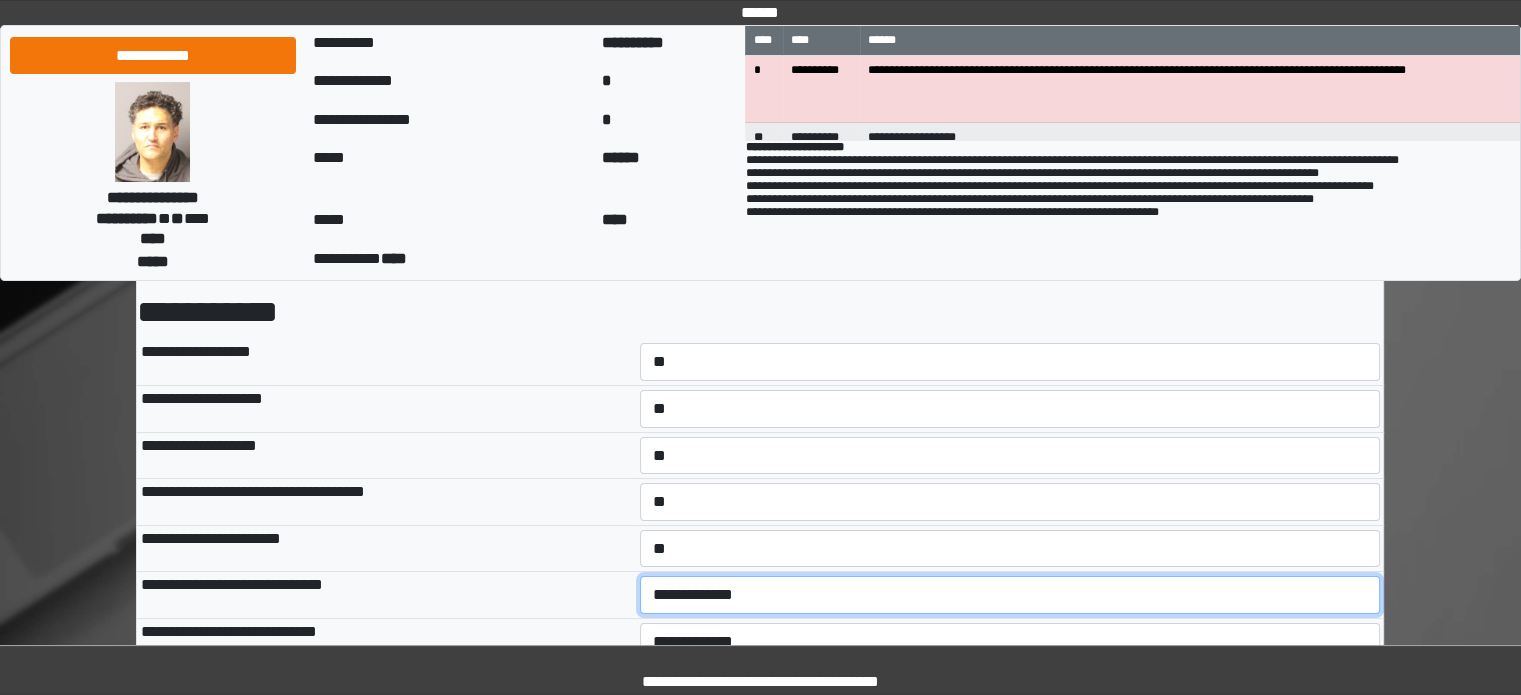drag, startPoint x: 673, startPoint y: 601, endPoint x: 676, endPoint y: 613, distance: 12.369317 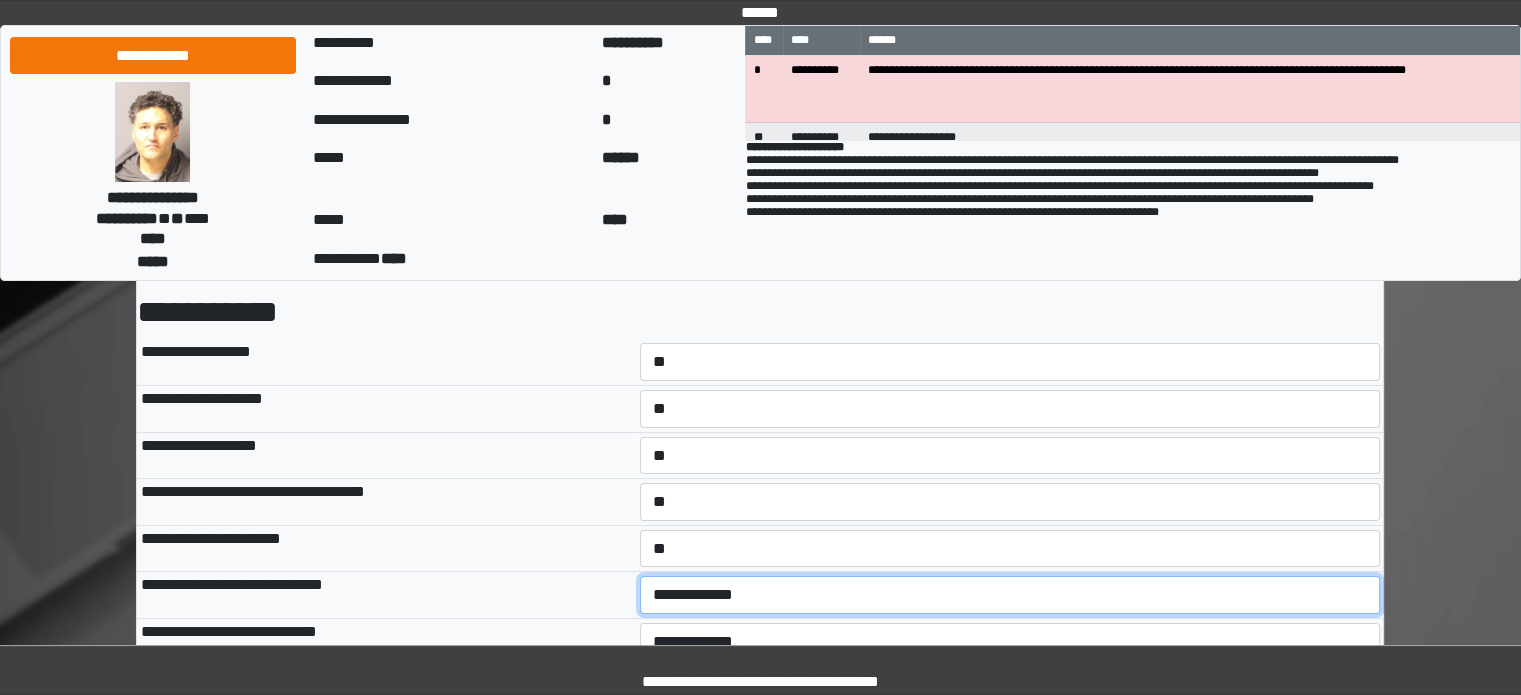 select on "*" 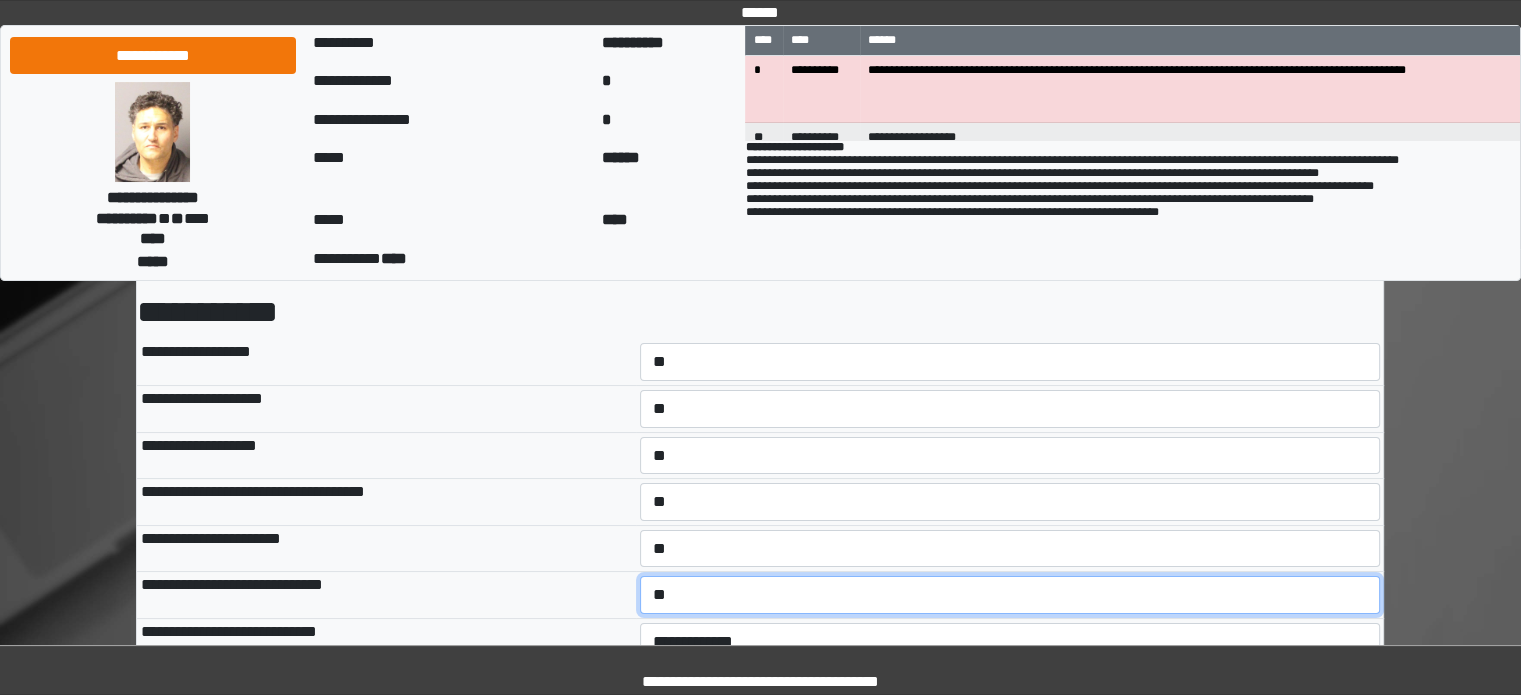 click on "**********" at bounding box center (1010, 595) 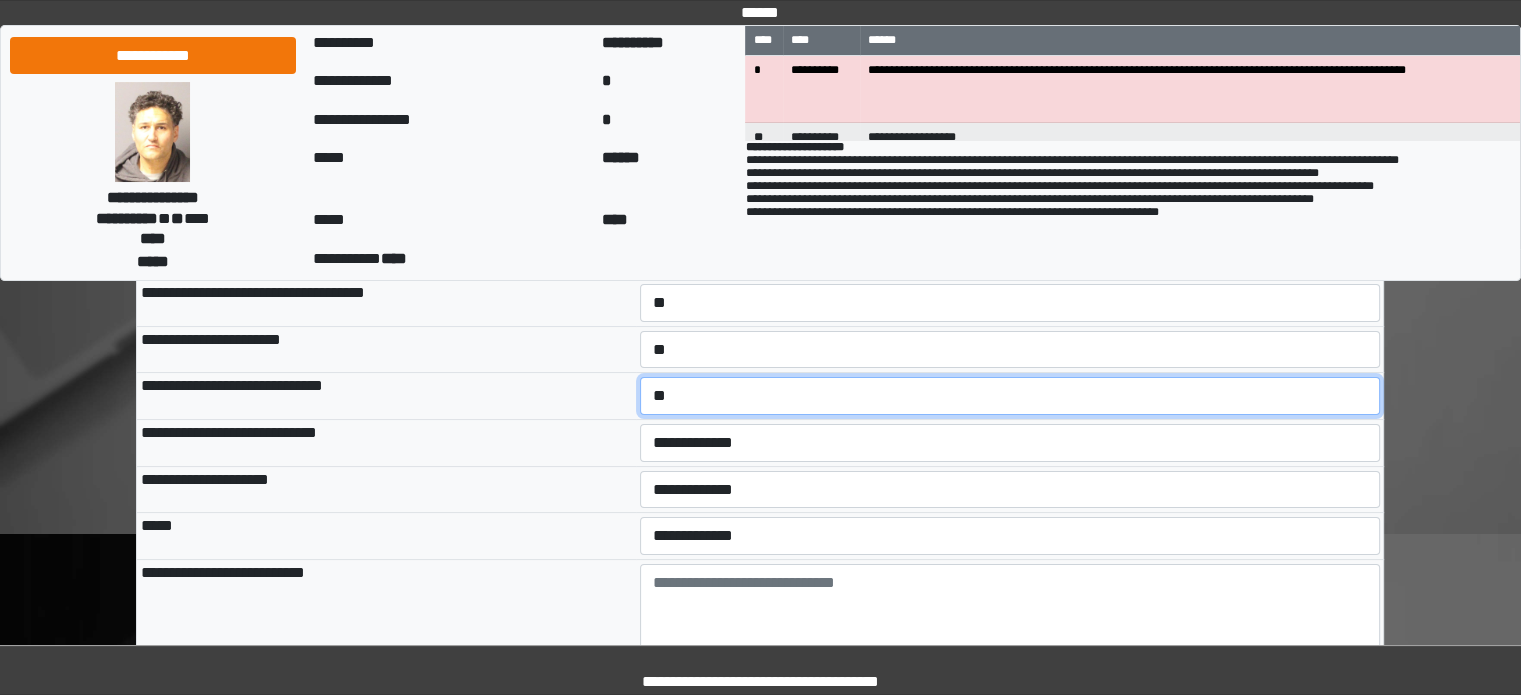 scroll, scrollTop: 300, scrollLeft: 0, axis: vertical 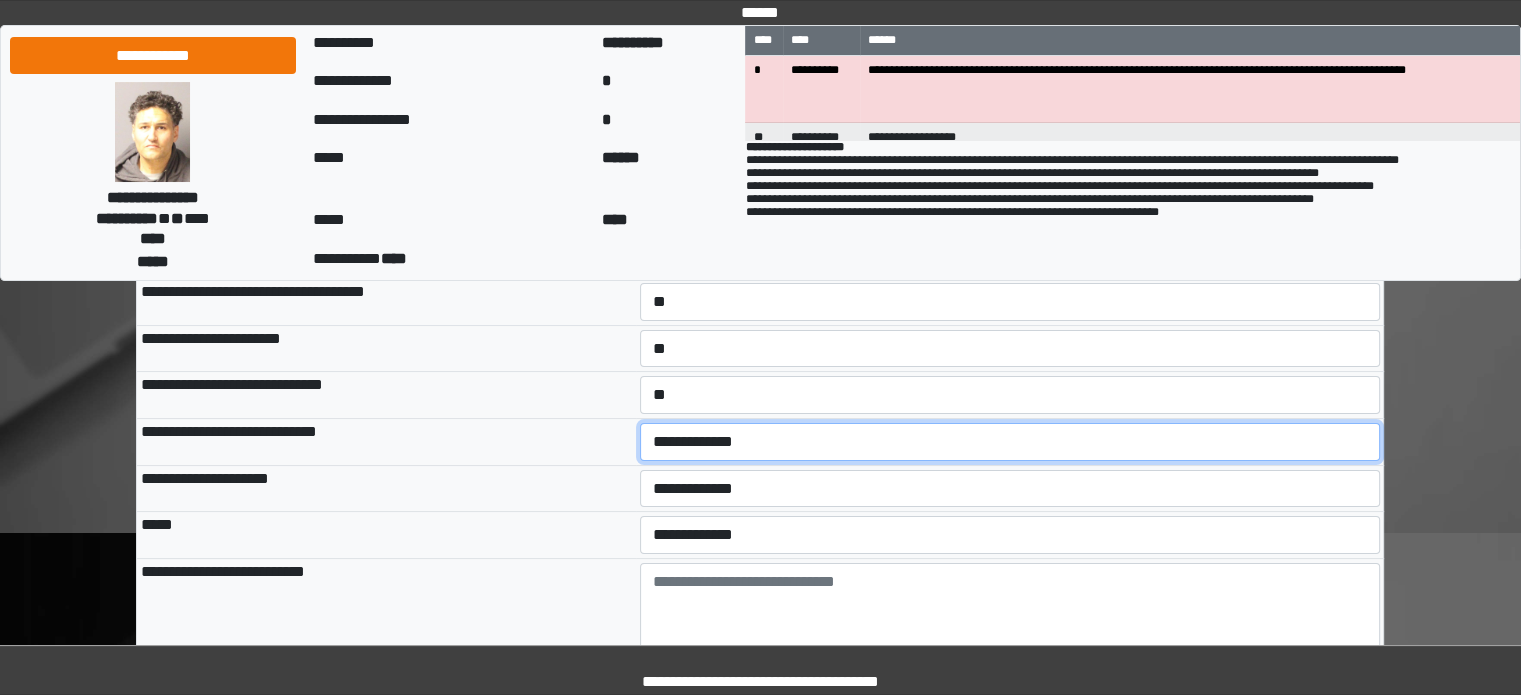 click on "**********" at bounding box center [1010, 442] 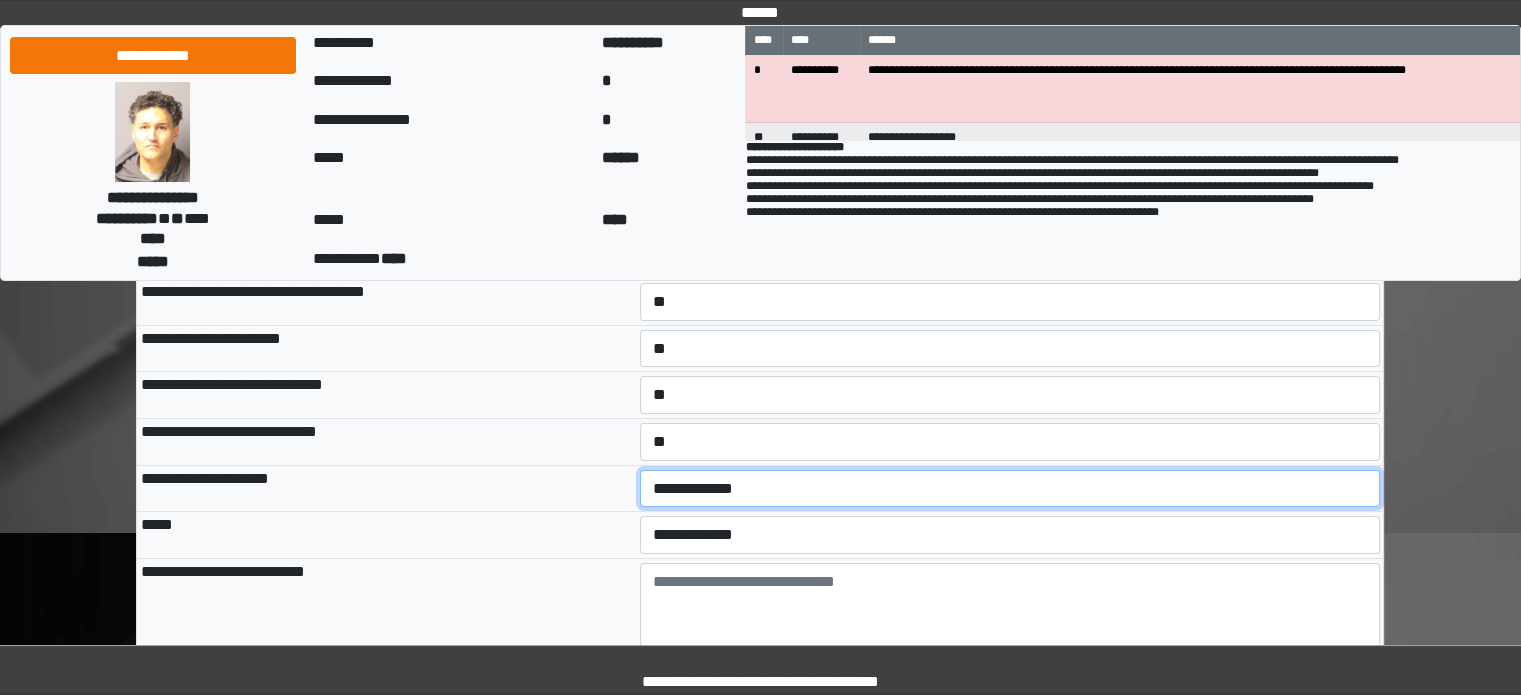 click on "**********" at bounding box center (1010, 489) 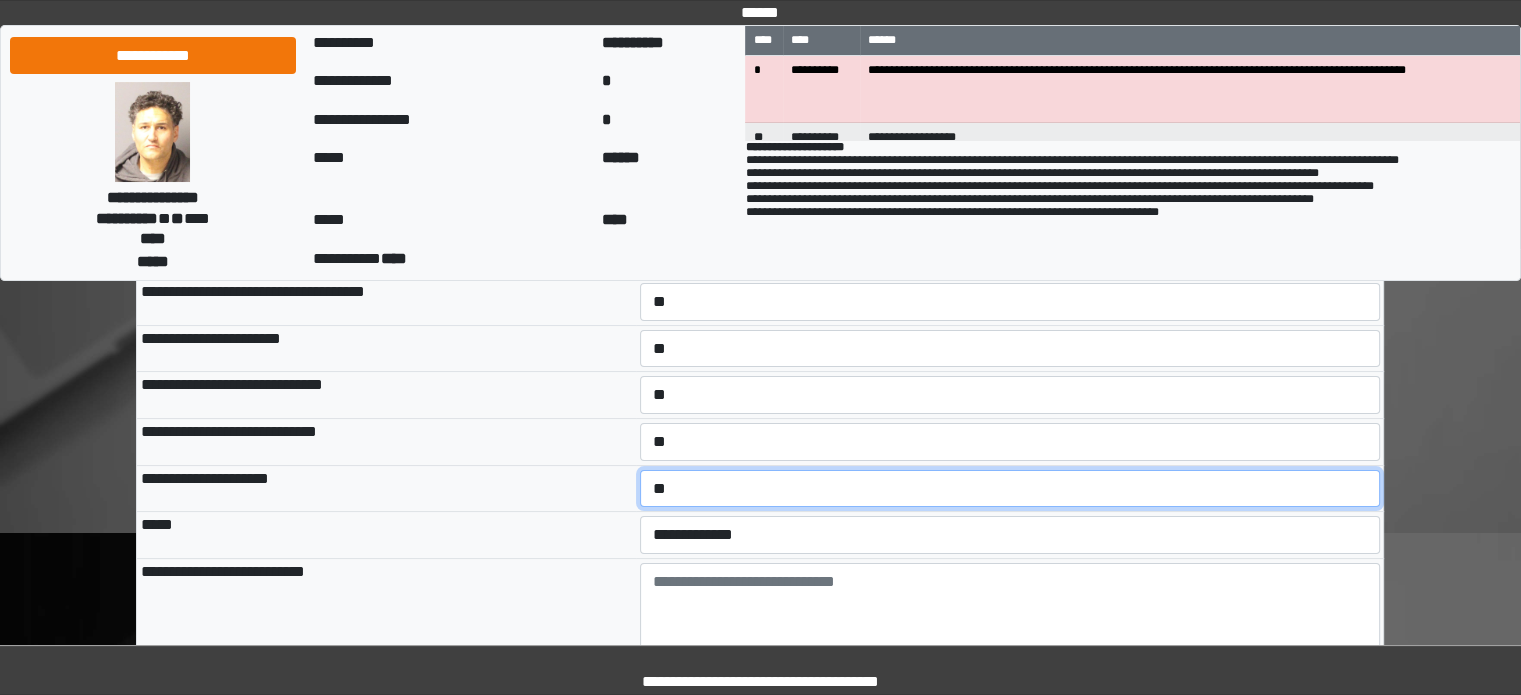 click on "**********" at bounding box center [1010, 489] 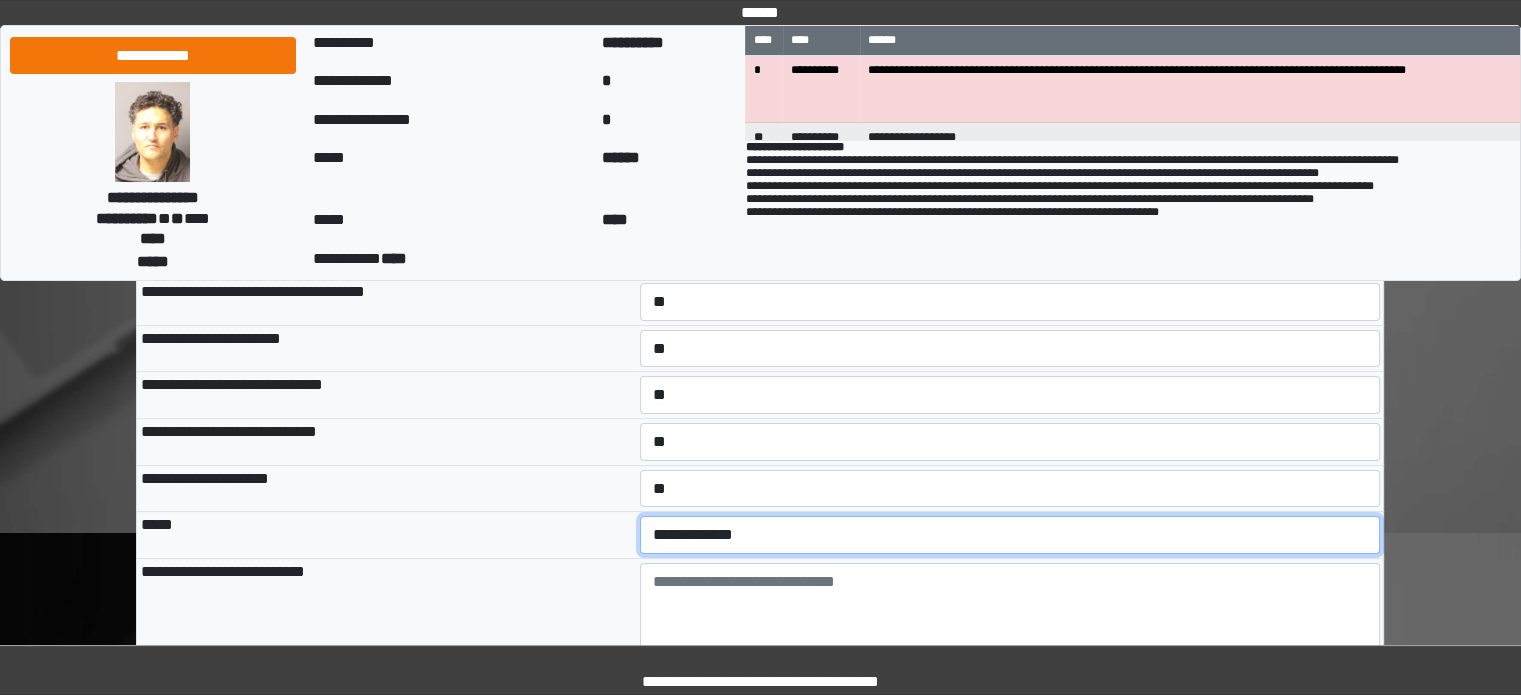 click on "**********" at bounding box center (1010, 535) 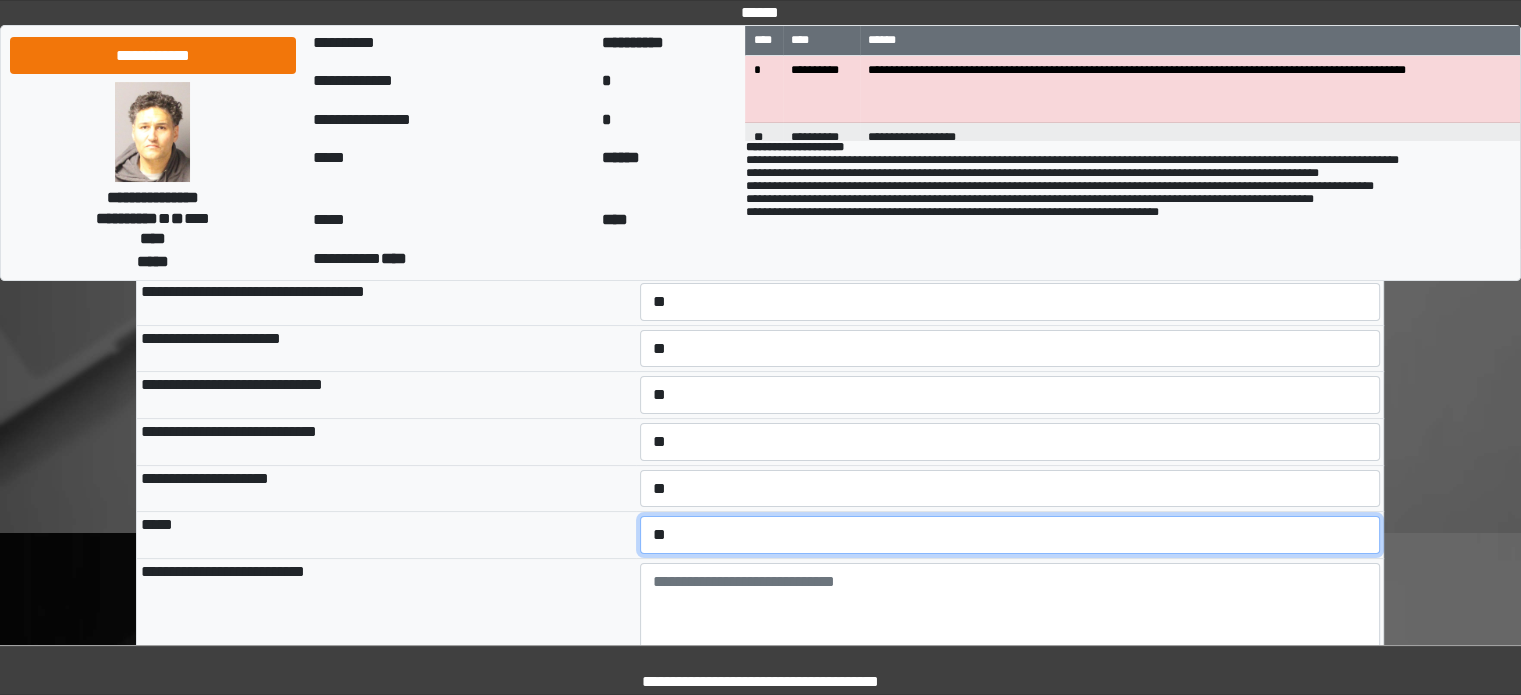 click on "**********" at bounding box center (1010, 535) 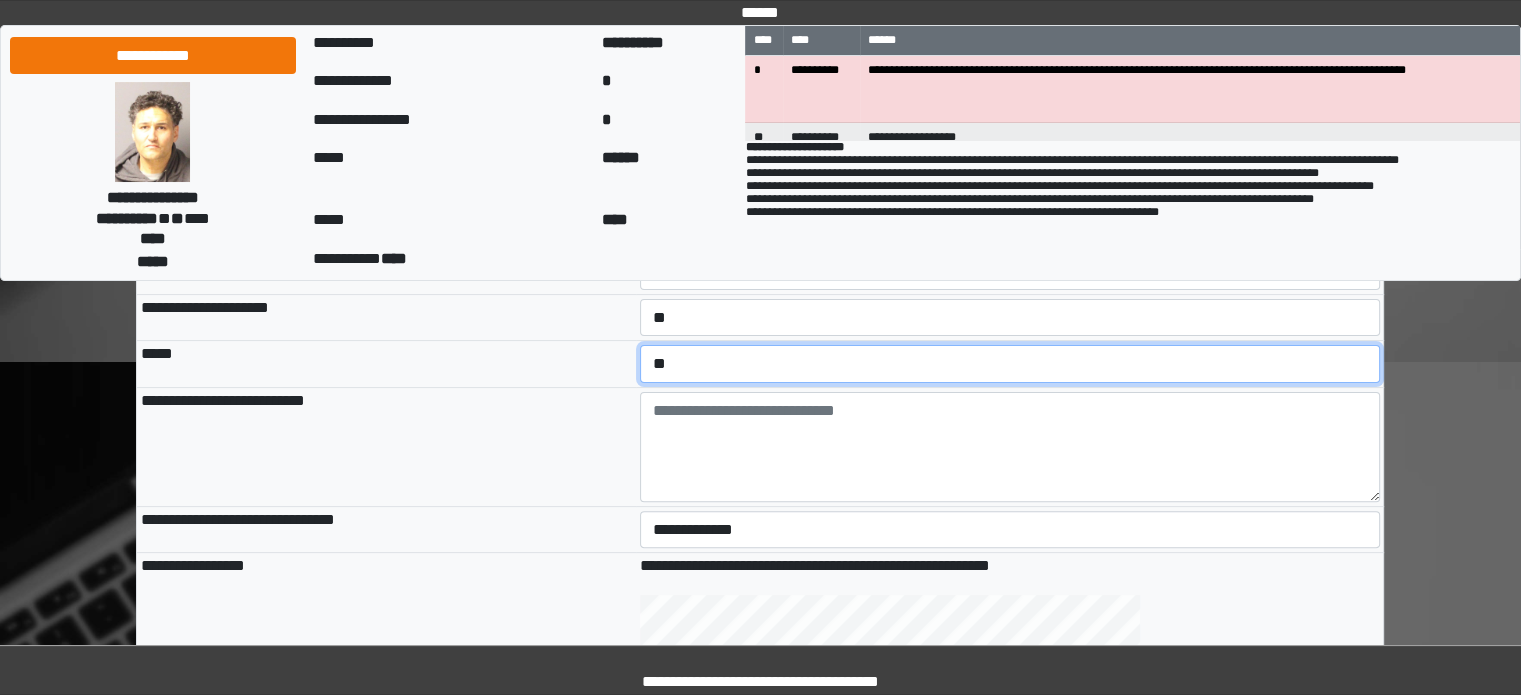 scroll, scrollTop: 500, scrollLeft: 0, axis: vertical 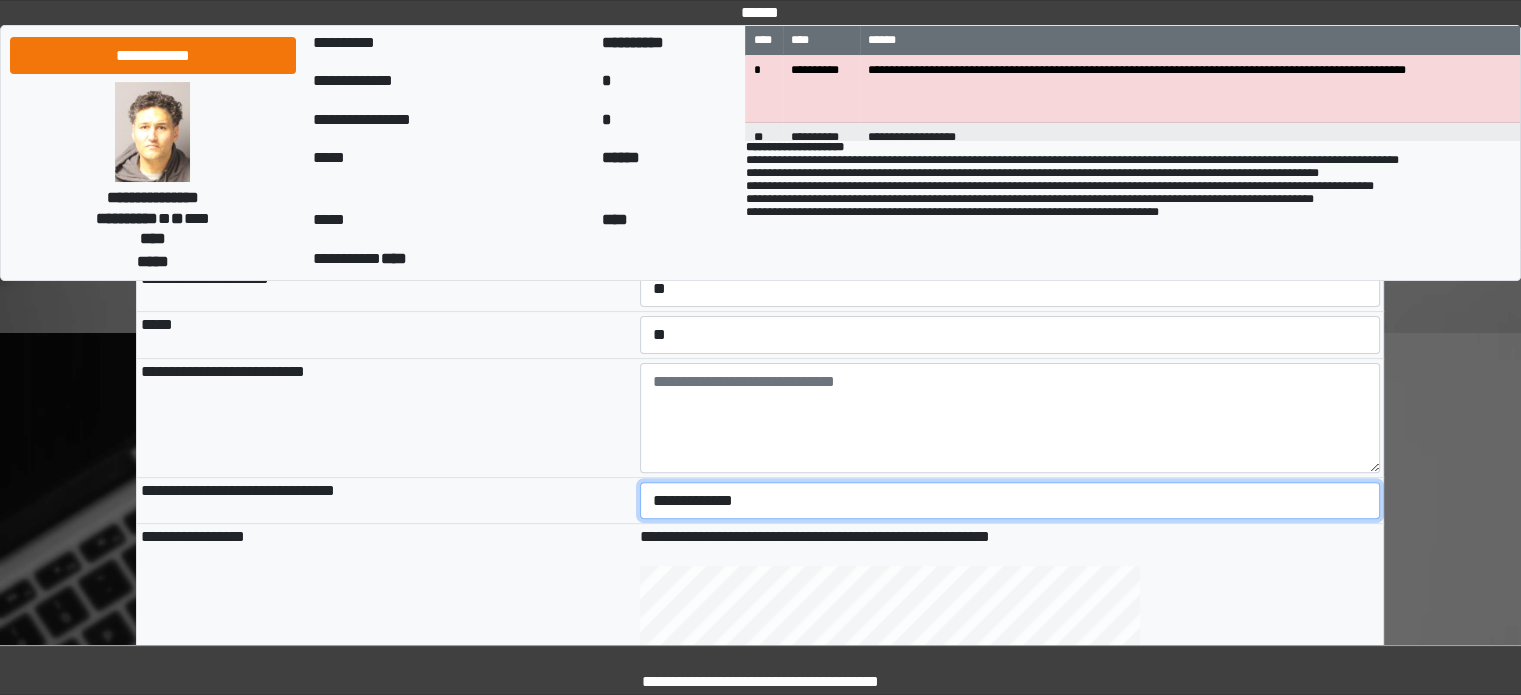 click on "**********" at bounding box center [1010, 501] 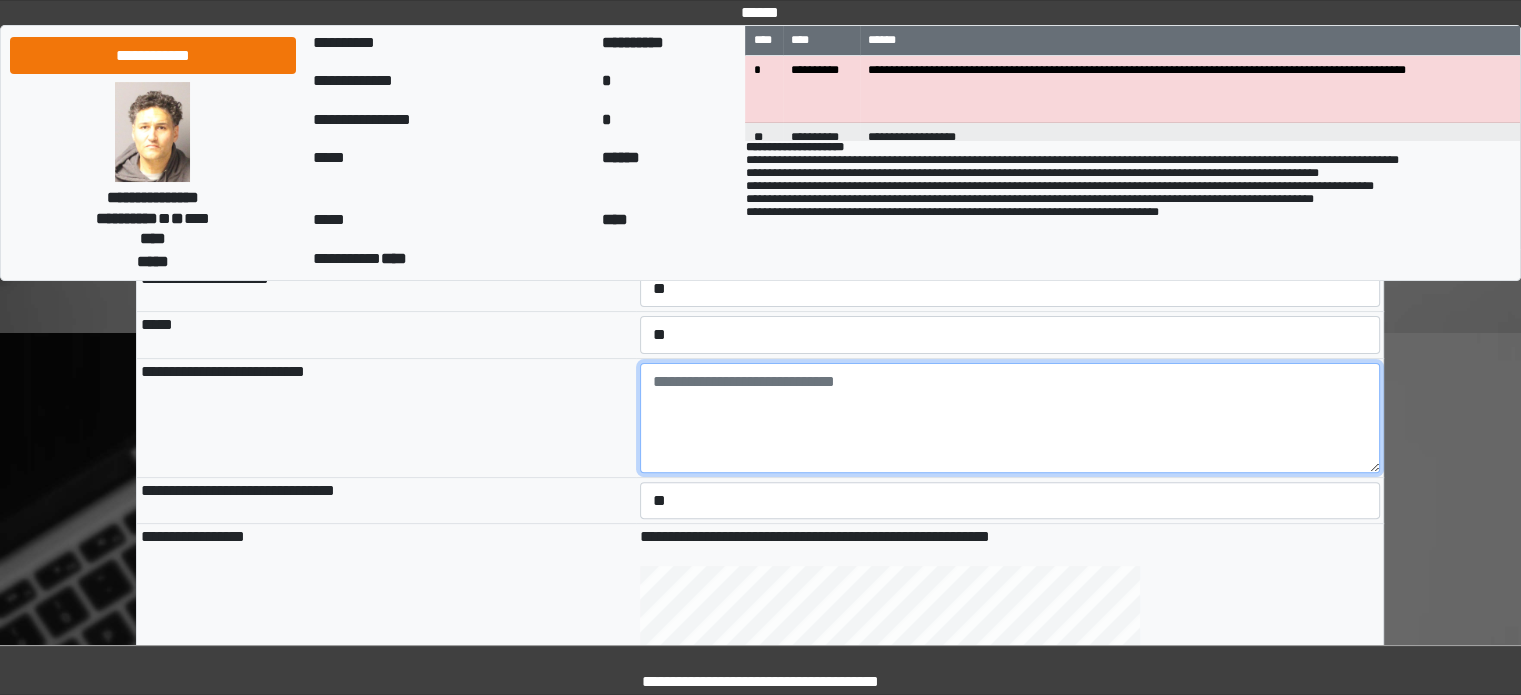 click at bounding box center [1010, 418] 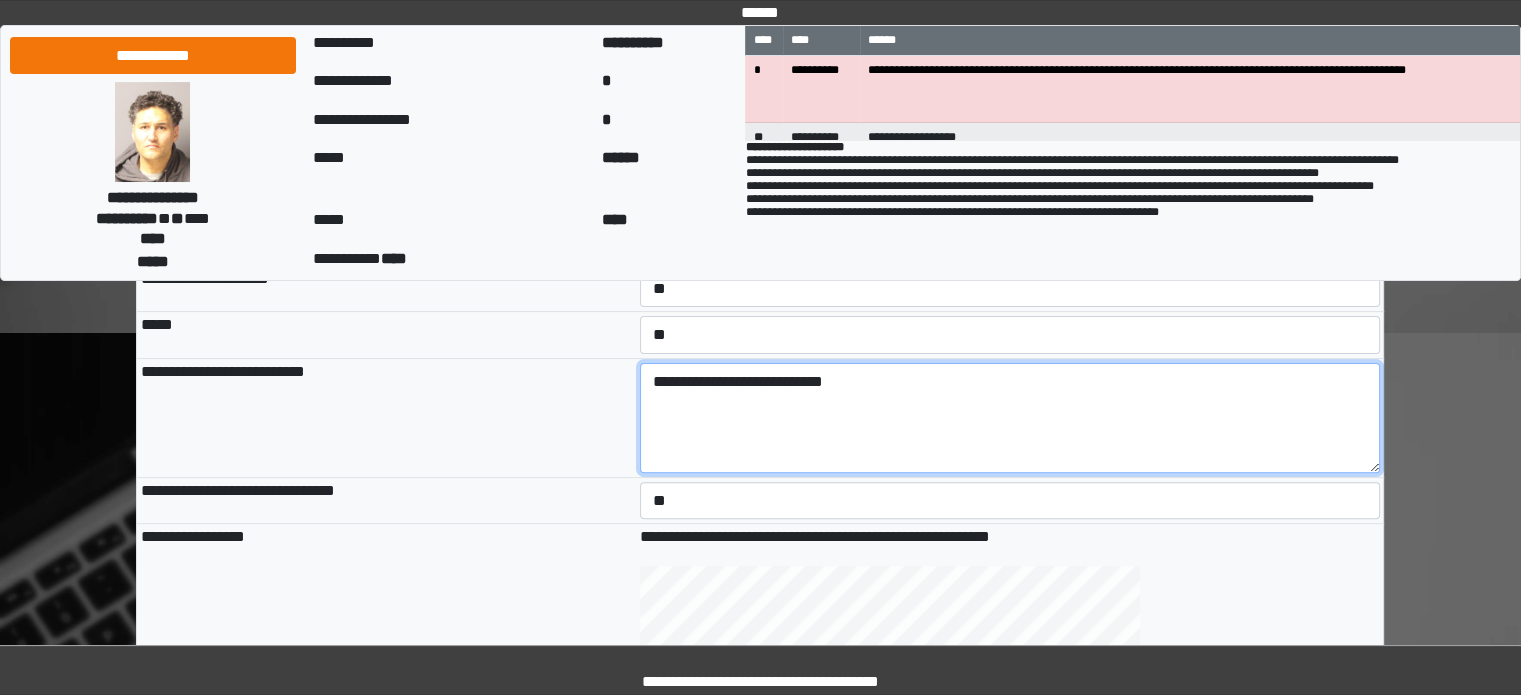 click on "**********" at bounding box center [1010, 418] 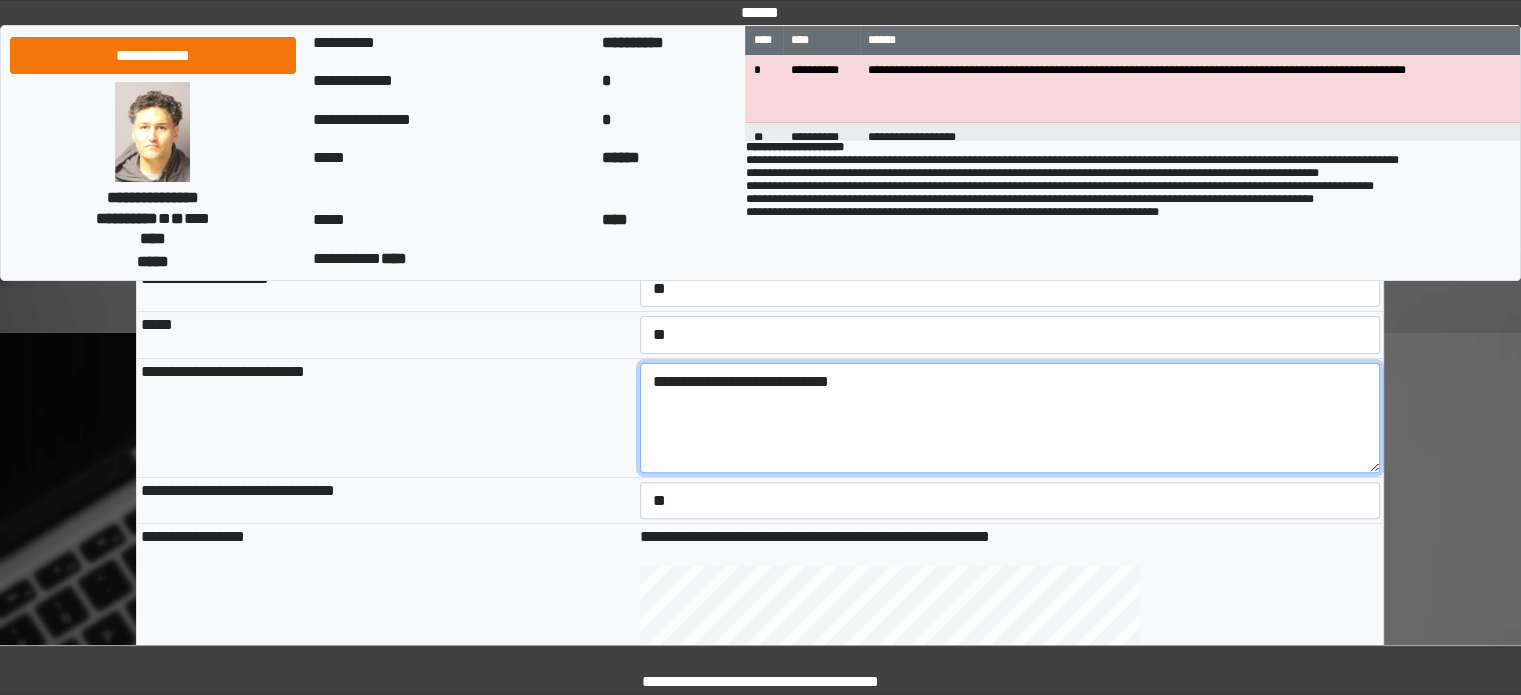 click on "**********" at bounding box center [1010, 418] 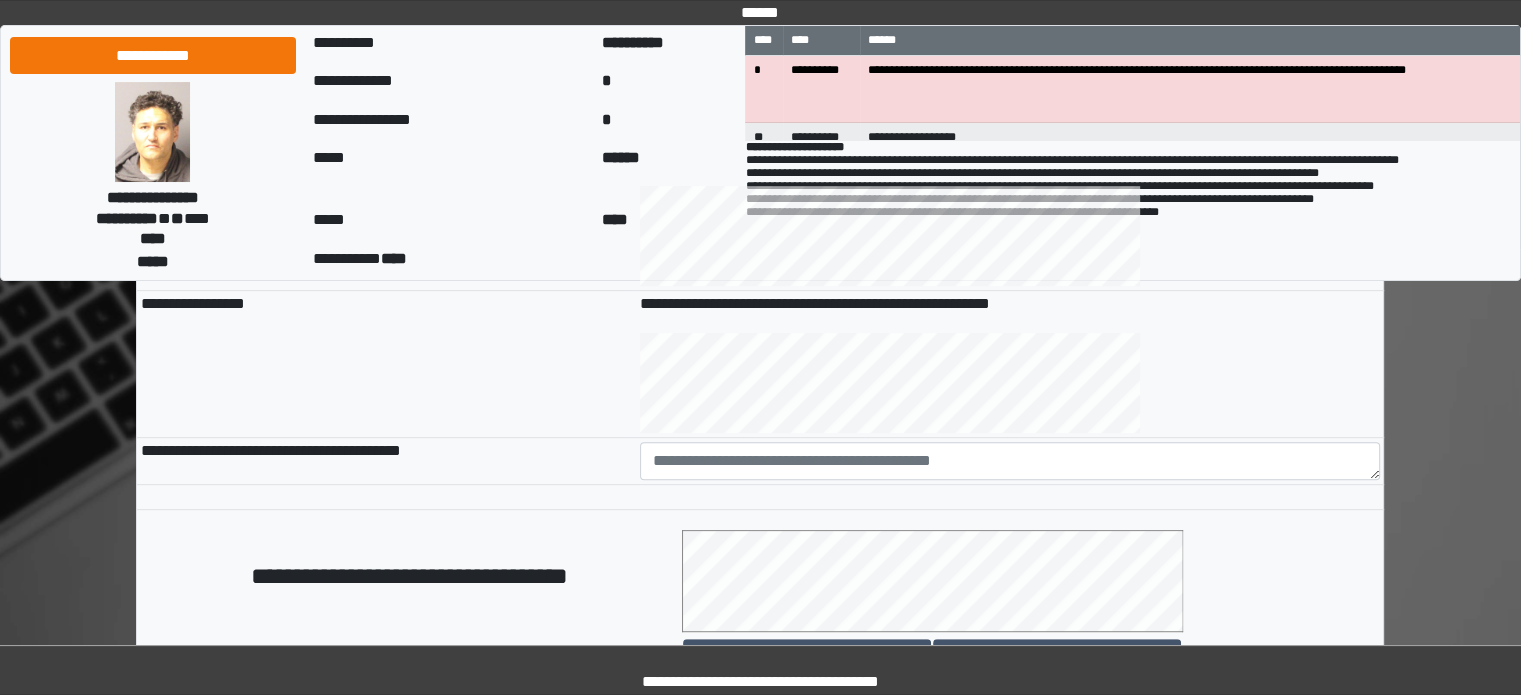 scroll, scrollTop: 900, scrollLeft: 0, axis: vertical 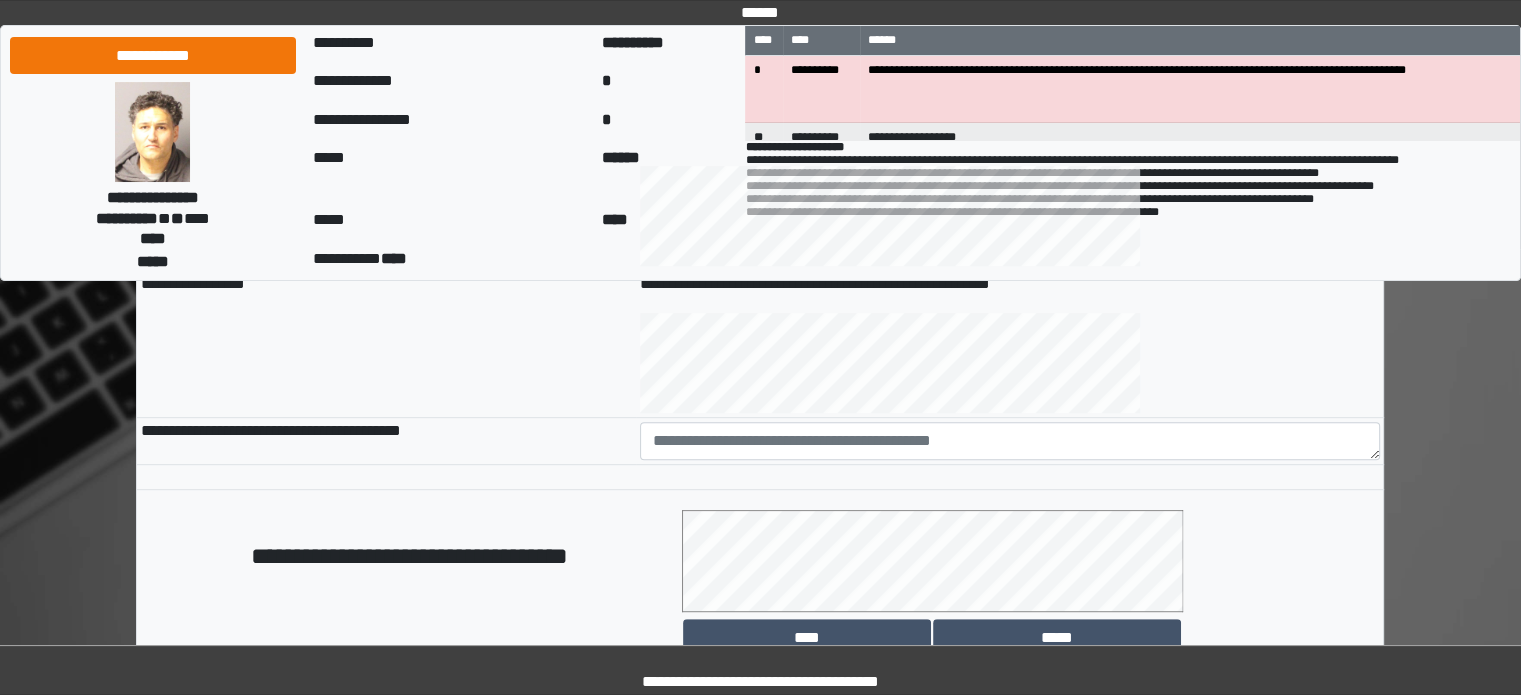type on "**********" 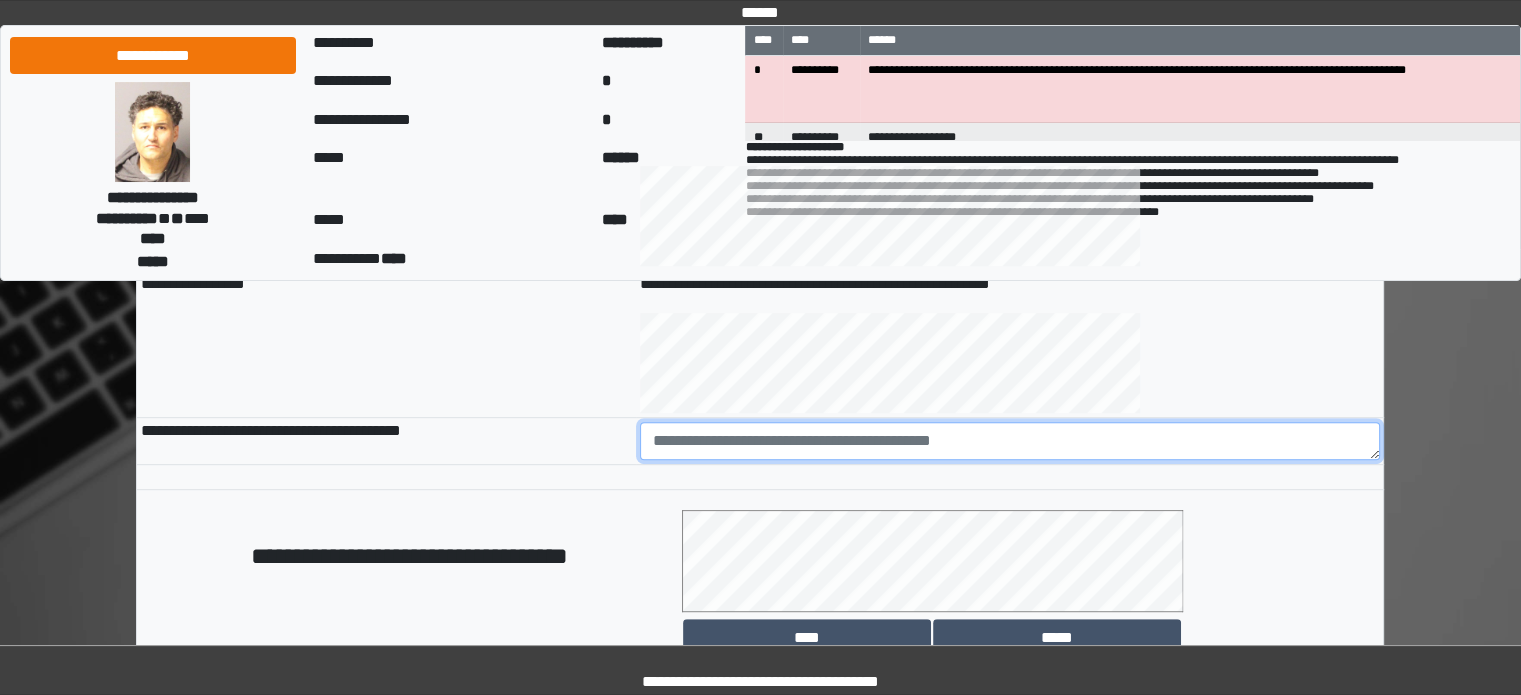 click at bounding box center (1010, 441) 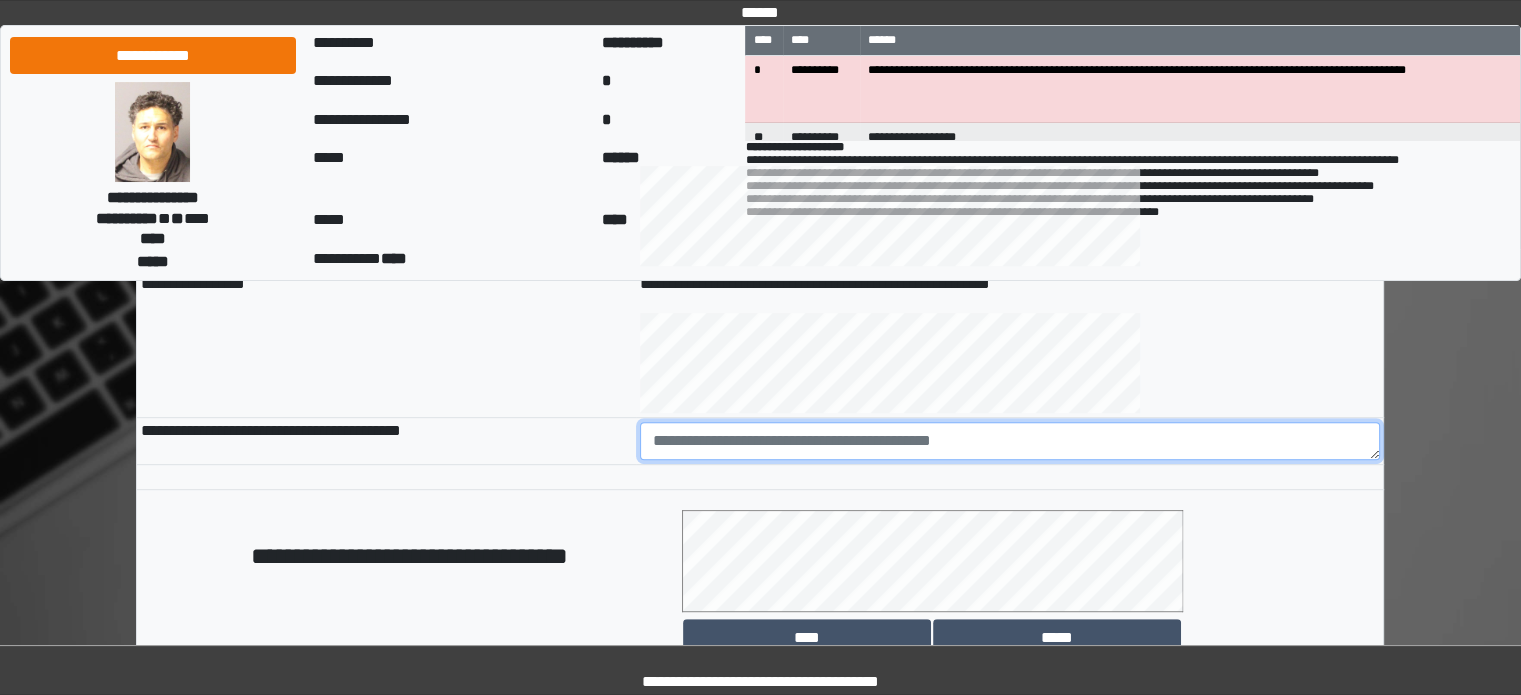 paste on "**********" 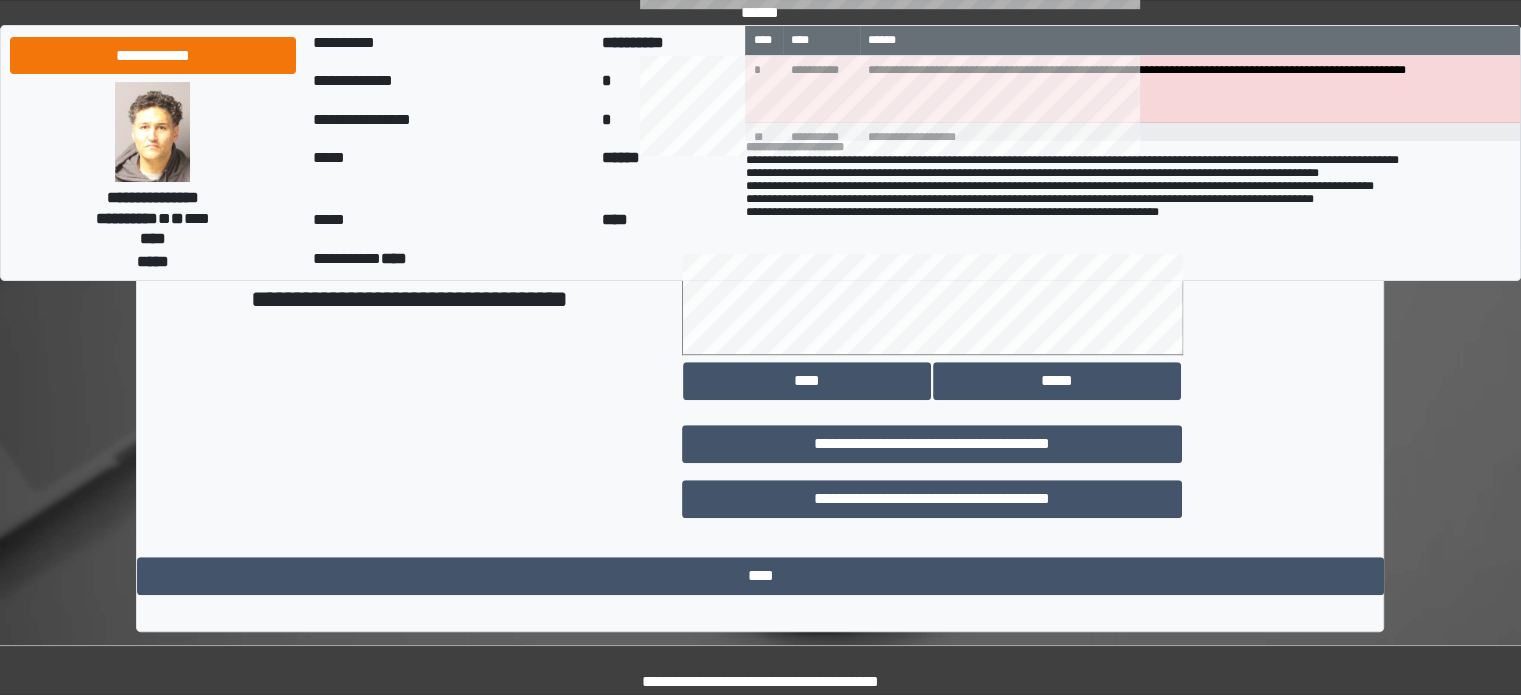 scroll, scrollTop: 1158, scrollLeft: 0, axis: vertical 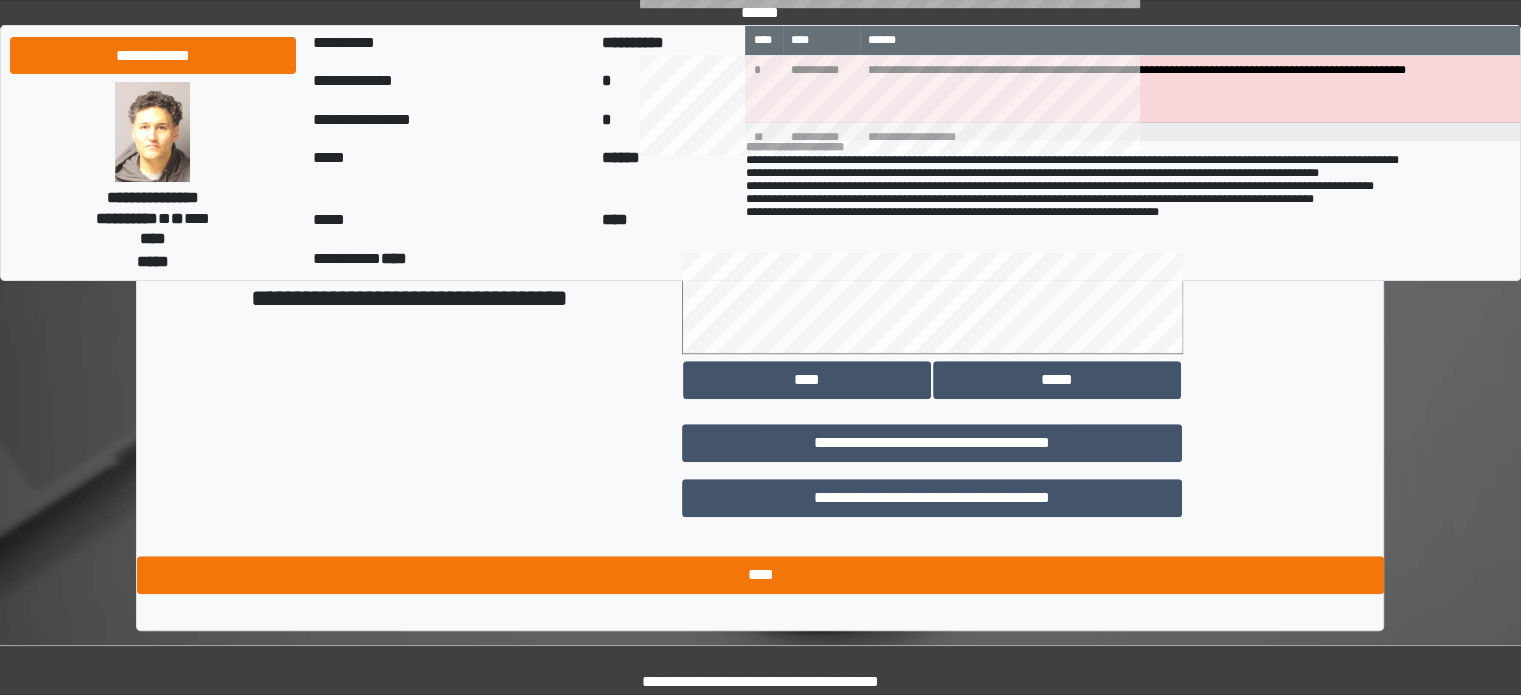 type on "**********" 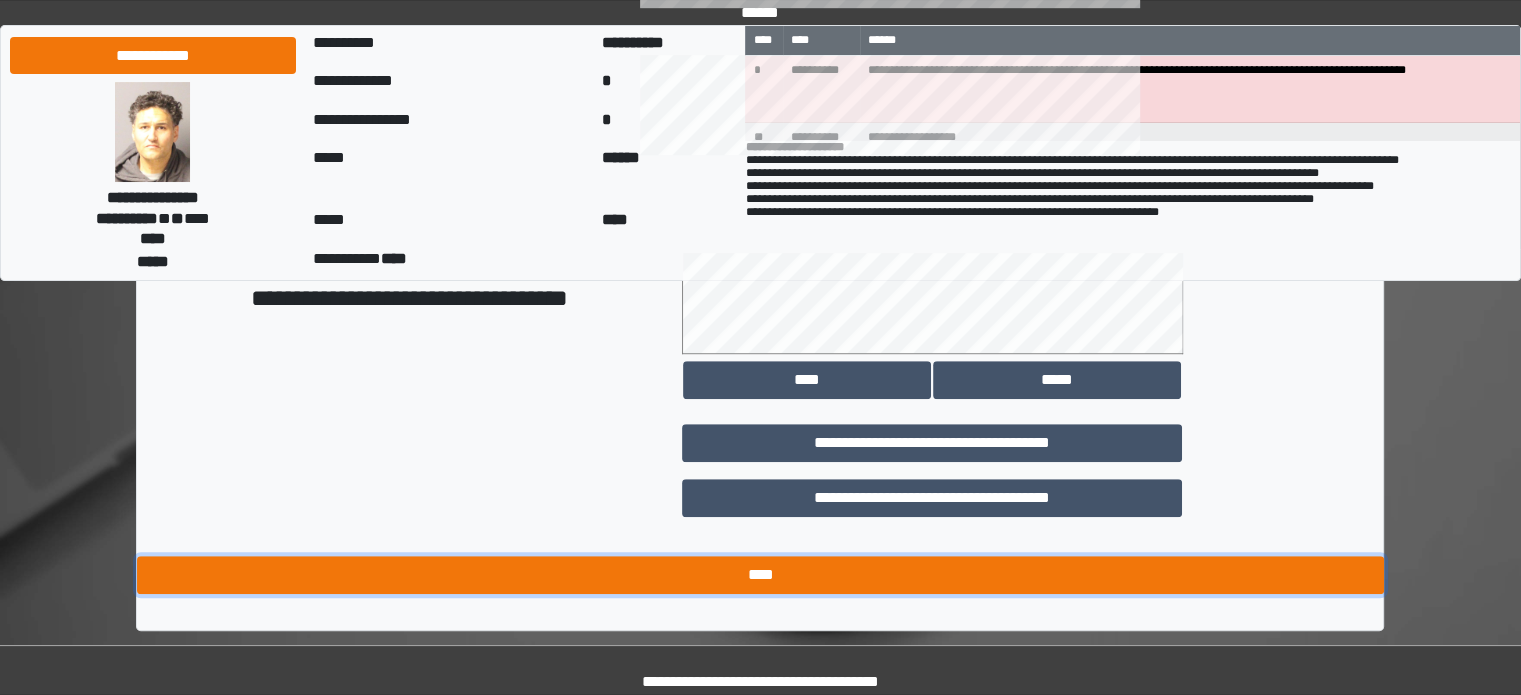click on "****" at bounding box center (760, 575) 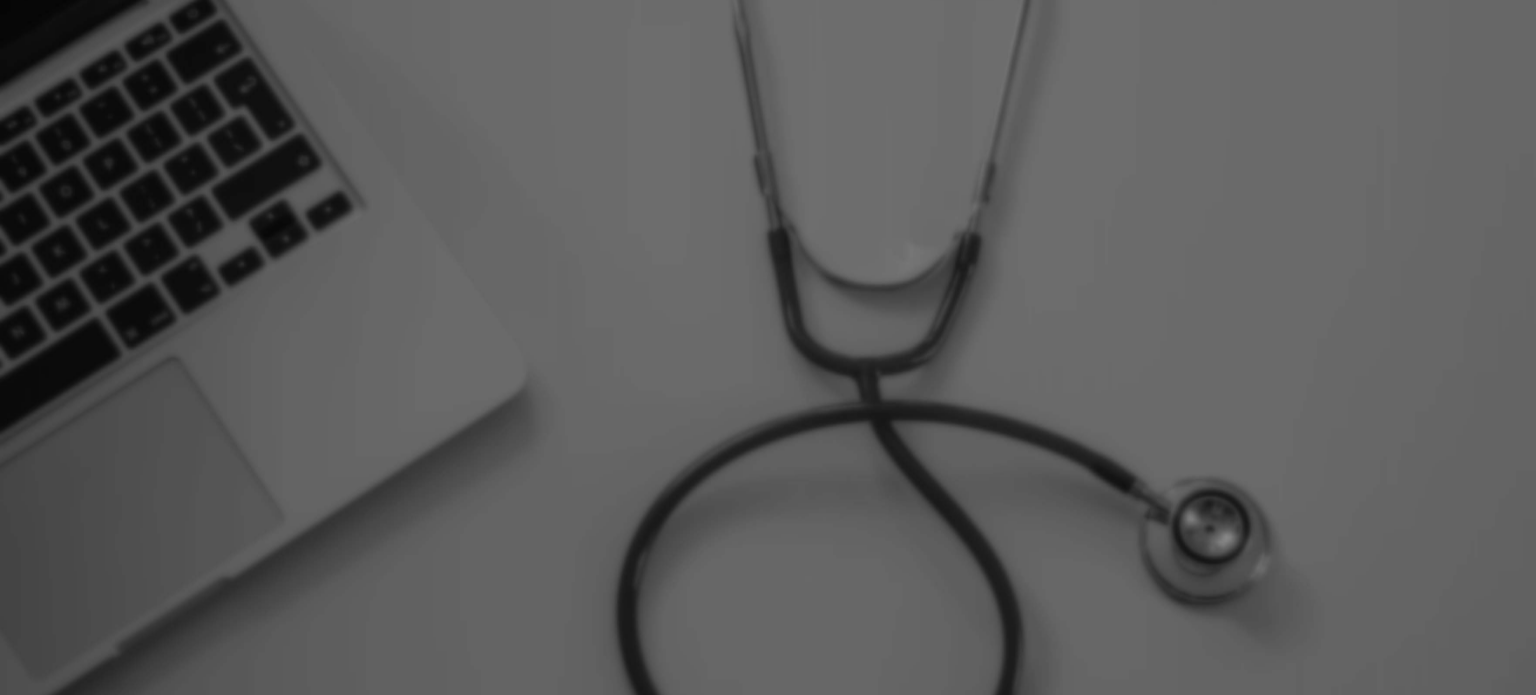 scroll, scrollTop: 0, scrollLeft: 0, axis: both 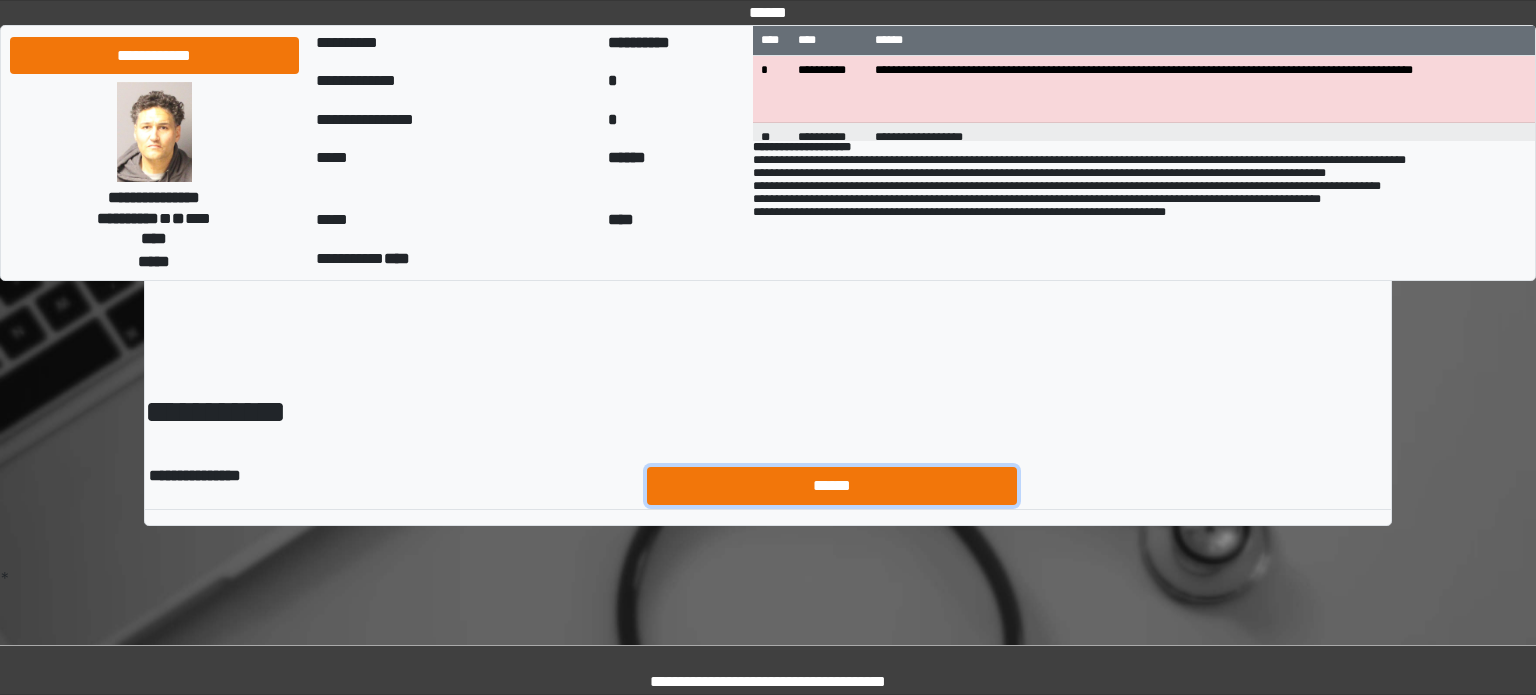 click on "******" at bounding box center [832, 486] 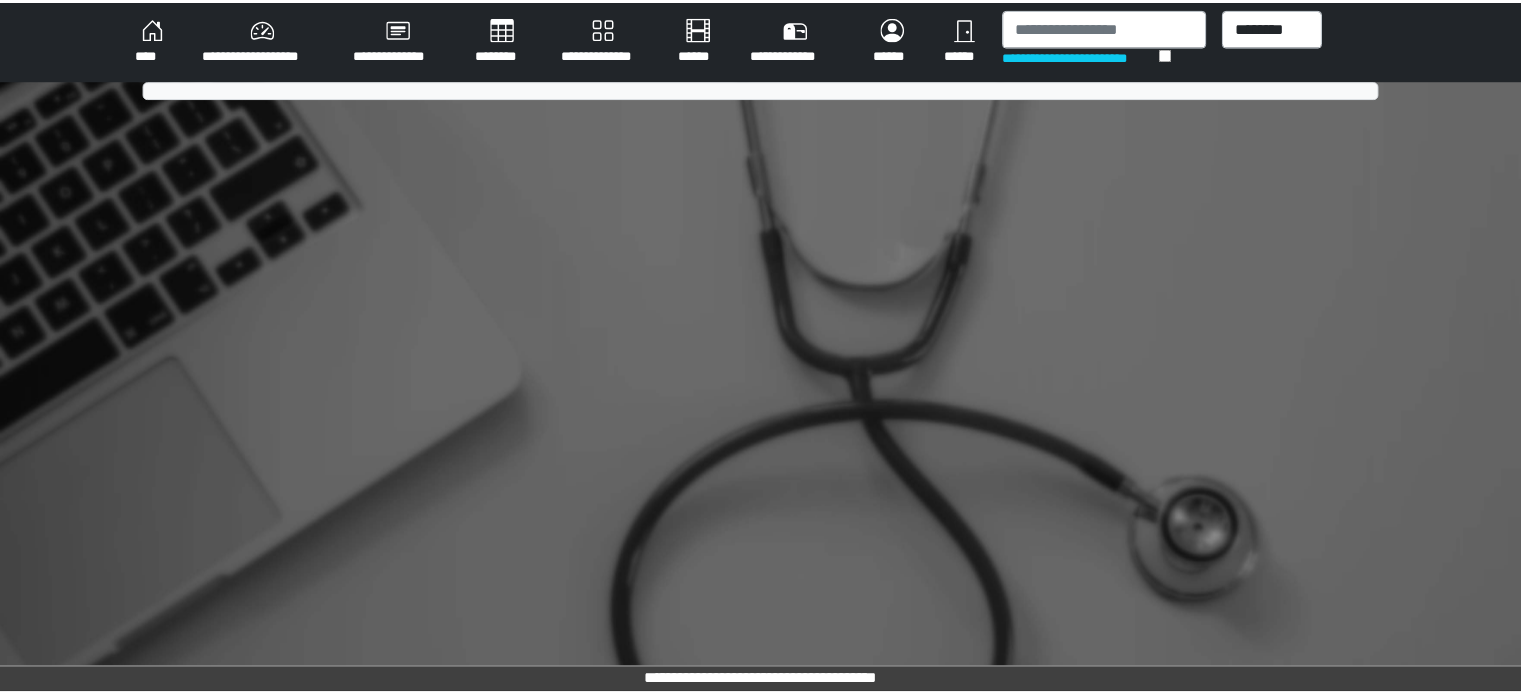 scroll, scrollTop: 0, scrollLeft: 0, axis: both 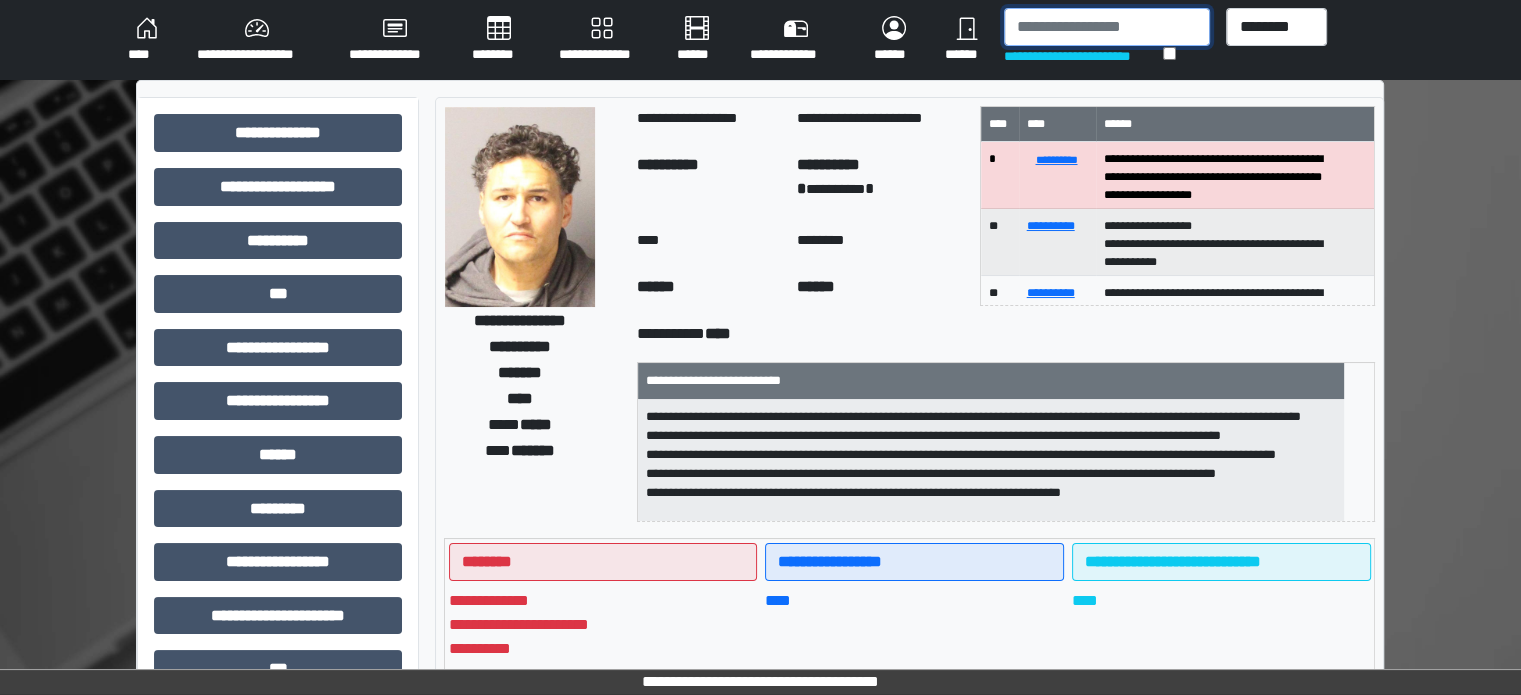 click at bounding box center [1107, 27] 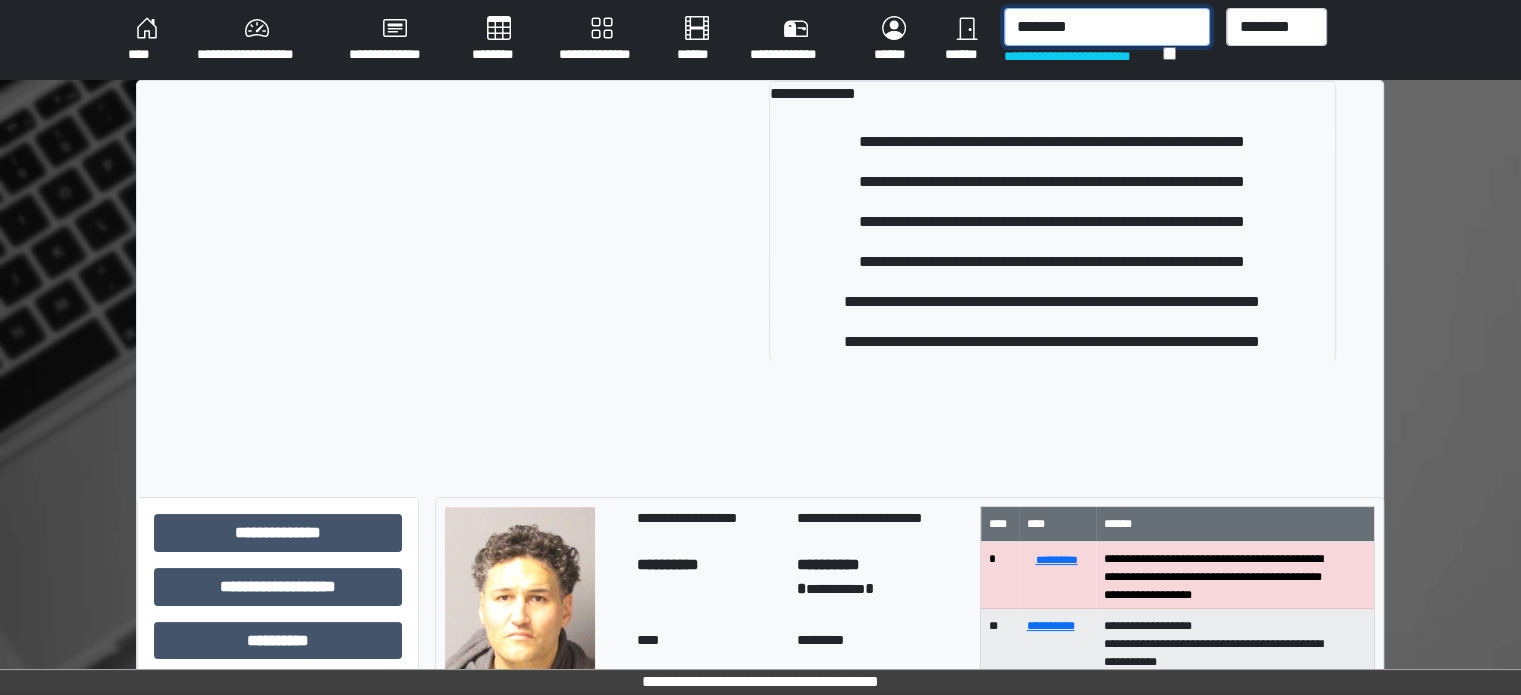 type on "********" 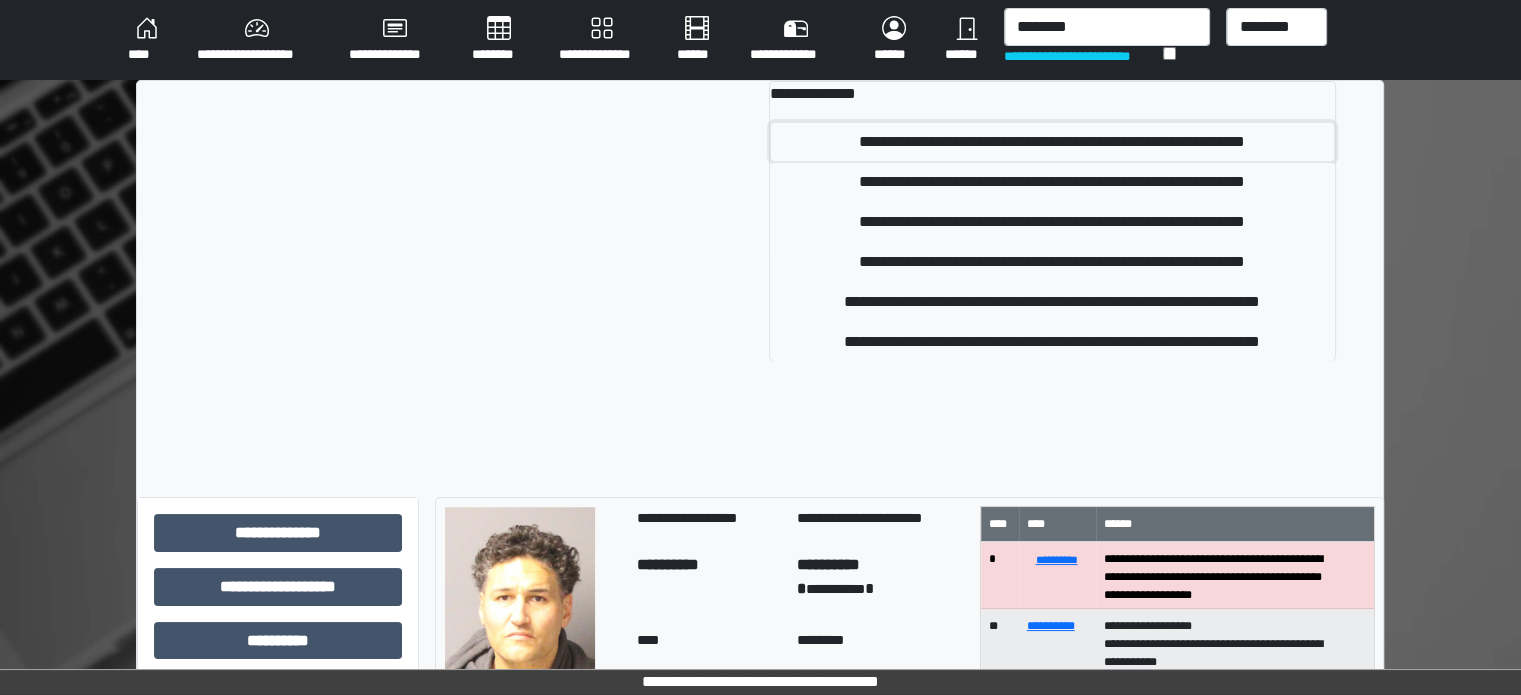 click on "**********" at bounding box center [1052, 142] 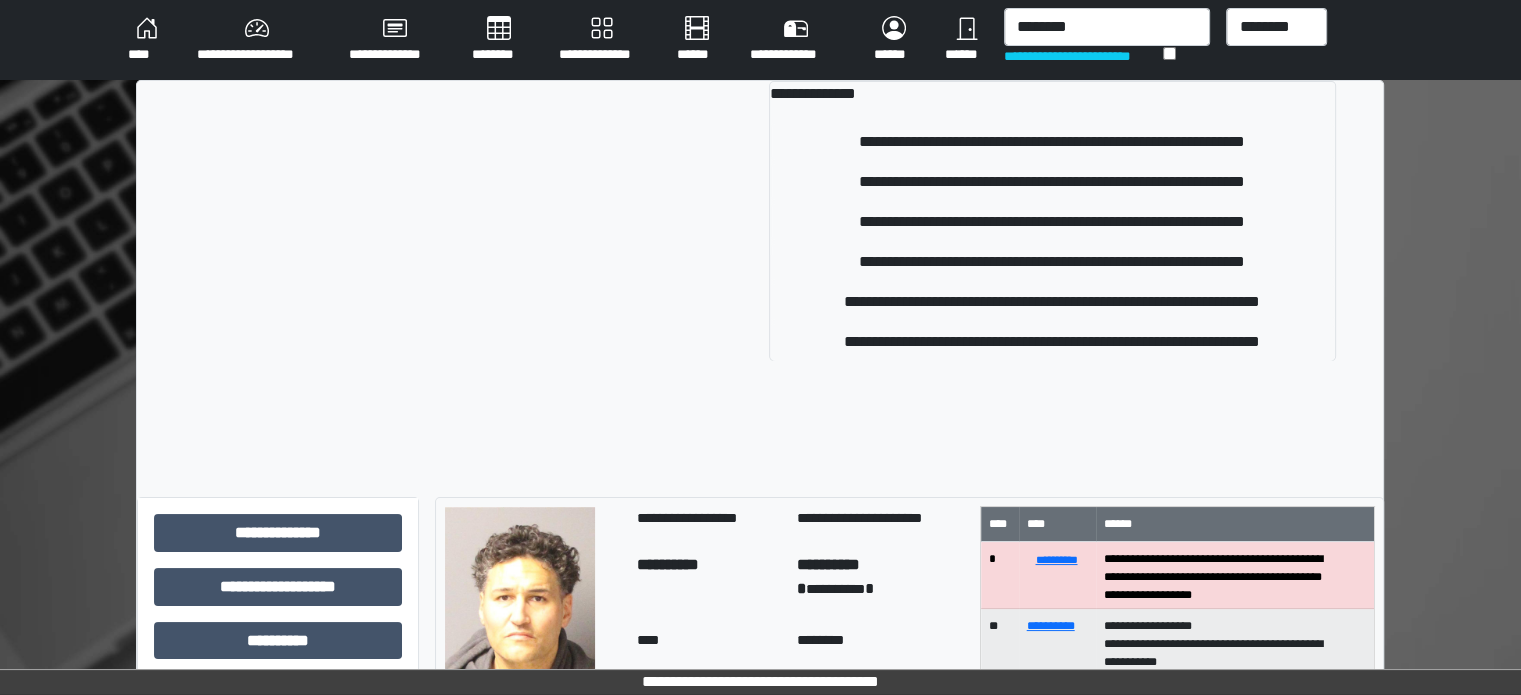 type 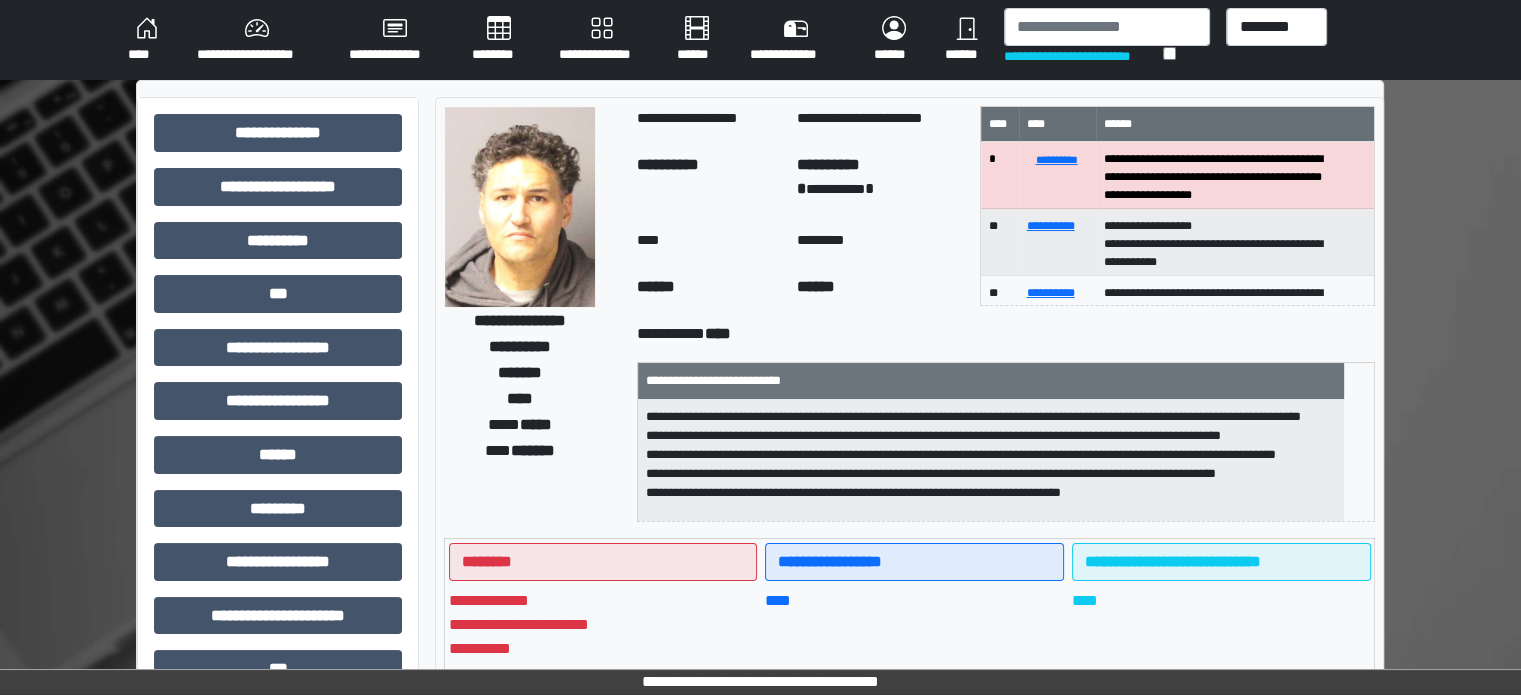 click on "****" at bounding box center [1057, 124] 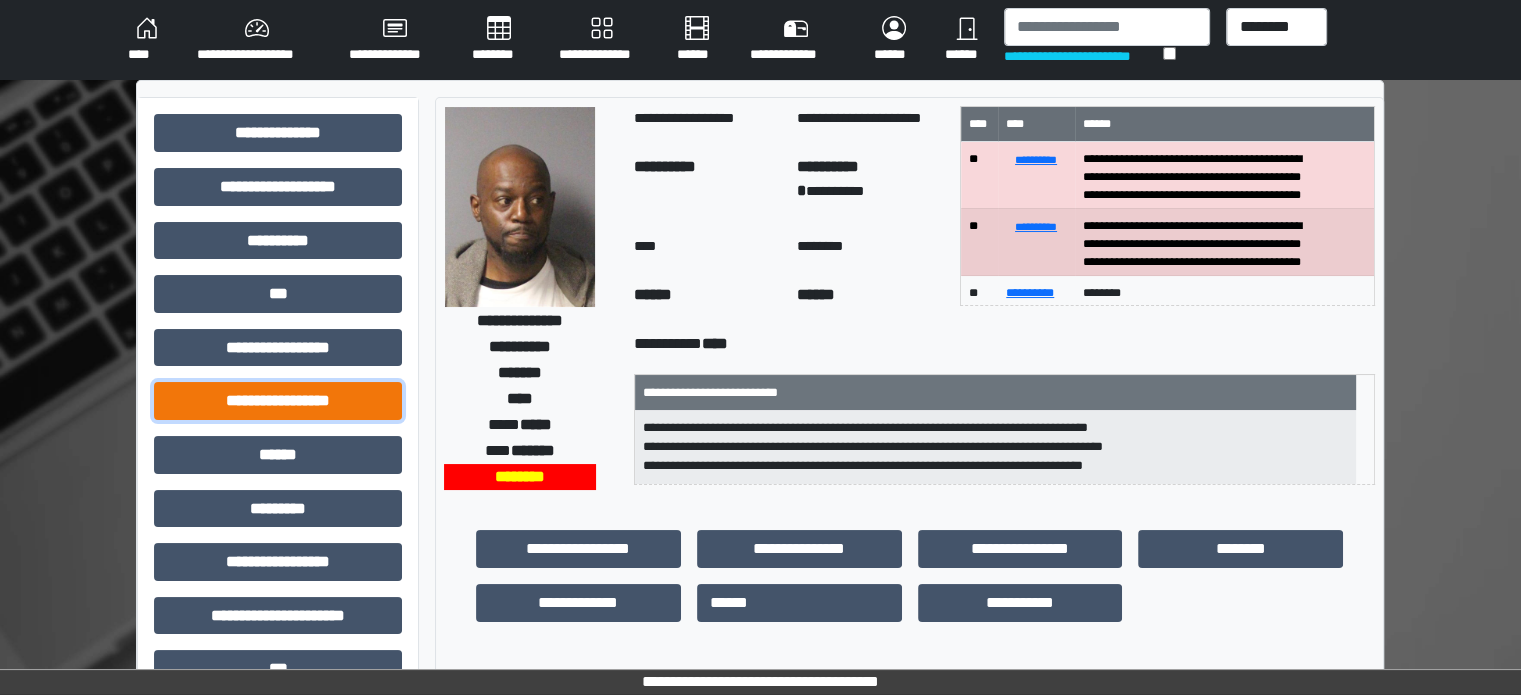 click on "**********" at bounding box center [278, 401] 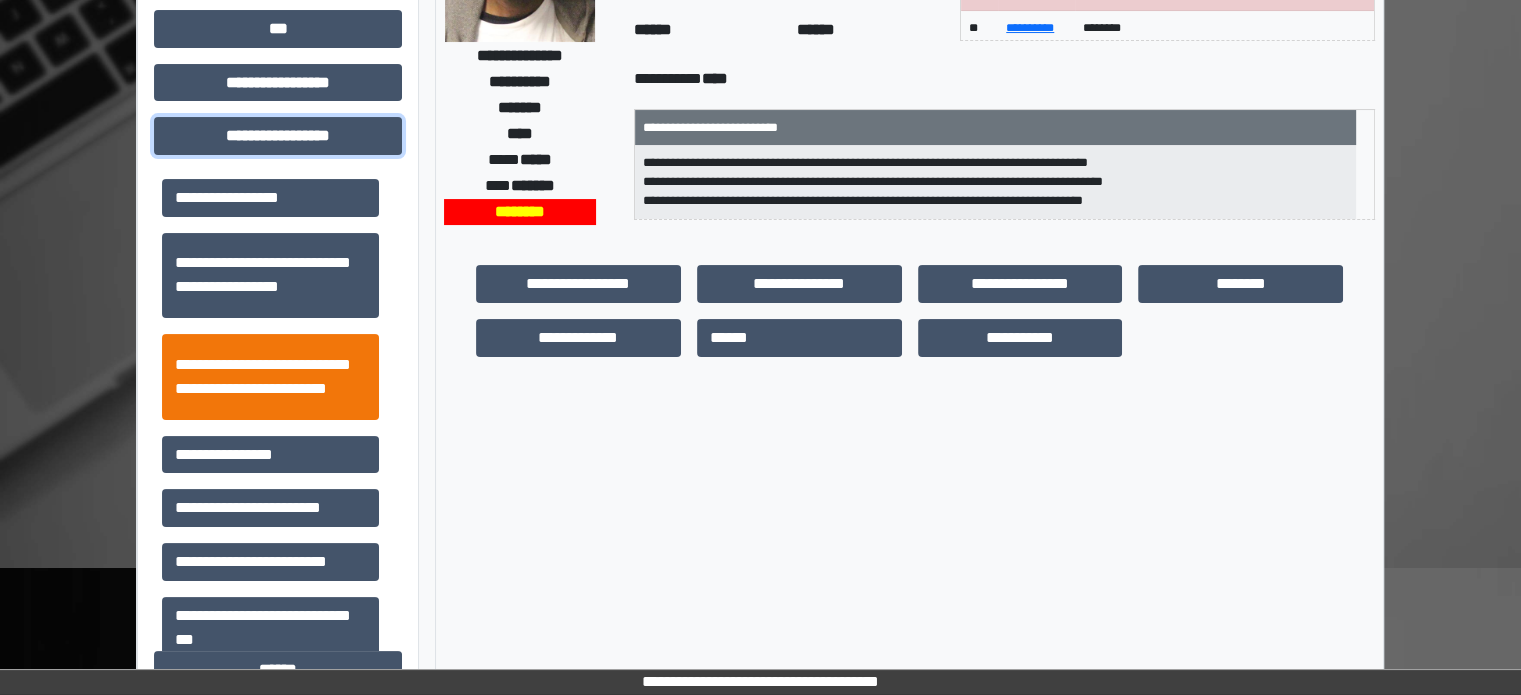 scroll, scrollTop: 300, scrollLeft: 0, axis: vertical 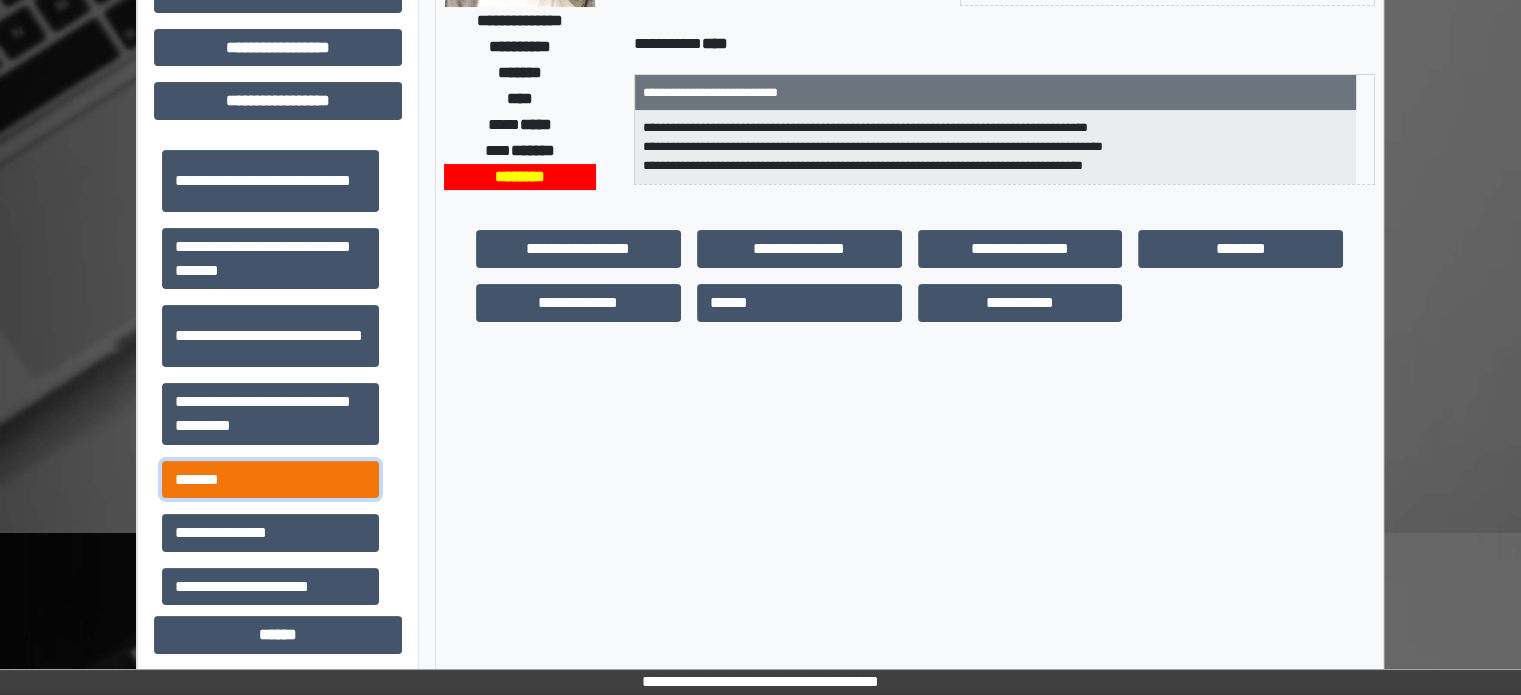 click on "*******" at bounding box center [270, 480] 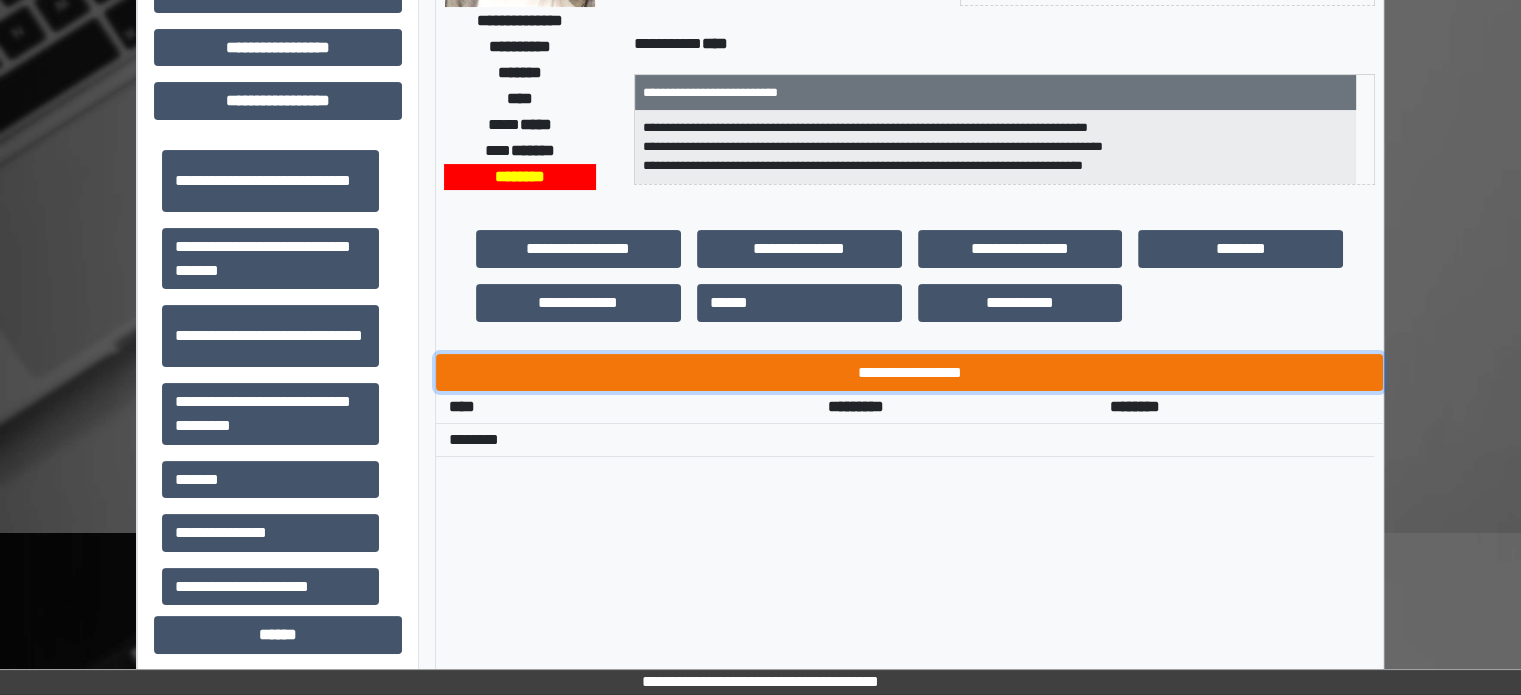 click on "**********" at bounding box center [909, 373] 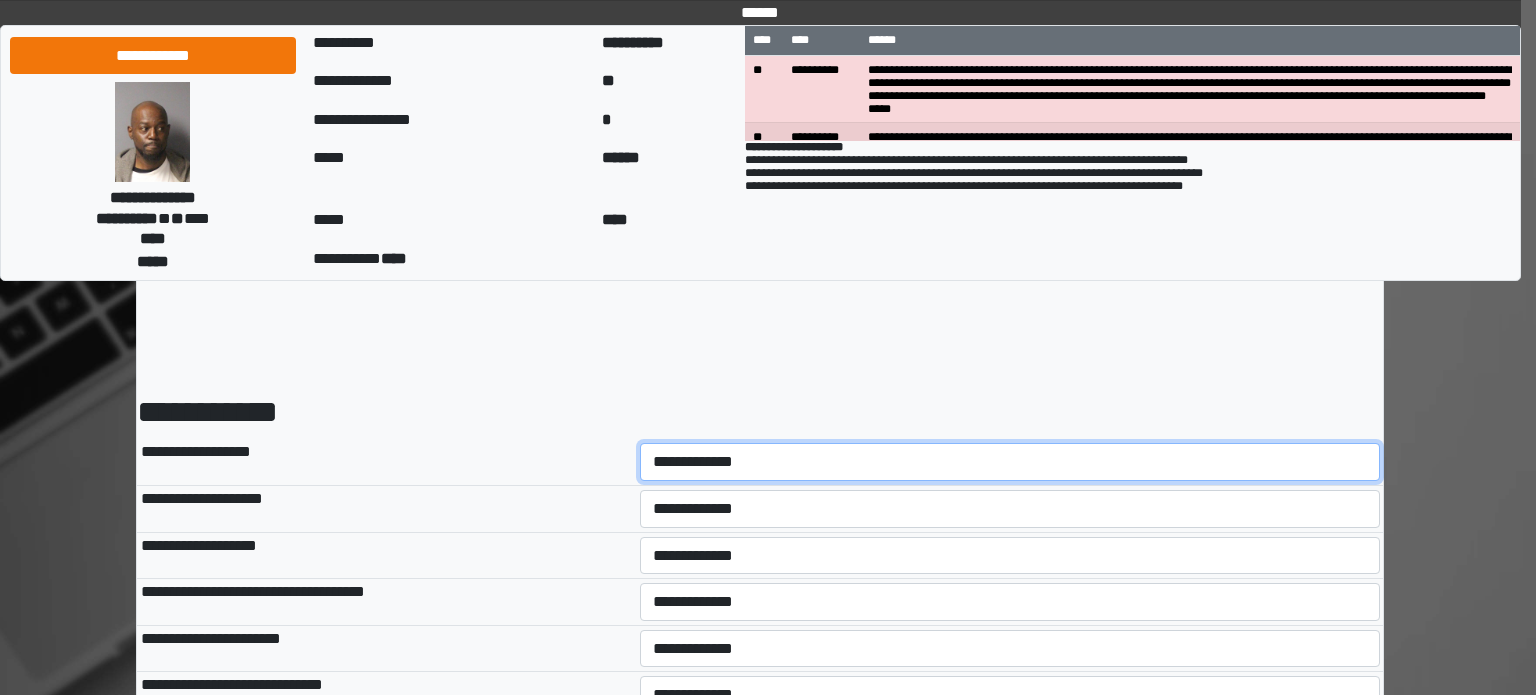 click on "**********" at bounding box center (1010, 462) 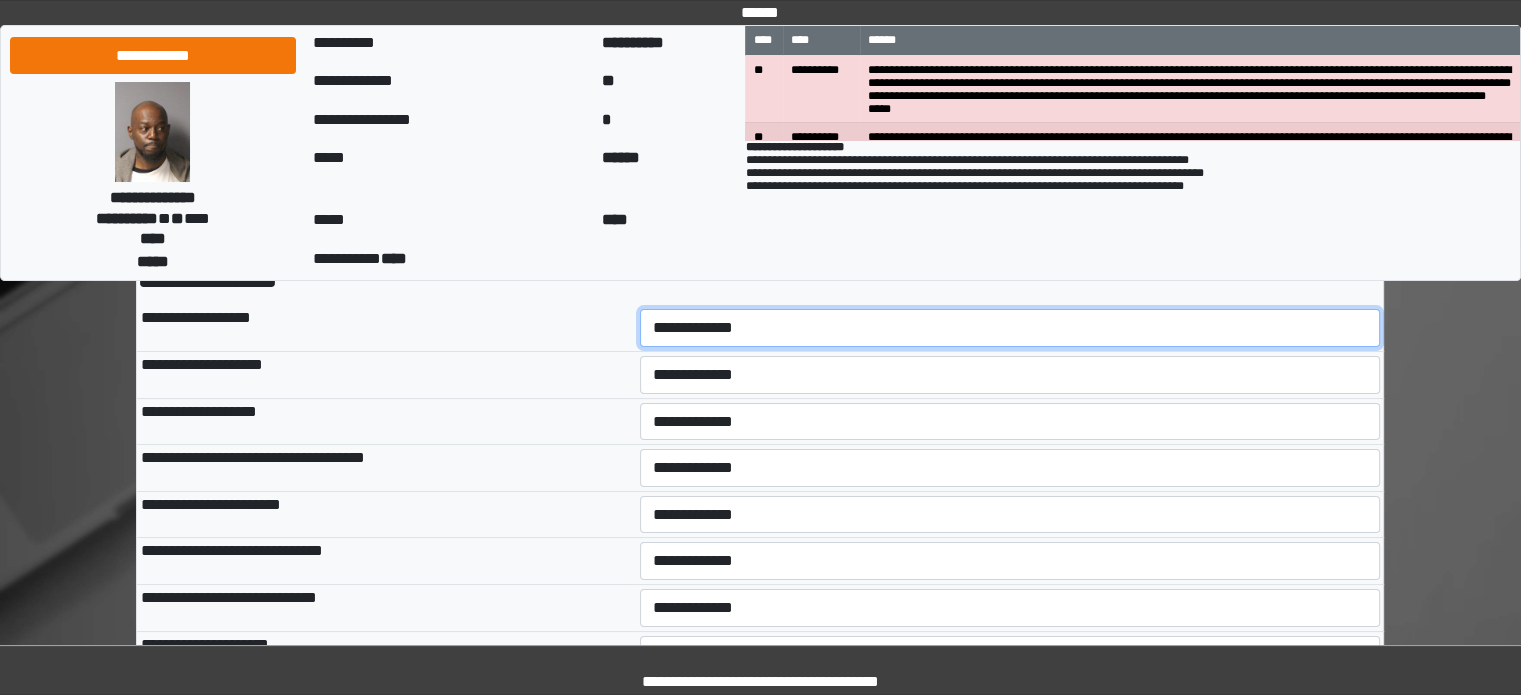 scroll, scrollTop: 100, scrollLeft: 0, axis: vertical 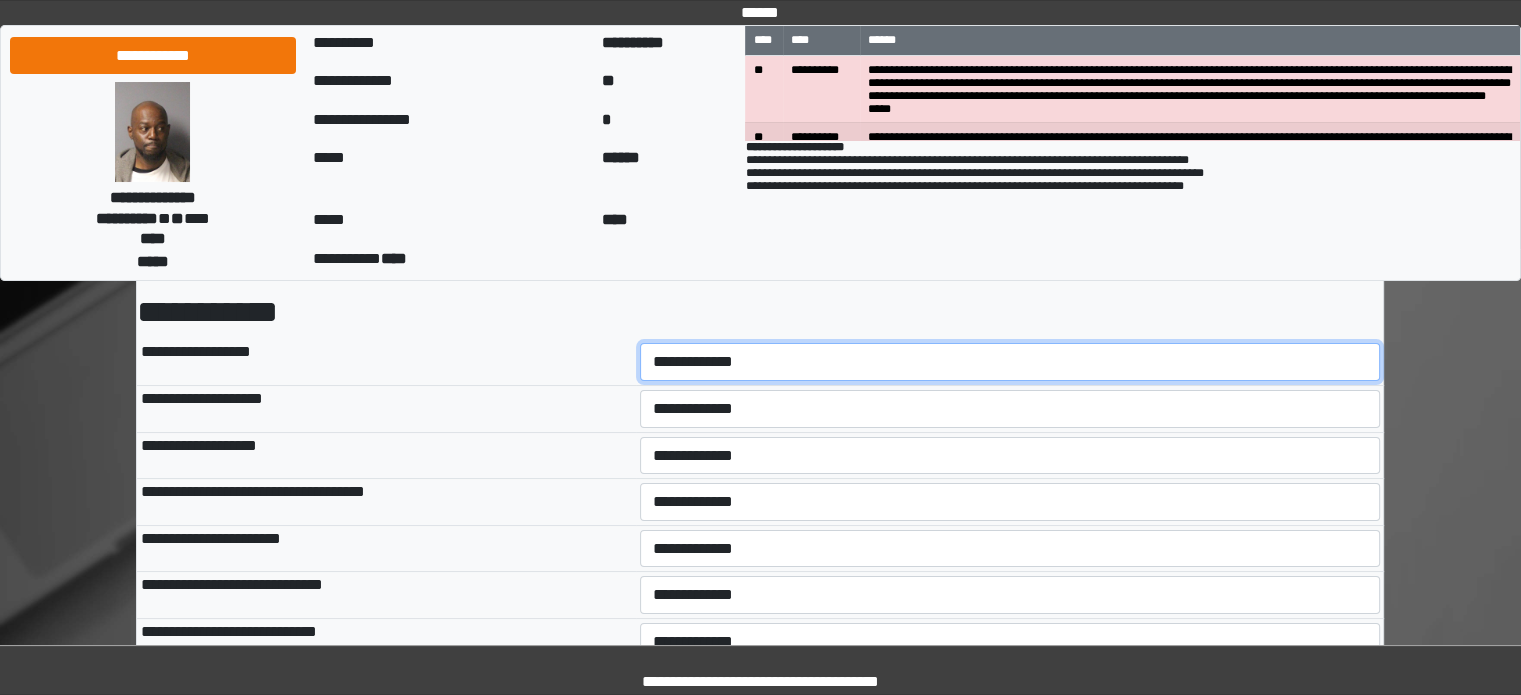 click on "**********" at bounding box center [1010, 362] 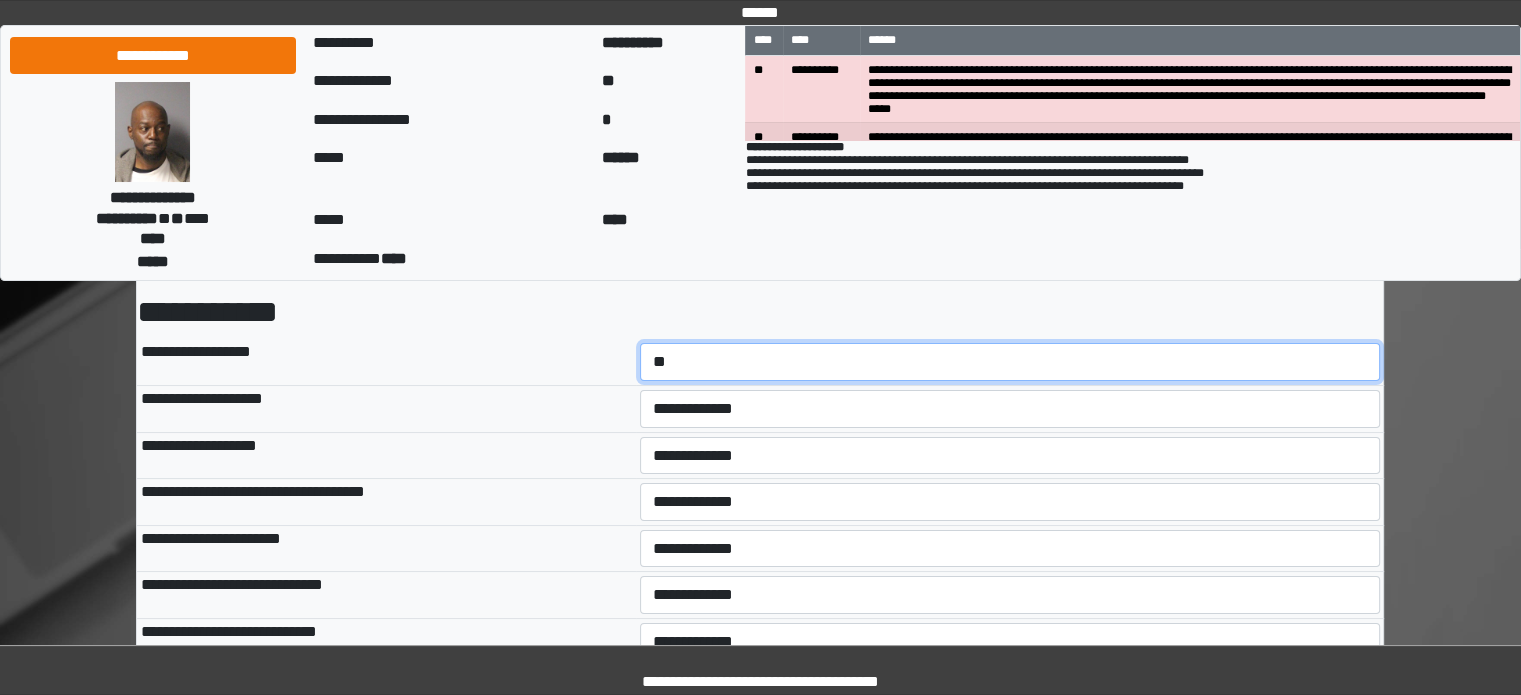 click on "**********" at bounding box center (1010, 362) 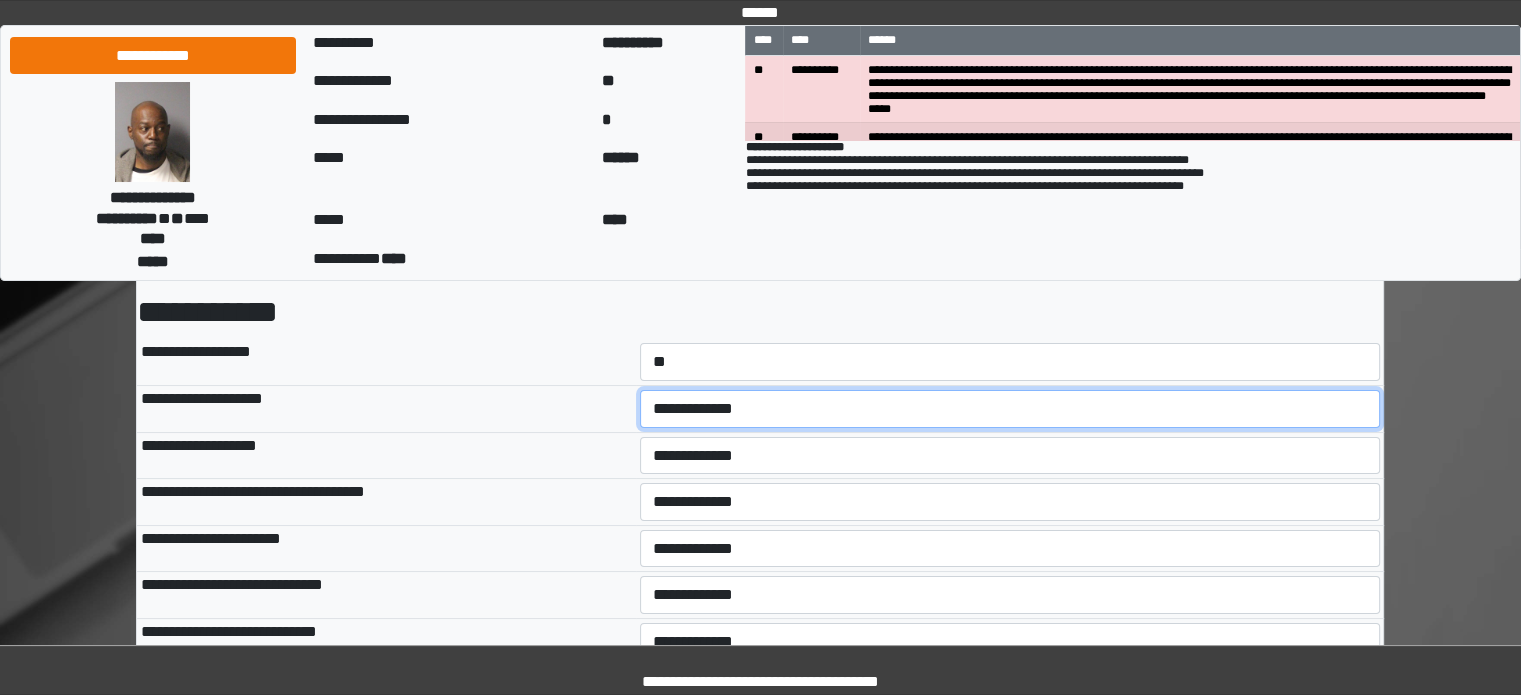 click on "**********" at bounding box center (1010, 409) 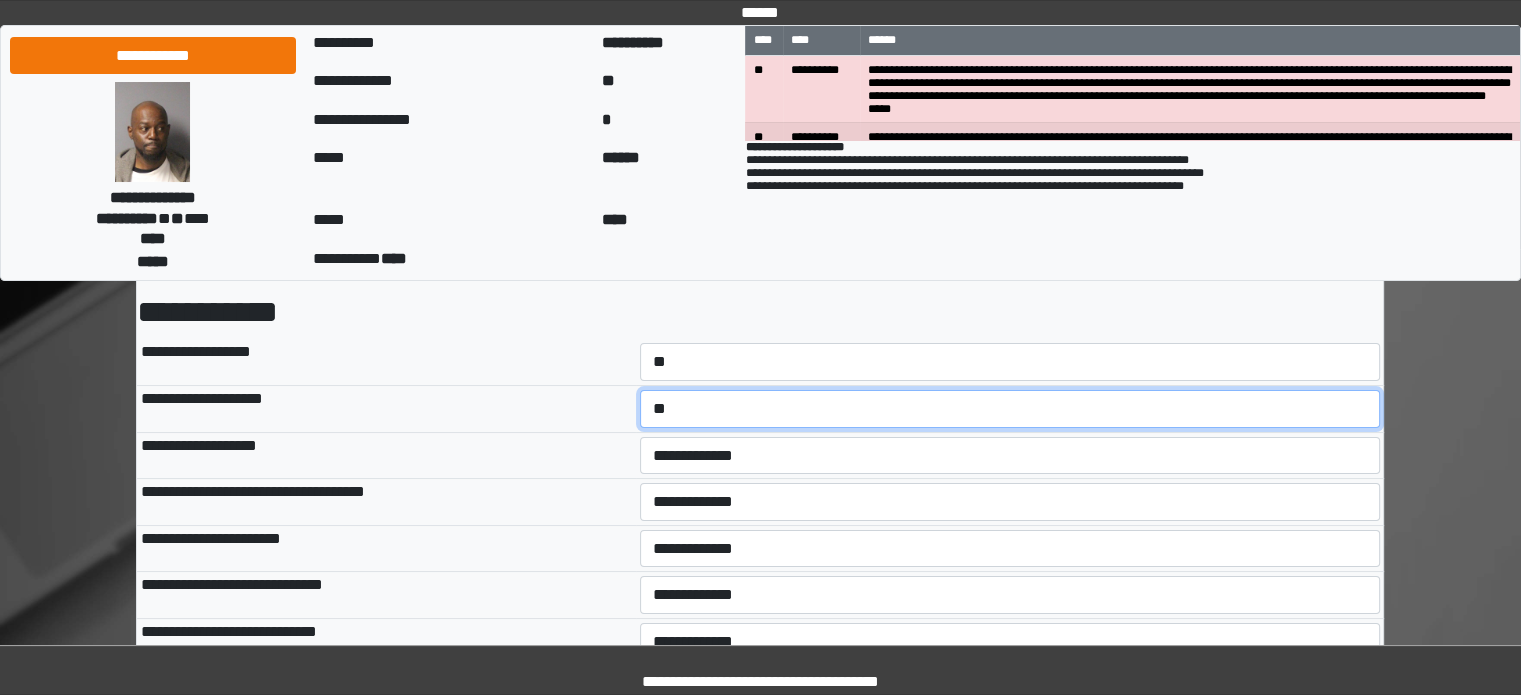 click on "**********" at bounding box center [1010, 409] 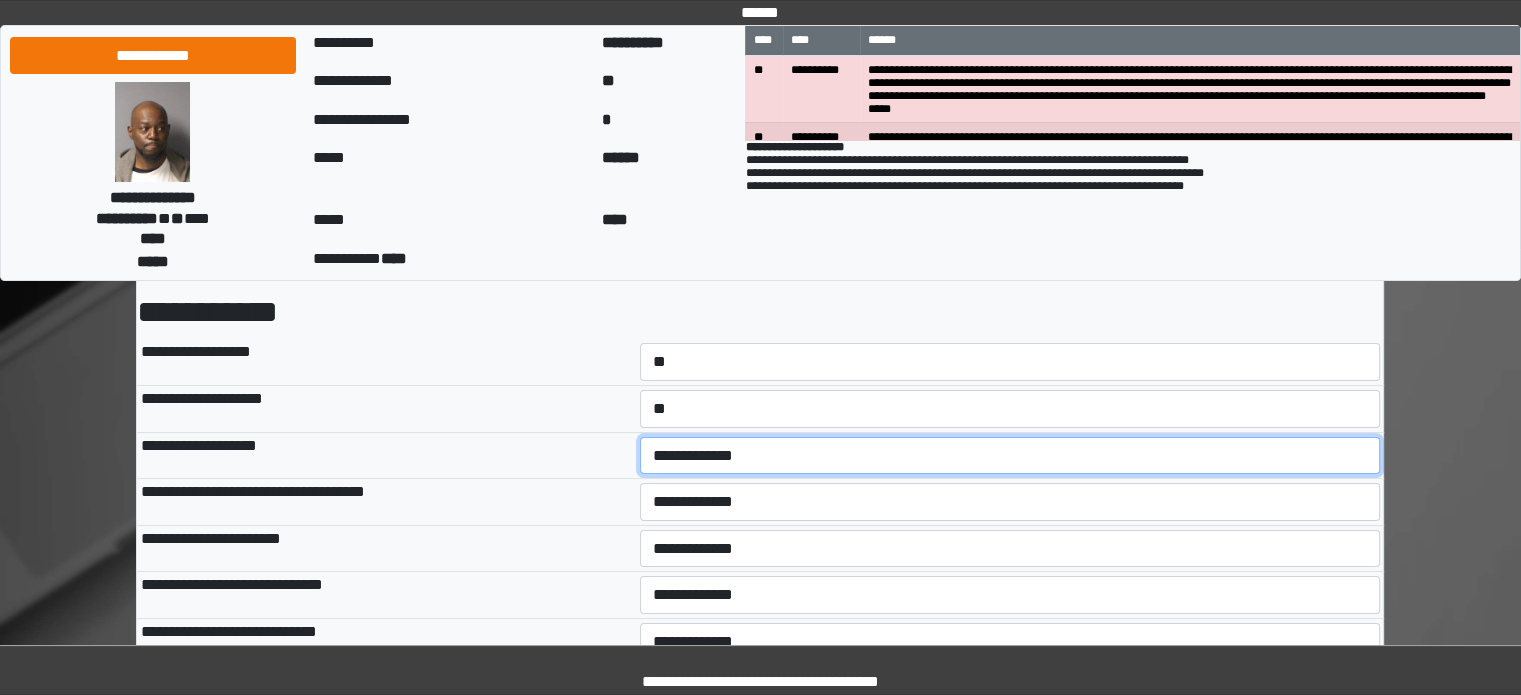 click on "**********" at bounding box center (1010, 456) 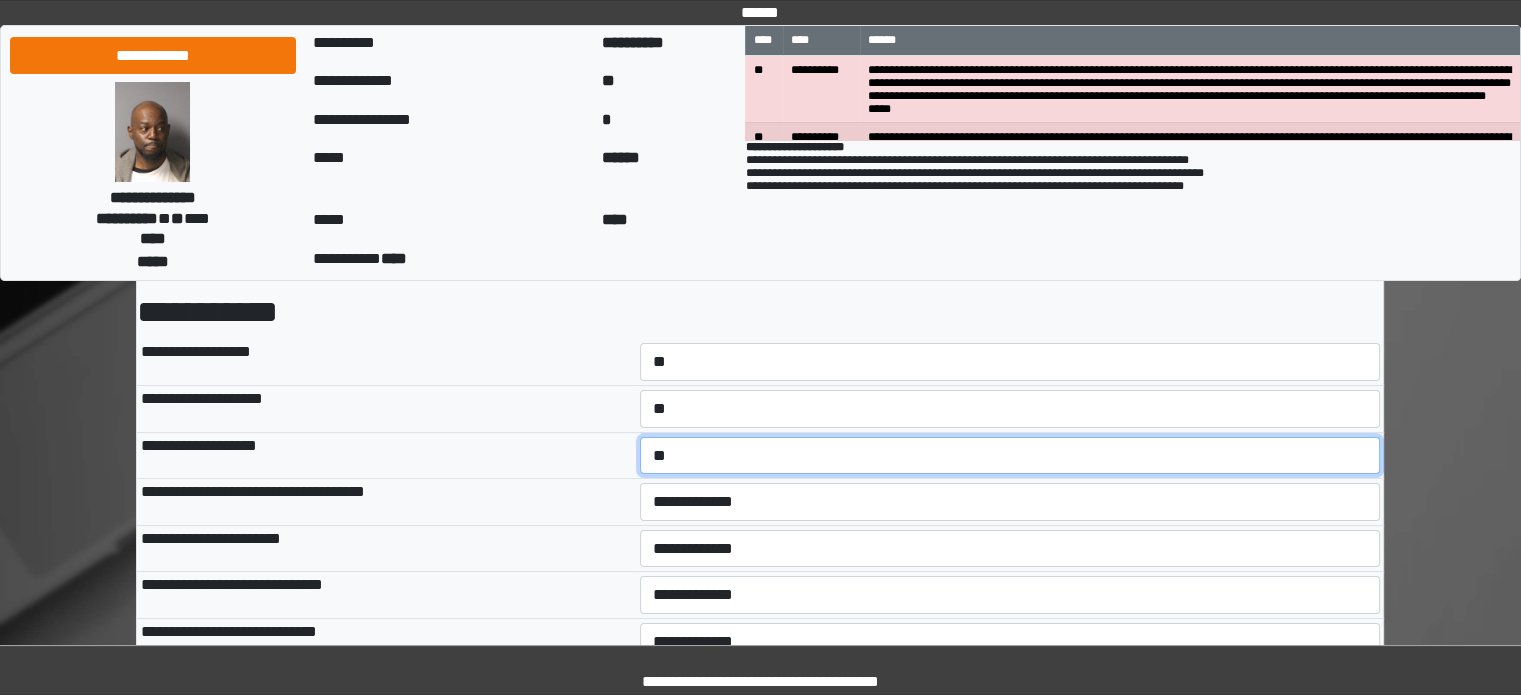click on "**********" at bounding box center (1010, 456) 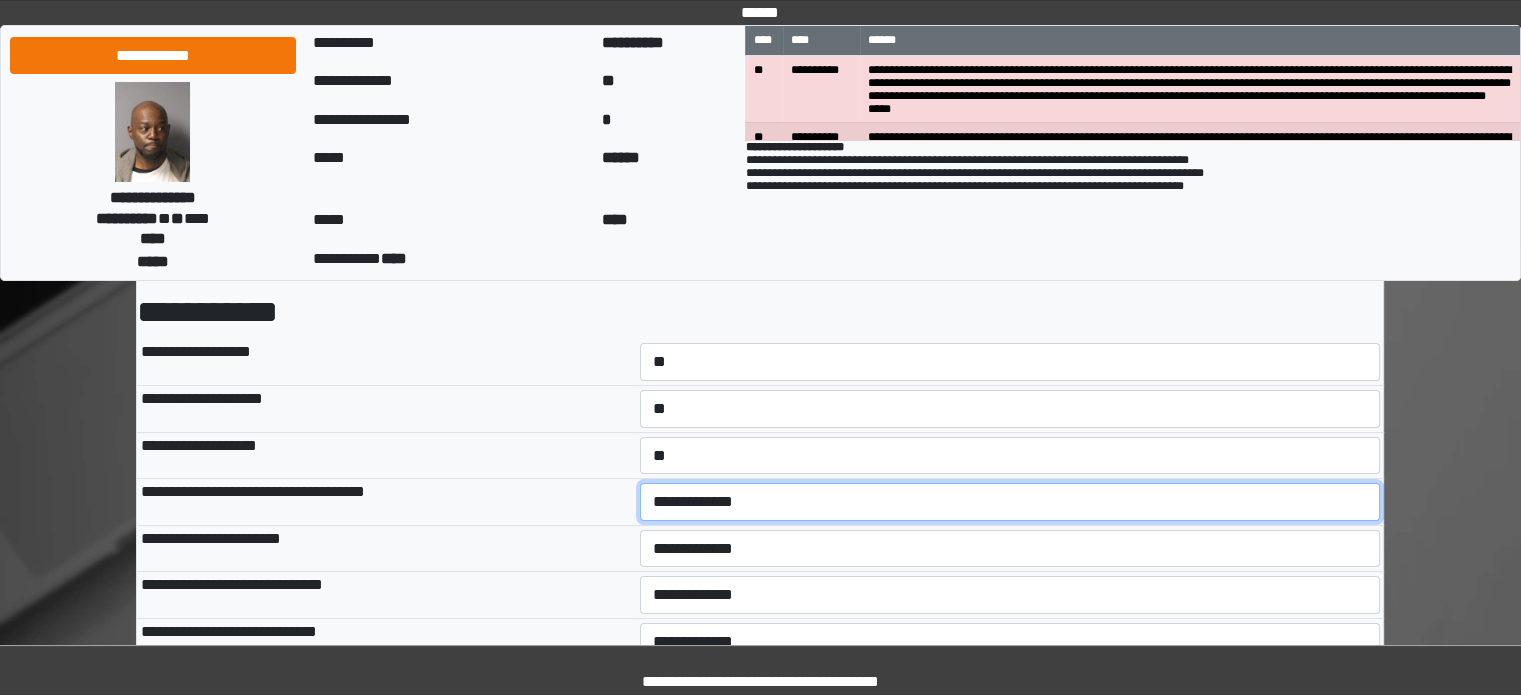 click on "**********" at bounding box center [1010, 502] 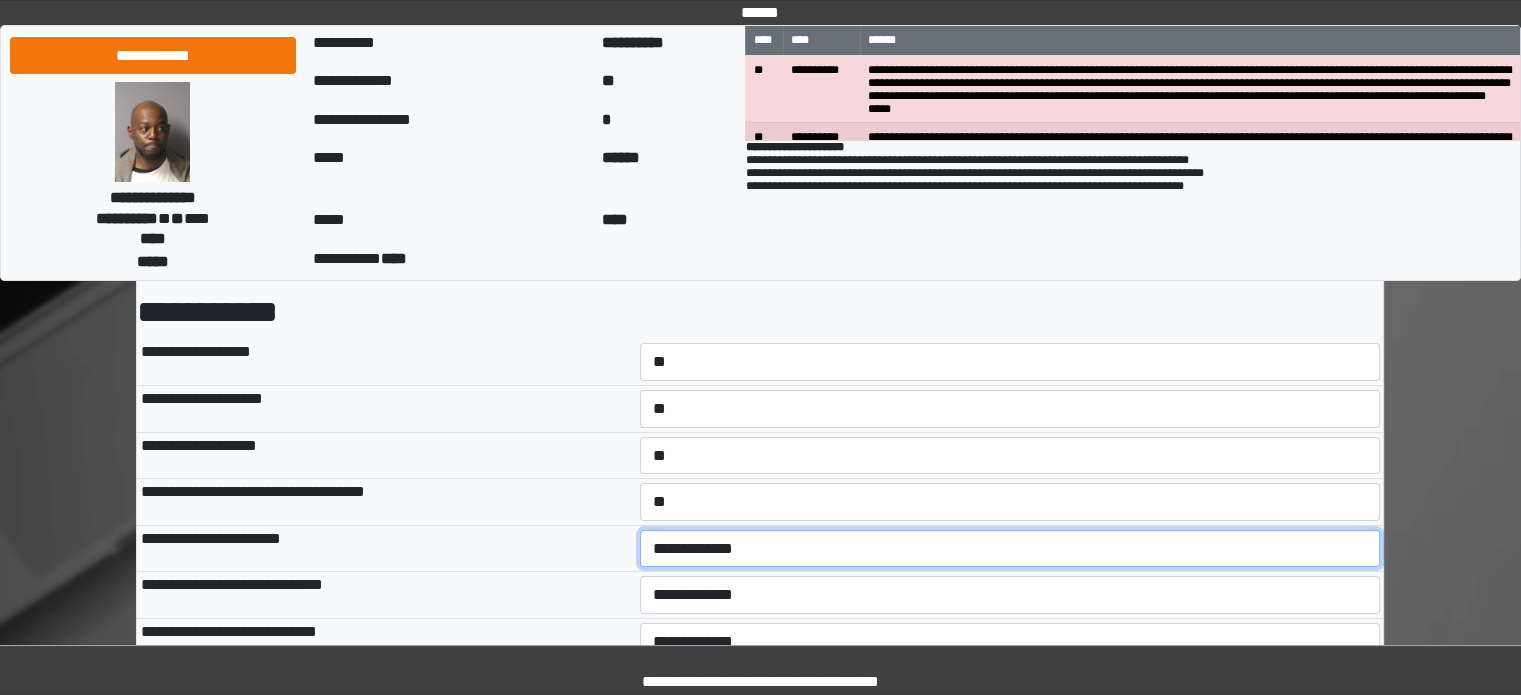 drag, startPoint x: 686, startPoint y: 544, endPoint x: 686, endPoint y: 559, distance: 15 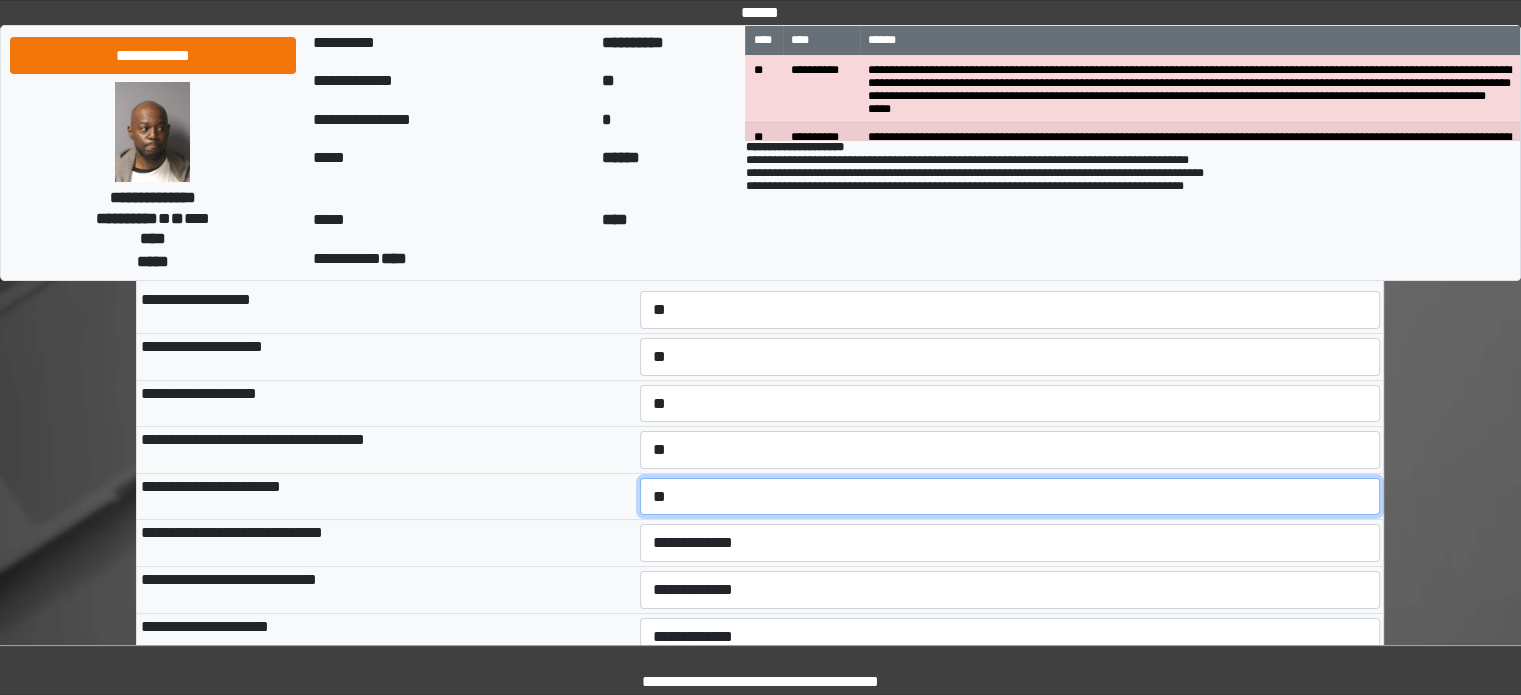 scroll, scrollTop: 200, scrollLeft: 0, axis: vertical 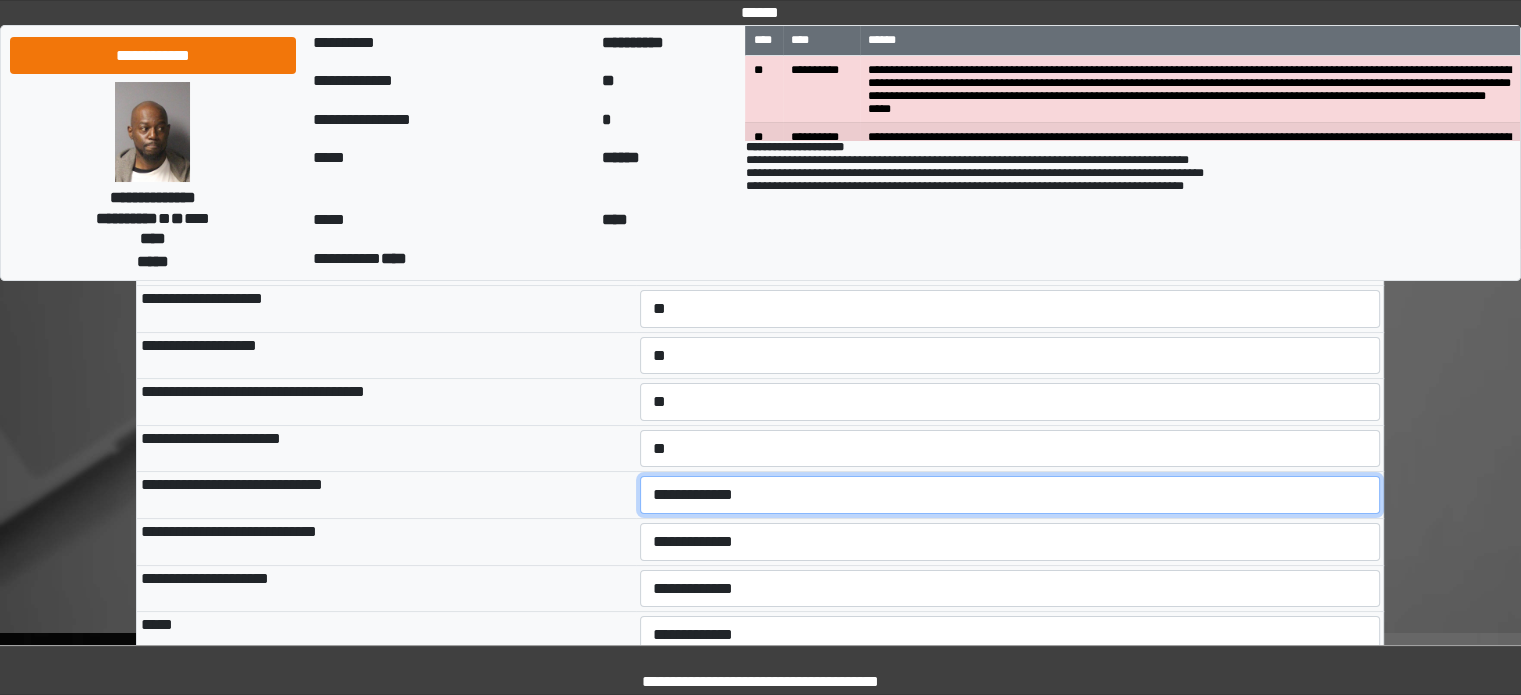 drag, startPoint x: 680, startPoint y: 493, endPoint x: 683, endPoint y: 510, distance: 17.262676 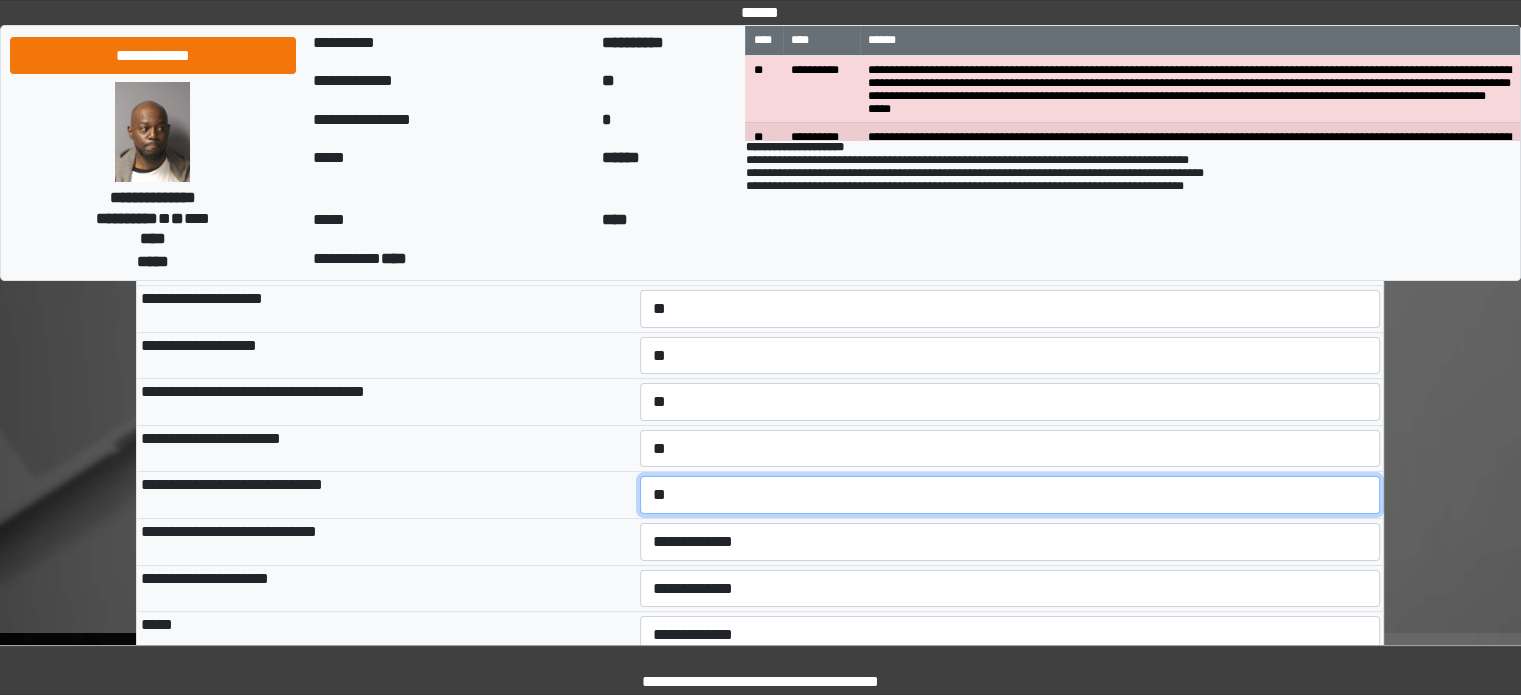 click on "**********" at bounding box center (1010, 495) 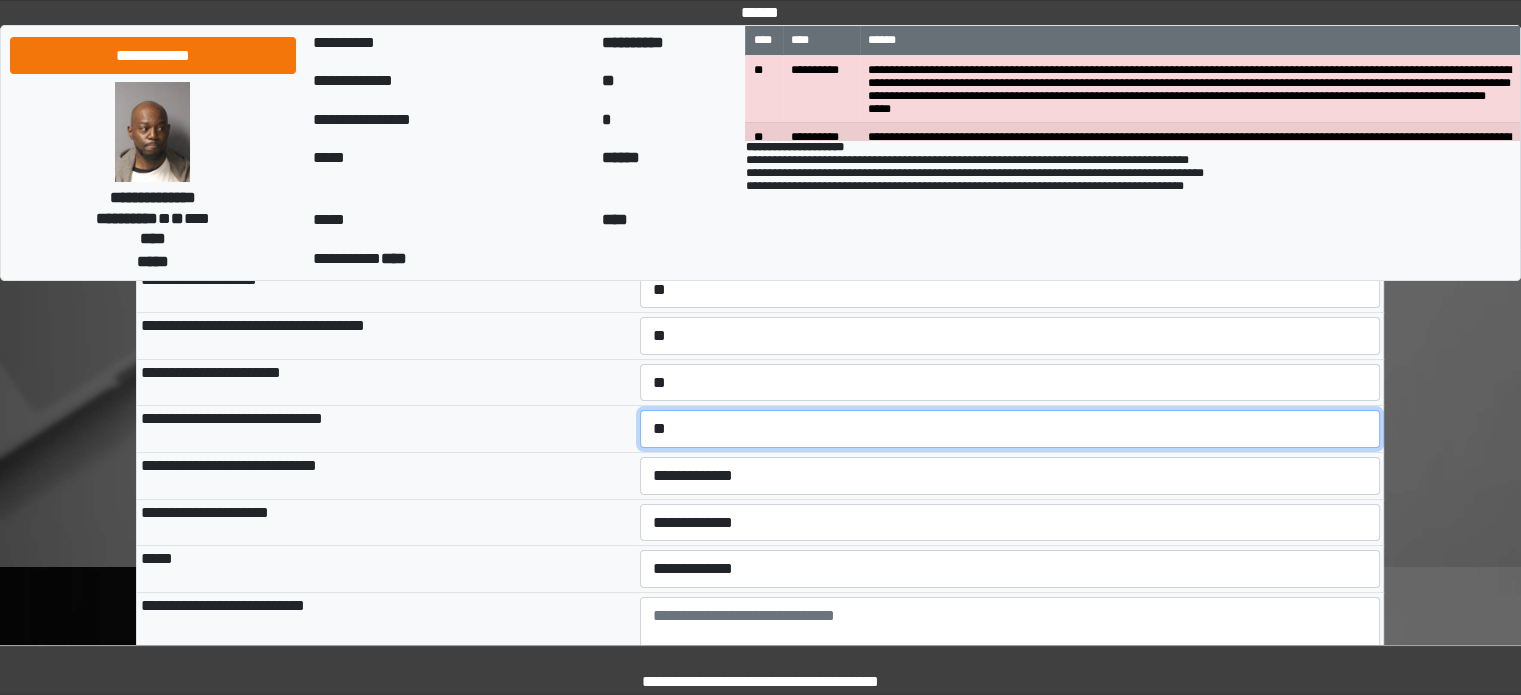 scroll, scrollTop: 300, scrollLeft: 0, axis: vertical 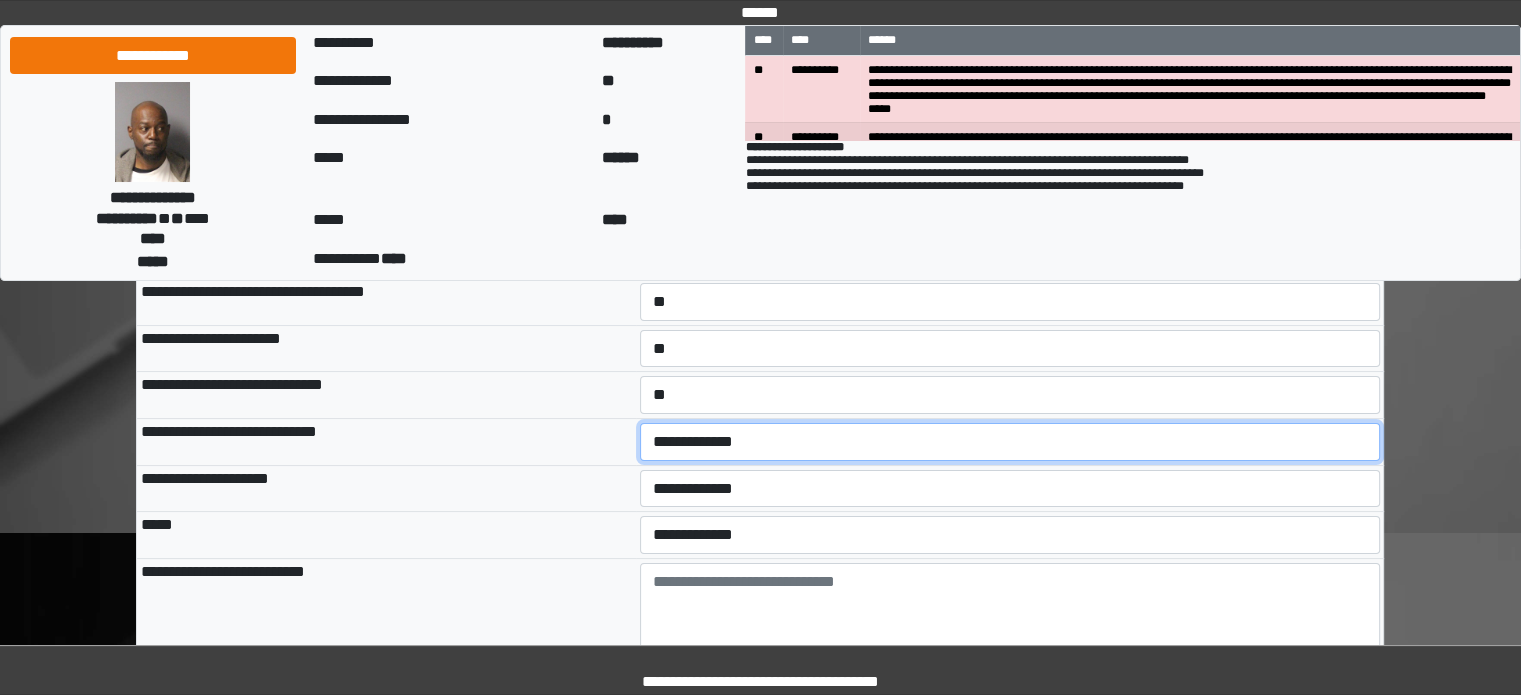 click on "**********" at bounding box center [1010, 442] 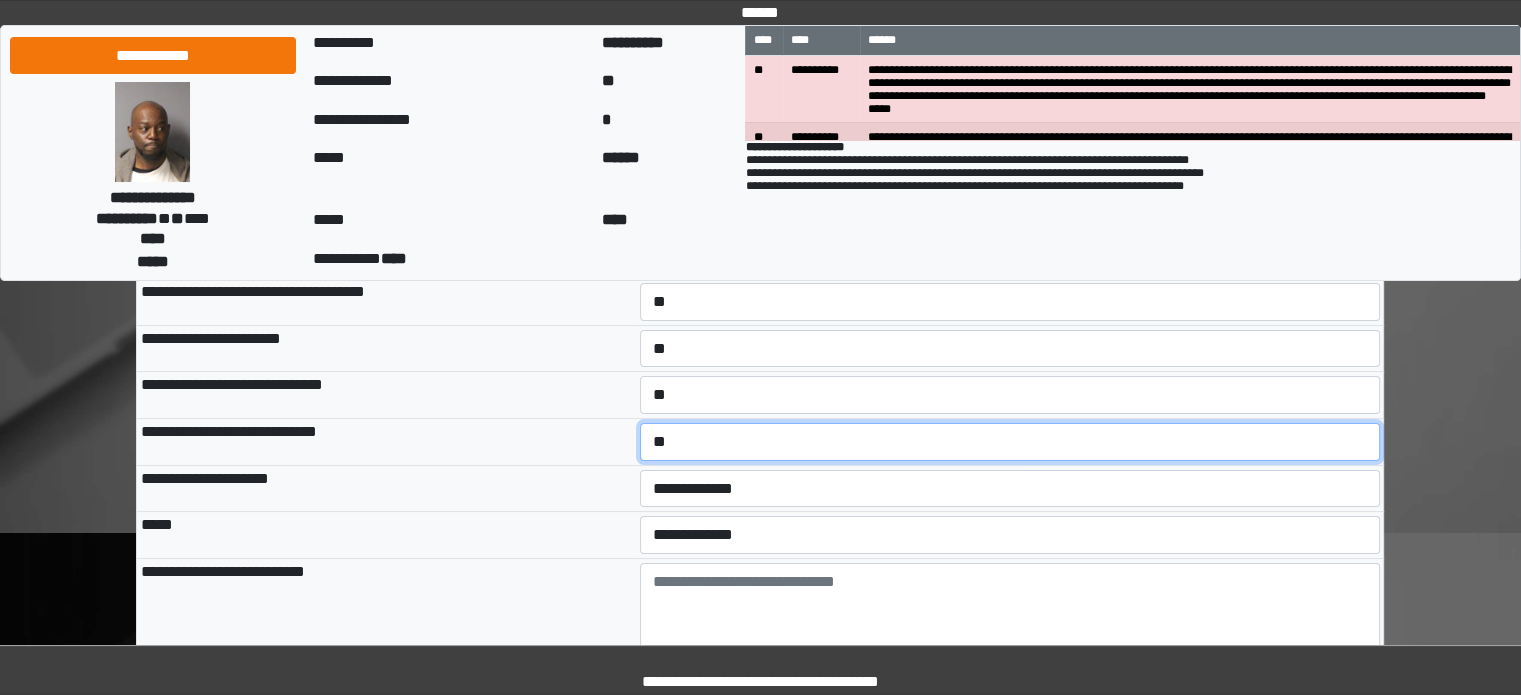 click on "**********" at bounding box center (1010, 442) 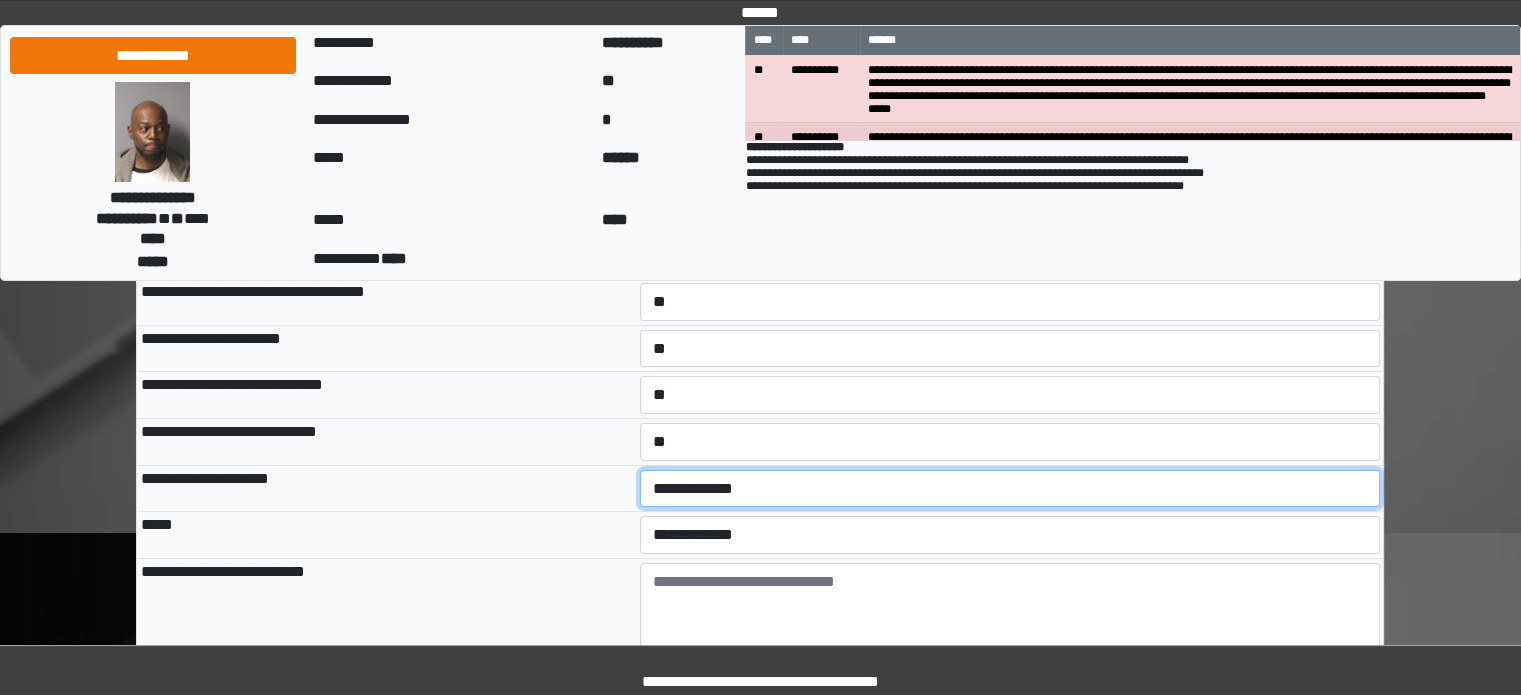click on "**********" at bounding box center (1010, 489) 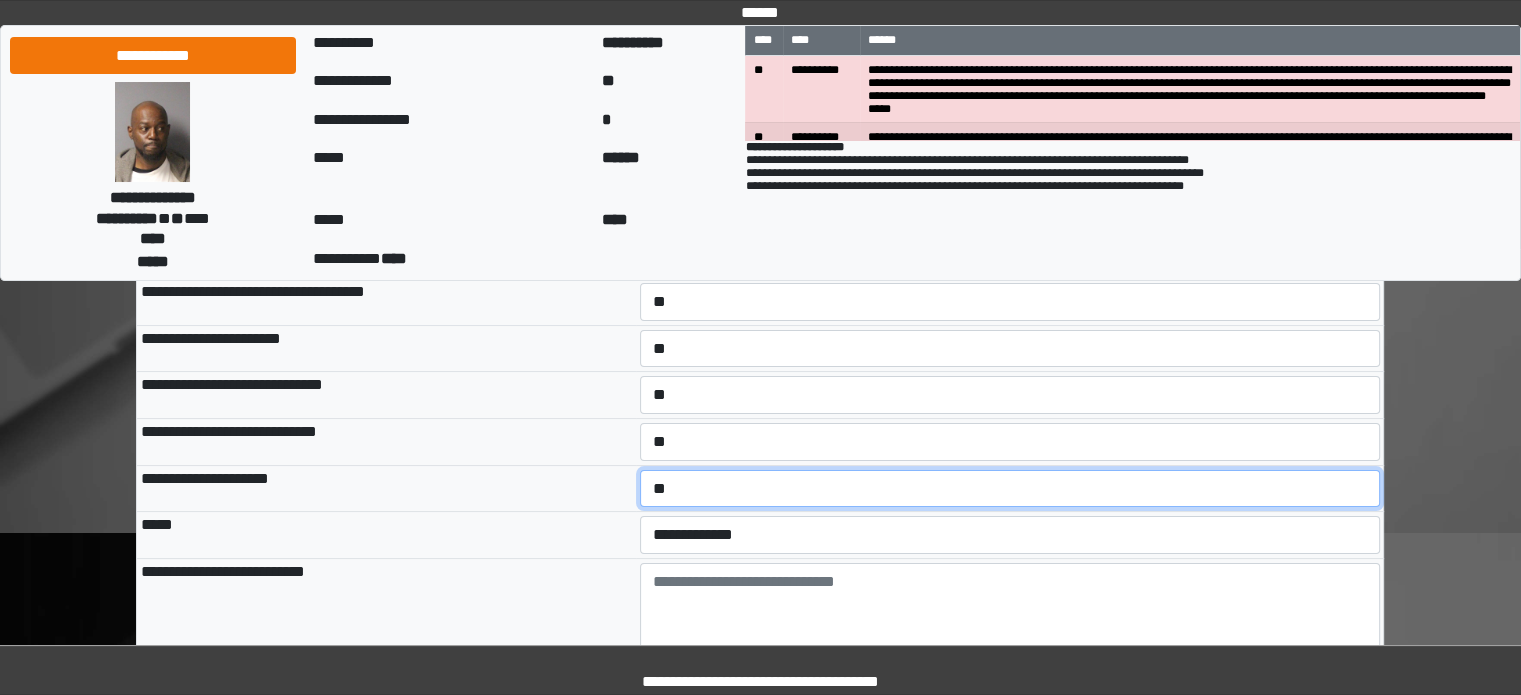 click on "**********" at bounding box center (1010, 489) 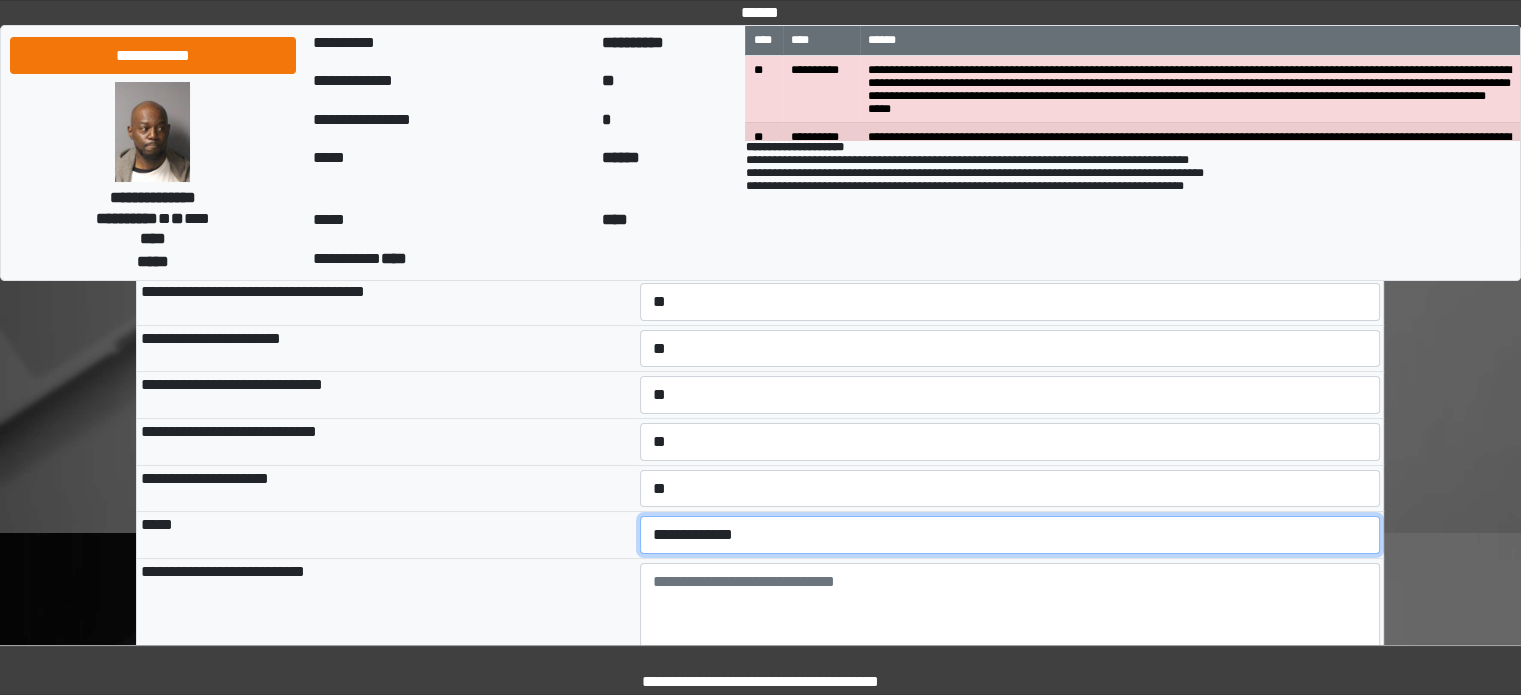 drag, startPoint x: 728, startPoint y: 533, endPoint x: 728, endPoint y: 551, distance: 18 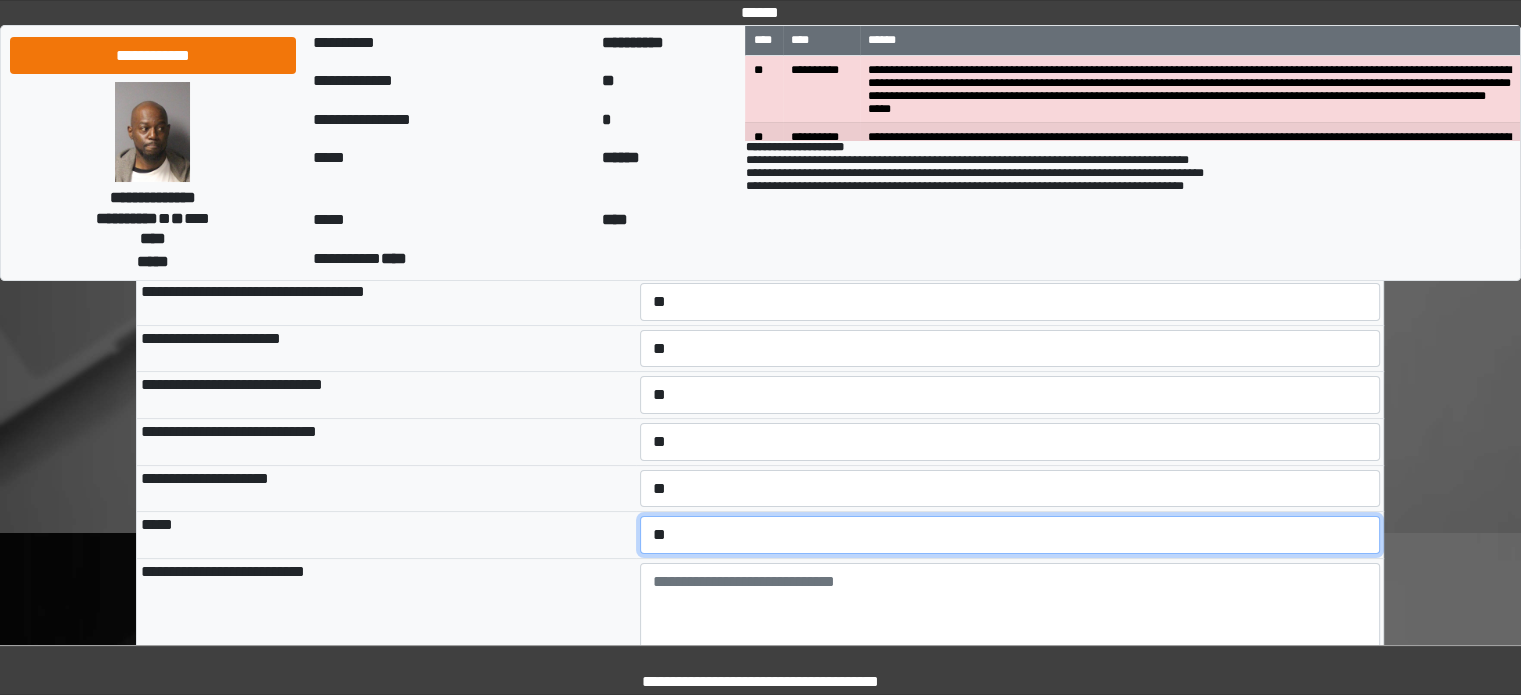 click on "**********" at bounding box center (1010, 535) 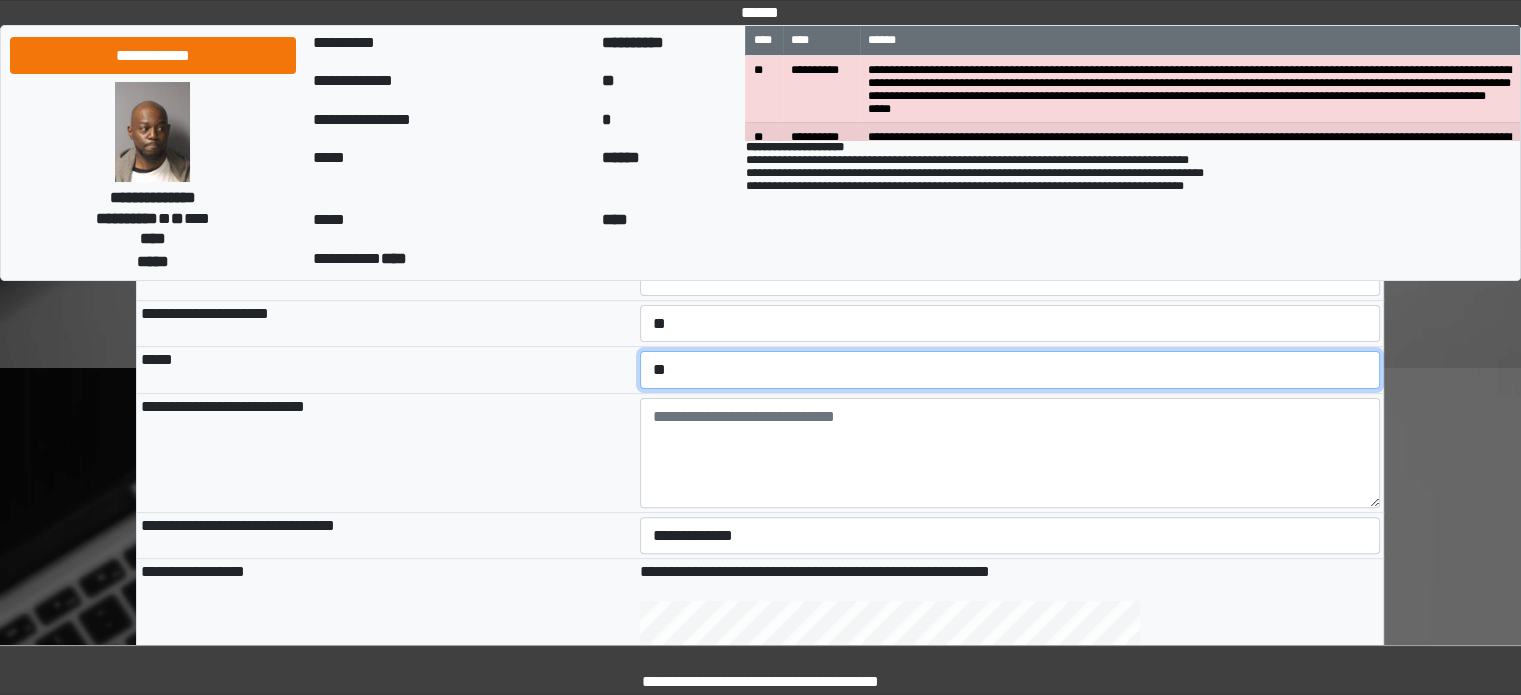 scroll, scrollTop: 500, scrollLeft: 0, axis: vertical 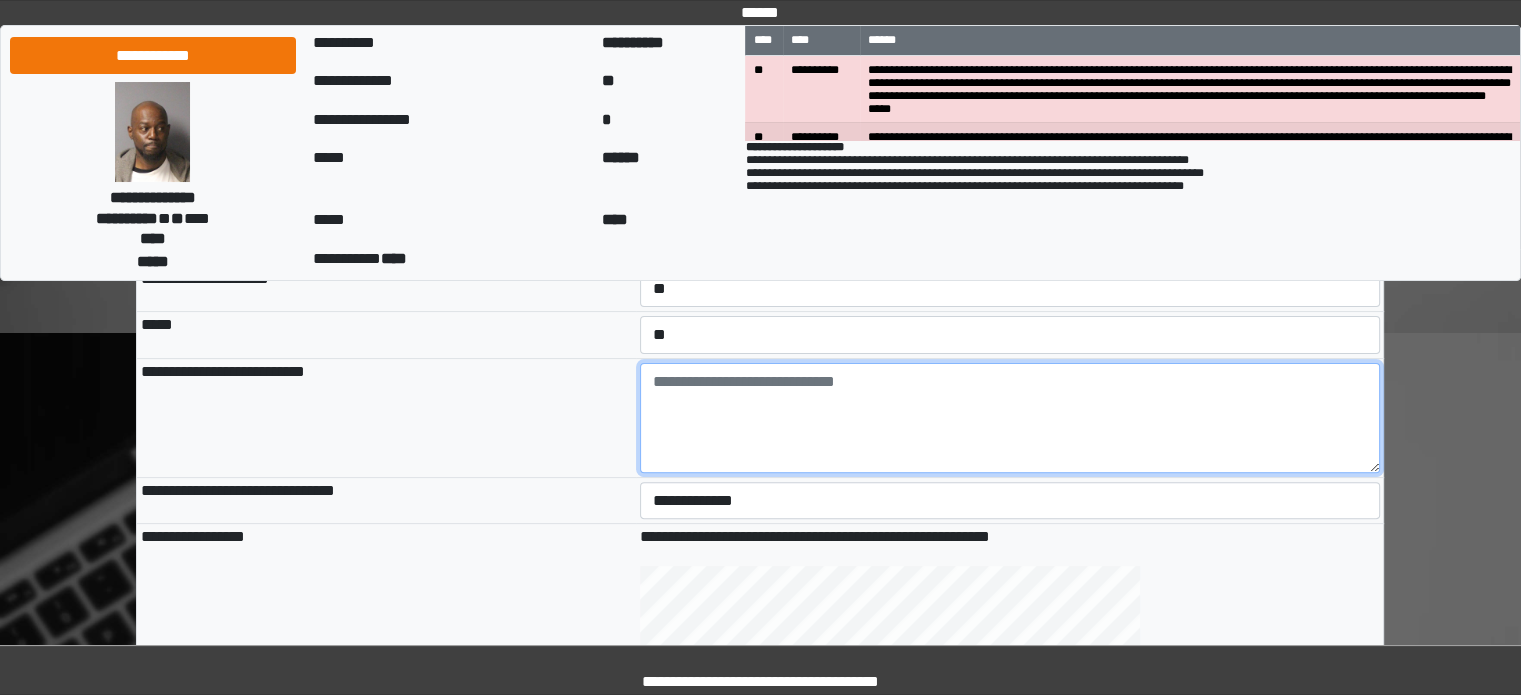 click at bounding box center (1010, 418) 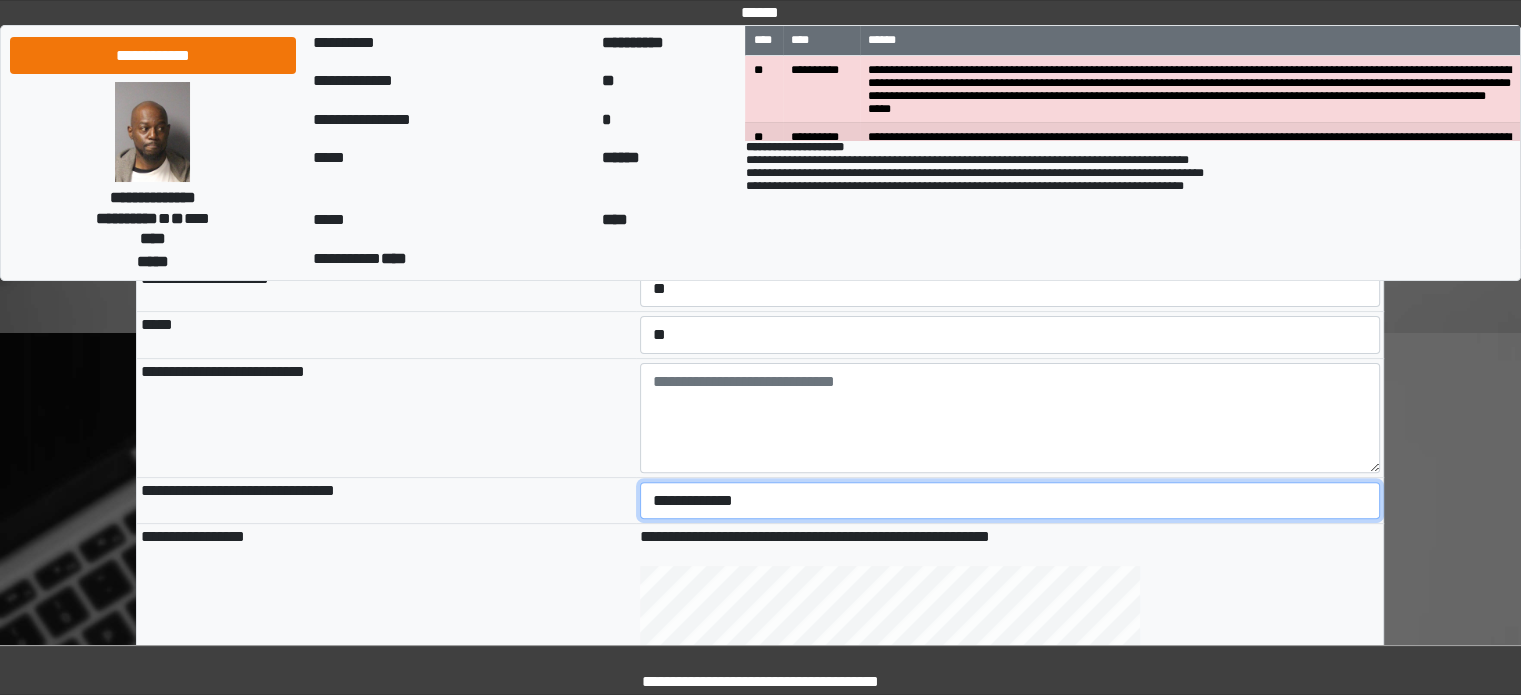 click on "**********" at bounding box center (1010, 501) 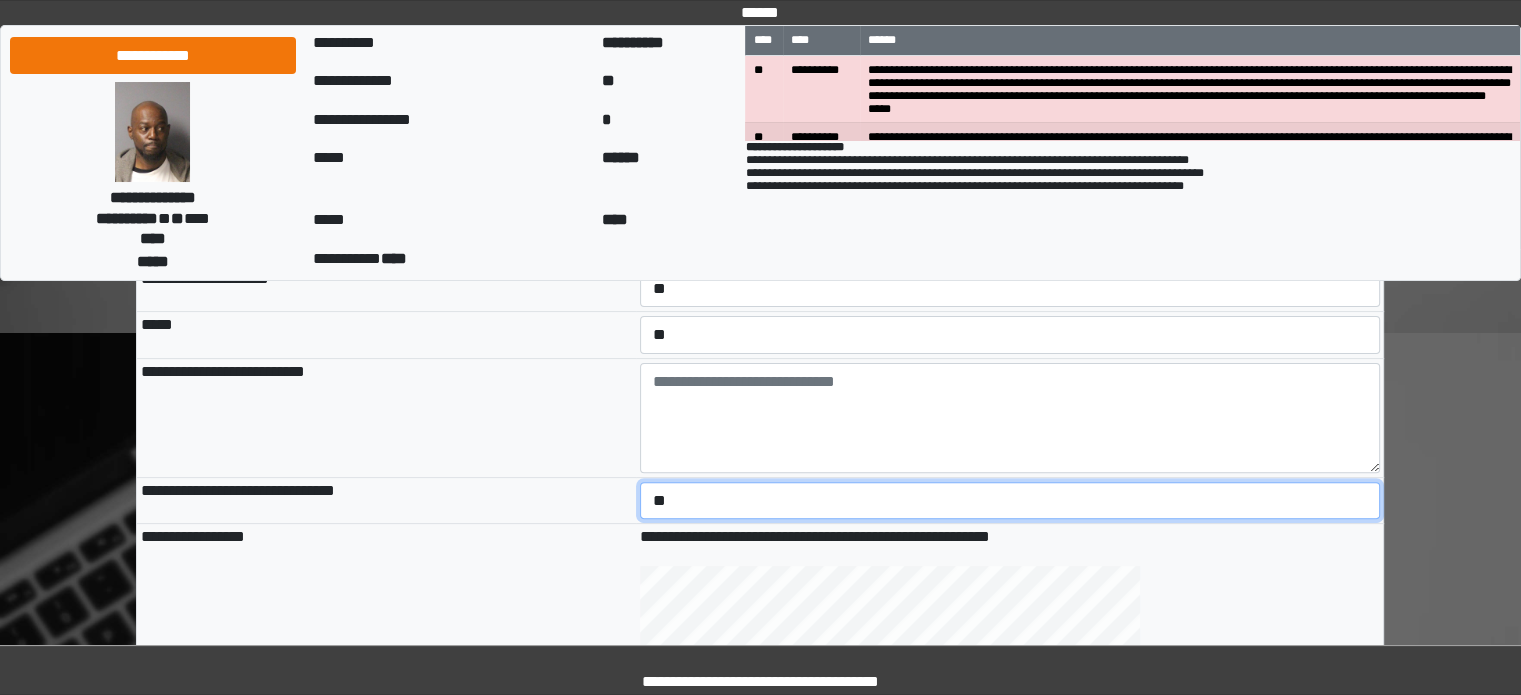 click on "**********" at bounding box center (1010, 501) 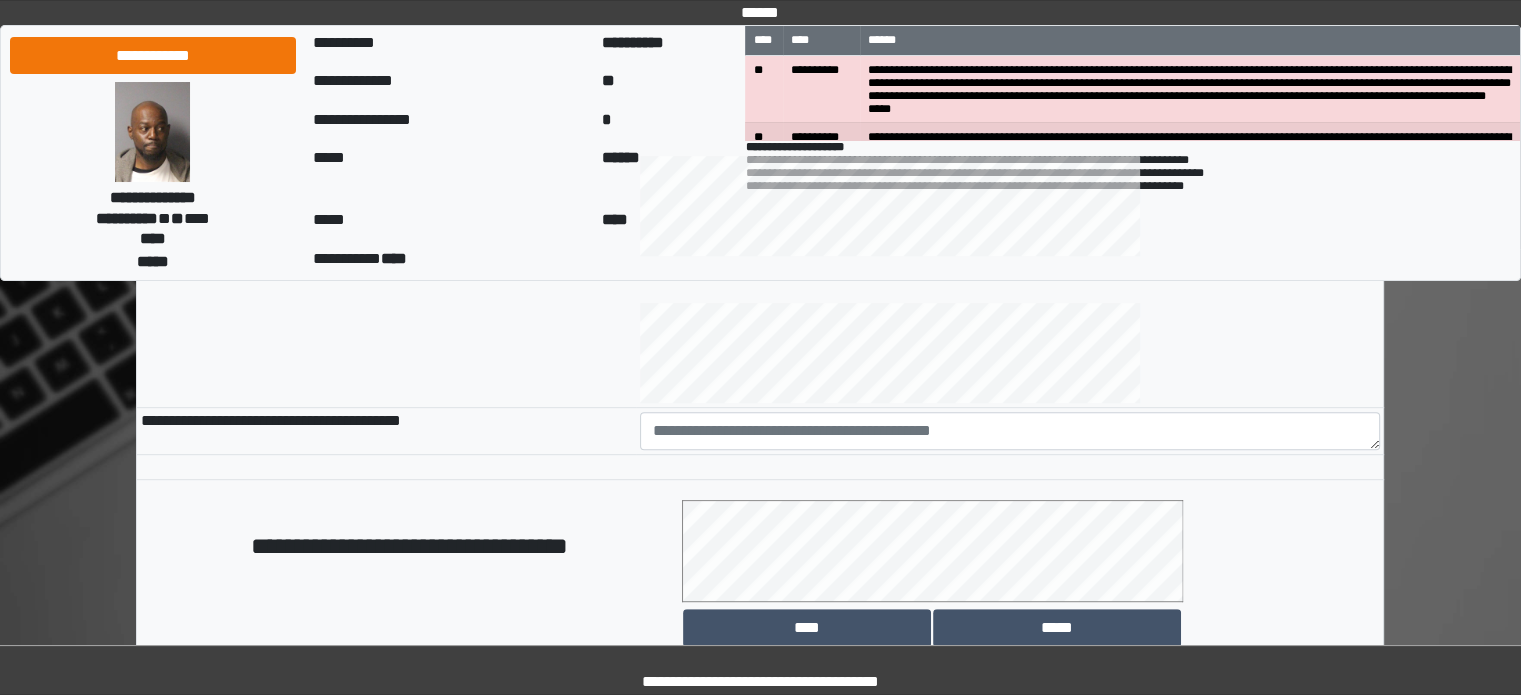 scroll, scrollTop: 858, scrollLeft: 0, axis: vertical 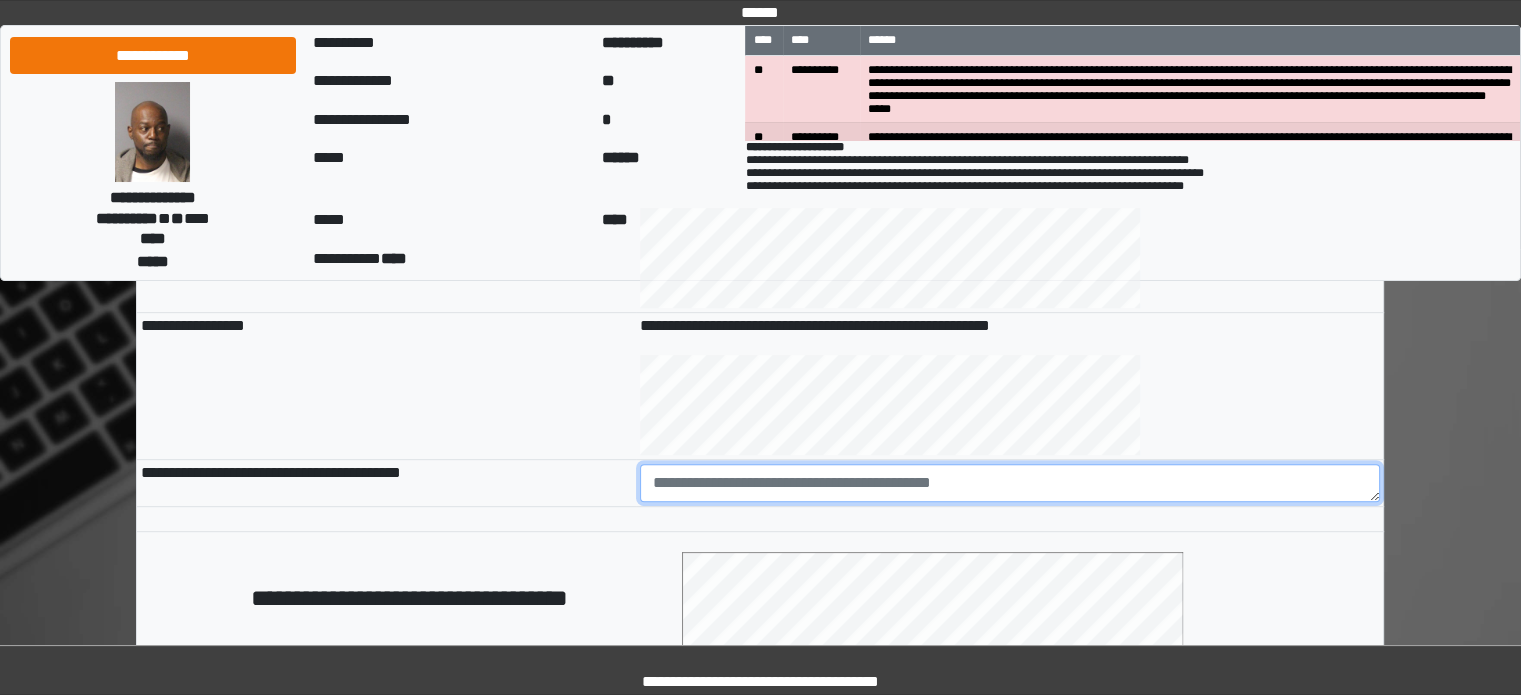 click at bounding box center (1010, 483) 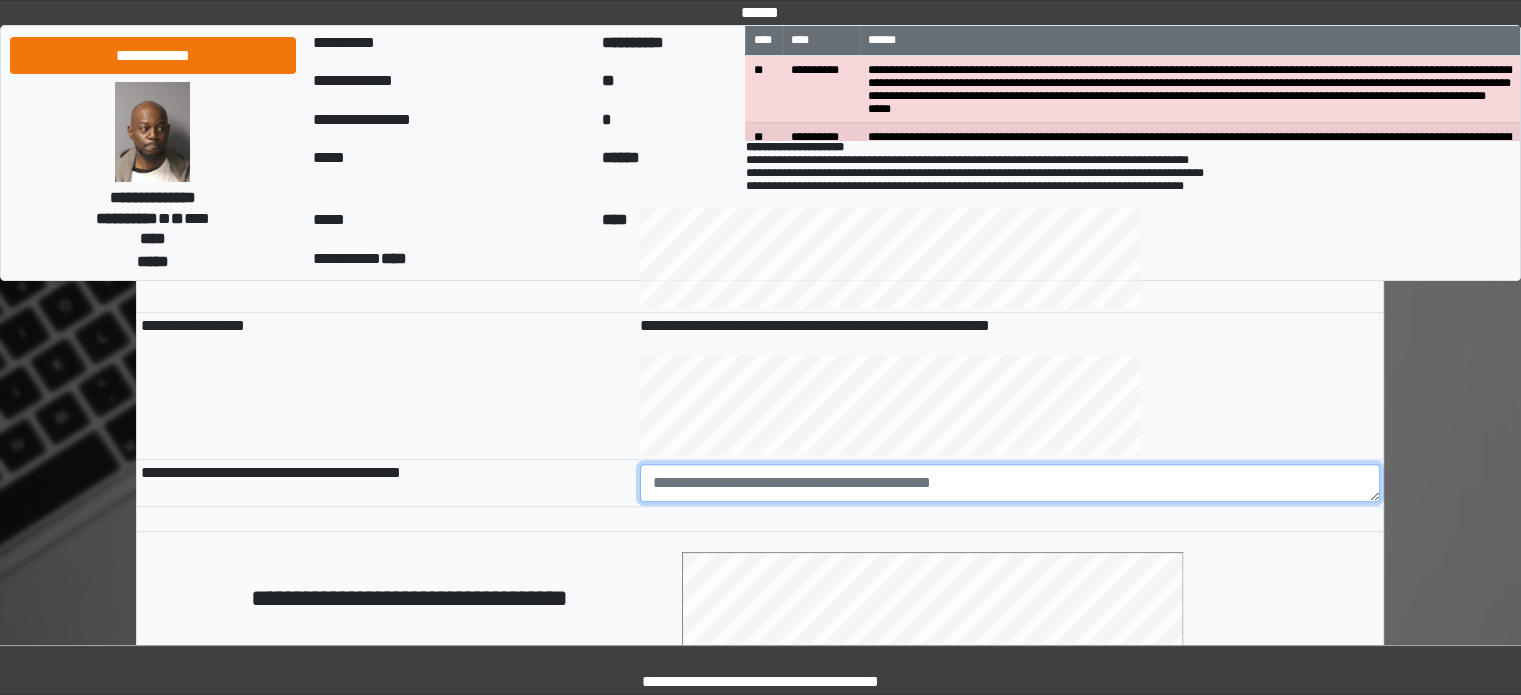 paste on "**********" 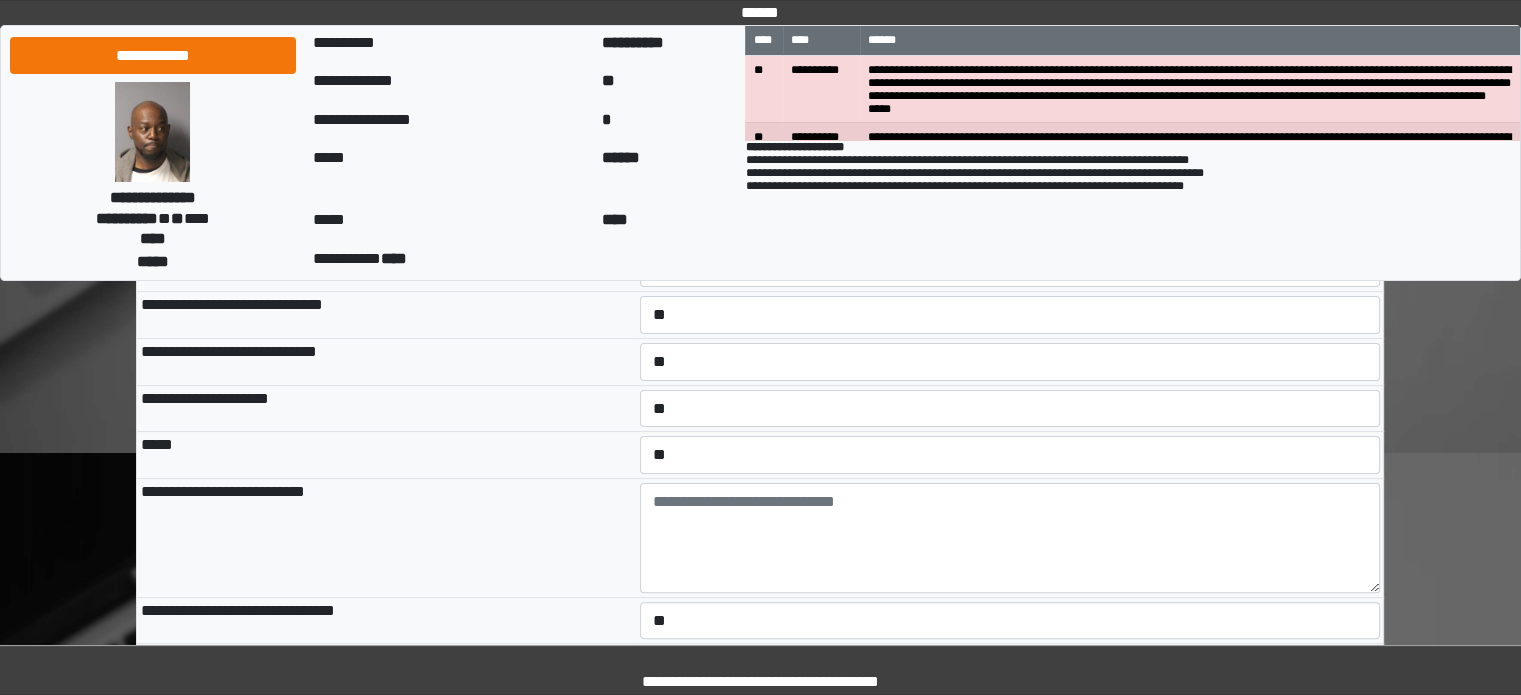 scroll, scrollTop: 358, scrollLeft: 0, axis: vertical 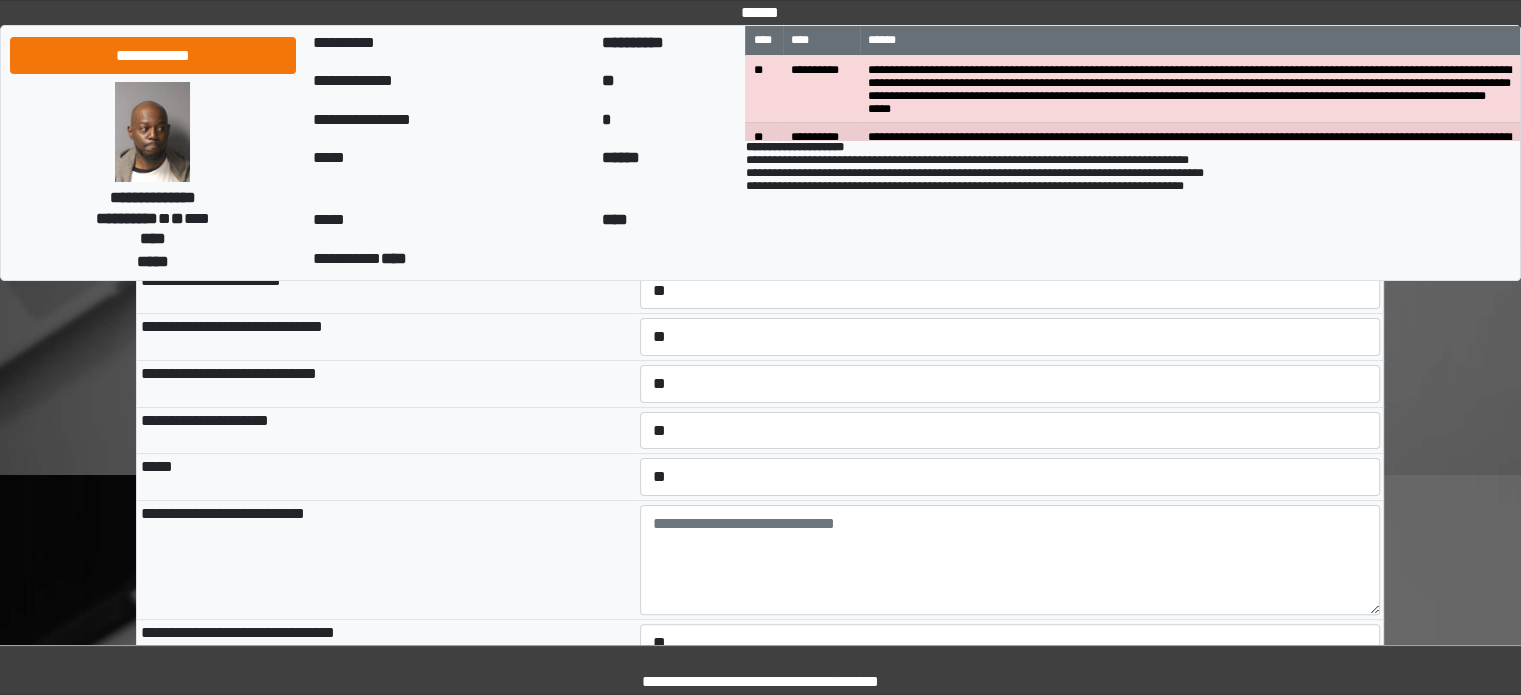 type on "**********" 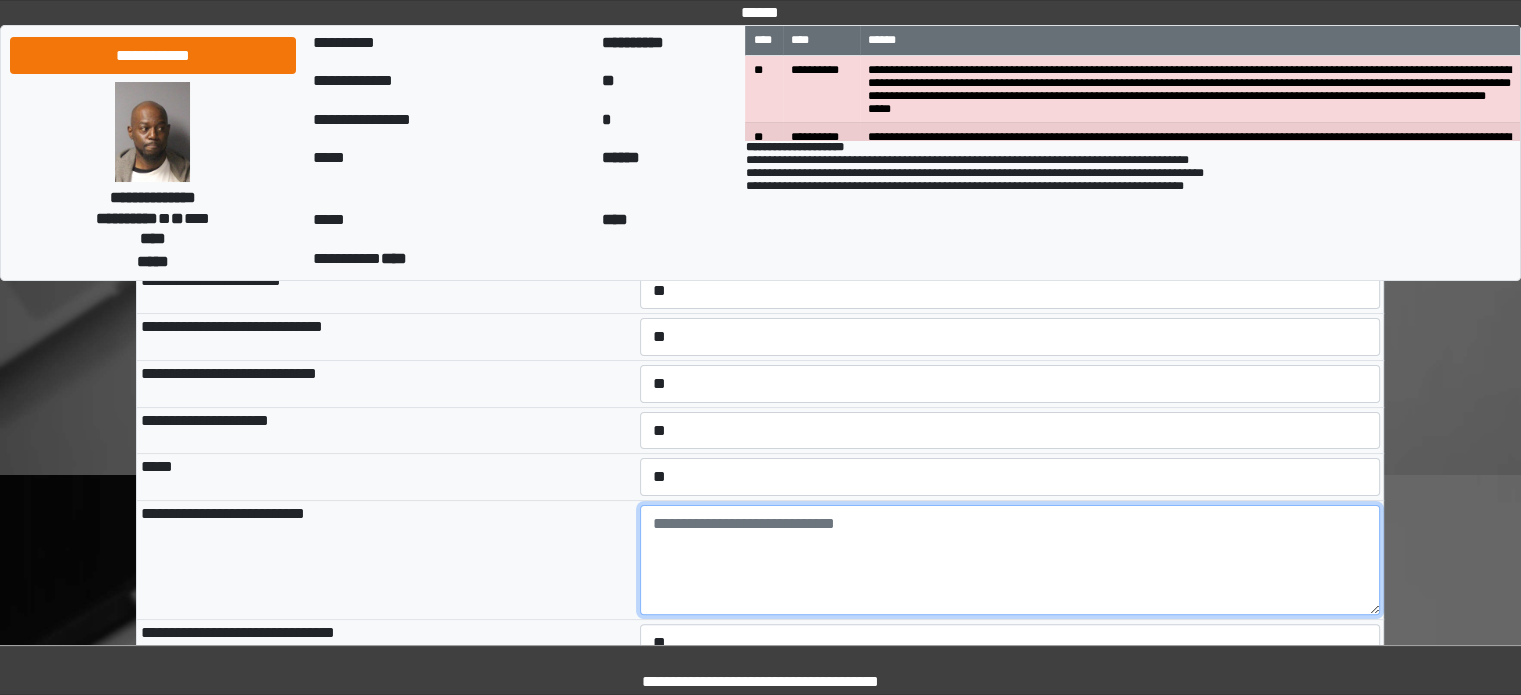 click at bounding box center [1010, 560] 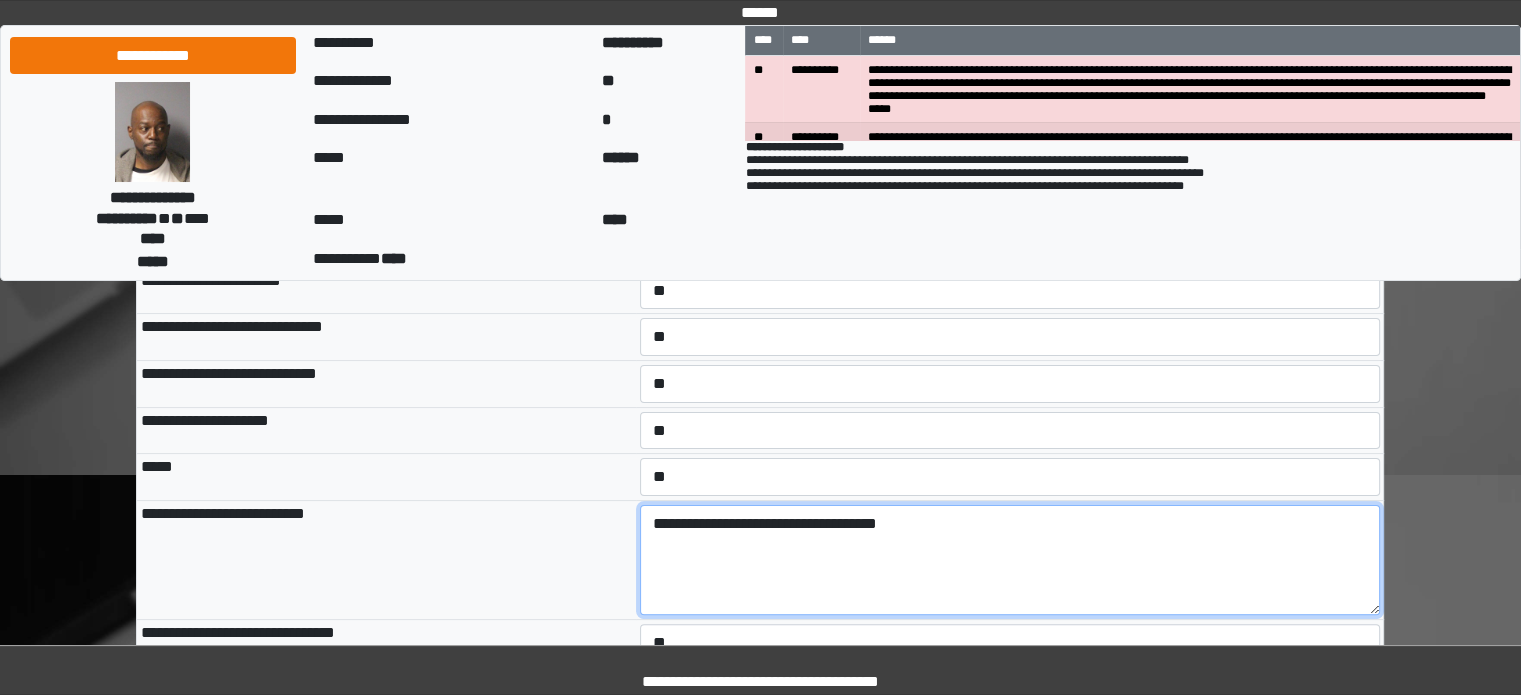 click on "**********" at bounding box center (1010, 560) 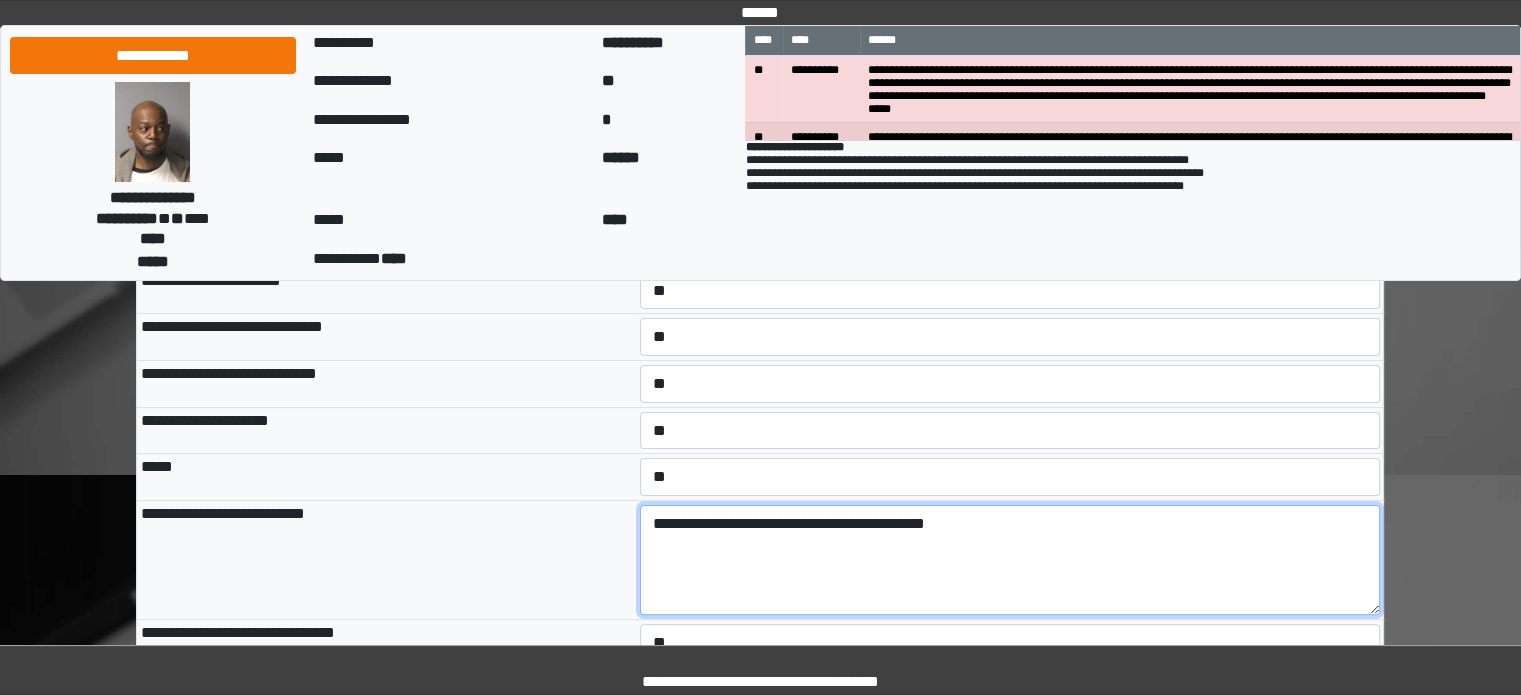 click on "**********" at bounding box center (1010, 560) 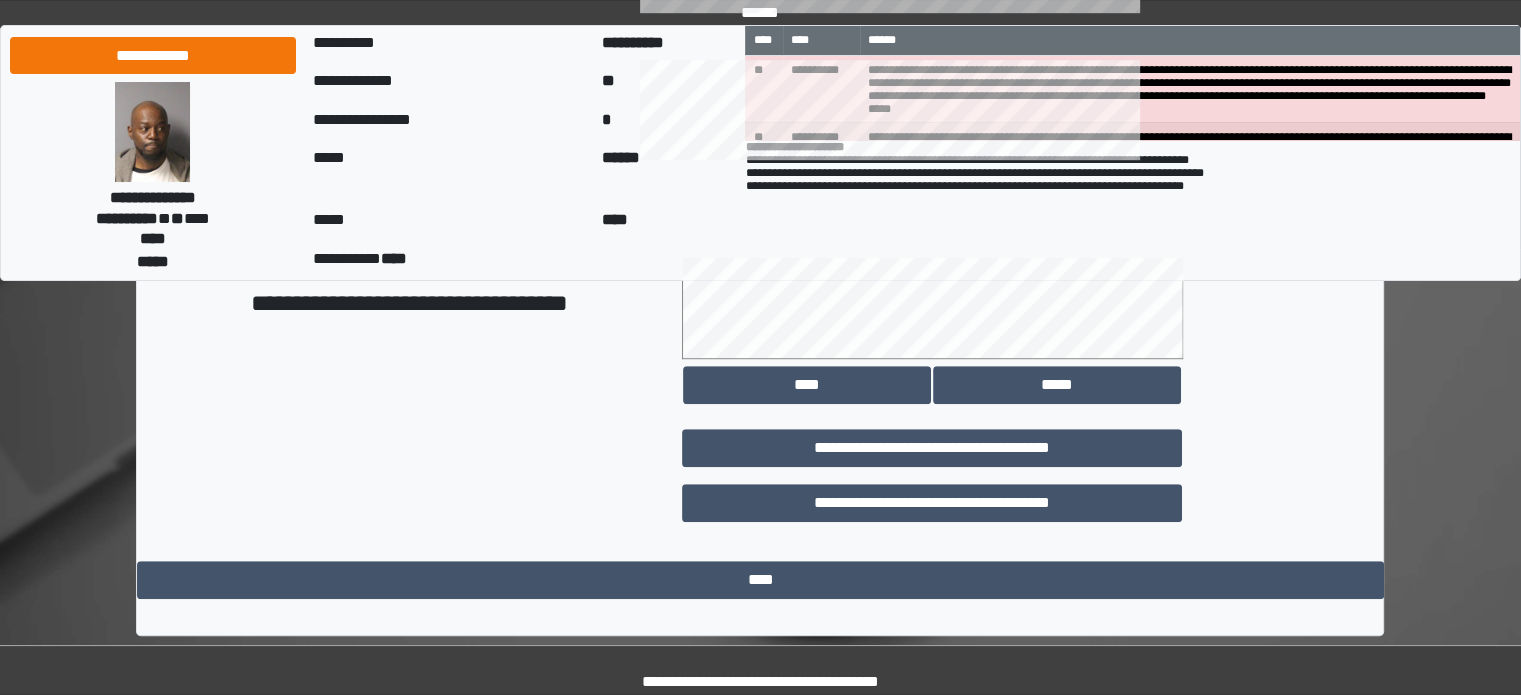 scroll, scrollTop: 1158, scrollLeft: 0, axis: vertical 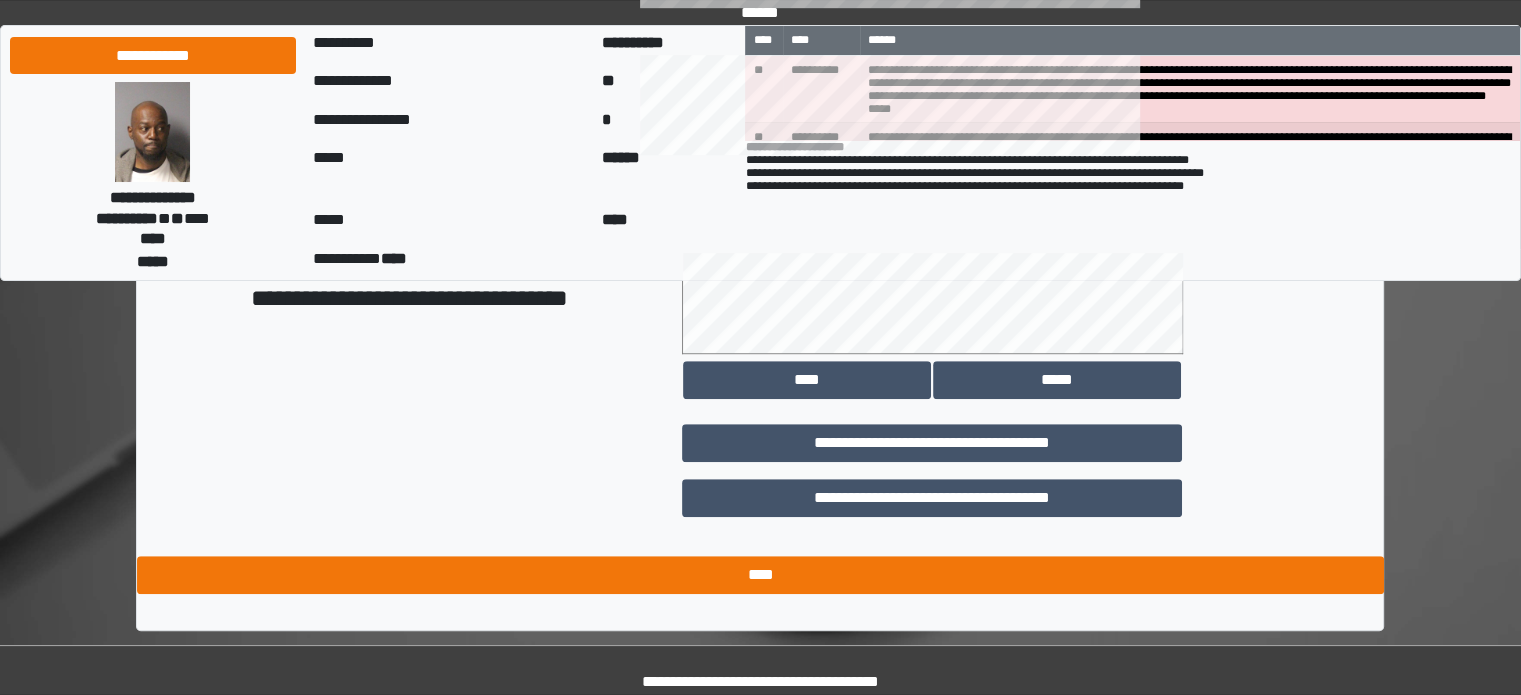 type on "**********" 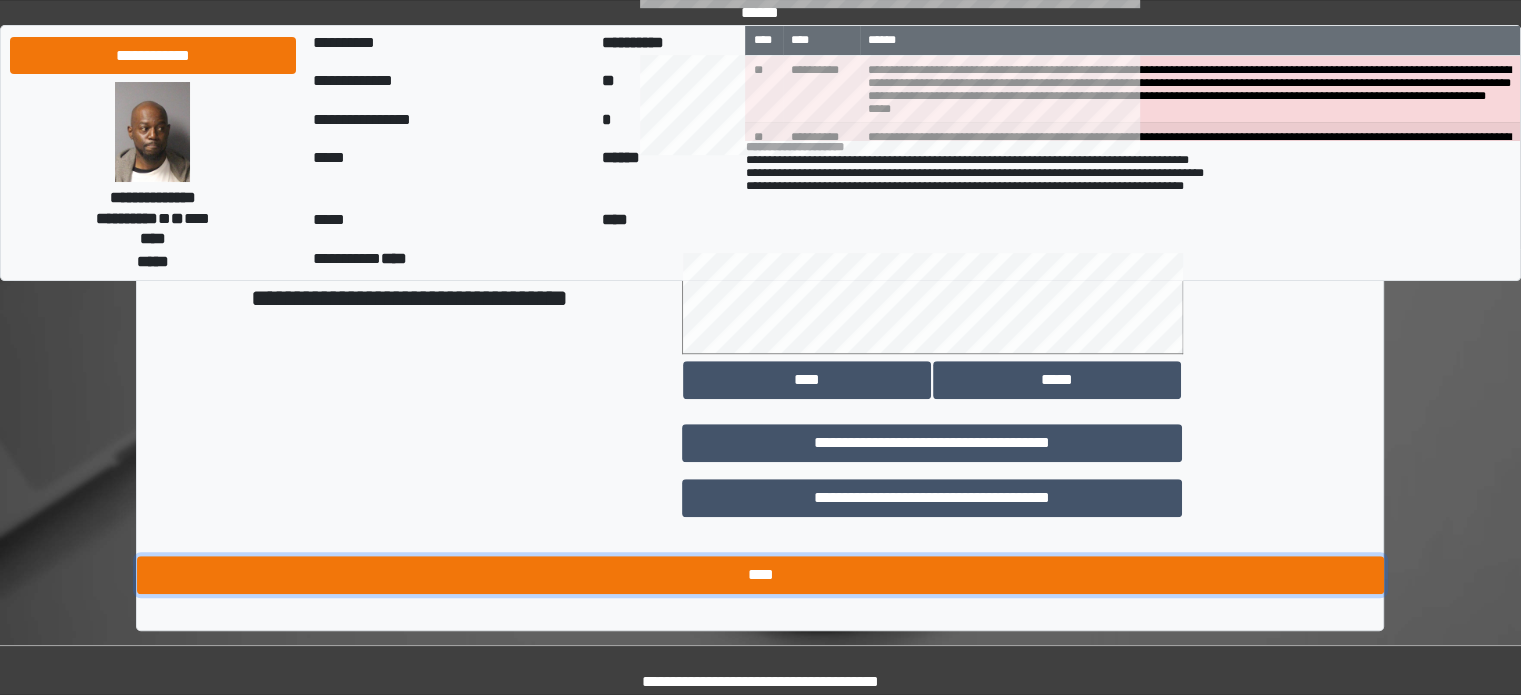 click on "****" at bounding box center (760, 575) 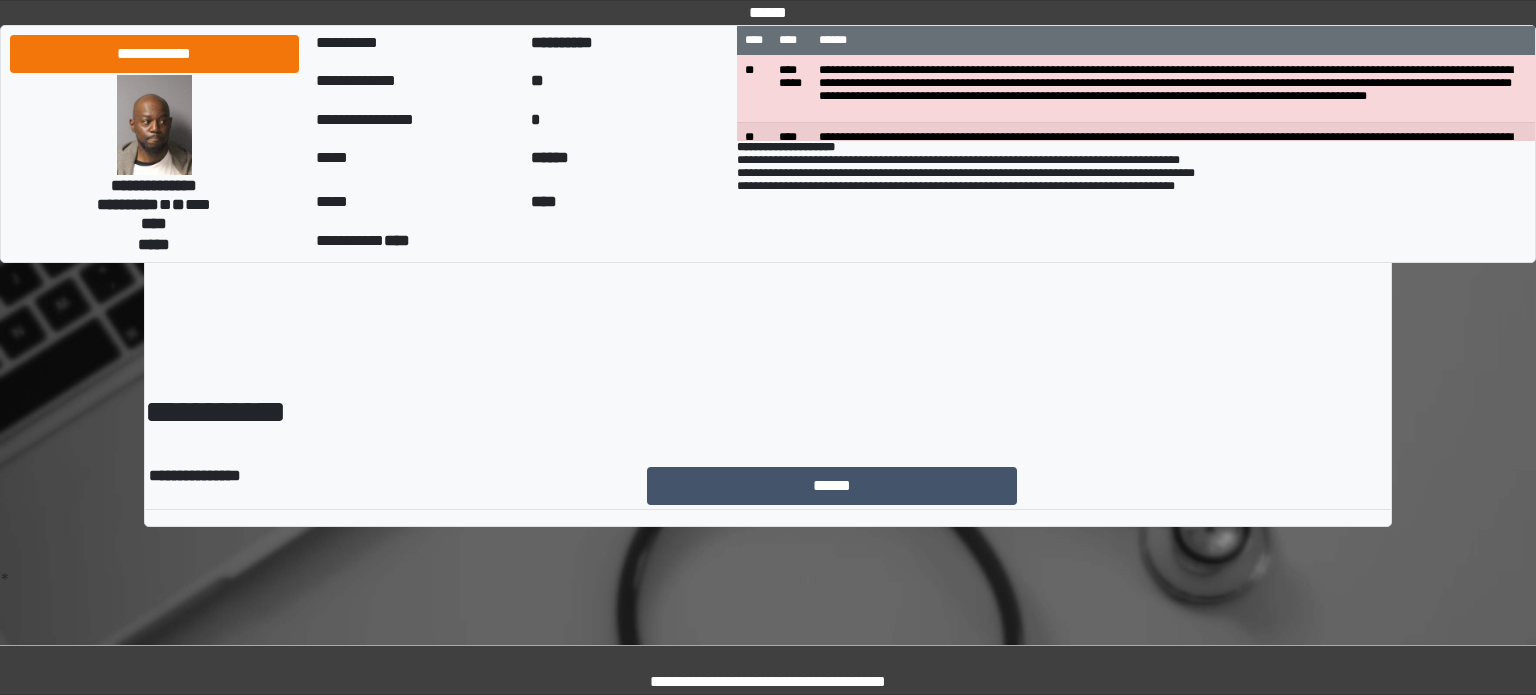 scroll, scrollTop: 0, scrollLeft: 0, axis: both 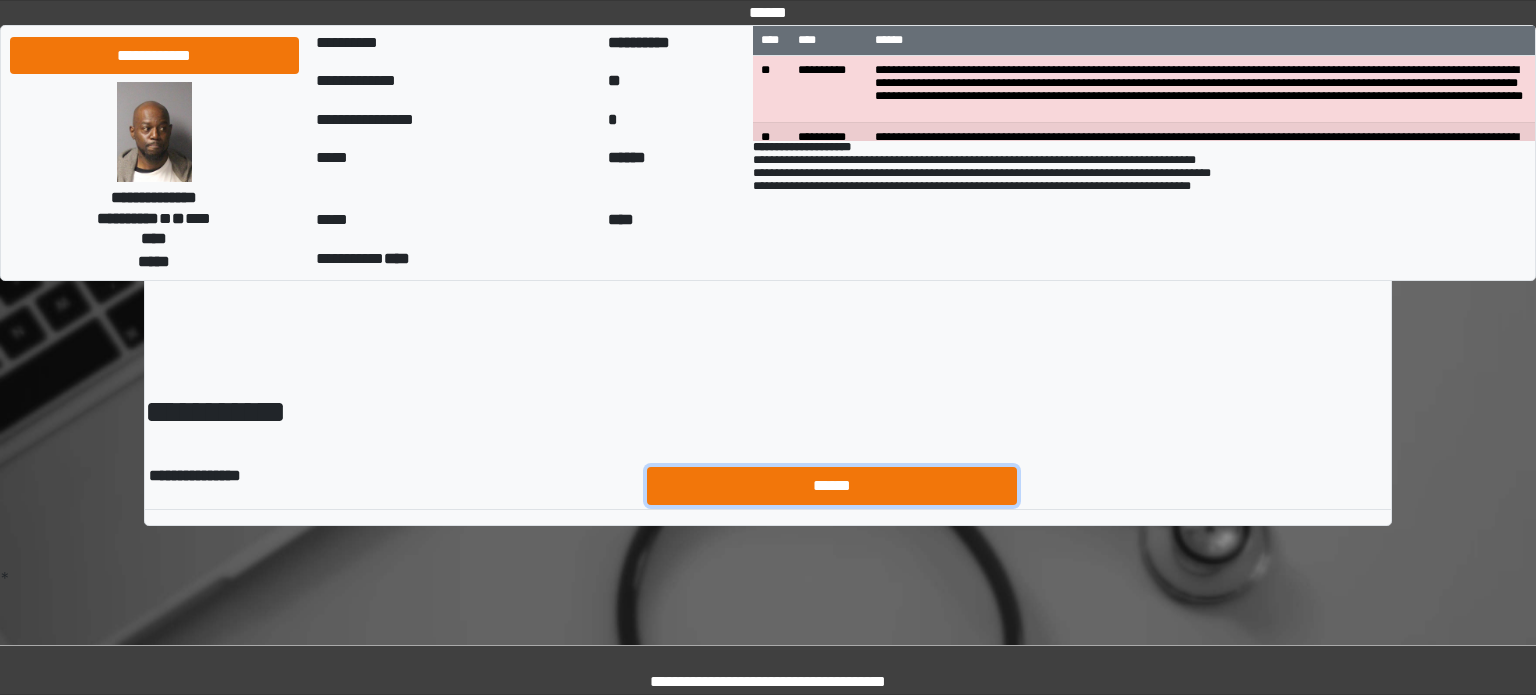 click on "******" at bounding box center [832, 486] 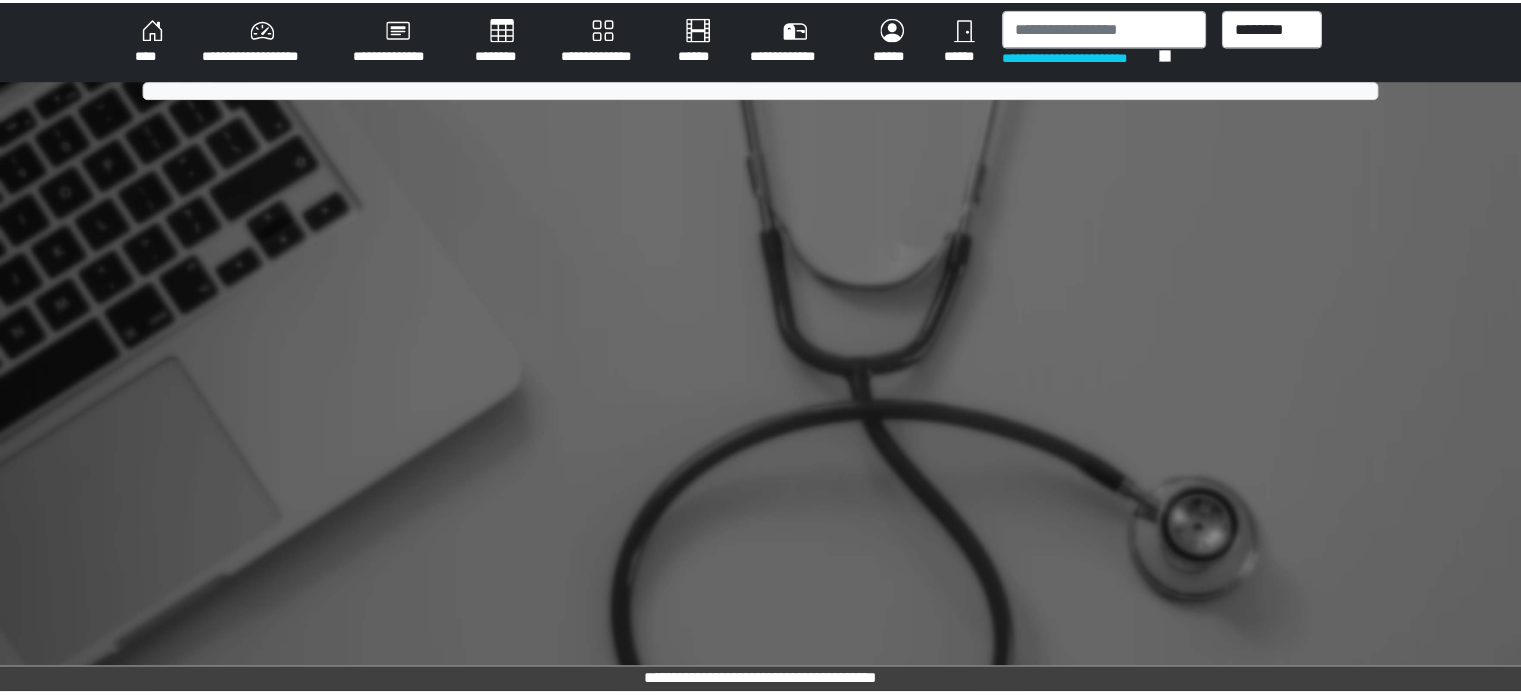 scroll, scrollTop: 0, scrollLeft: 0, axis: both 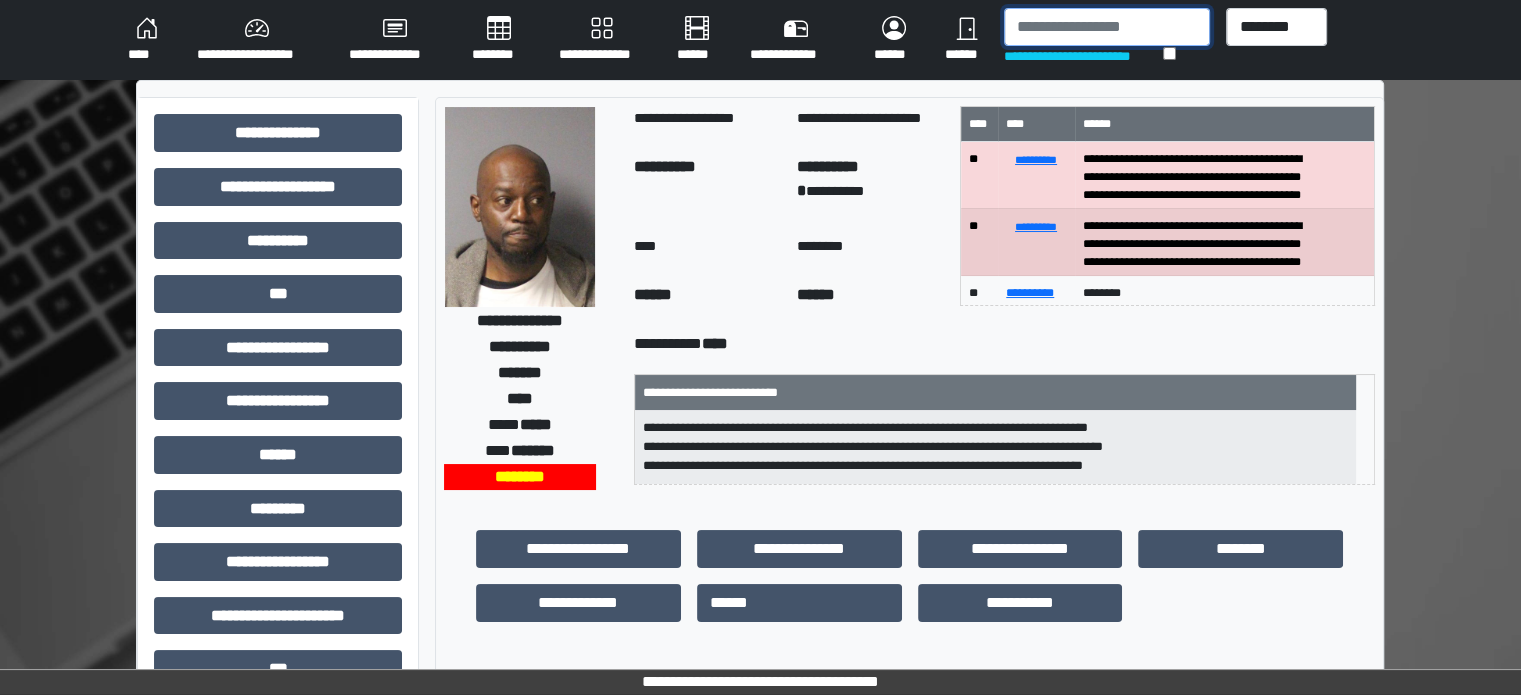 click at bounding box center [1107, 27] 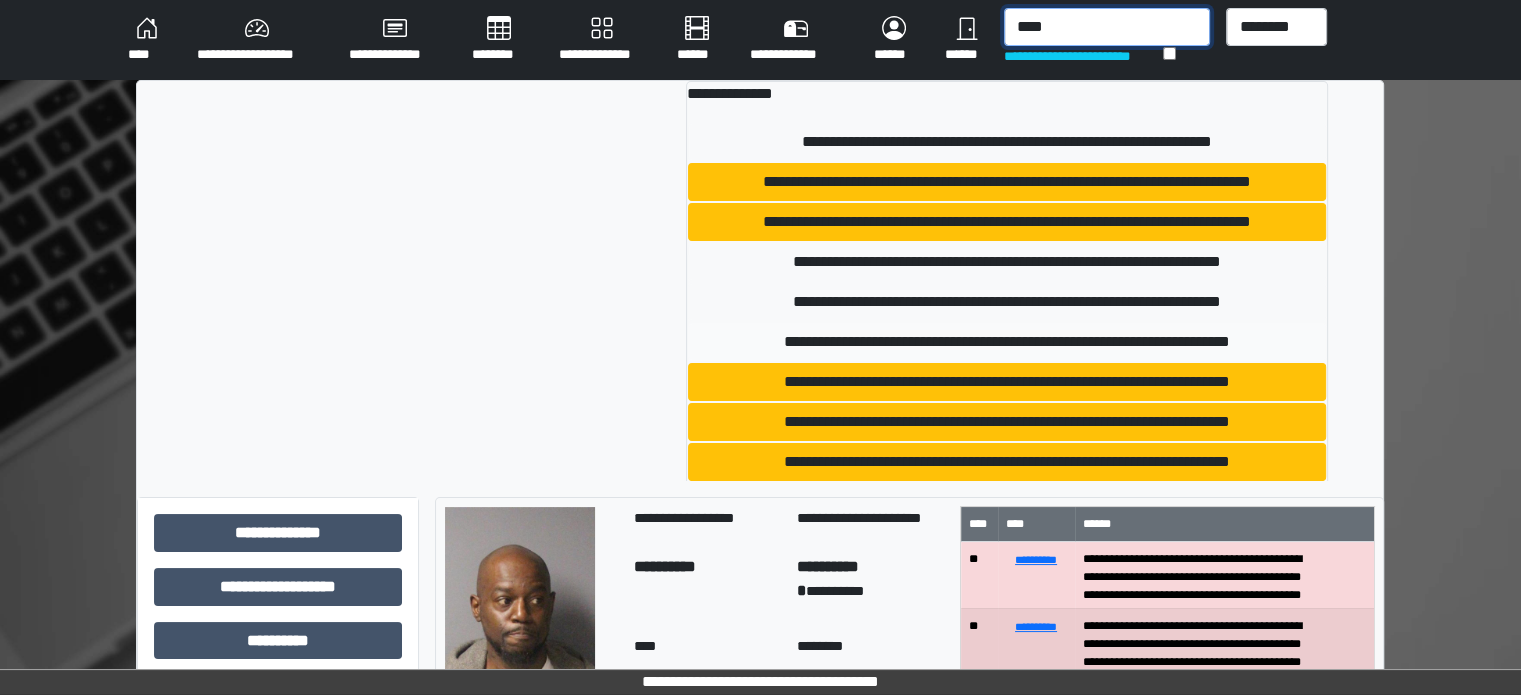 type on "****" 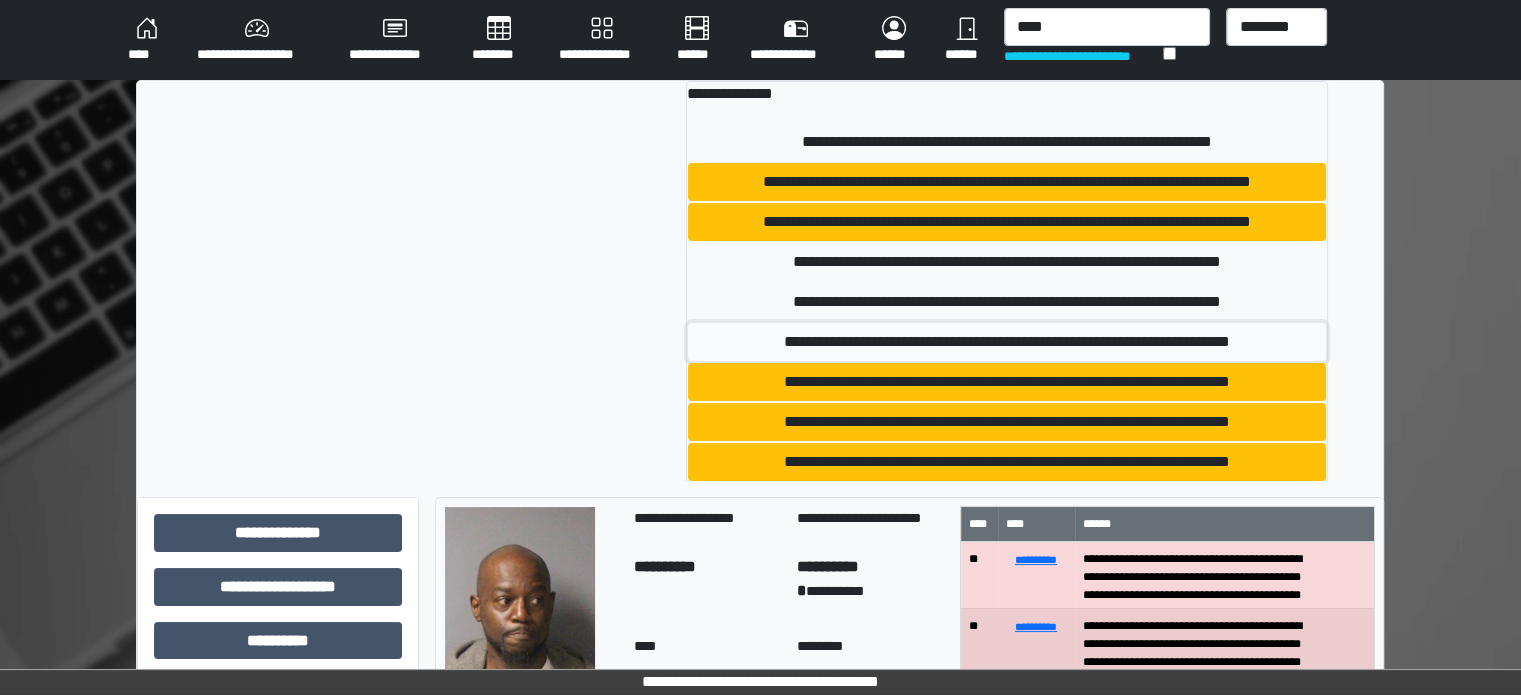 click on "**********" at bounding box center (1007, 342) 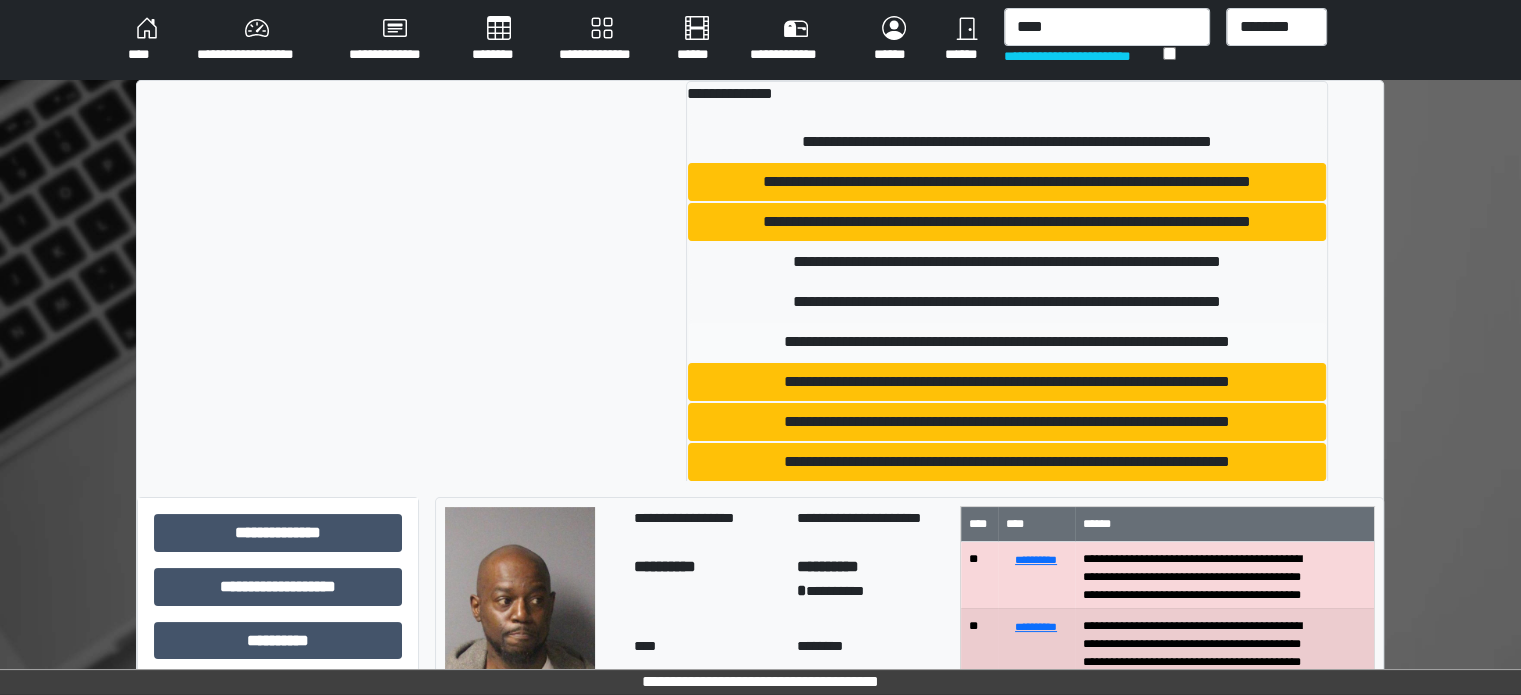 type 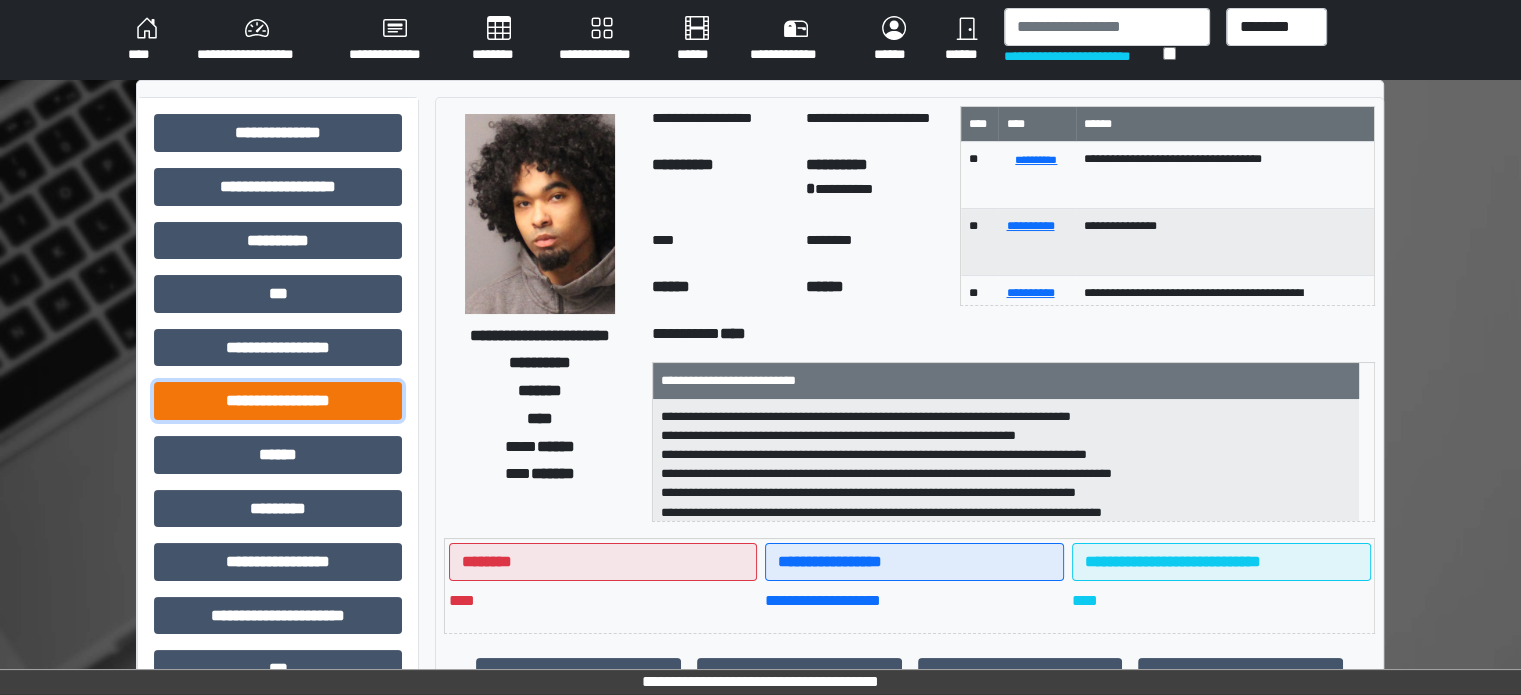 click on "**********" at bounding box center [278, 401] 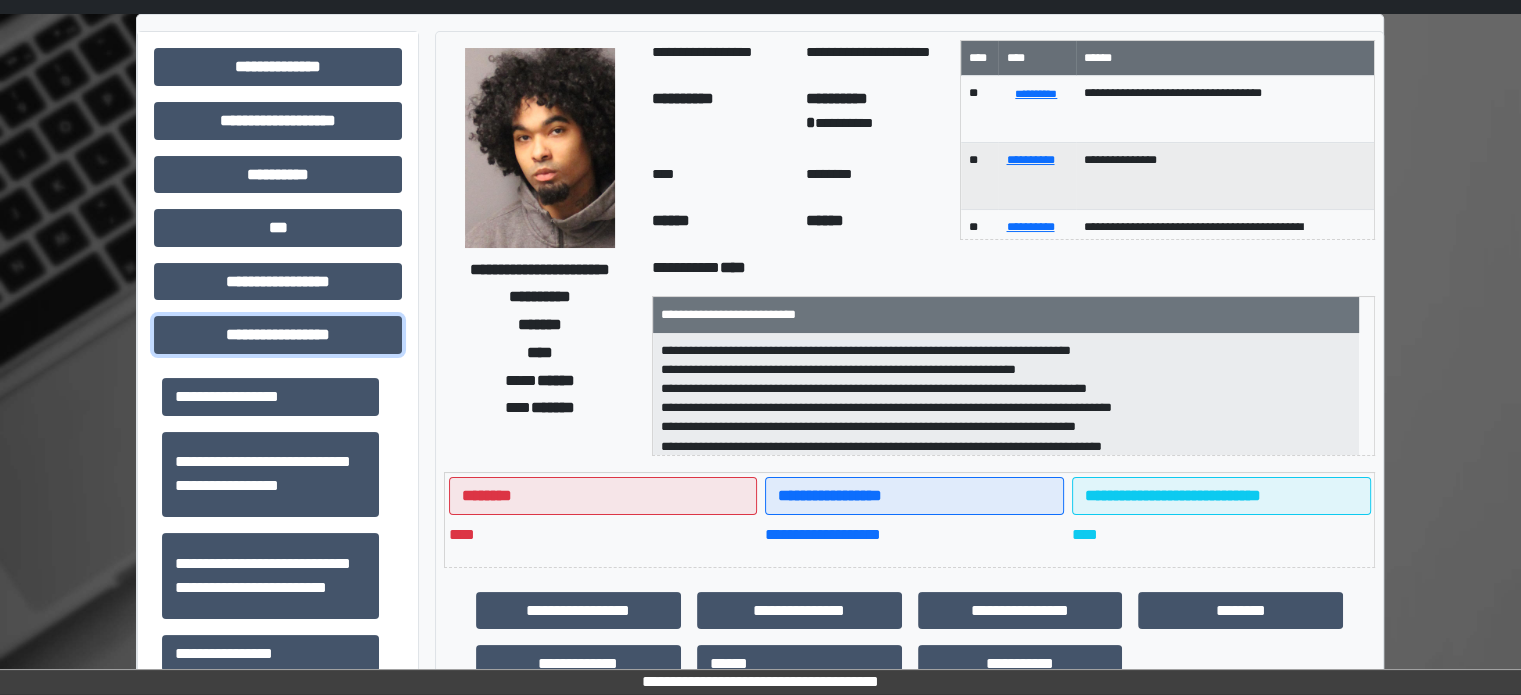 scroll, scrollTop: 200, scrollLeft: 0, axis: vertical 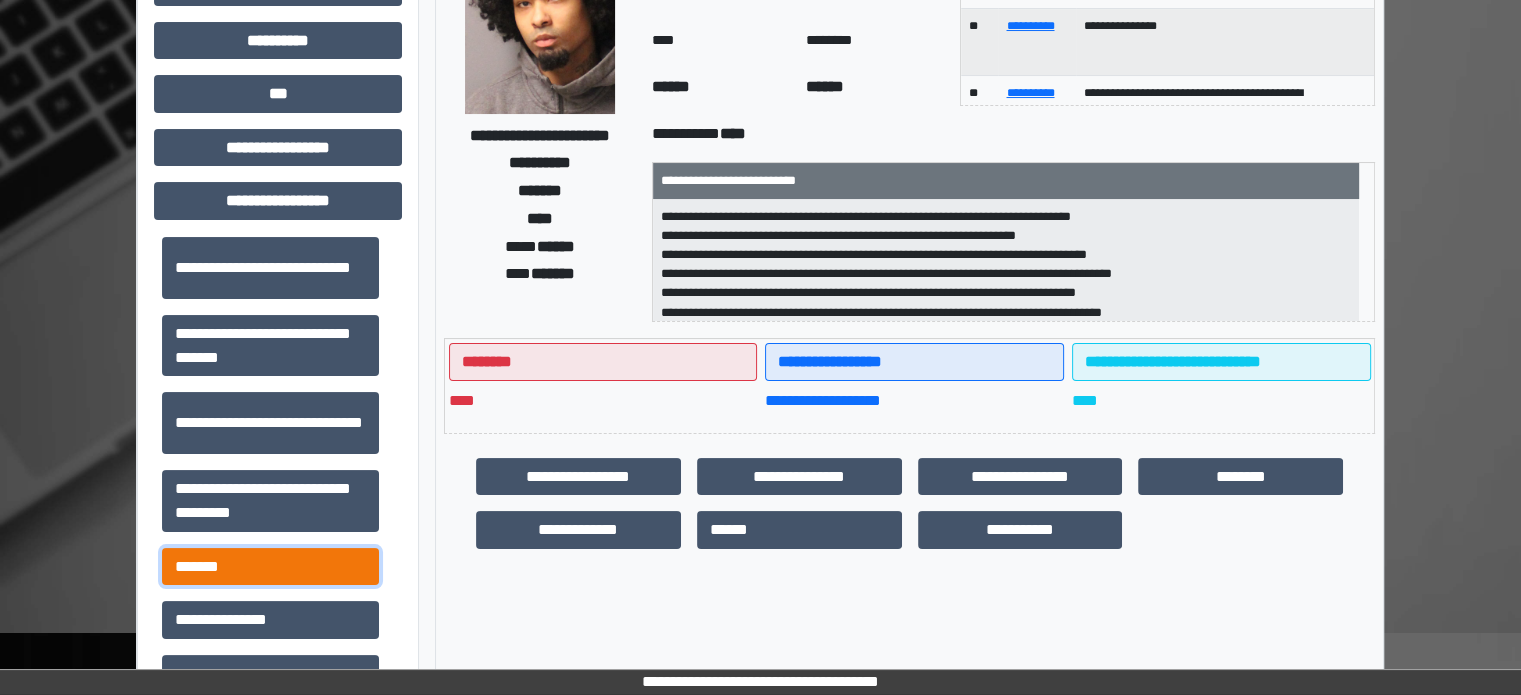 click on "*******" at bounding box center [270, 567] 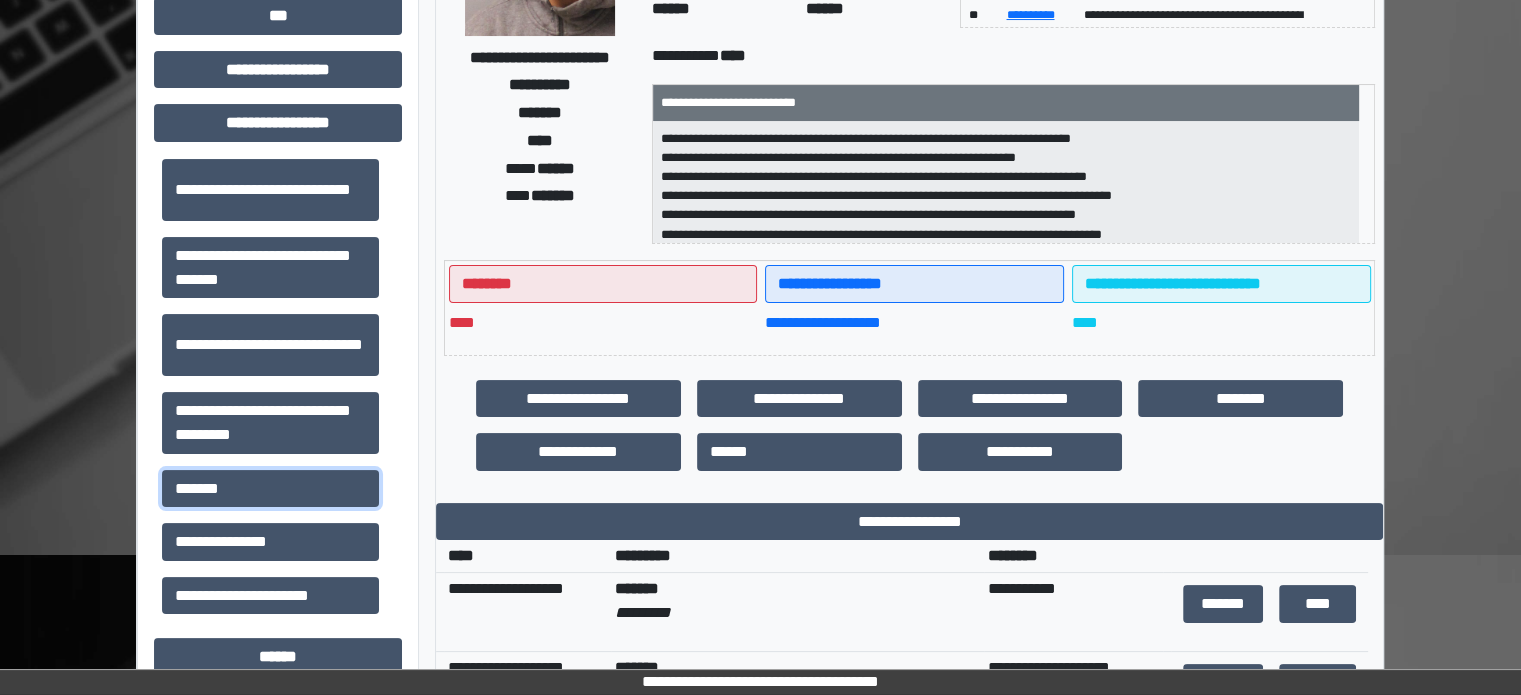 scroll, scrollTop: 400, scrollLeft: 0, axis: vertical 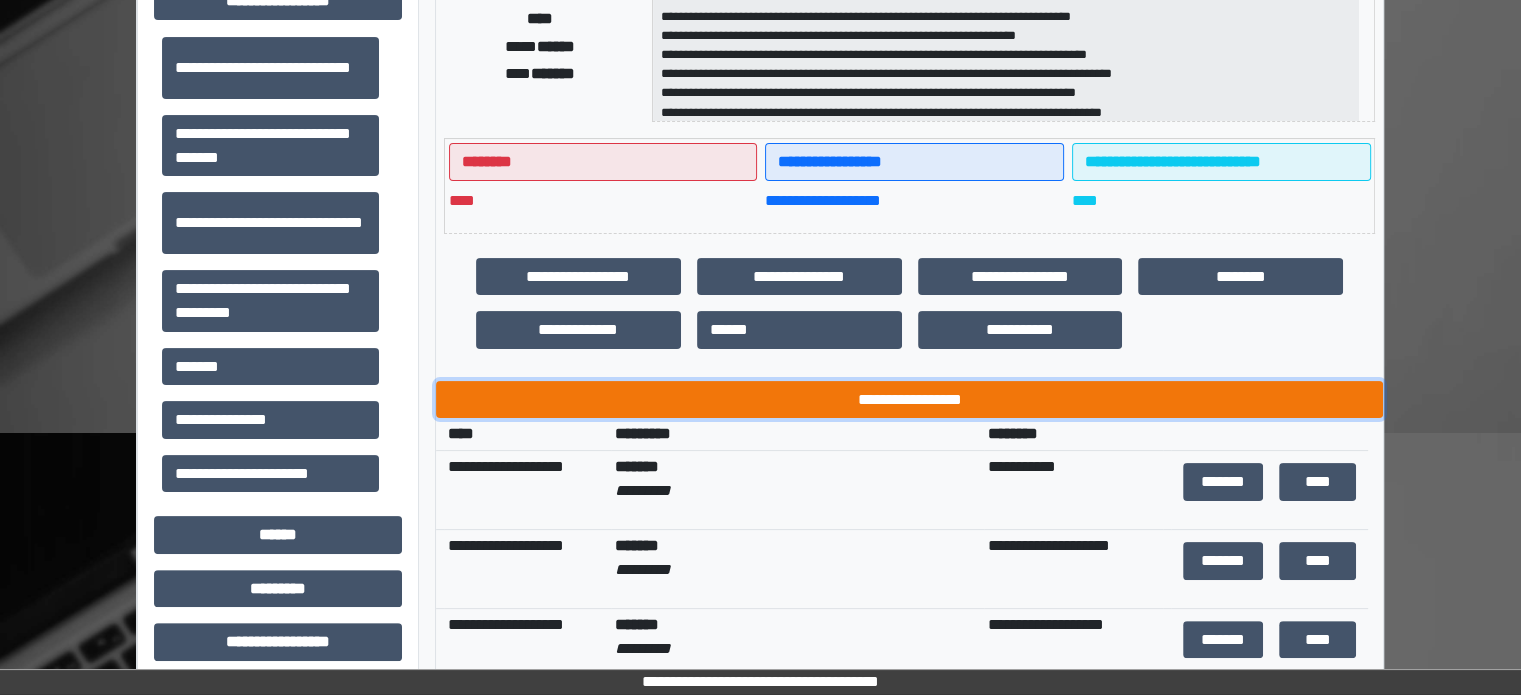 click on "**********" at bounding box center (909, 400) 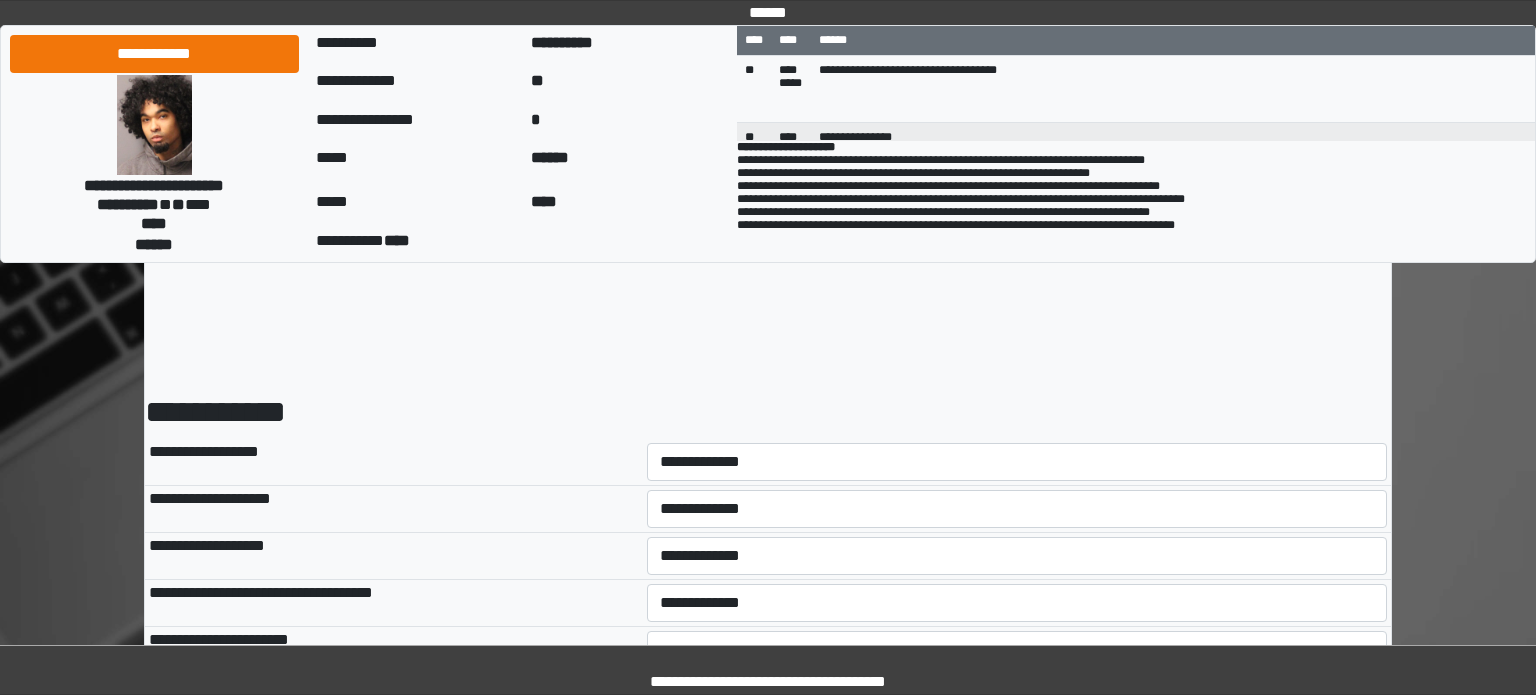 click on "**********" at bounding box center (768, 929) 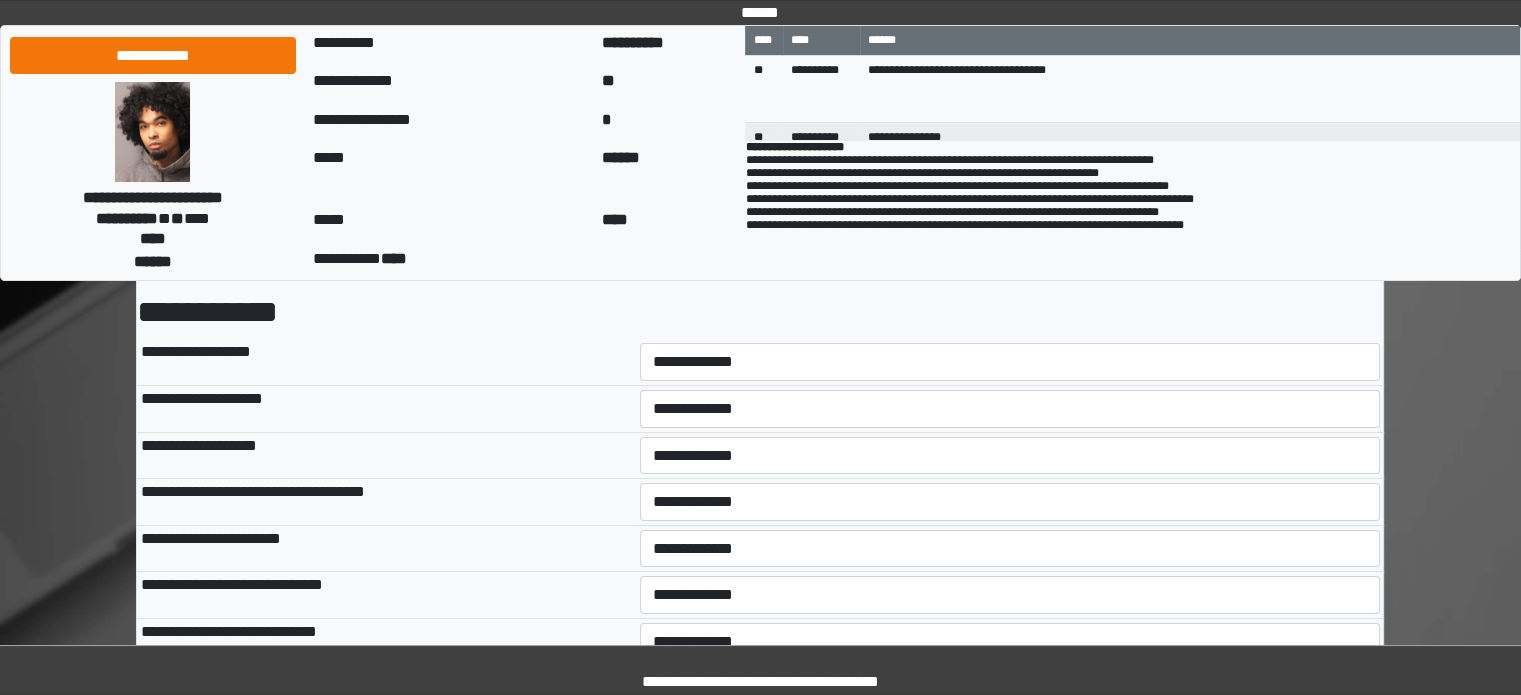 scroll, scrollTop: 100, scrollLeft: 0, axis: vertical 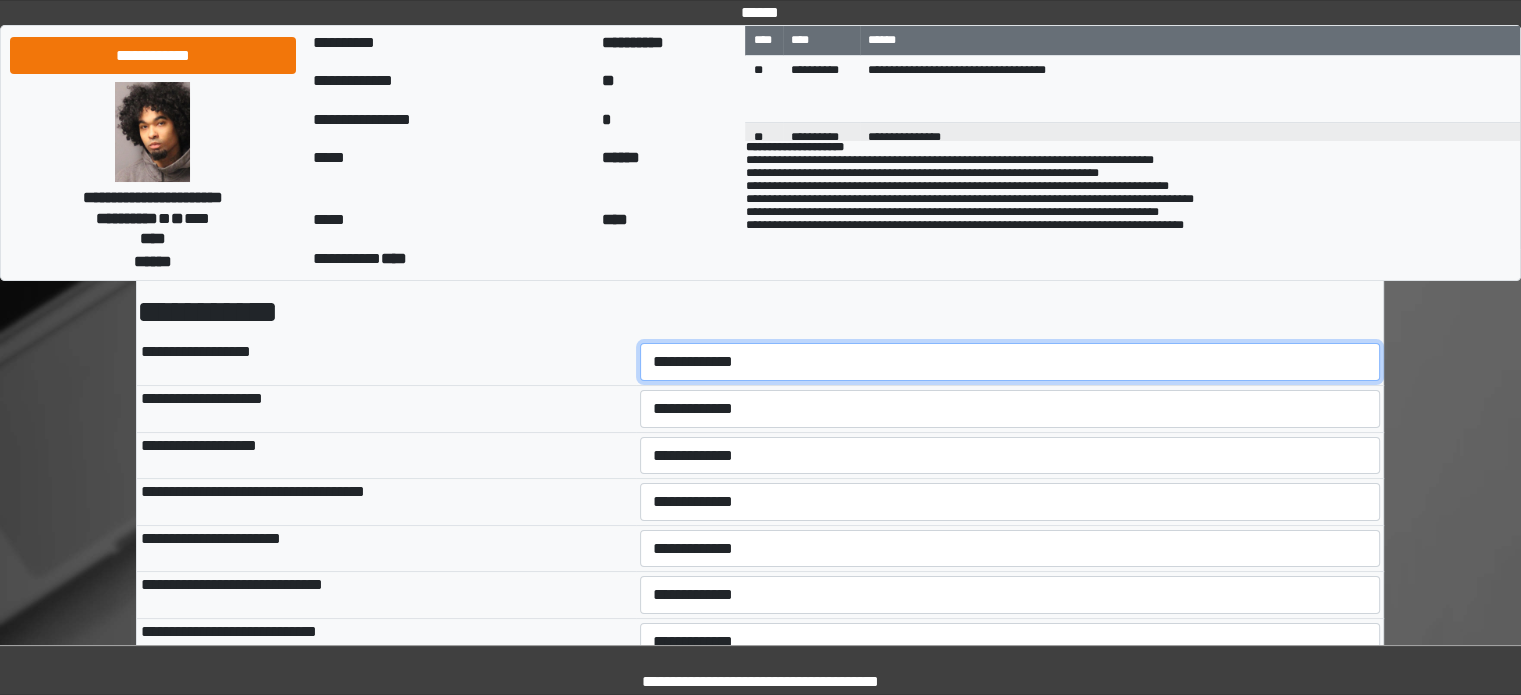 click on "**********" at bounding box center (1010, 362) 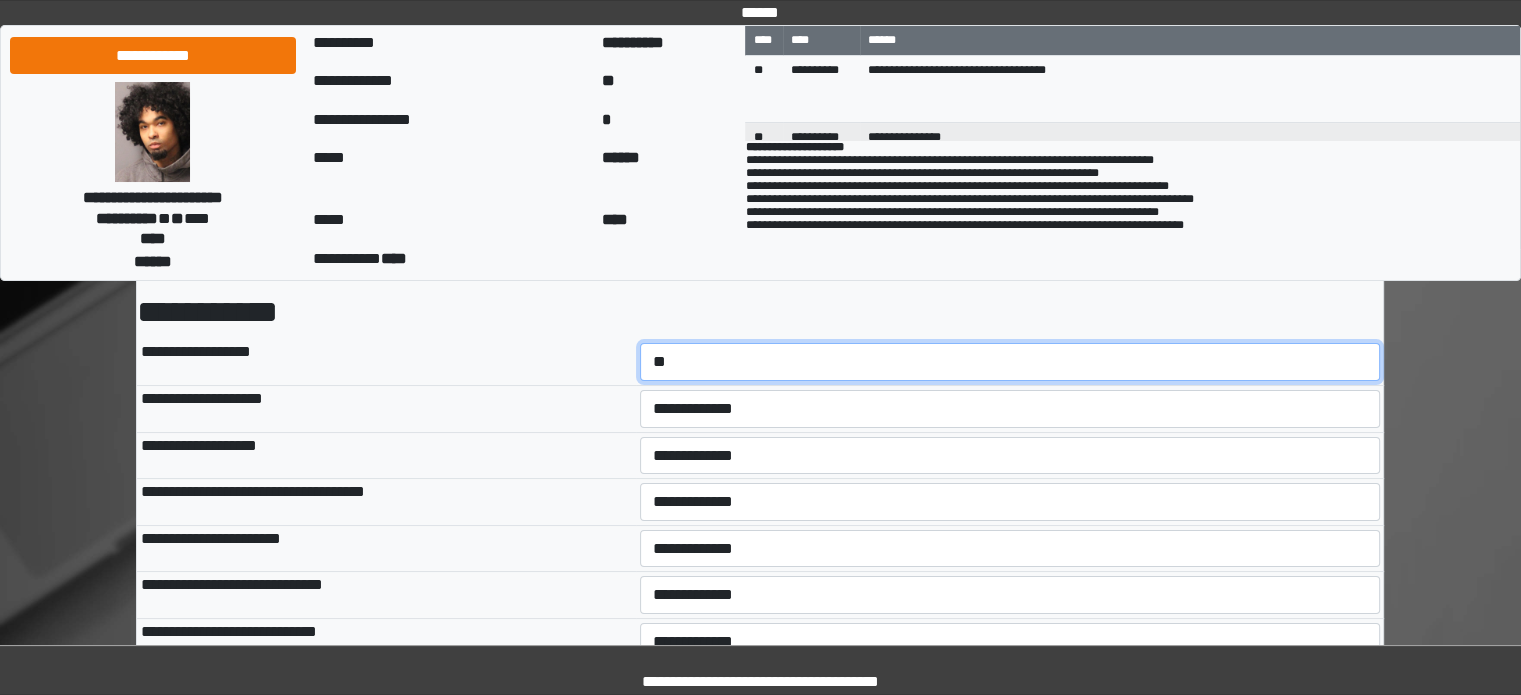 click on "**********" at bounding box center [1010, 362] 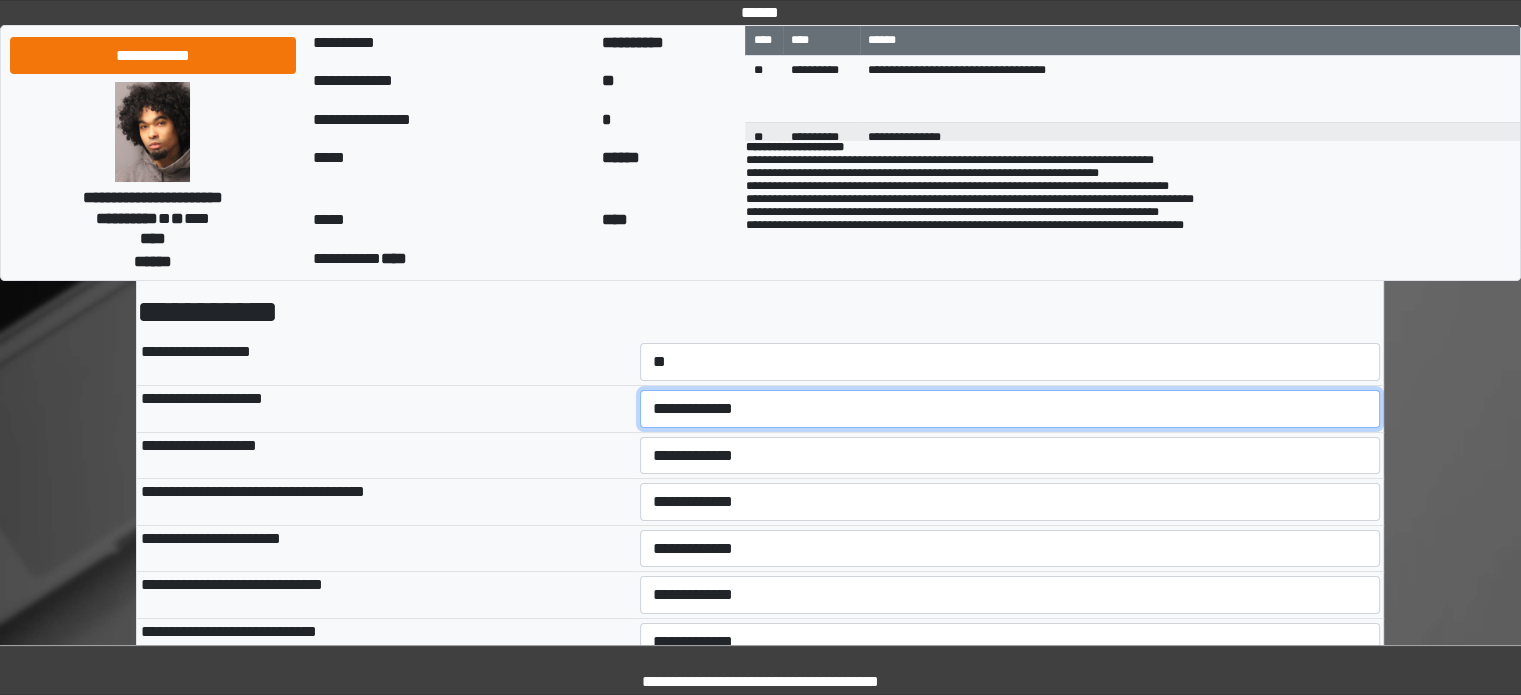 click on "**********" at bounding box center (1010, 409) 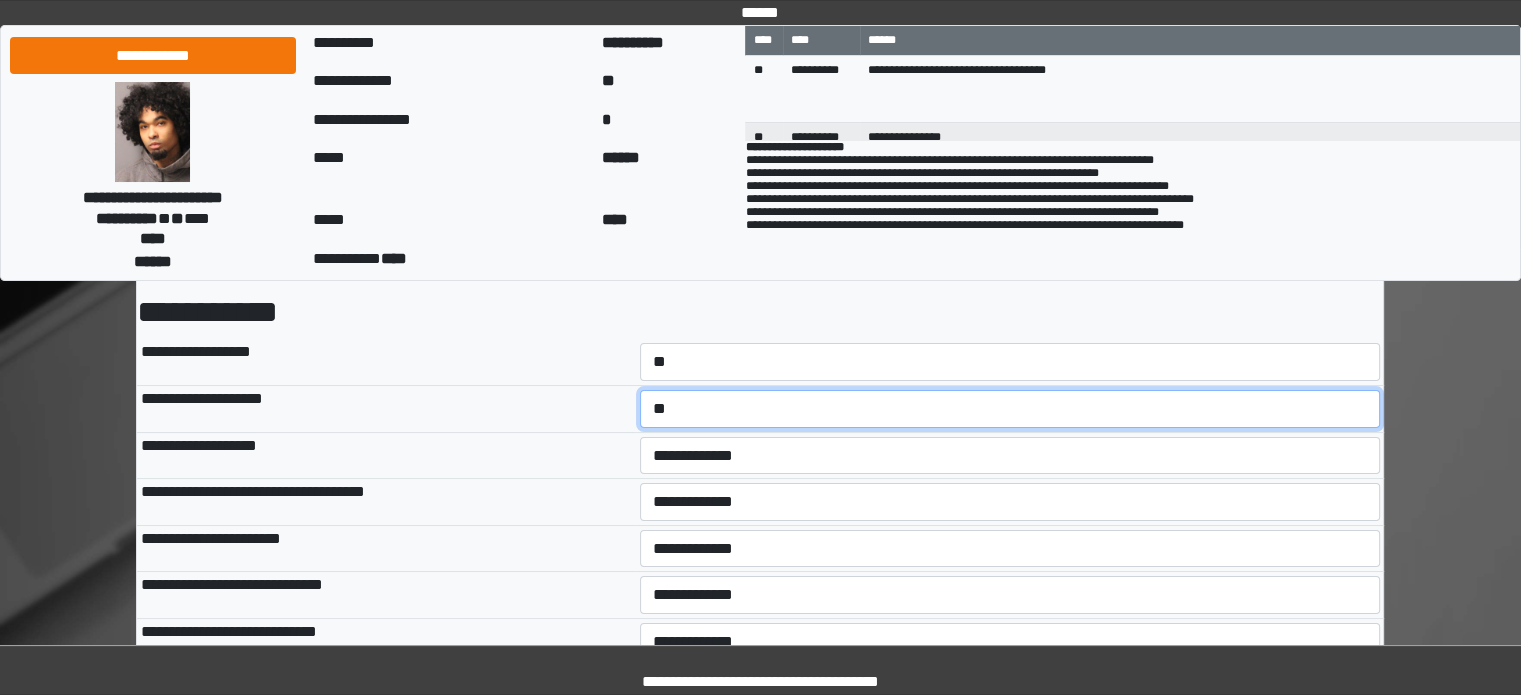 click on "**********" at bounding box center [1010, 409] 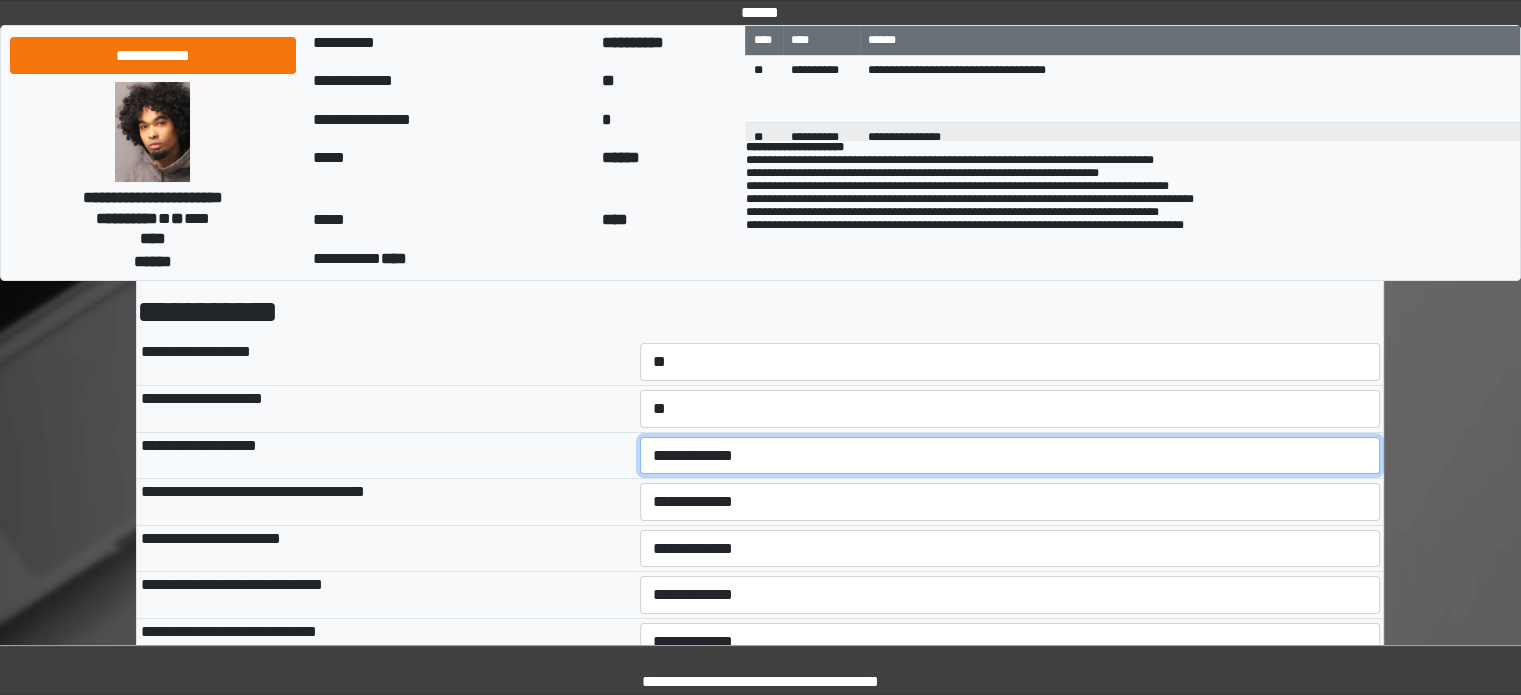 click on "**********" at bounding box center (1010, 456) 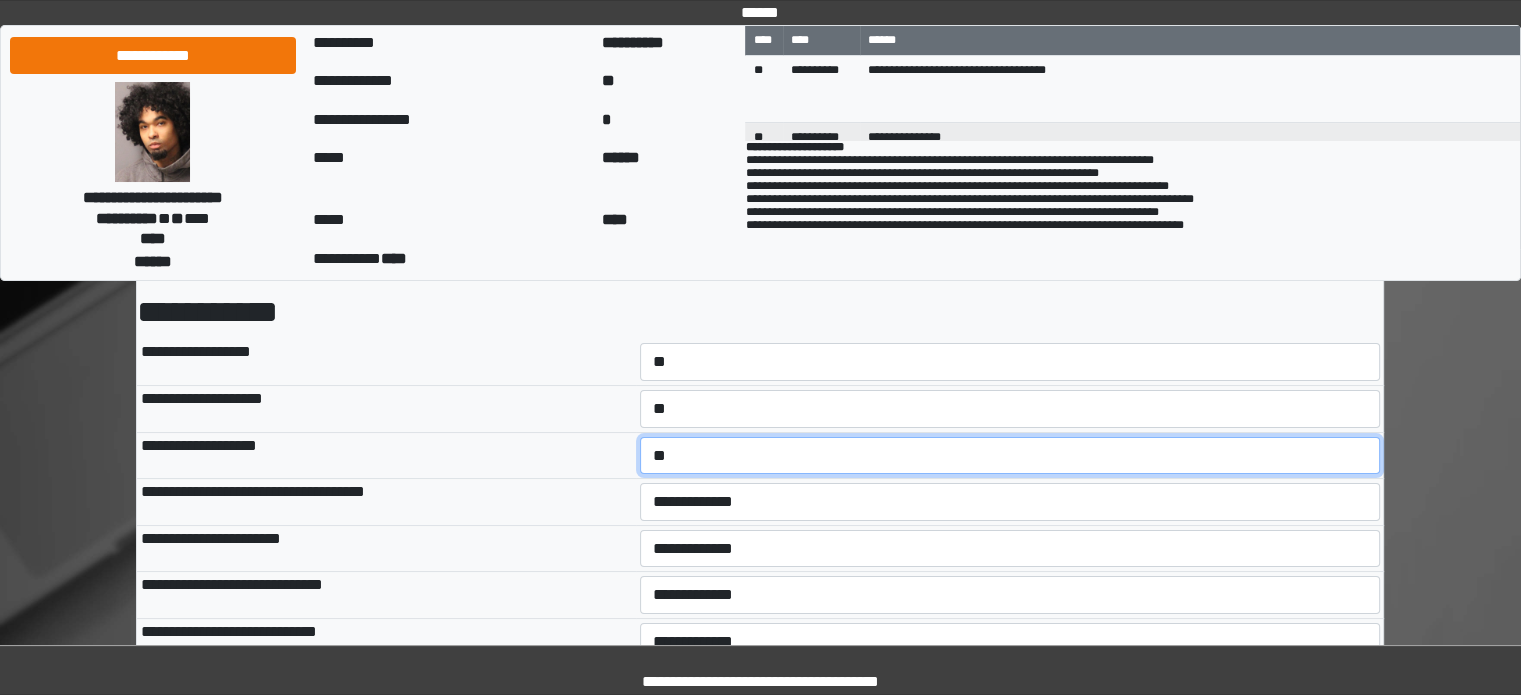click on "**********" at bounding box center (1010, 456) 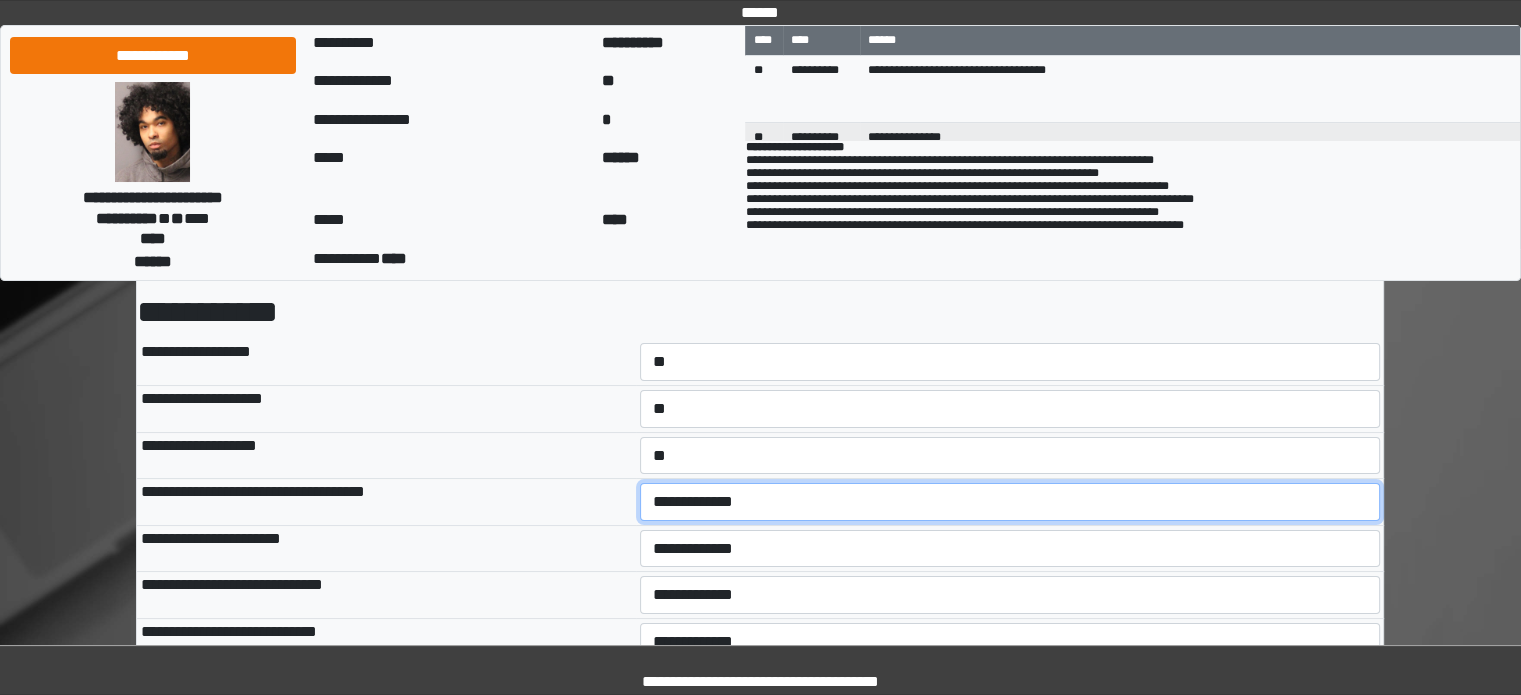 drag, startPoint x: 699, startPoint y: 488, endPoint x: 699, endPoint y: 507, distance: 19 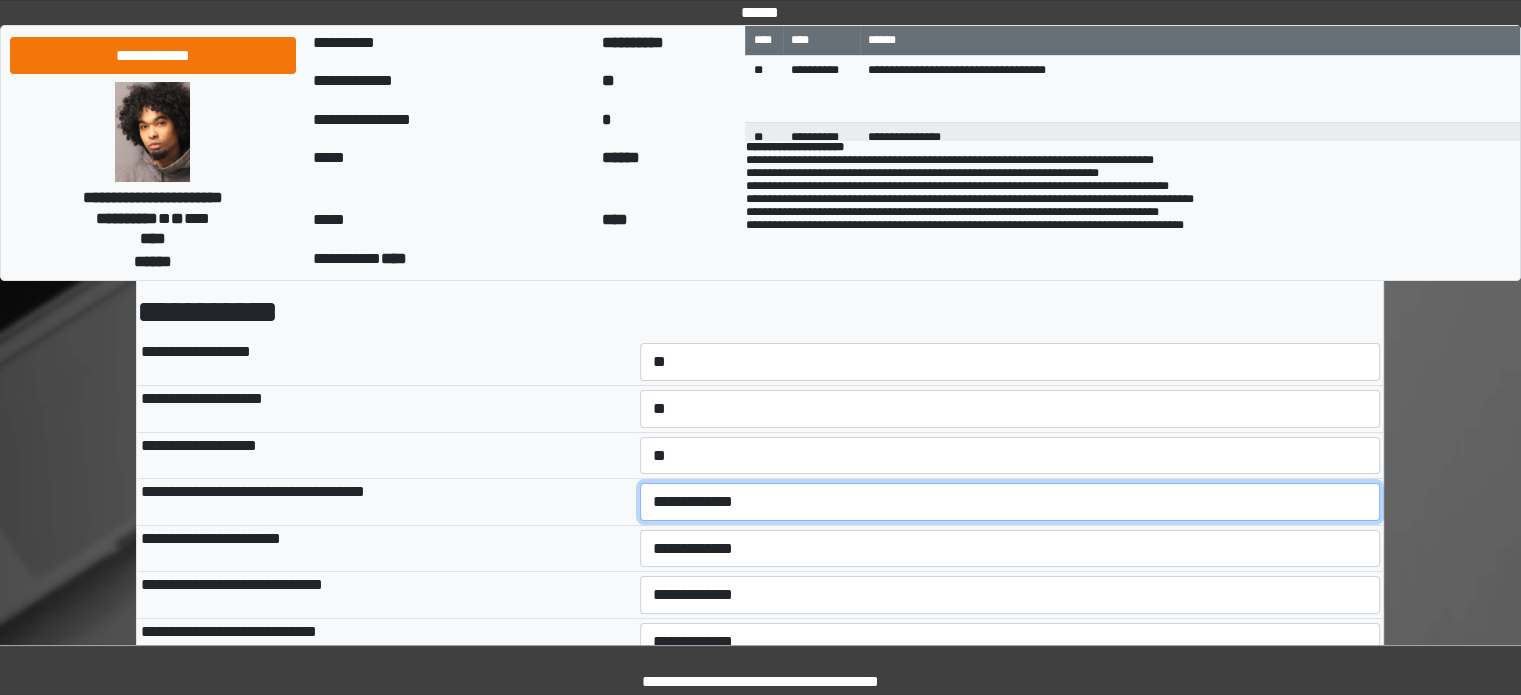 select on "*" 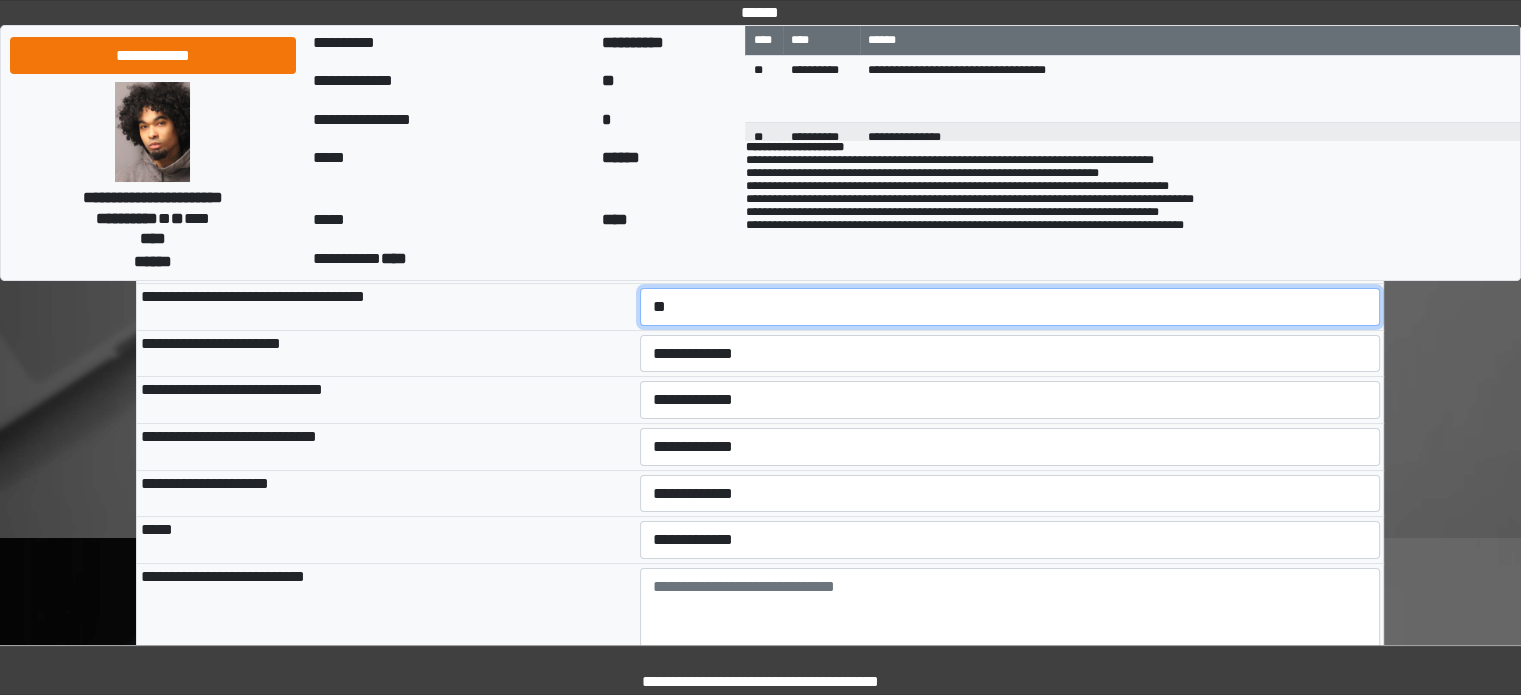 scroll, scrollTop: 300, scrollLeft: 0, axis: vertical 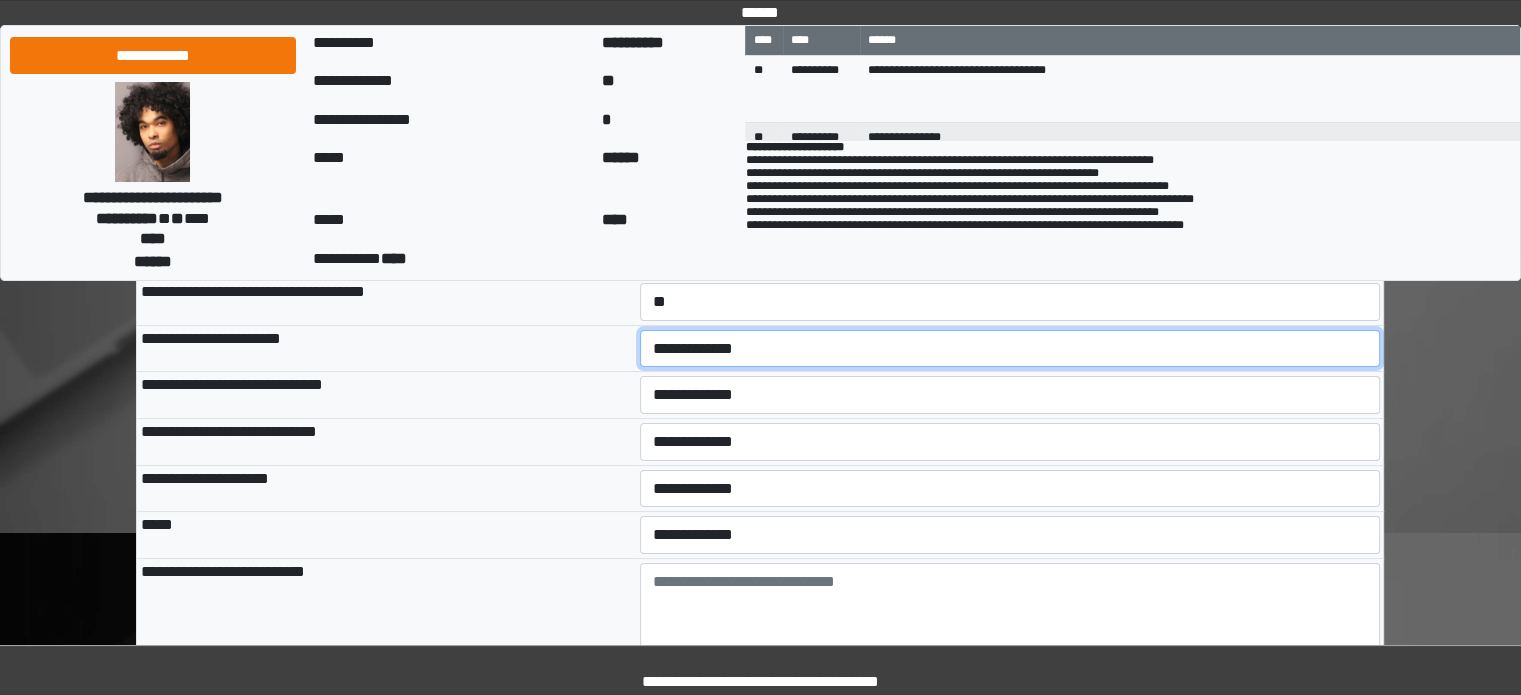 click on "**********" at bounding box center (1010, 349) 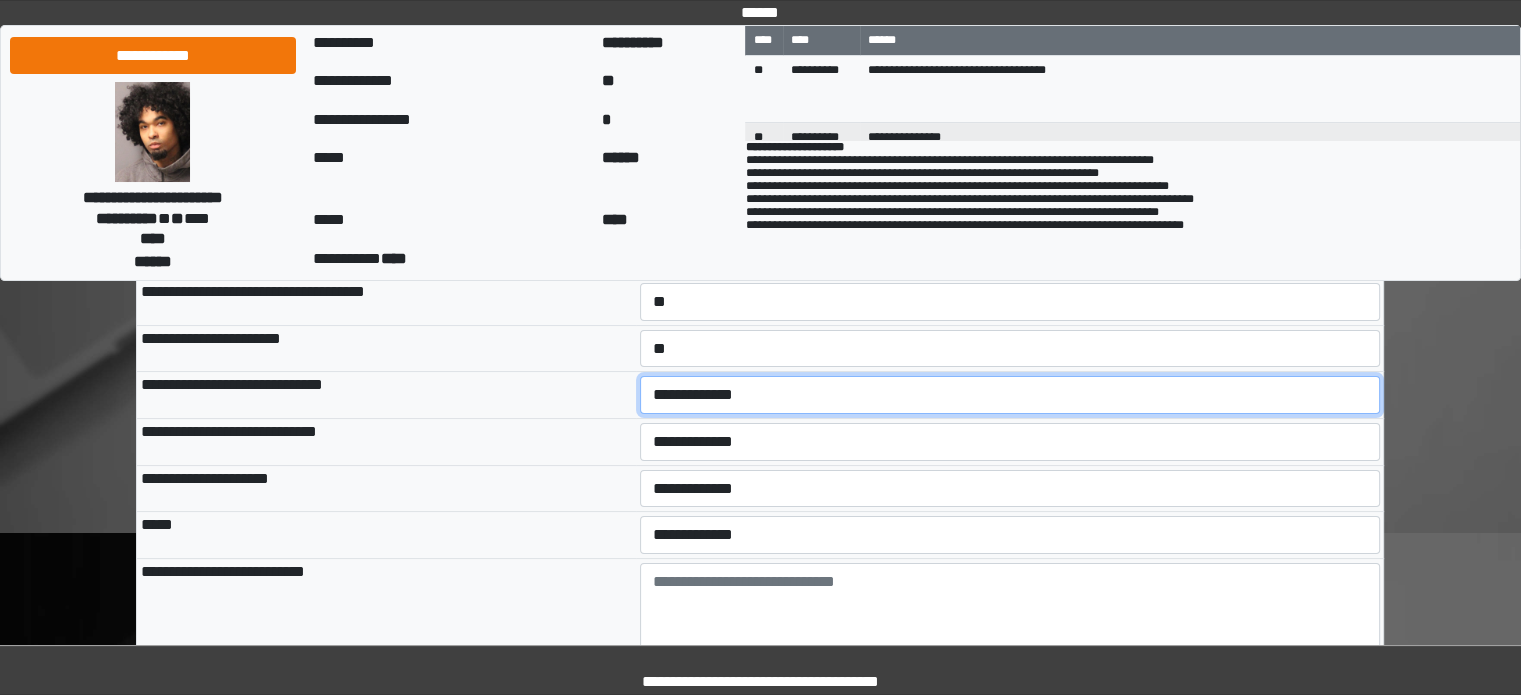 drag, startPoint x: 690, startPoint y: 395, endPoint x: 690, endPoint y: 410, distance: 15 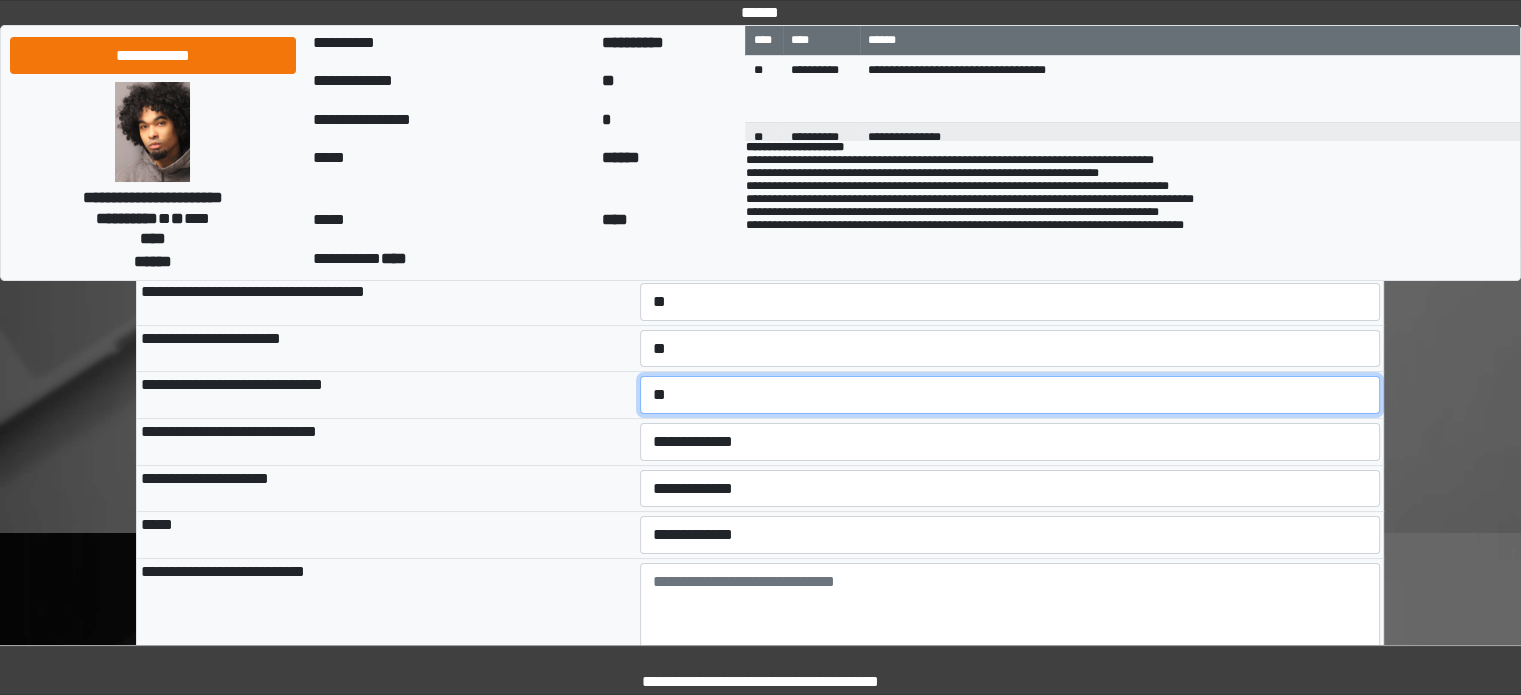 click on "**********" at bounding box center [1010, 395] 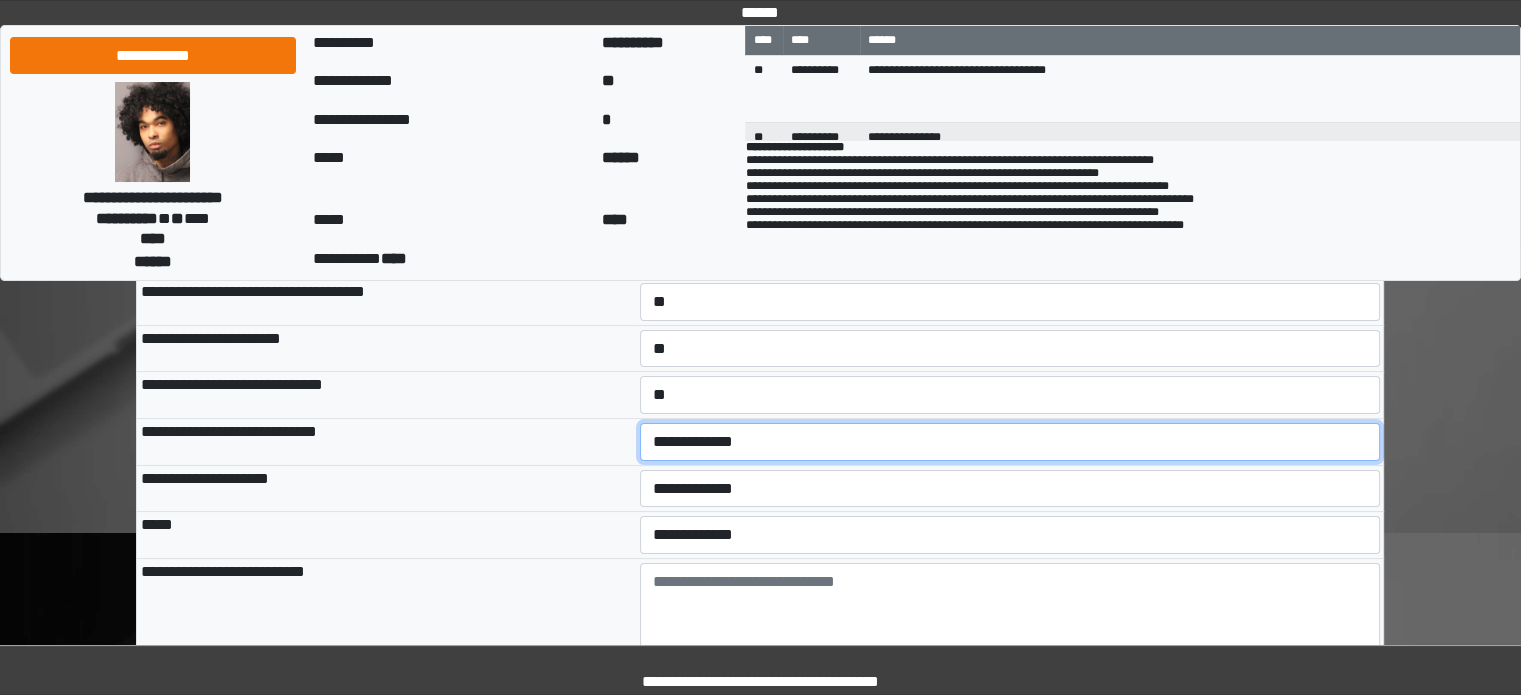 click on "**********" at bounding box center [1010, 442] 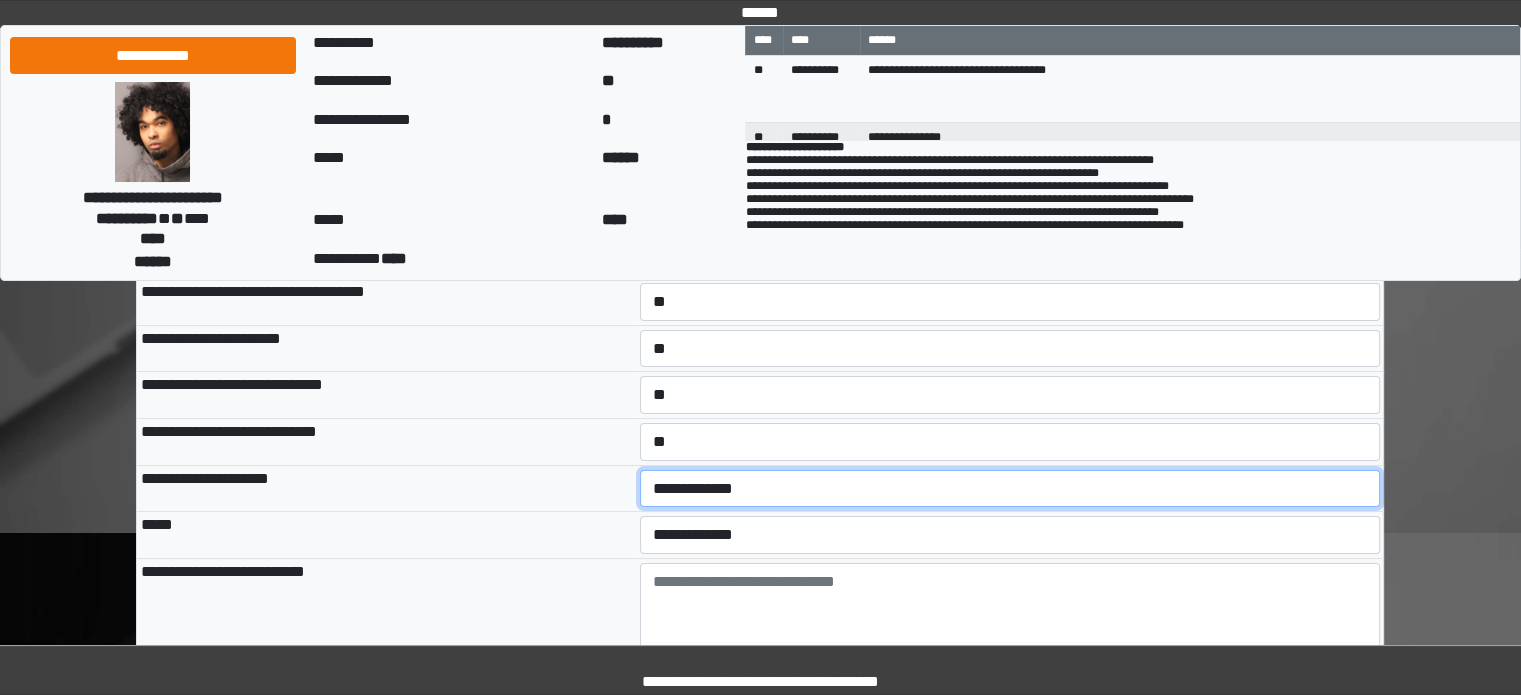 click on "**********" at bounding box center [1010, 489] 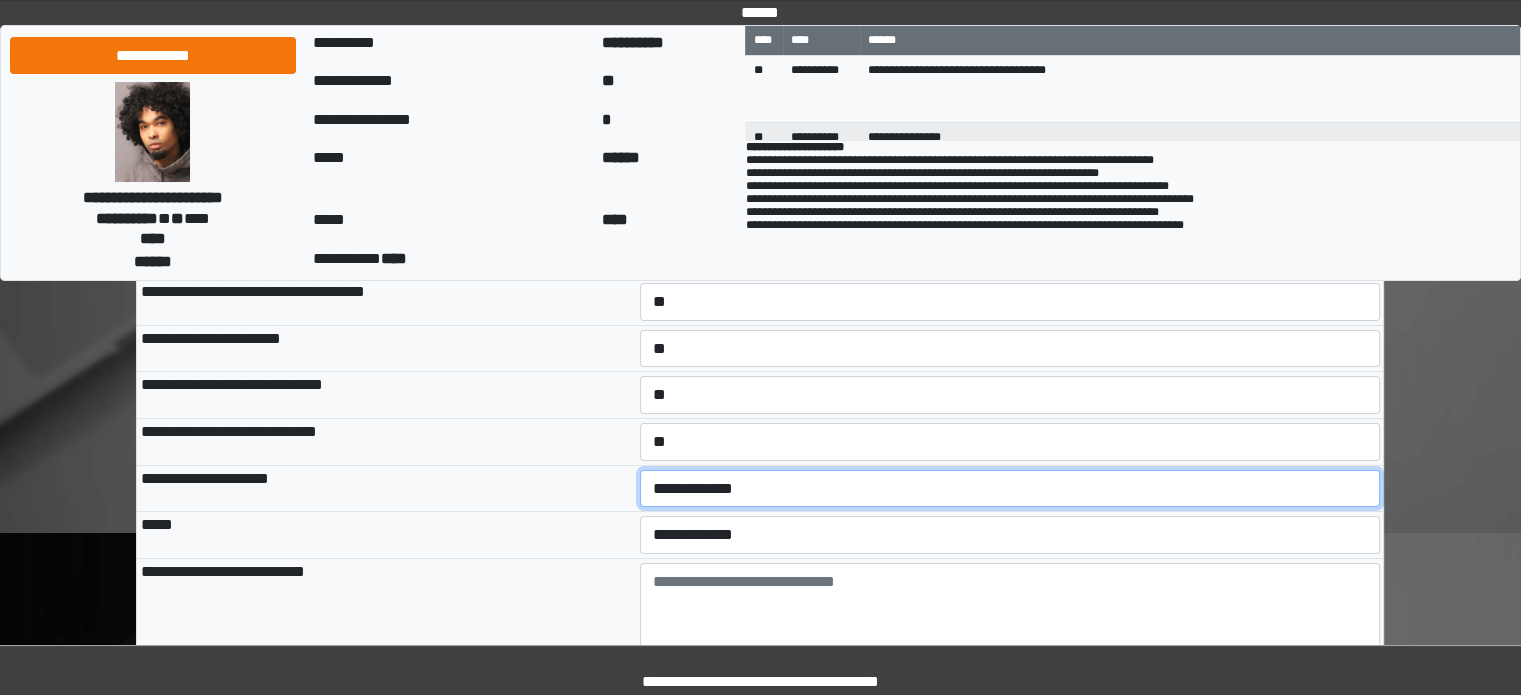 select on "*" 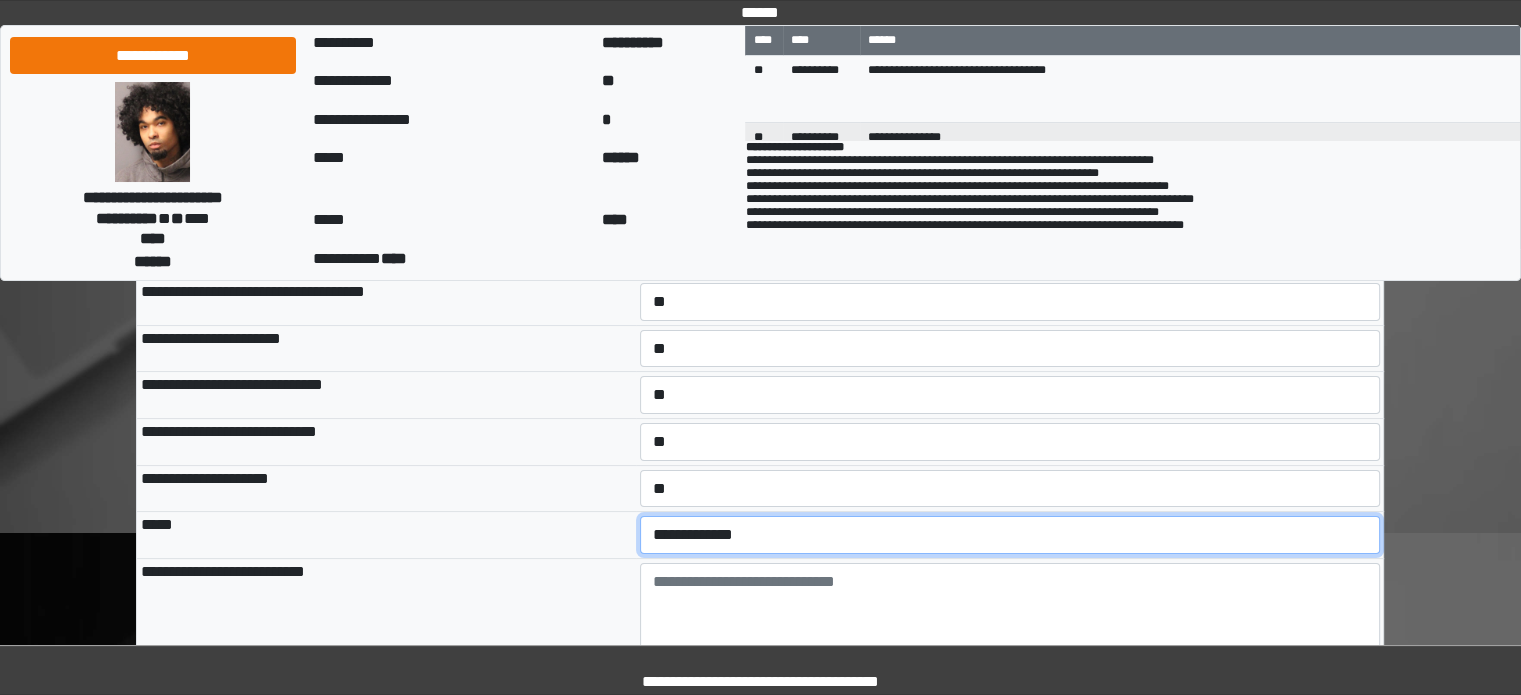 click on "**********" at bounding box center [1010, 535] 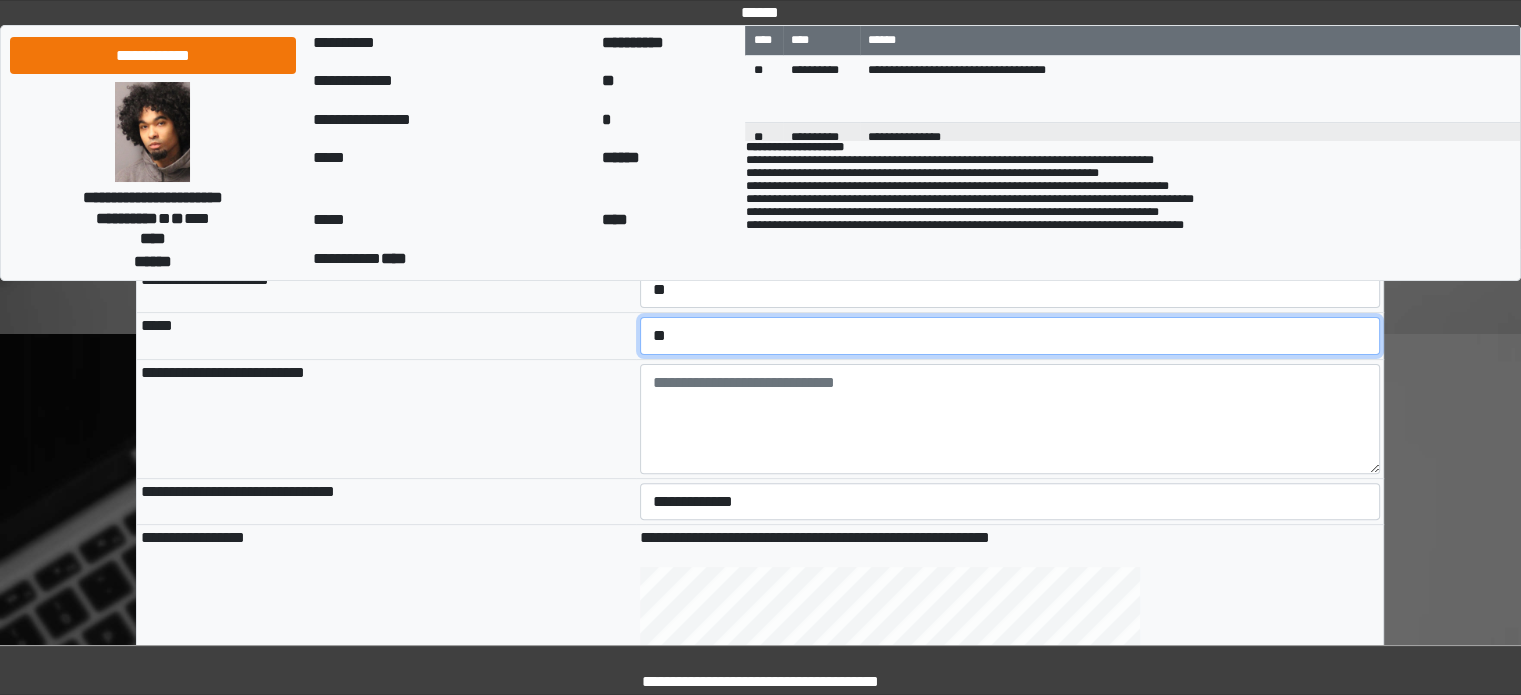 scroll, scrollTop: 500, scrollLeft: 0, axis: vertical 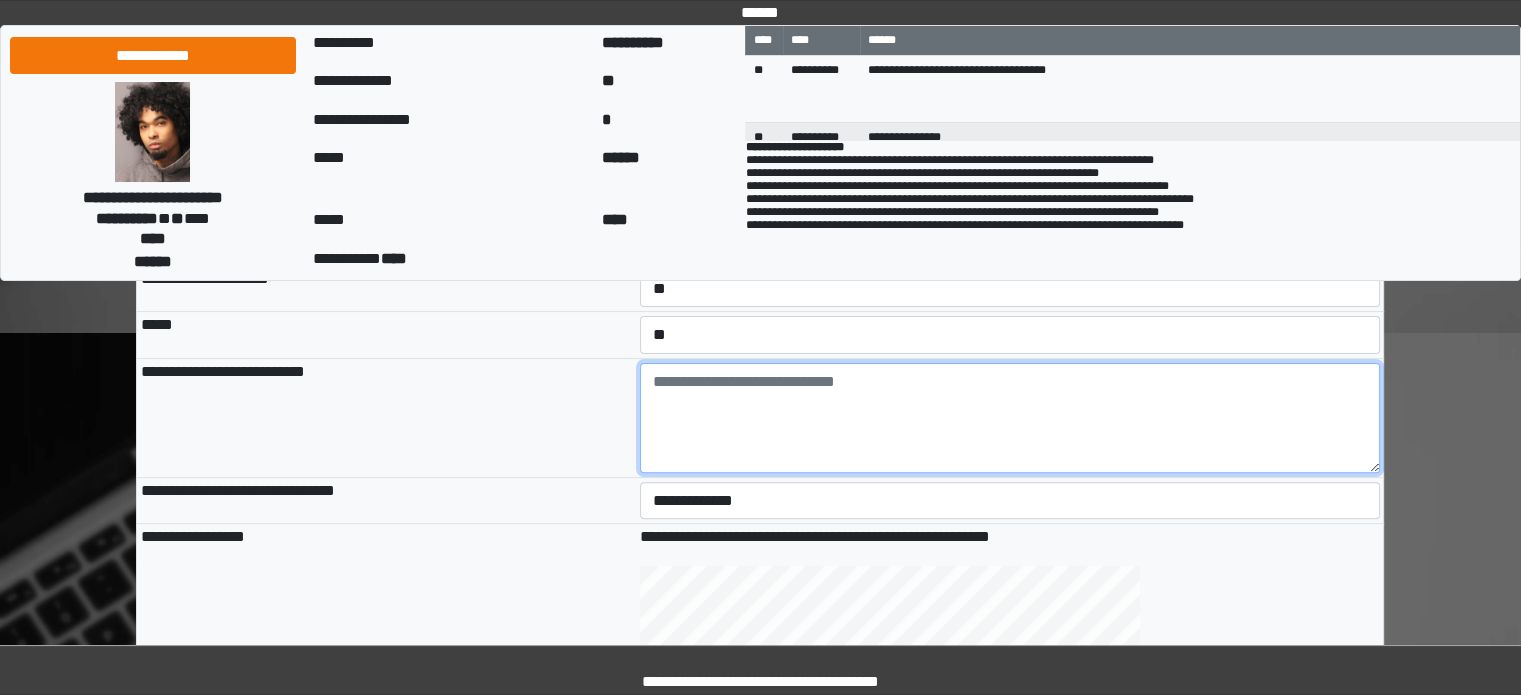 click at bounding box center [1010, 418] 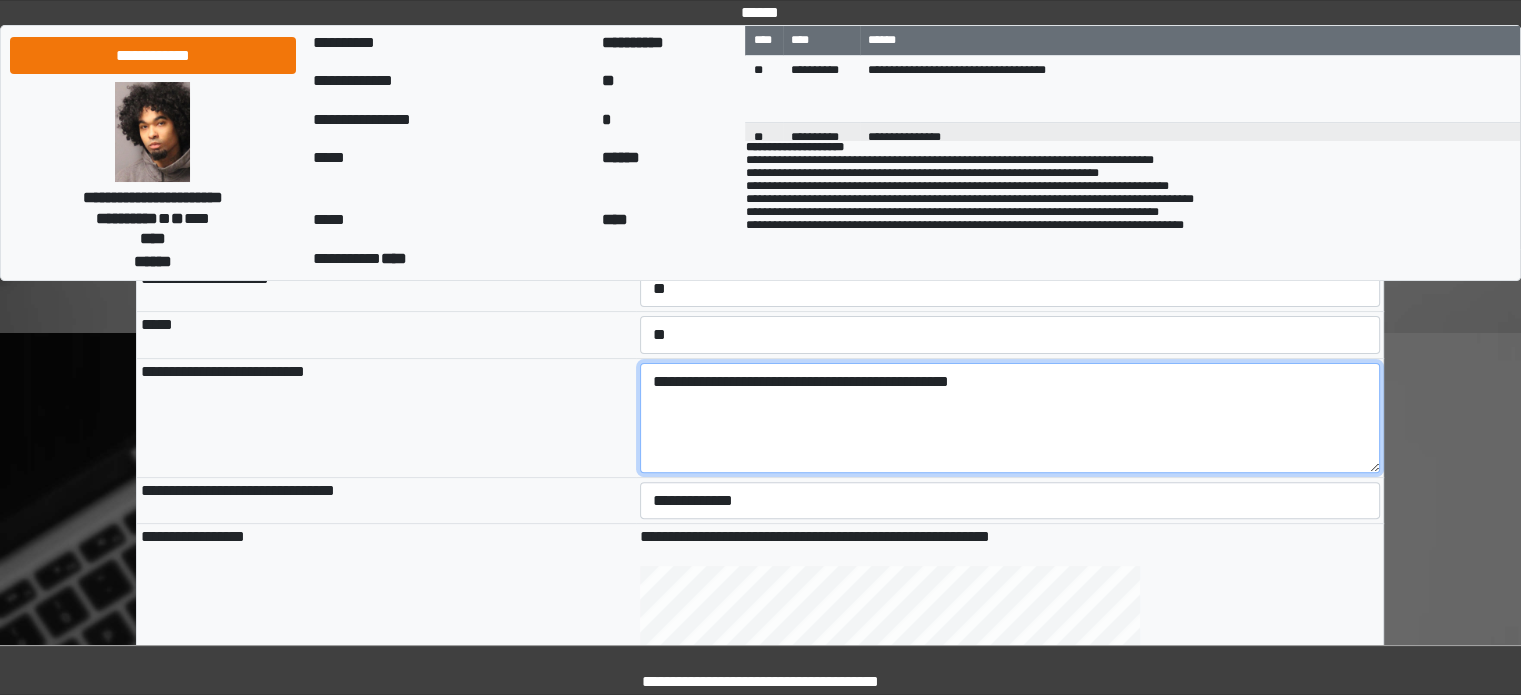 drag, startPoint x: 1106, startPoint y: 370, endPoint x: 641, endPoint y: 375, distance: 465.0269 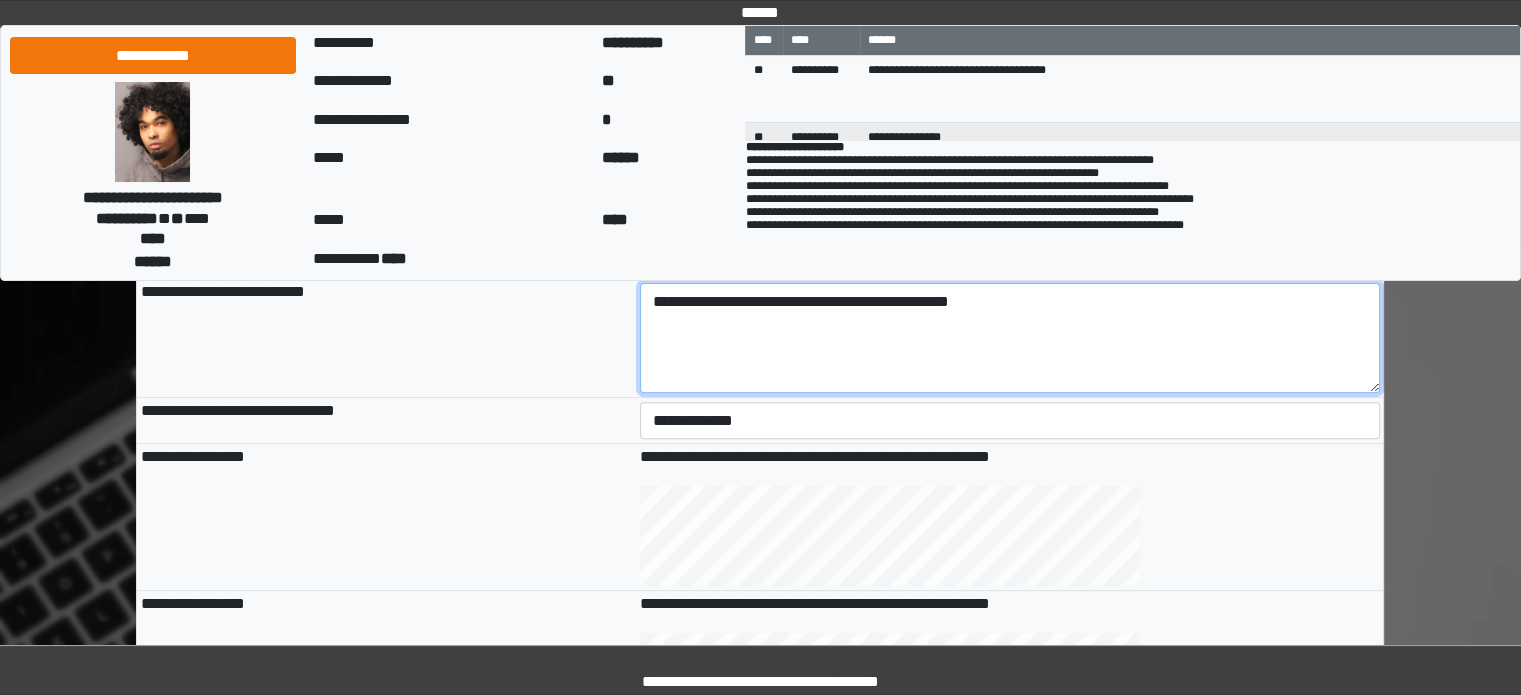 scroll, scrollTop: 700, scrollLeft: 0, axis: vertical 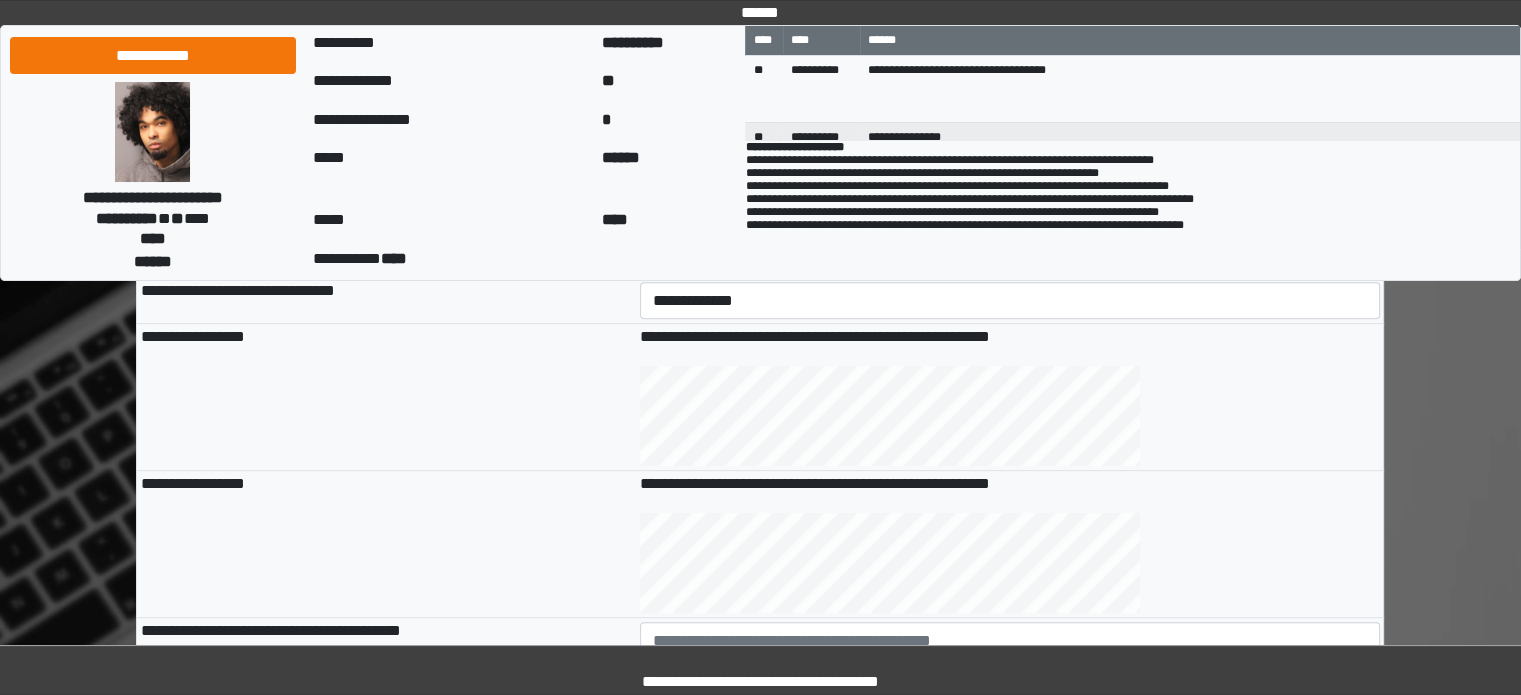 type on "**********" 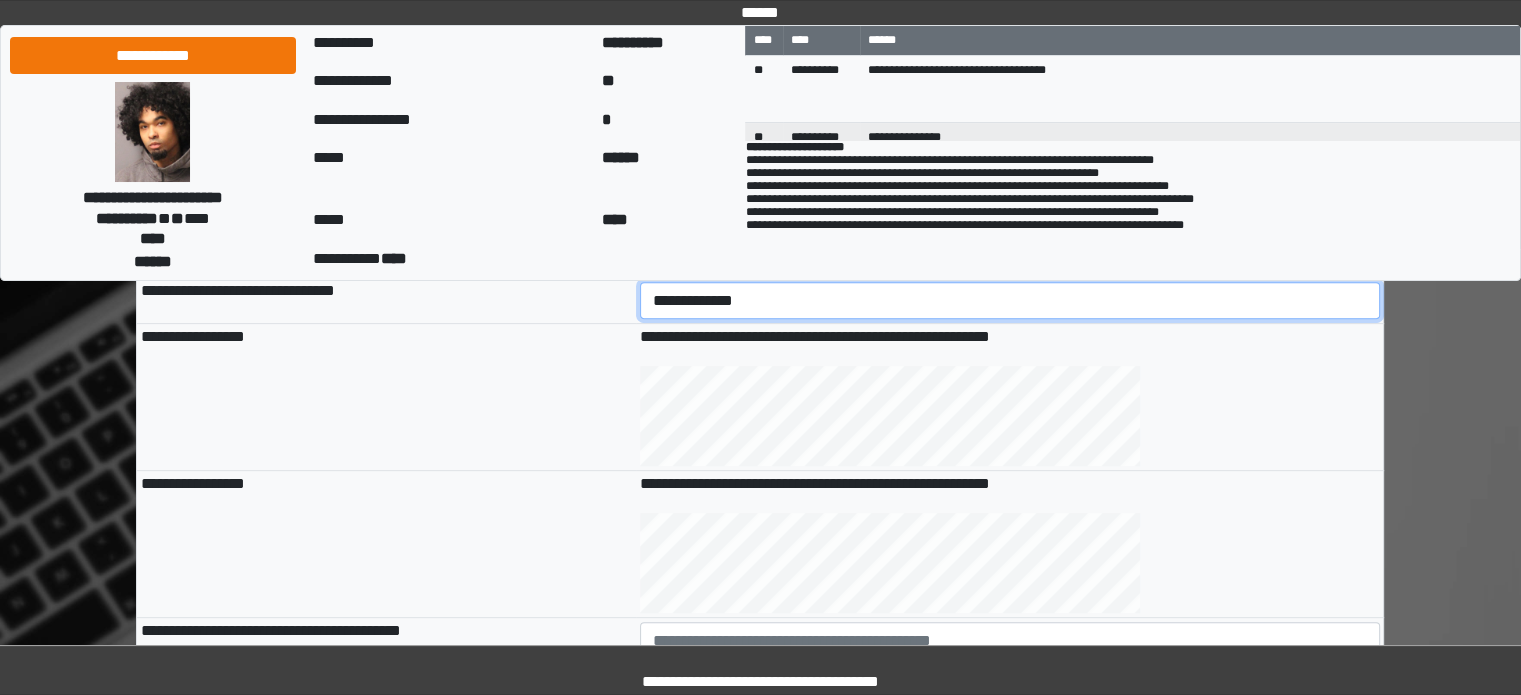 click on "**********" at bounding box center (1010, 301) 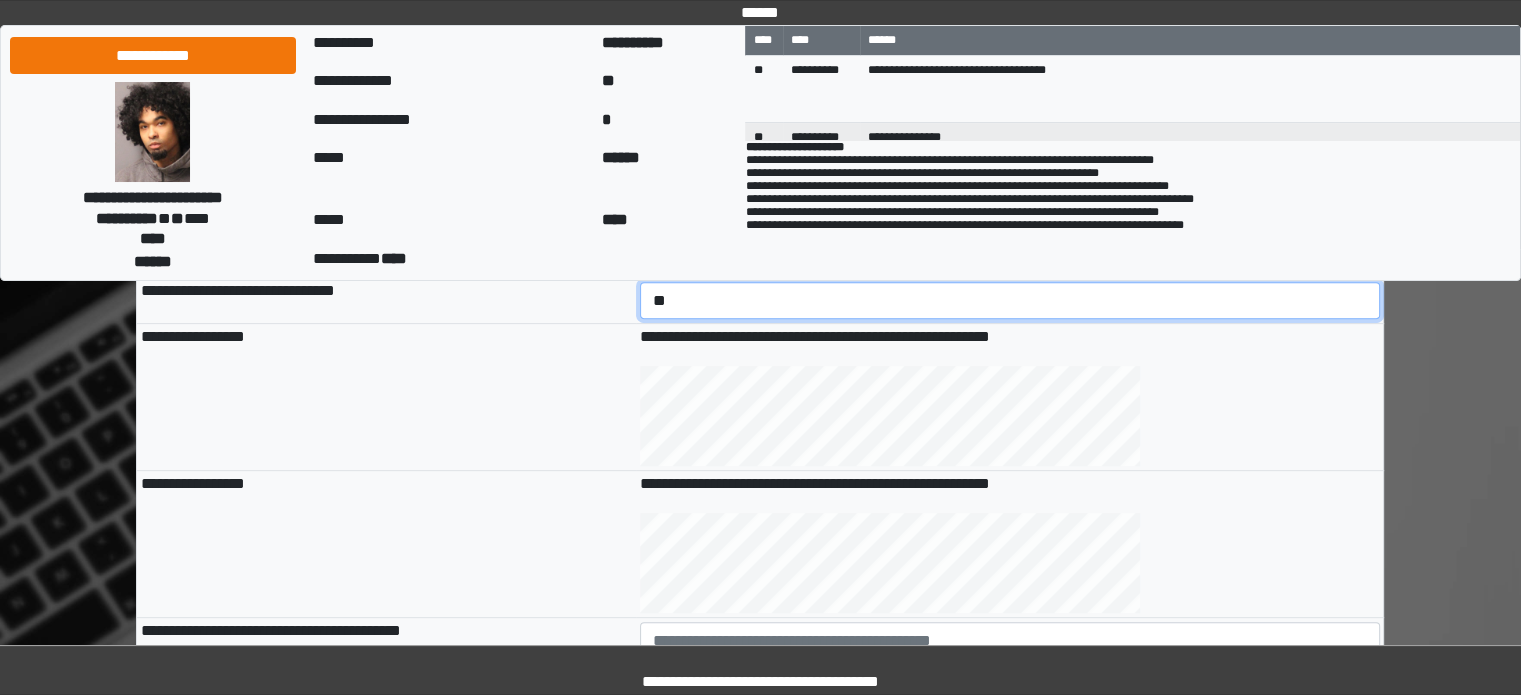 click on "**********" at bounding box center [1010, 301] 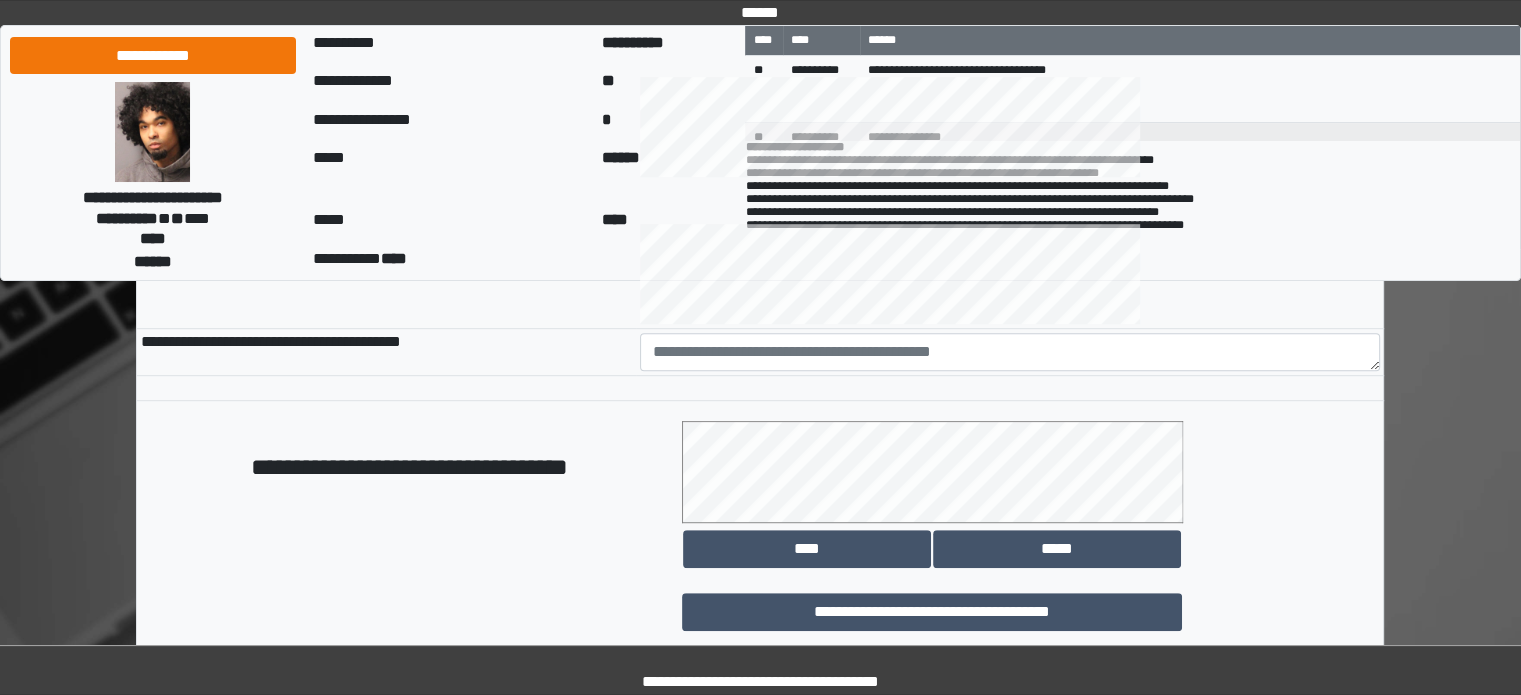 scroll, scrollTop: 1000, scrollLeft: 0, axis: vertical 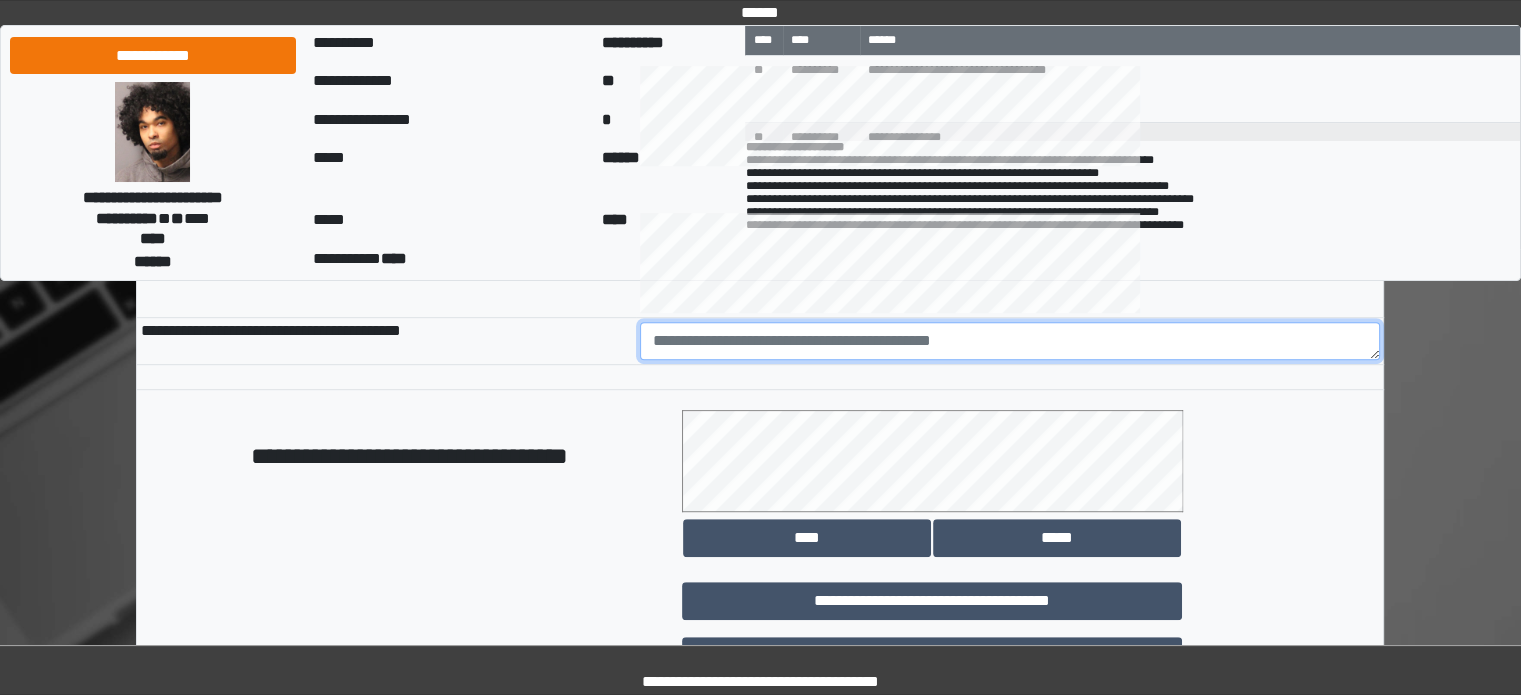 click at bounding box center (1010, 341) 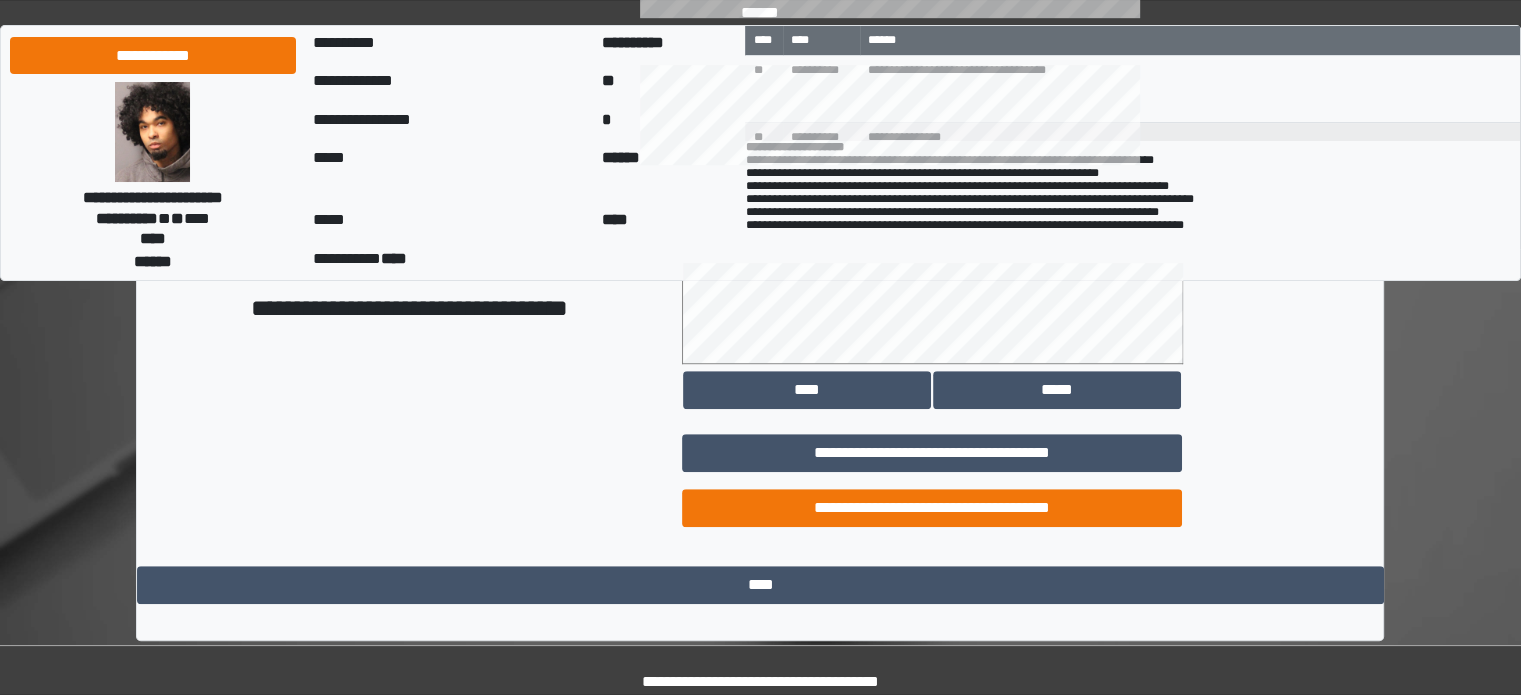 scroll, scrollTop: 1158, scrollLeft: 0, axis: vertical 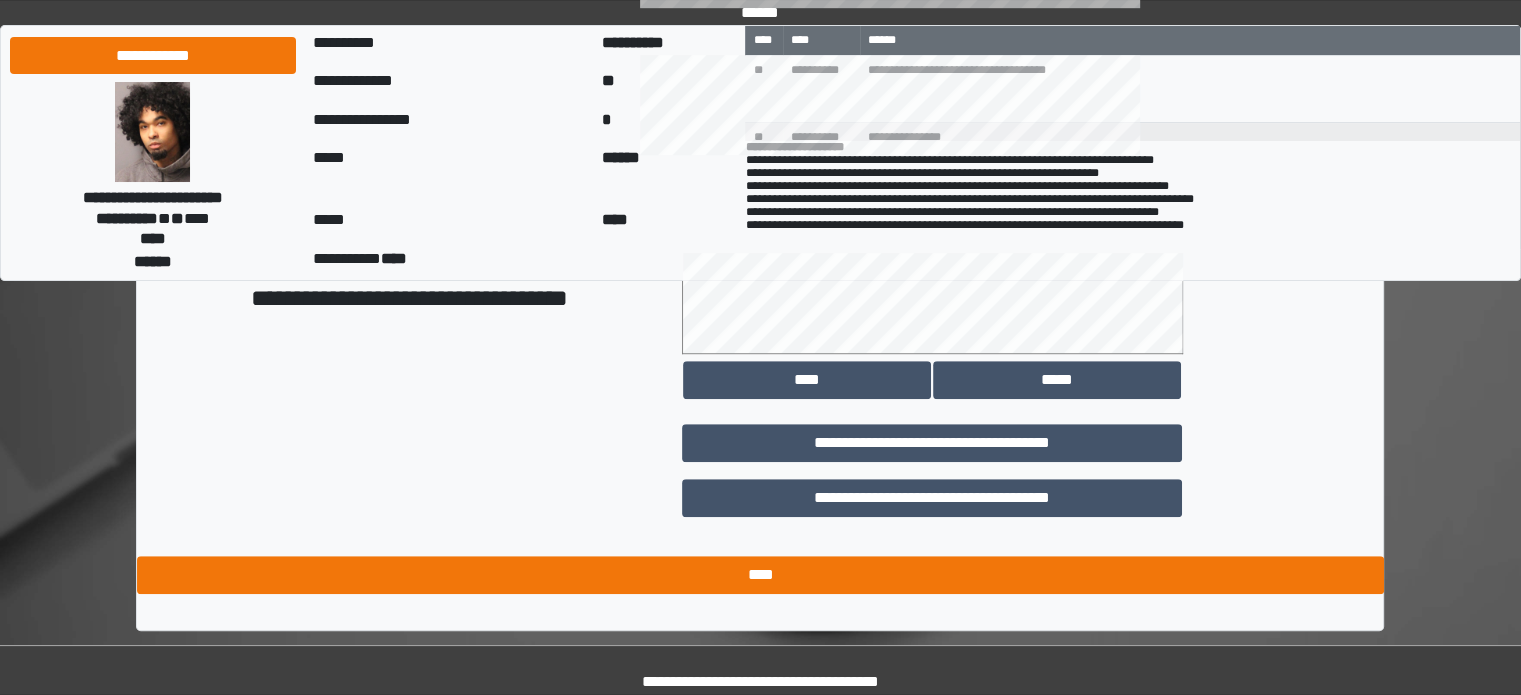 type on "**********" 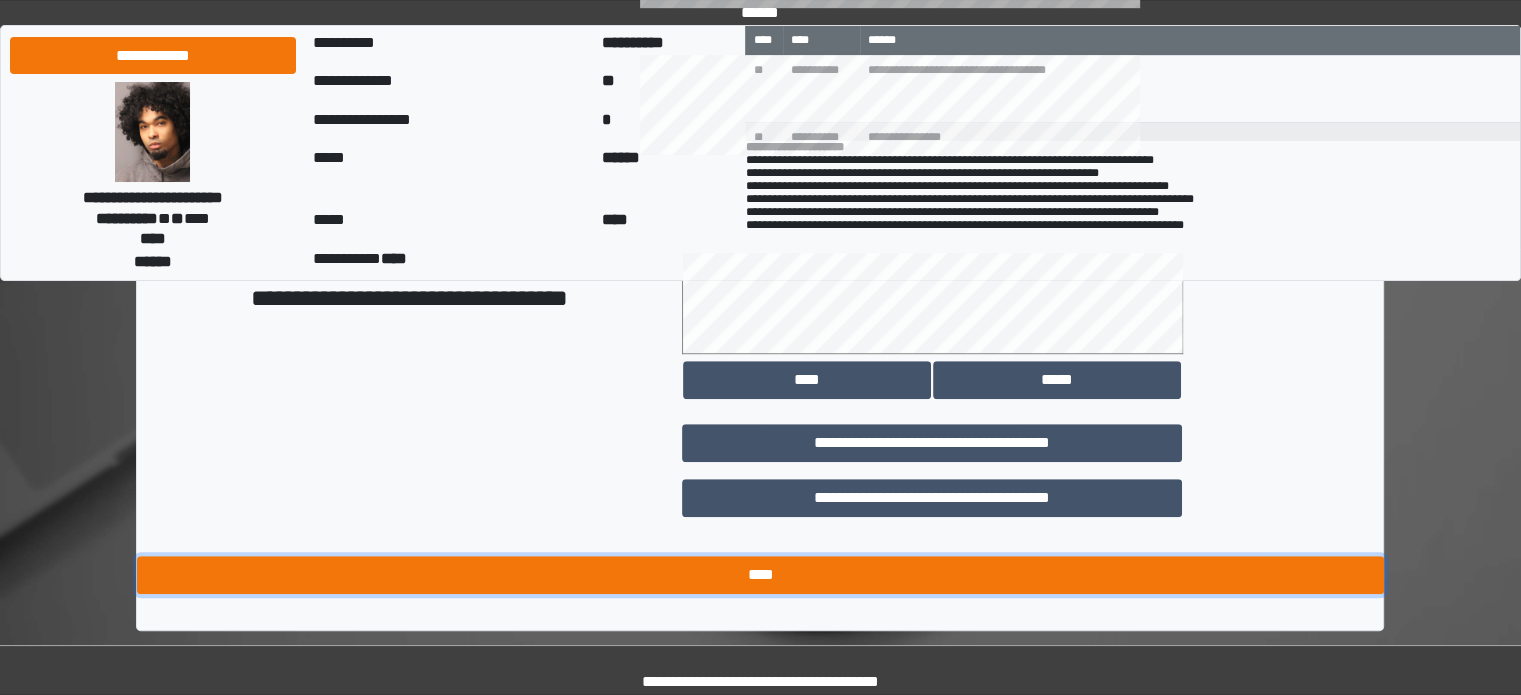click on "****" at bounding box center (760, 575) 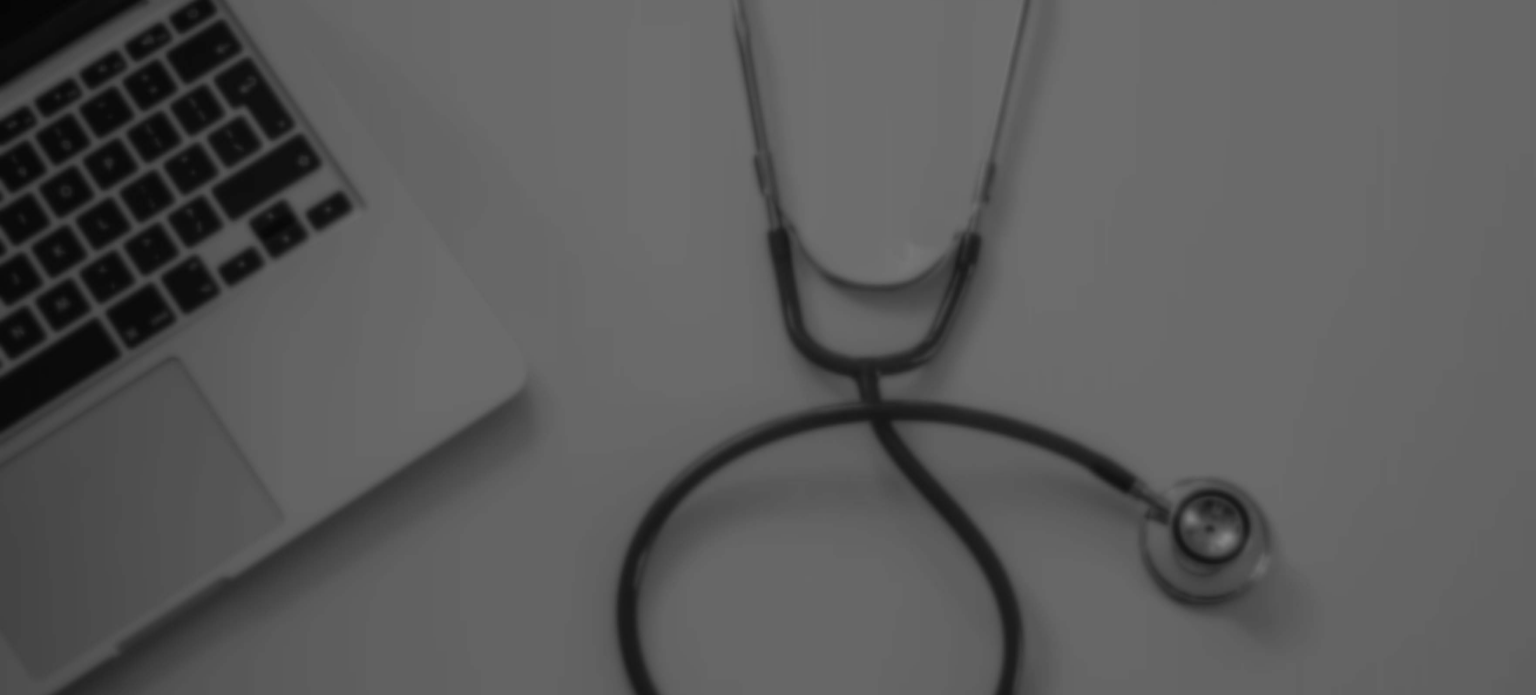 scroll, scrollTop: 0, scrollLeft: 0, axis: both 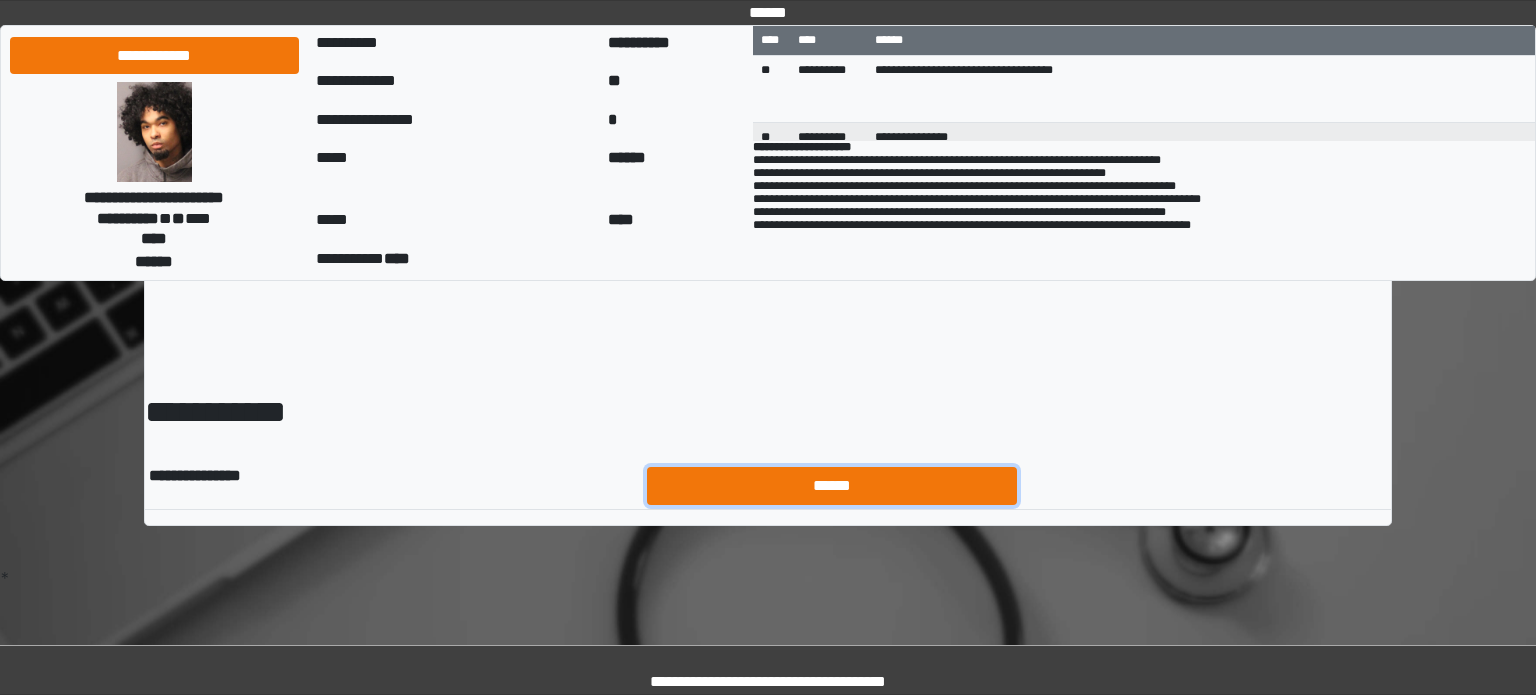 click on "******" at bounding box center [832, 486] 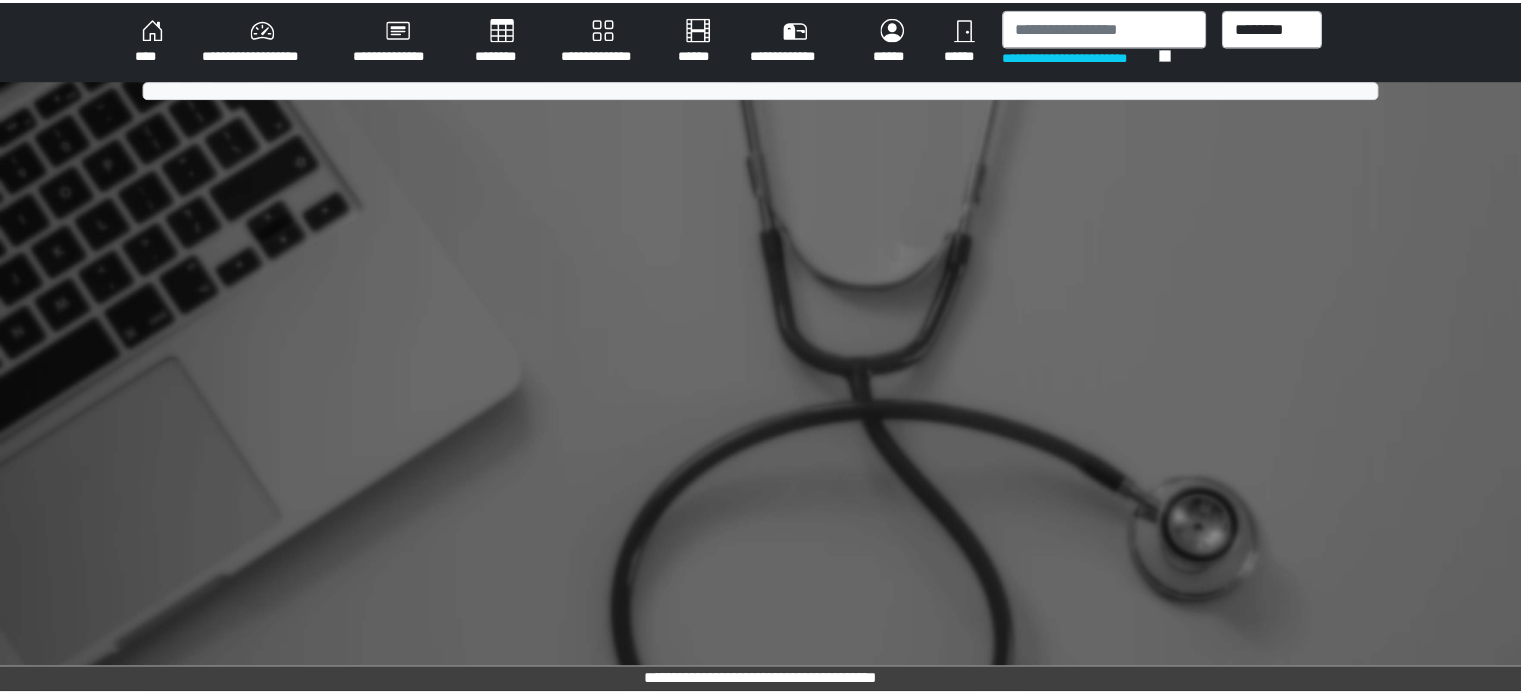 scroll, scrollTop: 0, scrollLeft: 0, axis: both 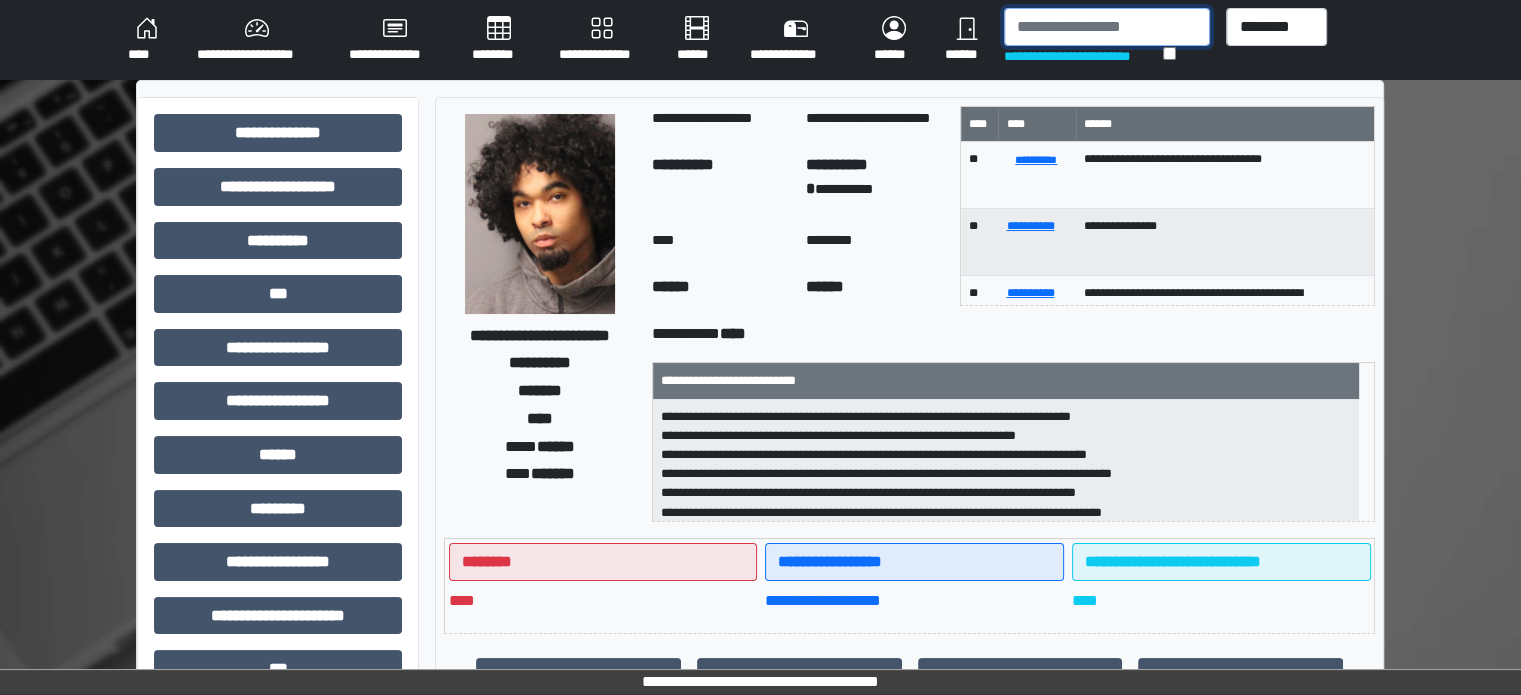 click at bounding box center (1107, 27) 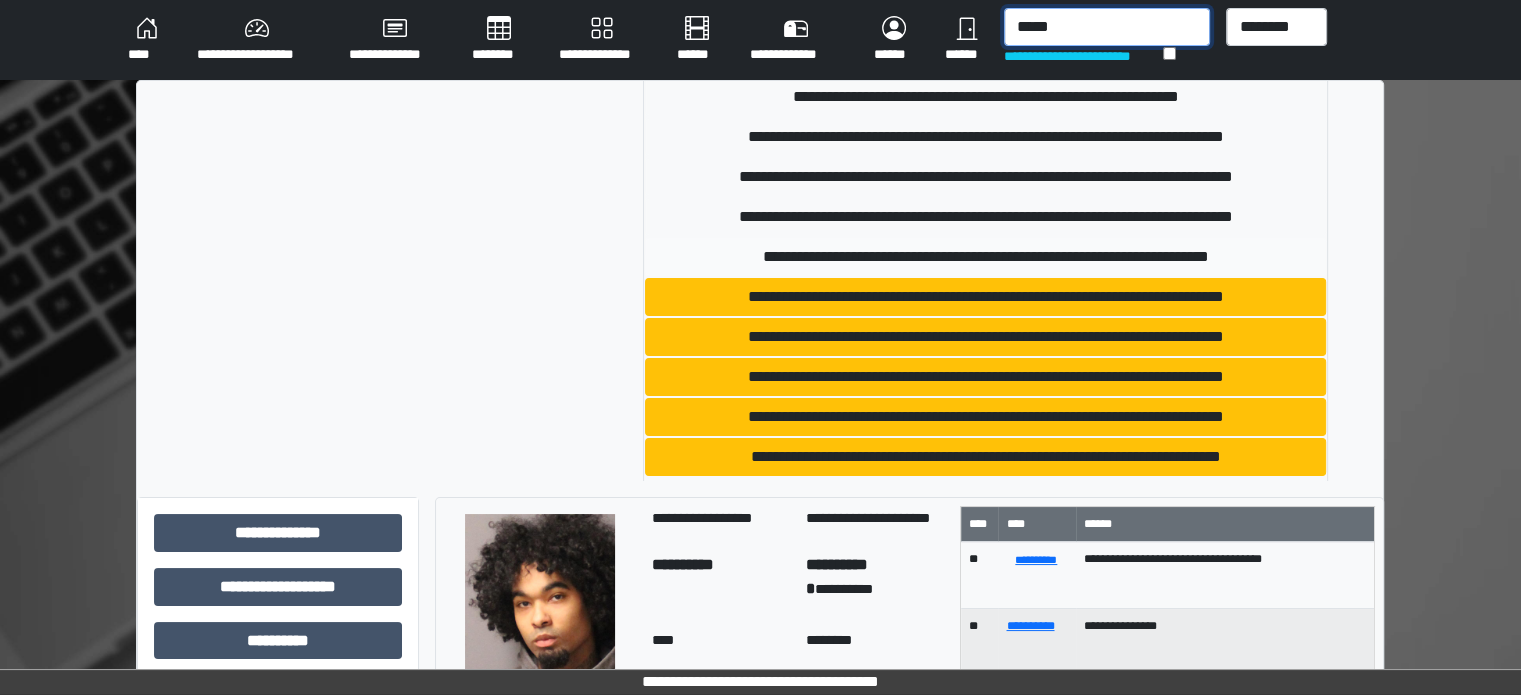 scroll, scrollTop: 370, scrollLeft: 0, axis: vertical 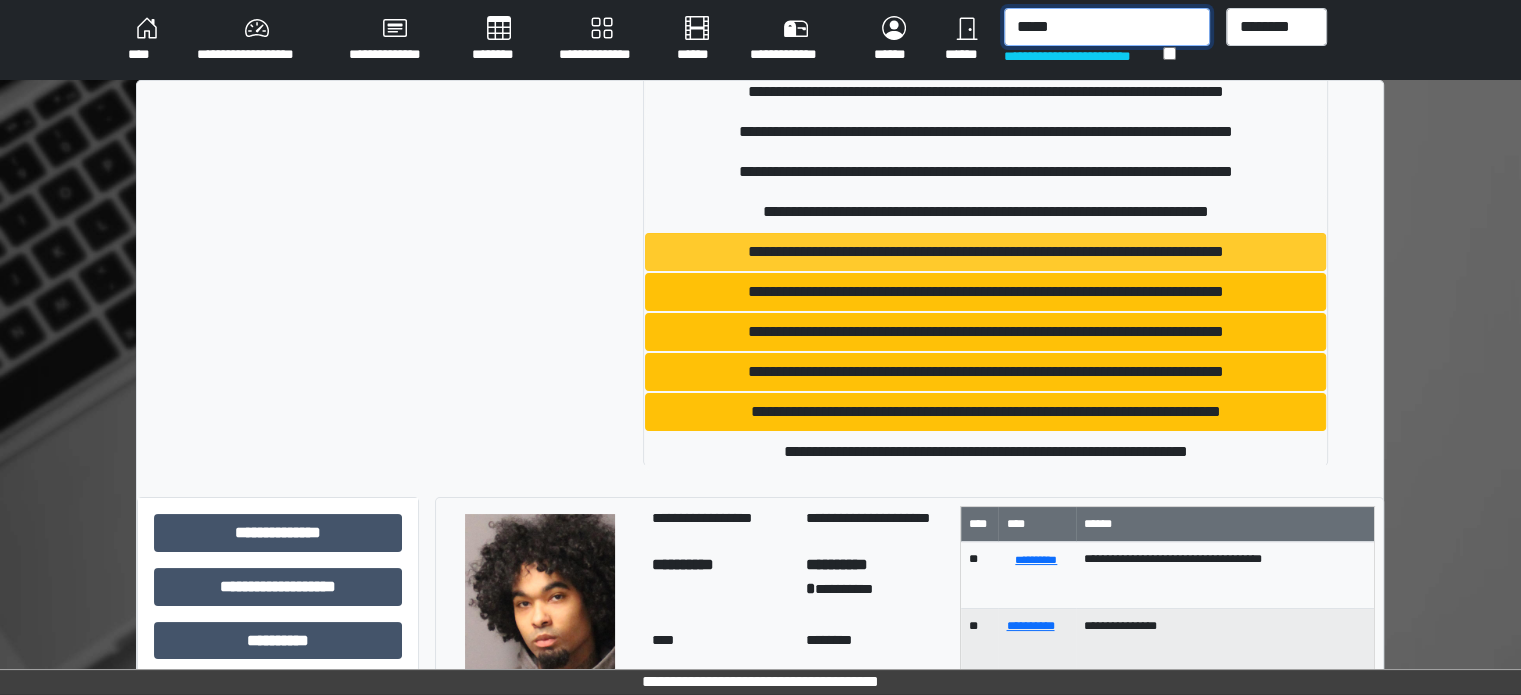 type on "*****" 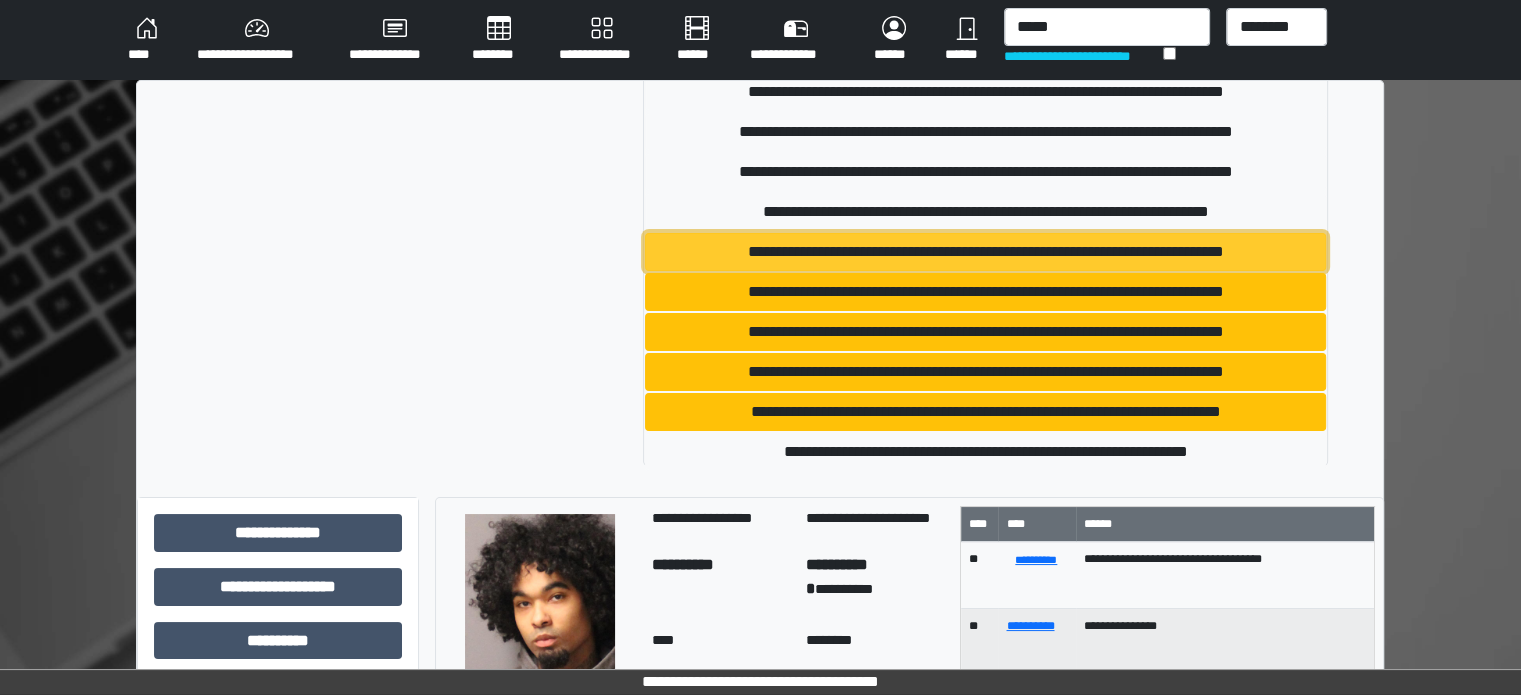 click on "**********" at bounding box center [985, 252] 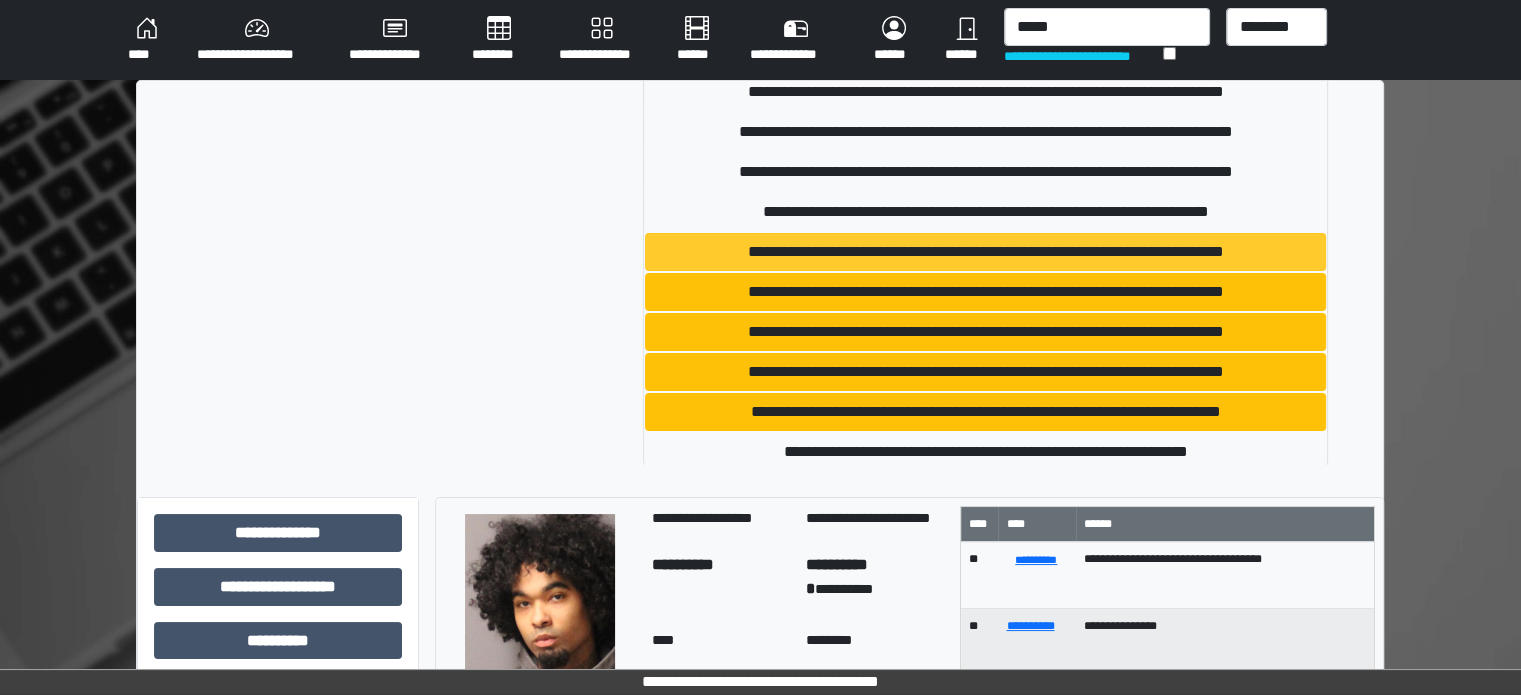 type 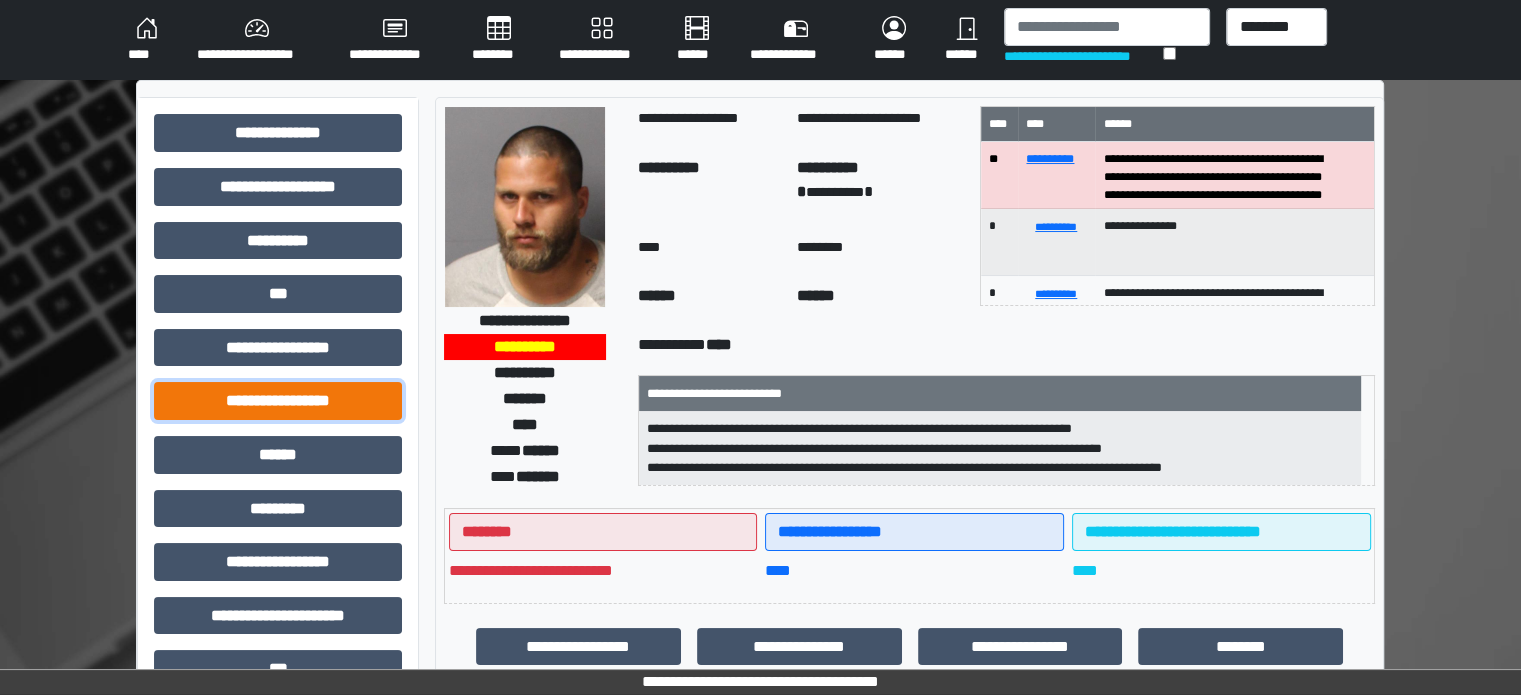 click on "**********" at bounding box center [278, 401] 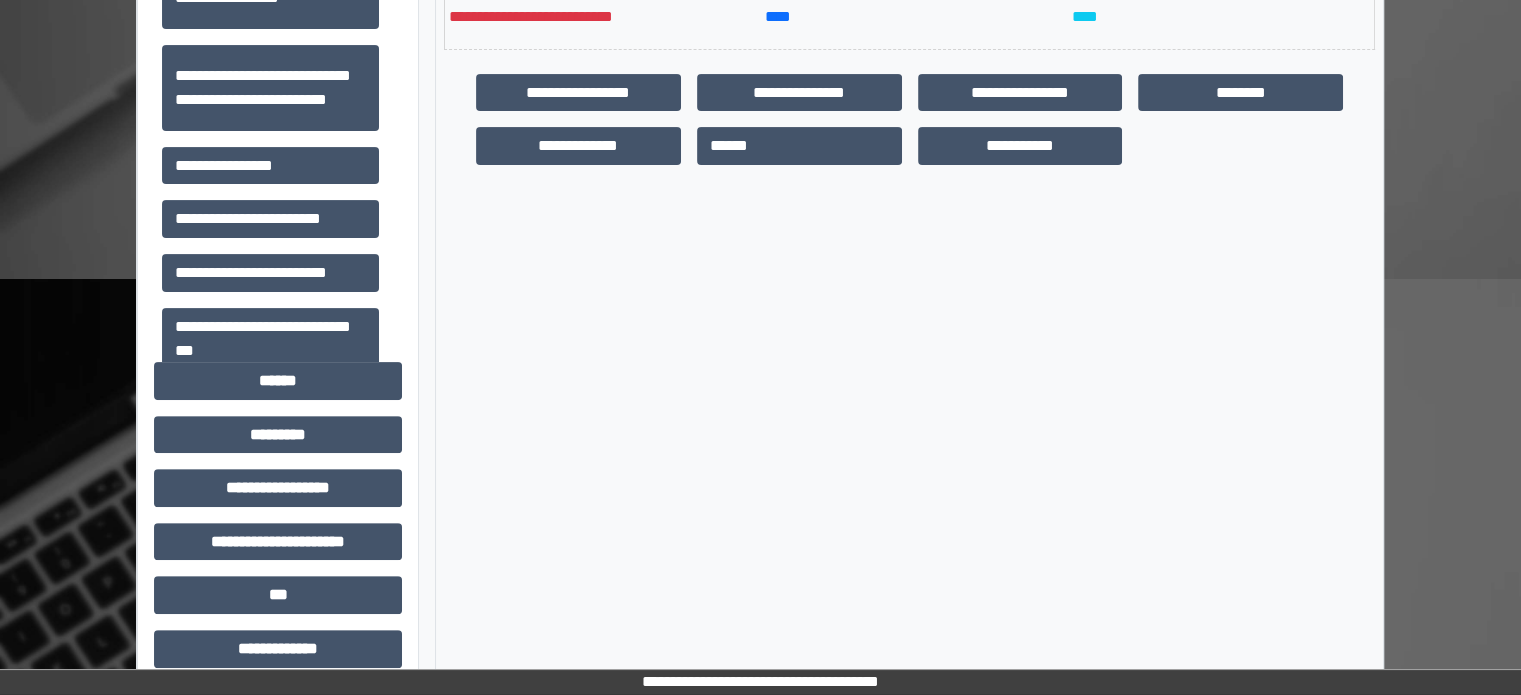 scroll, scrollTop: 600, scrollLeft: 0, axis: vertical 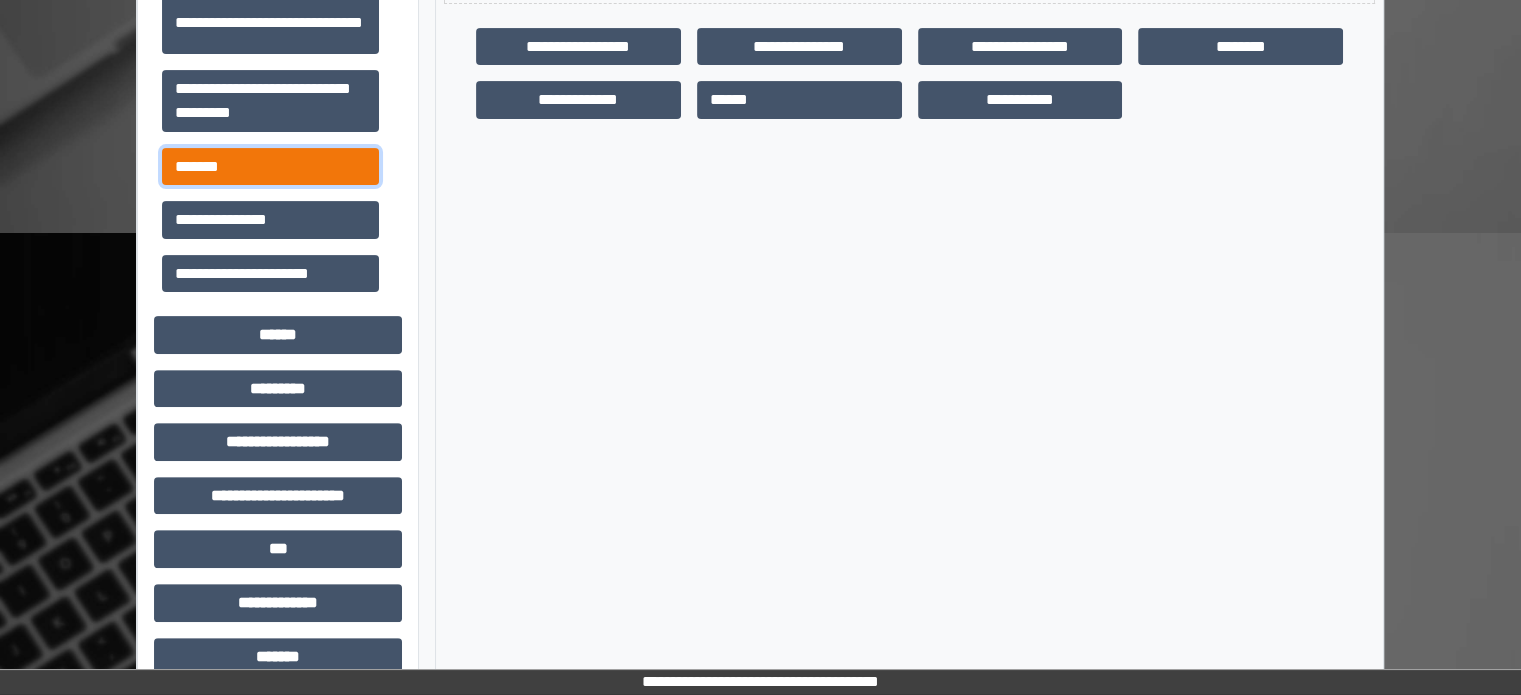 click on "*******" at bounding box center [270, 167] 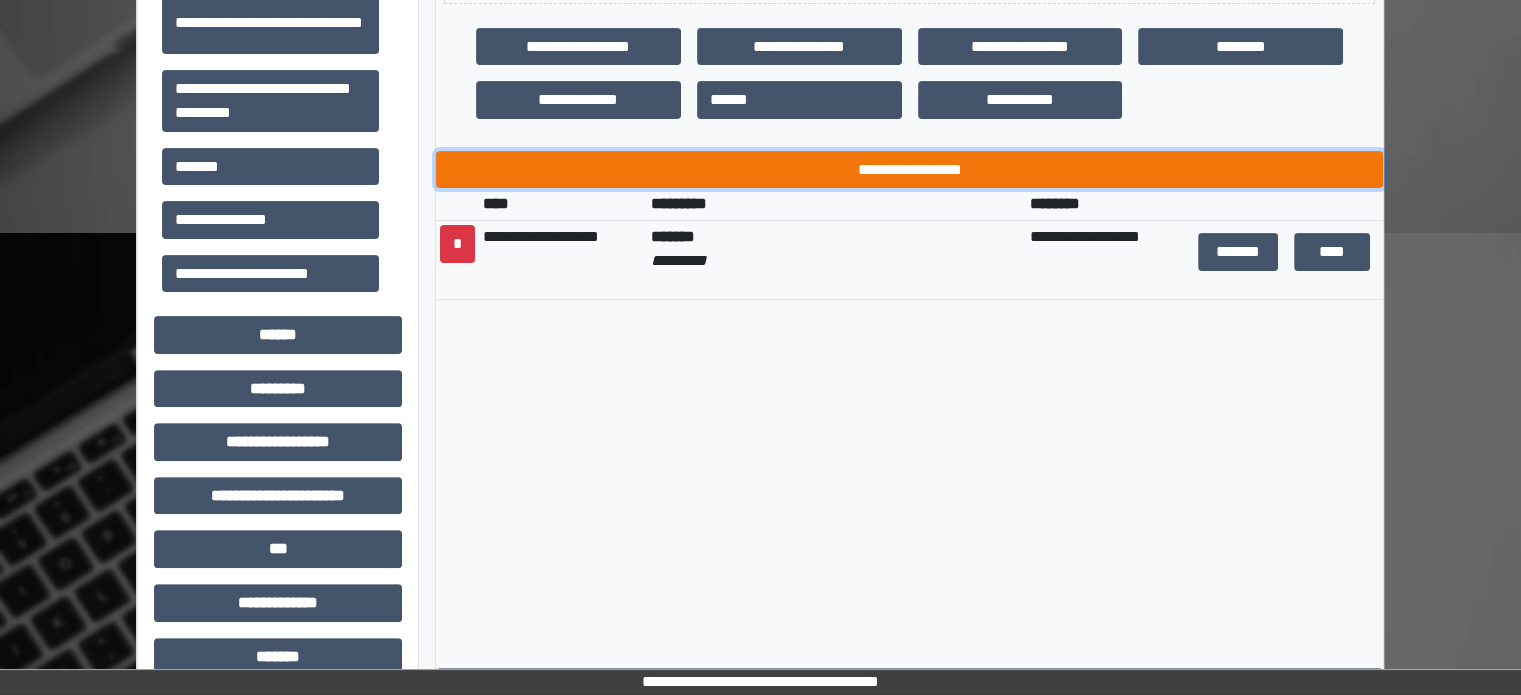 click on "**********" at bounding box center (909, 170) 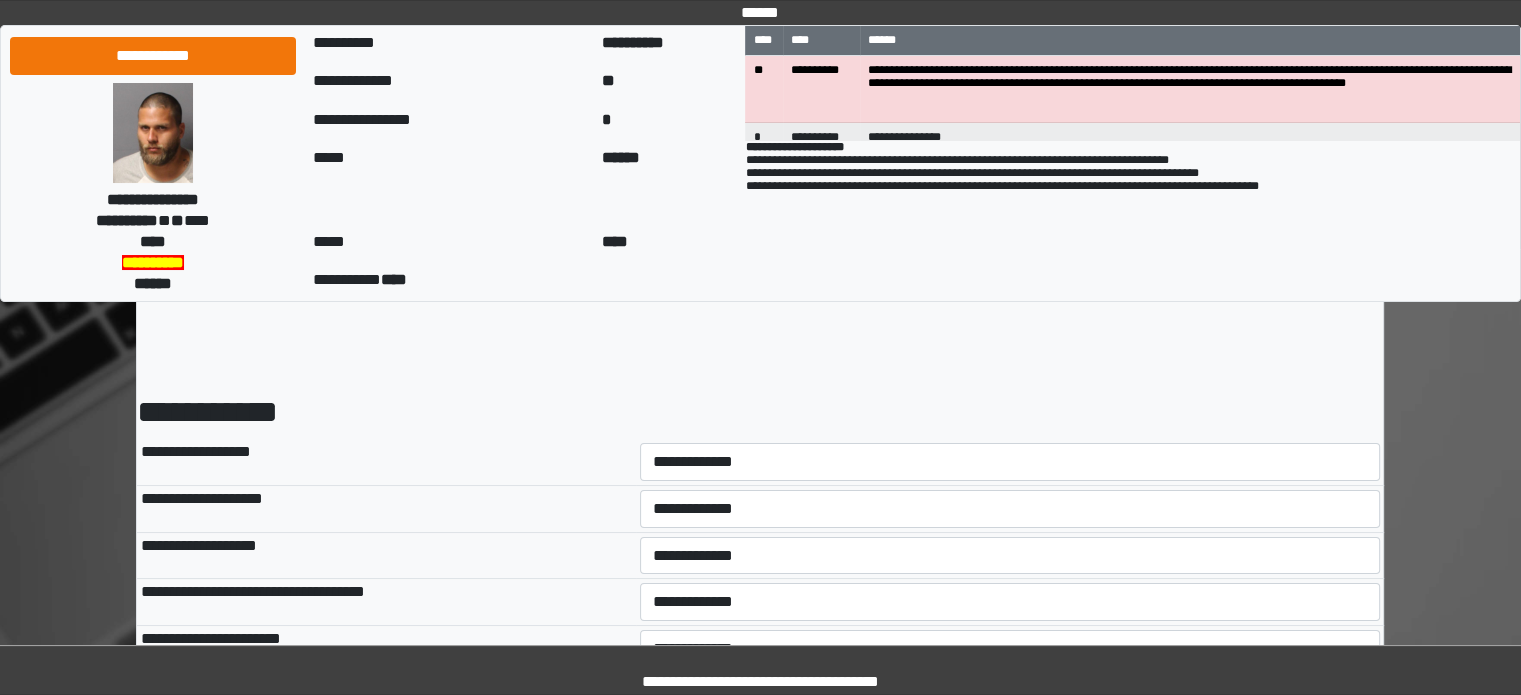 scroll, scrollTop: 100, scrollLeft: 0, axis: vertical 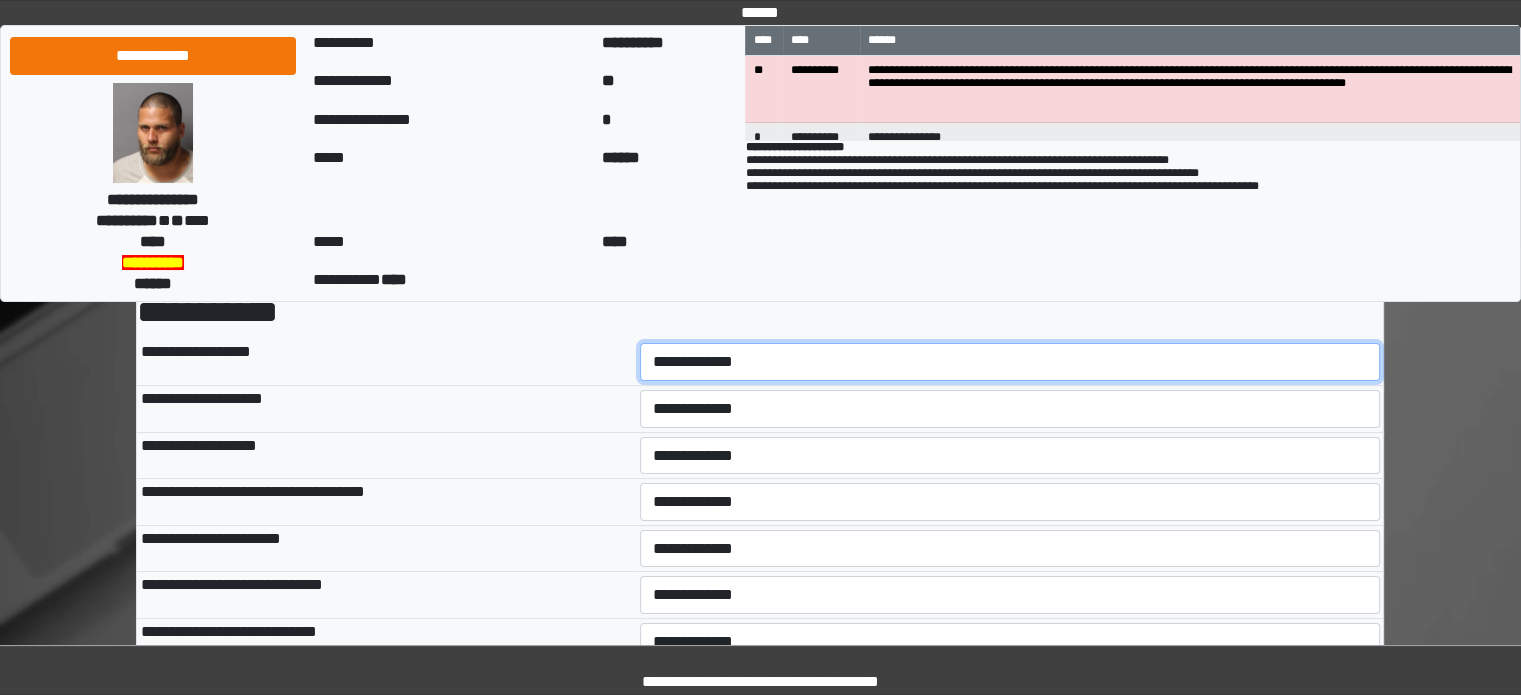 click on "**********" at bounding box center [1010, 362] 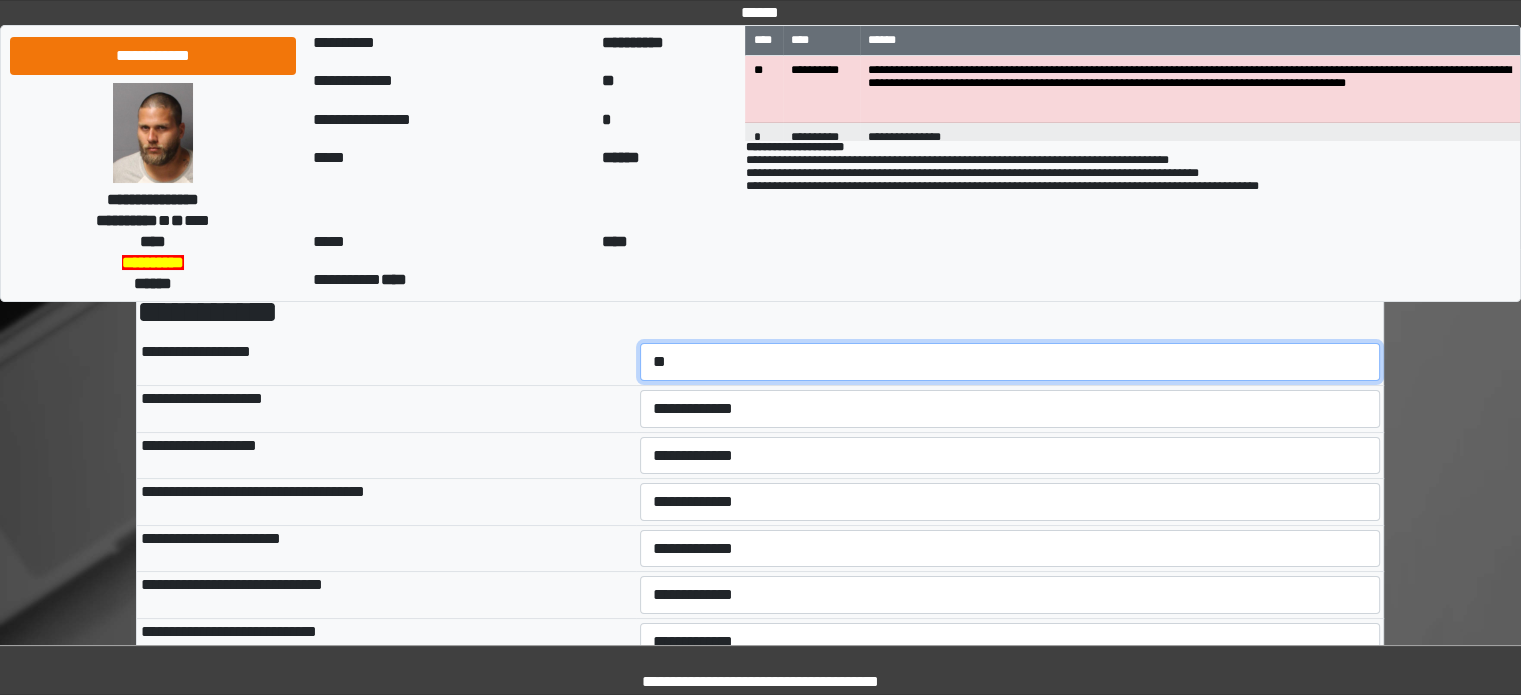 click on "**********" at bounding box center (1010, 362) 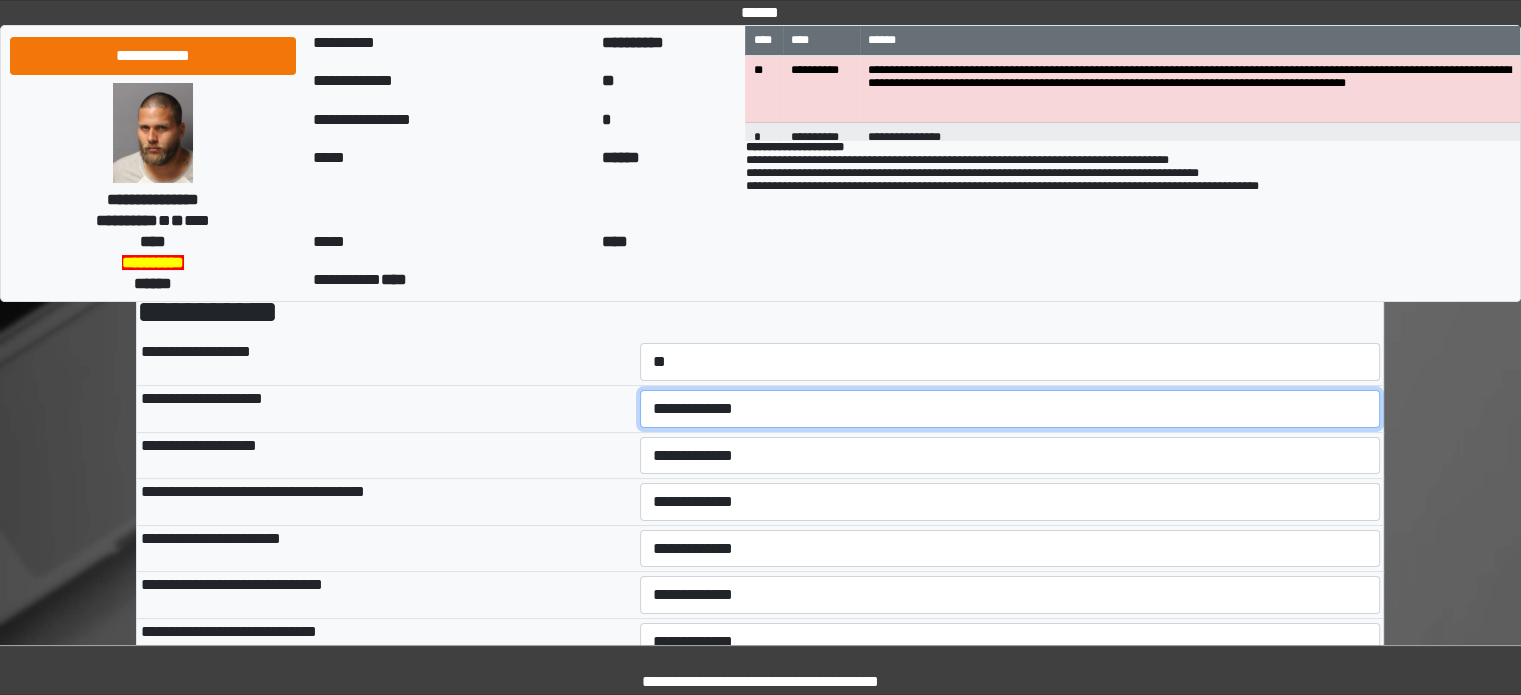 click on "**********" at bounding box center [1010, 409] 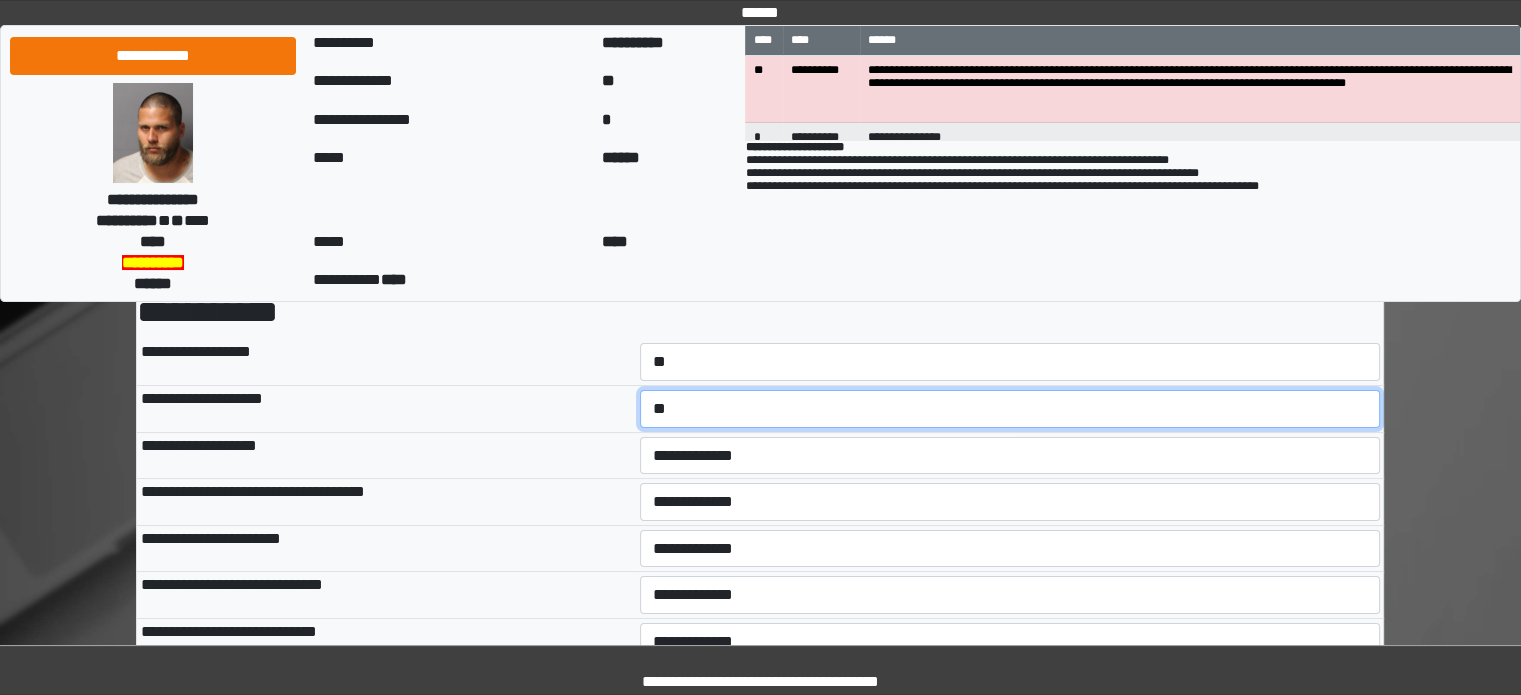 click on "**********" at bounding box center [1010, 409] 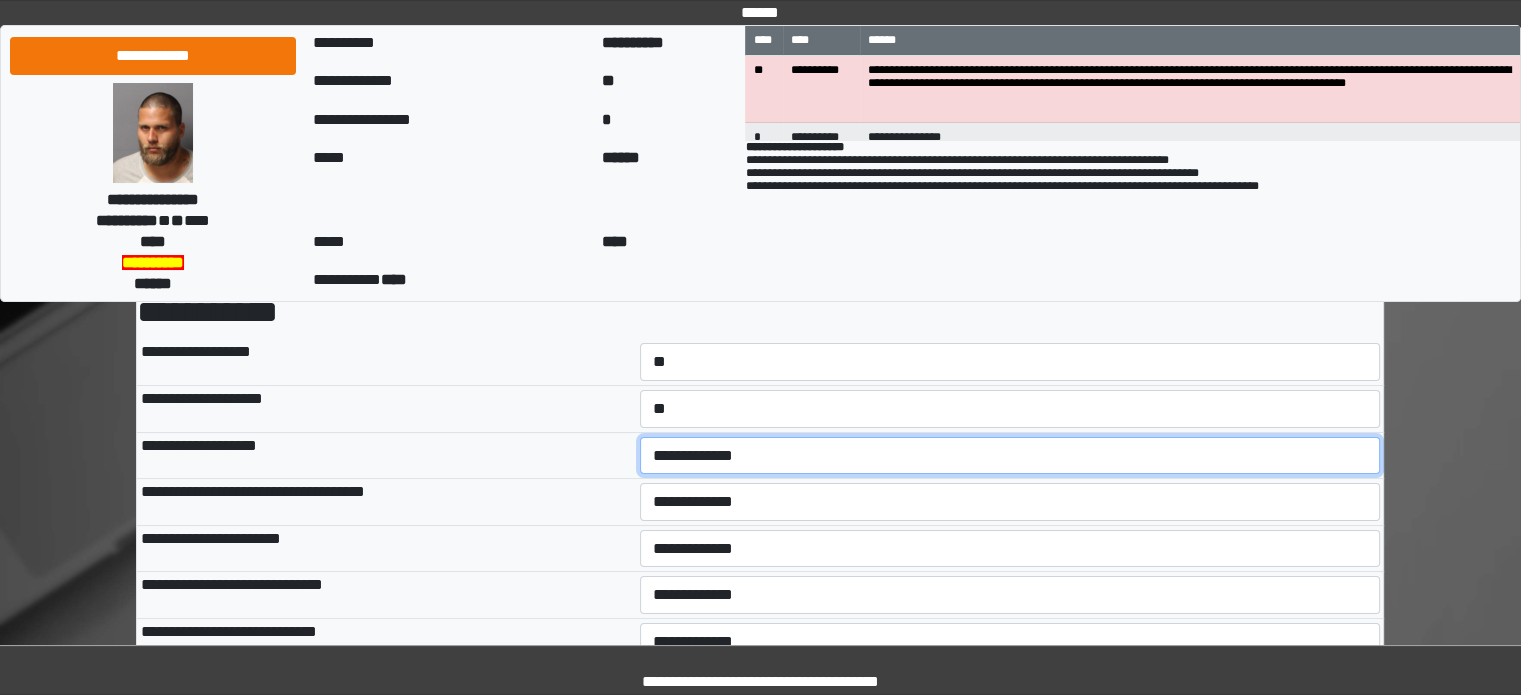 drag, startPoint x: 680, startPoint y: 449, endPoint x: 681, endPoint y: 471, distance: 22.022715 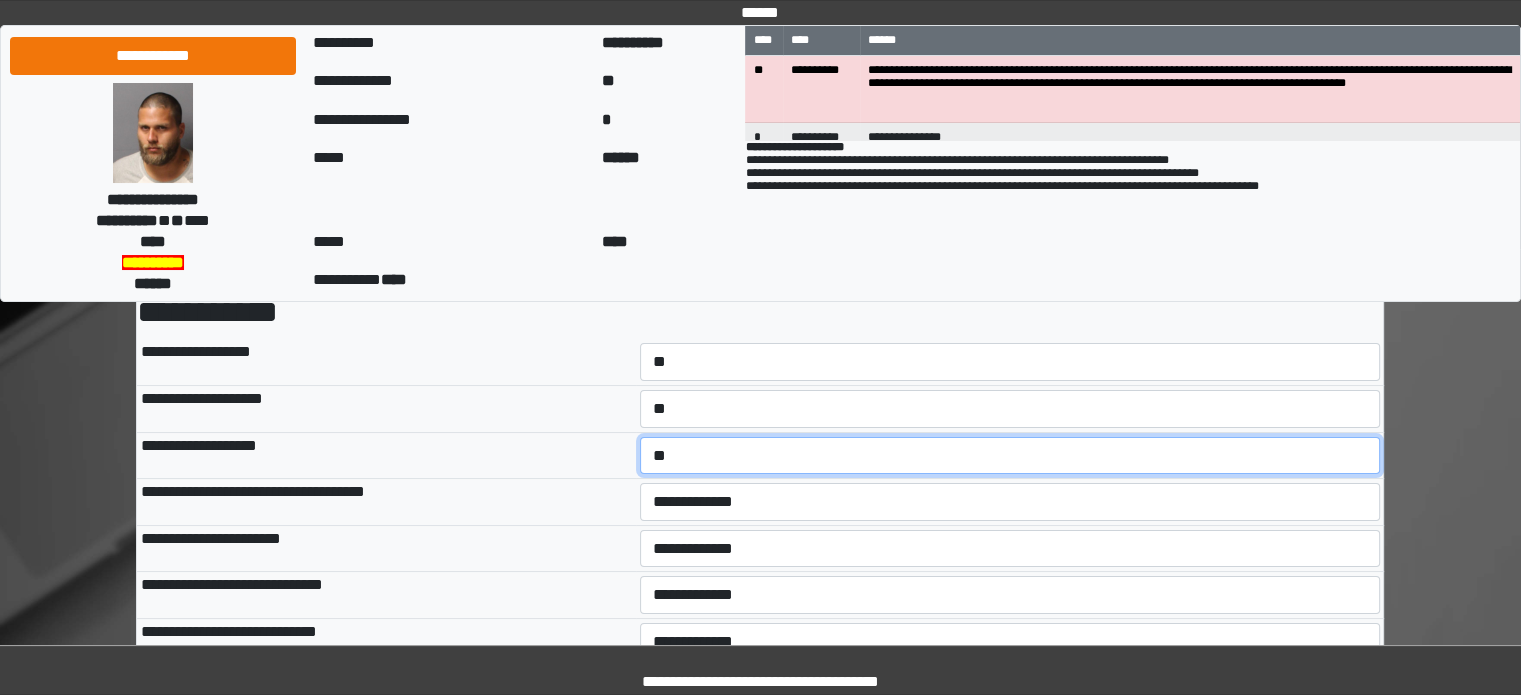 click on "**********" at bounding box center (1010, 456) 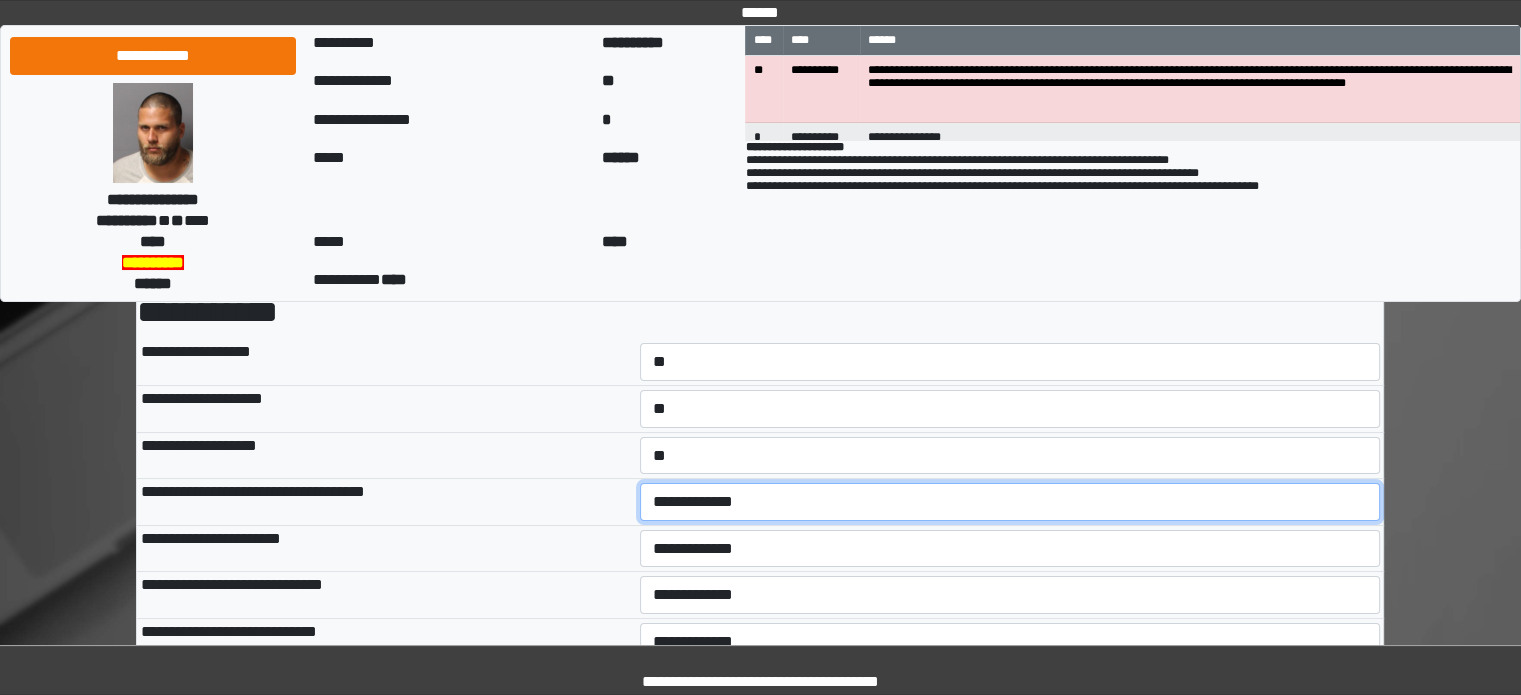 click on "**********" at bounding box center [1010, 502] 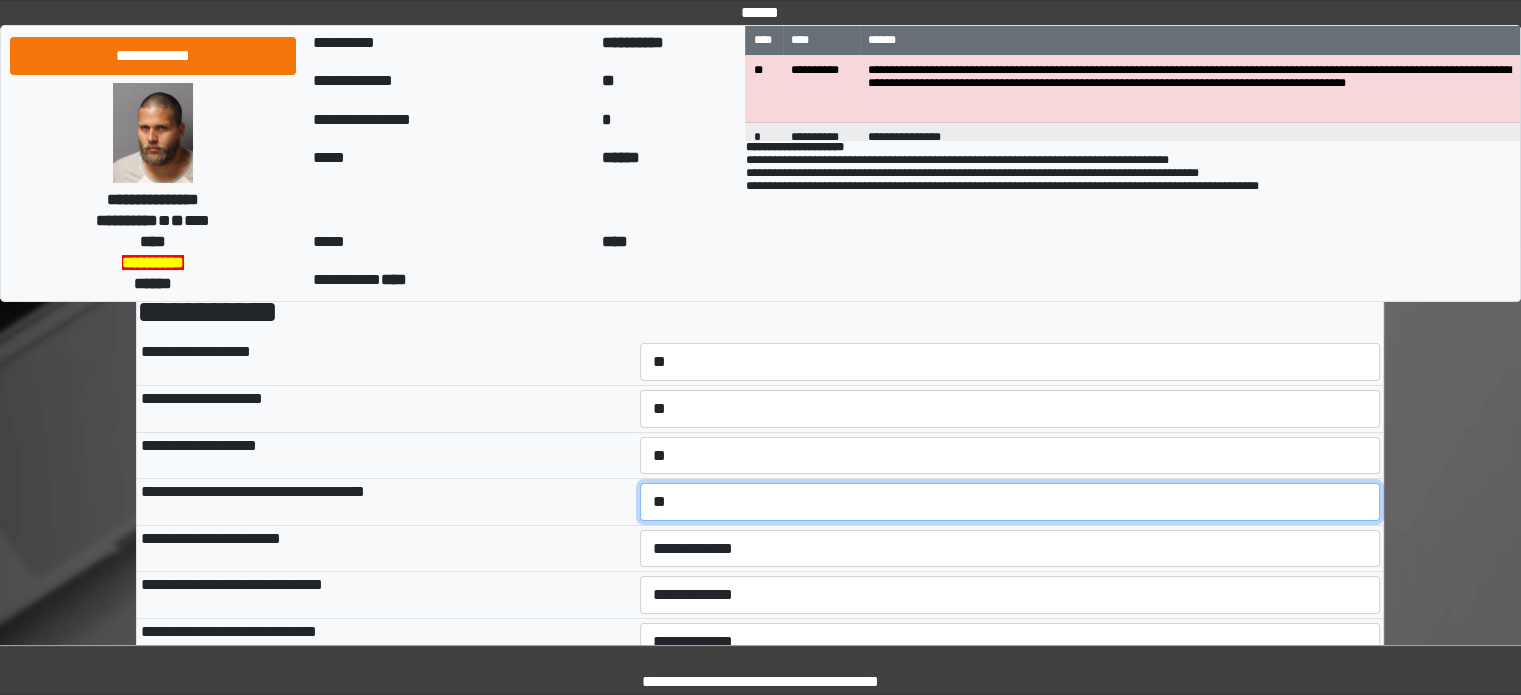 click on "**********" at bounding box center (1010, 502) 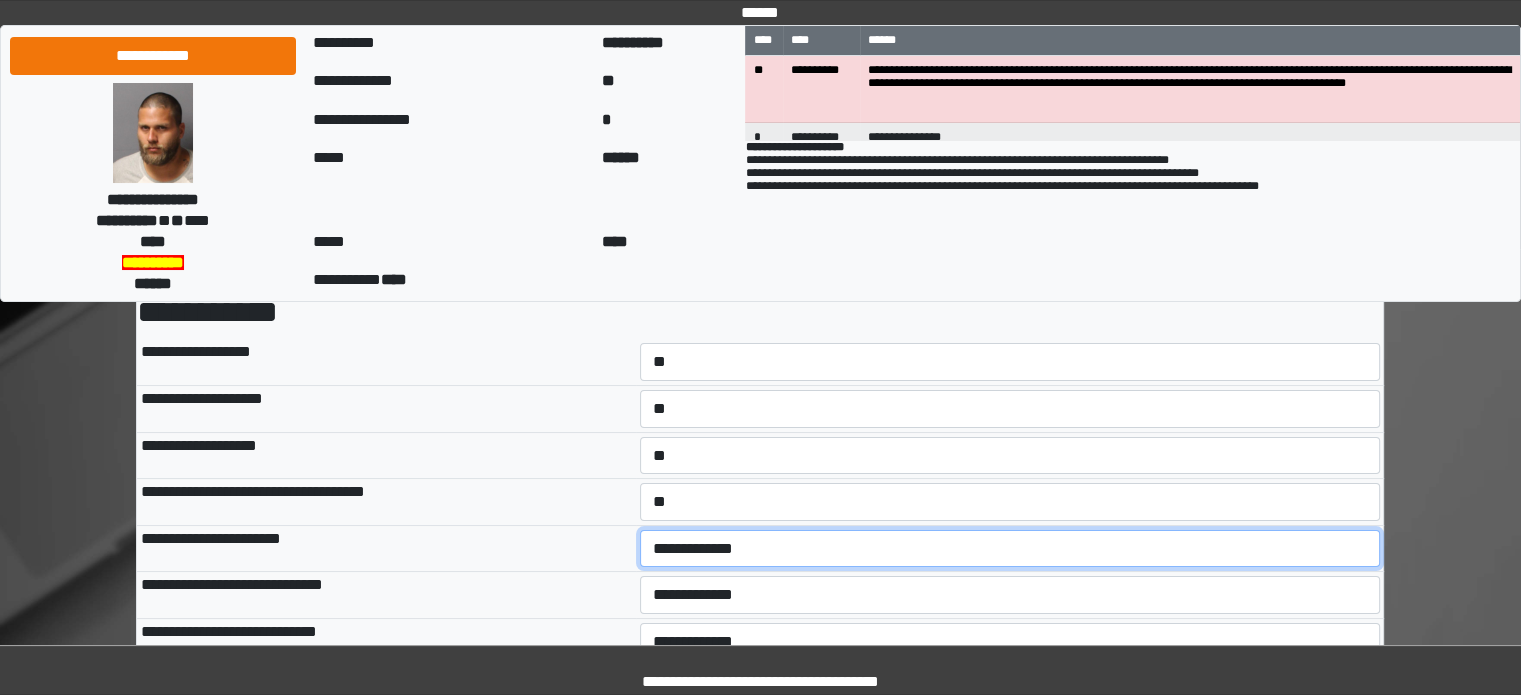 click on "**********" at bounding box center [1010, 549] 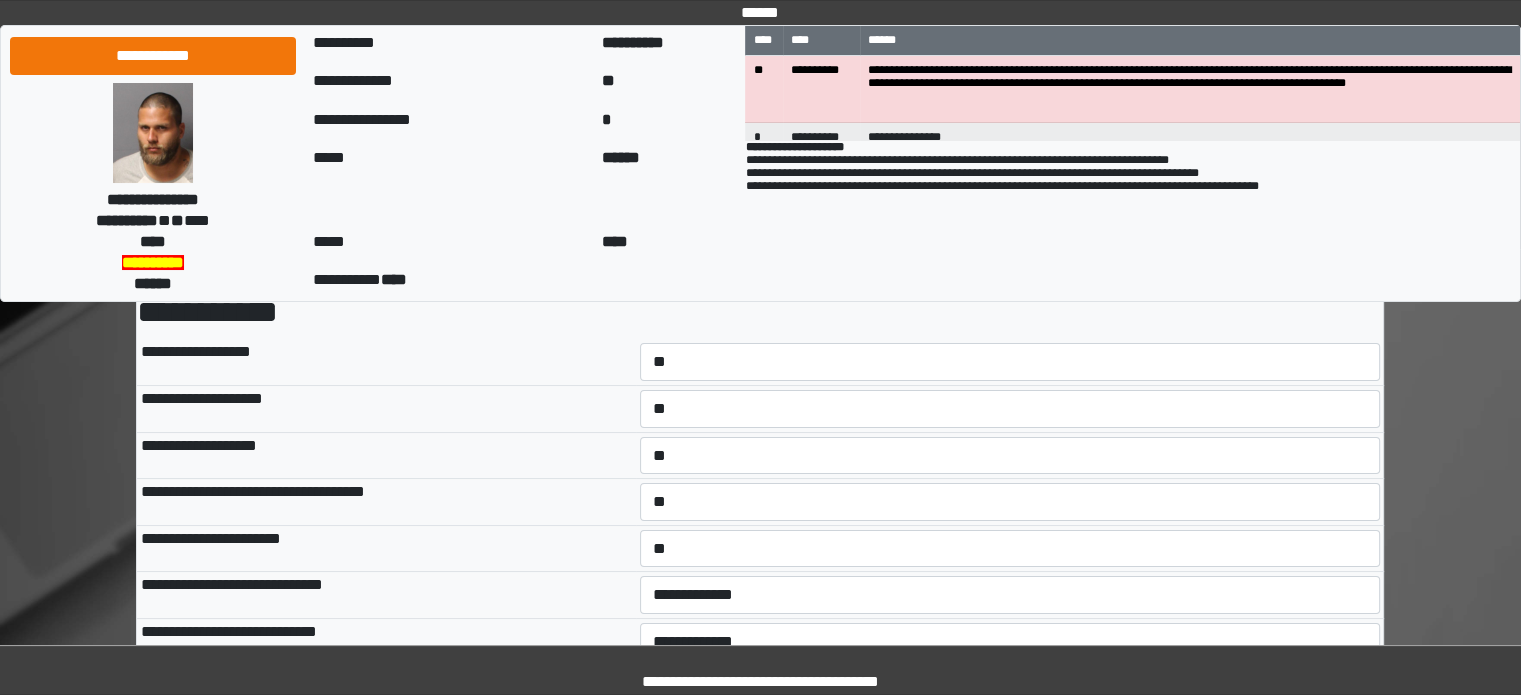 click on "**********" at bounding box center (1010, 595) 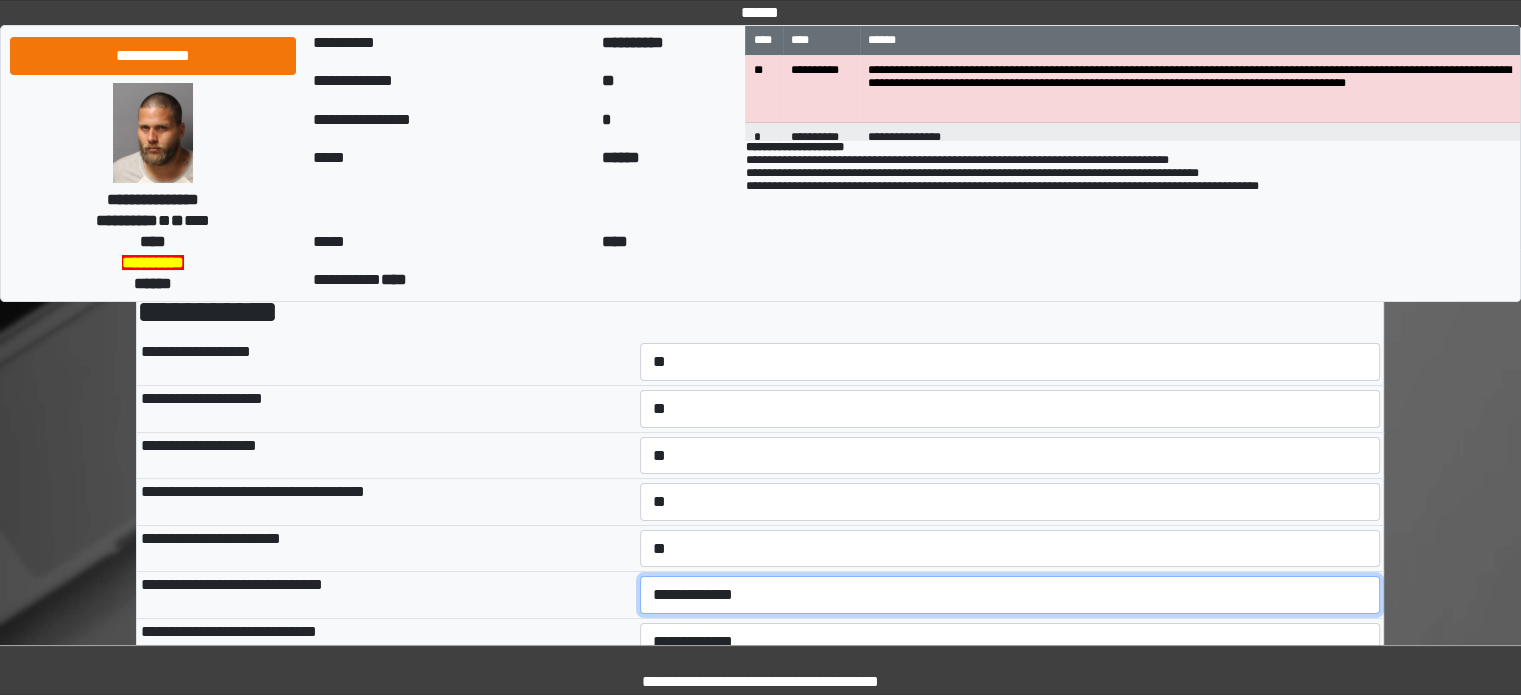 drag, startPoint x: 691, startPoint y: 592, endPoint x: 689, endPoint y: 602, distance: 10.198039 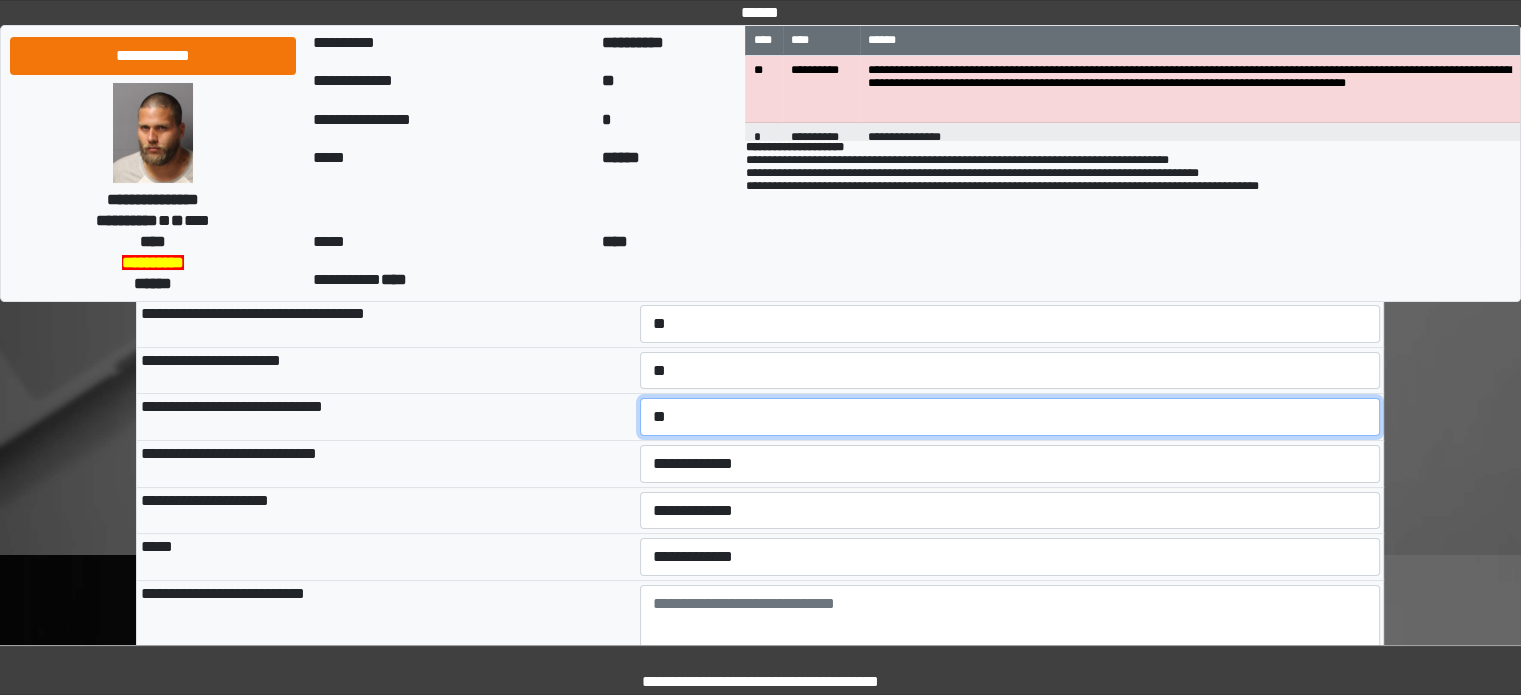 scroll, scrollTop: 300, scrollLeft: 0, axis: vertical 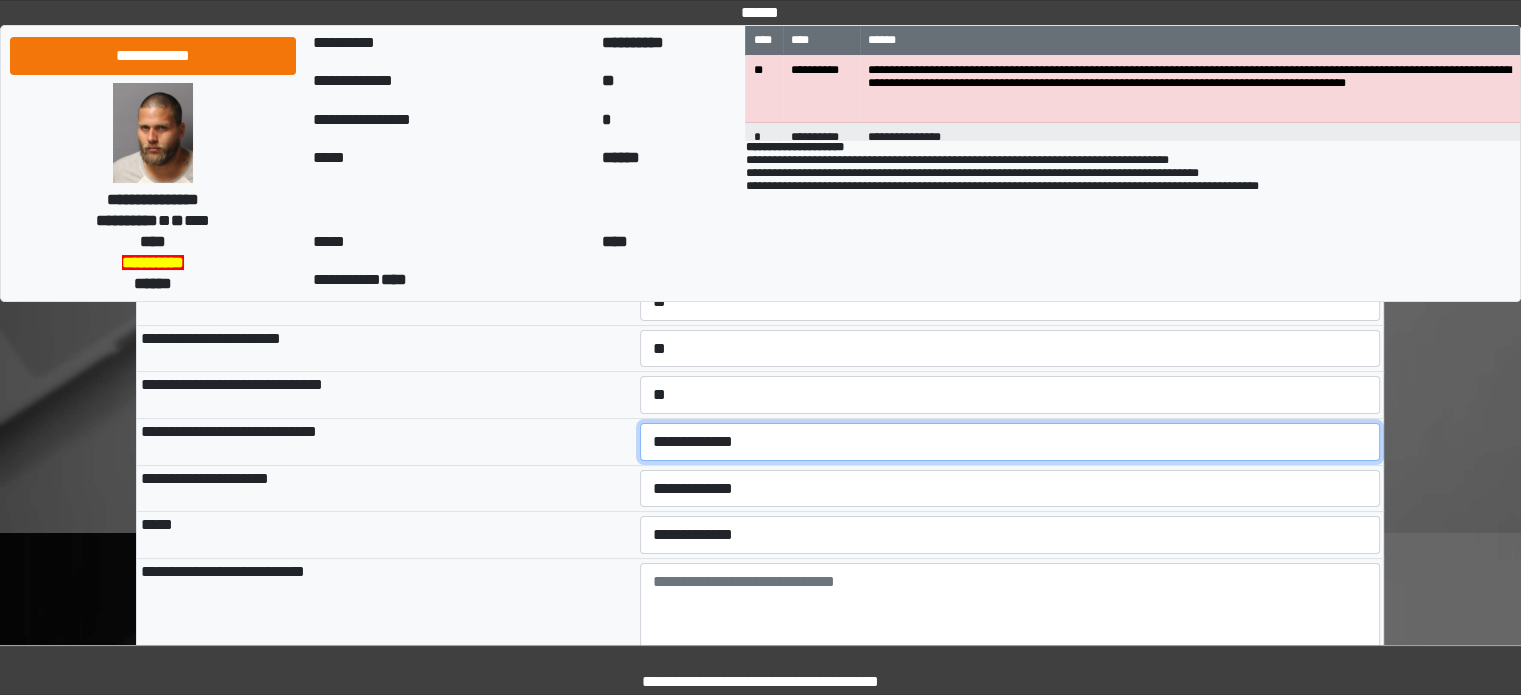 drag, startPoint x: 672, startPoint y: 447, endPoint x: 673, endPoint y: 457, distance: 10.049875 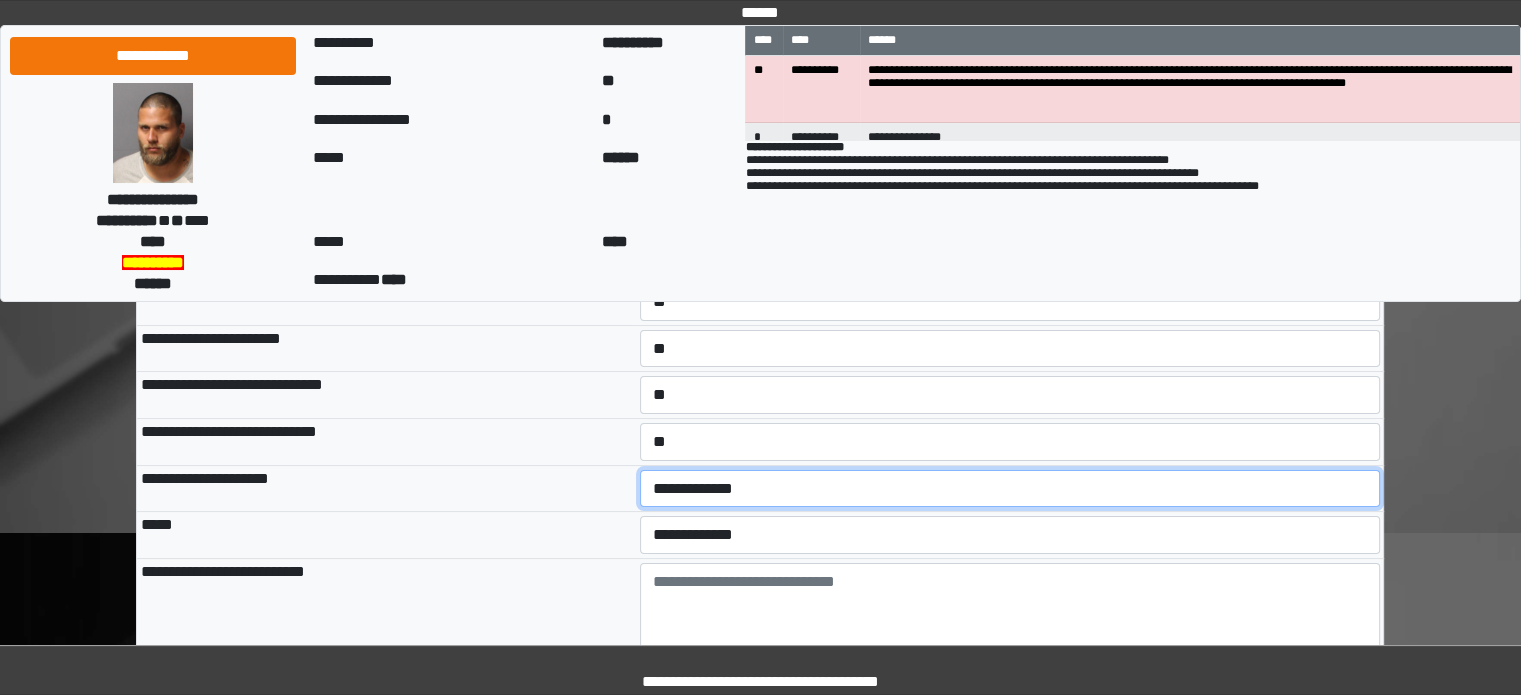 click on "**********" at bounding box center (1010, 489) 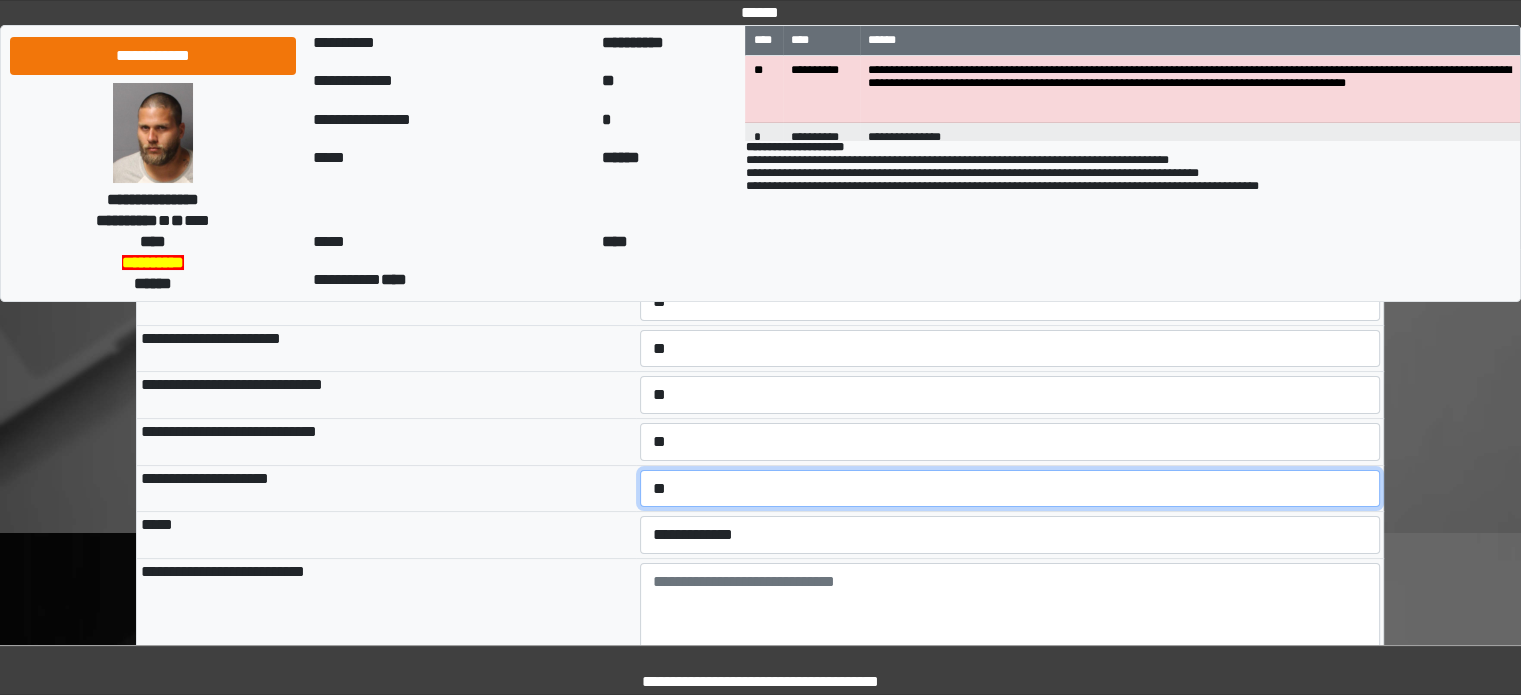 click on "**********" at bounding box center (1010, 489) 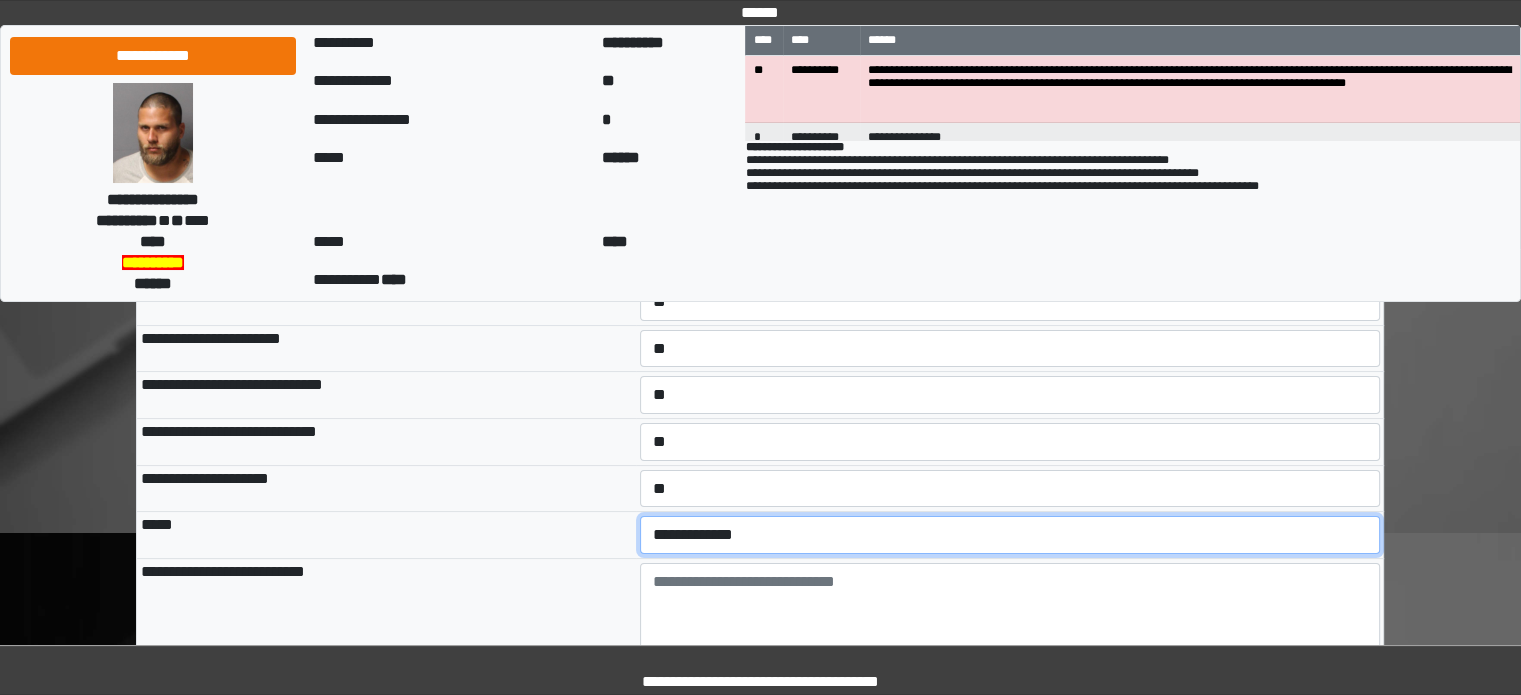 click on "**********" at bounding box center [1010, 535] 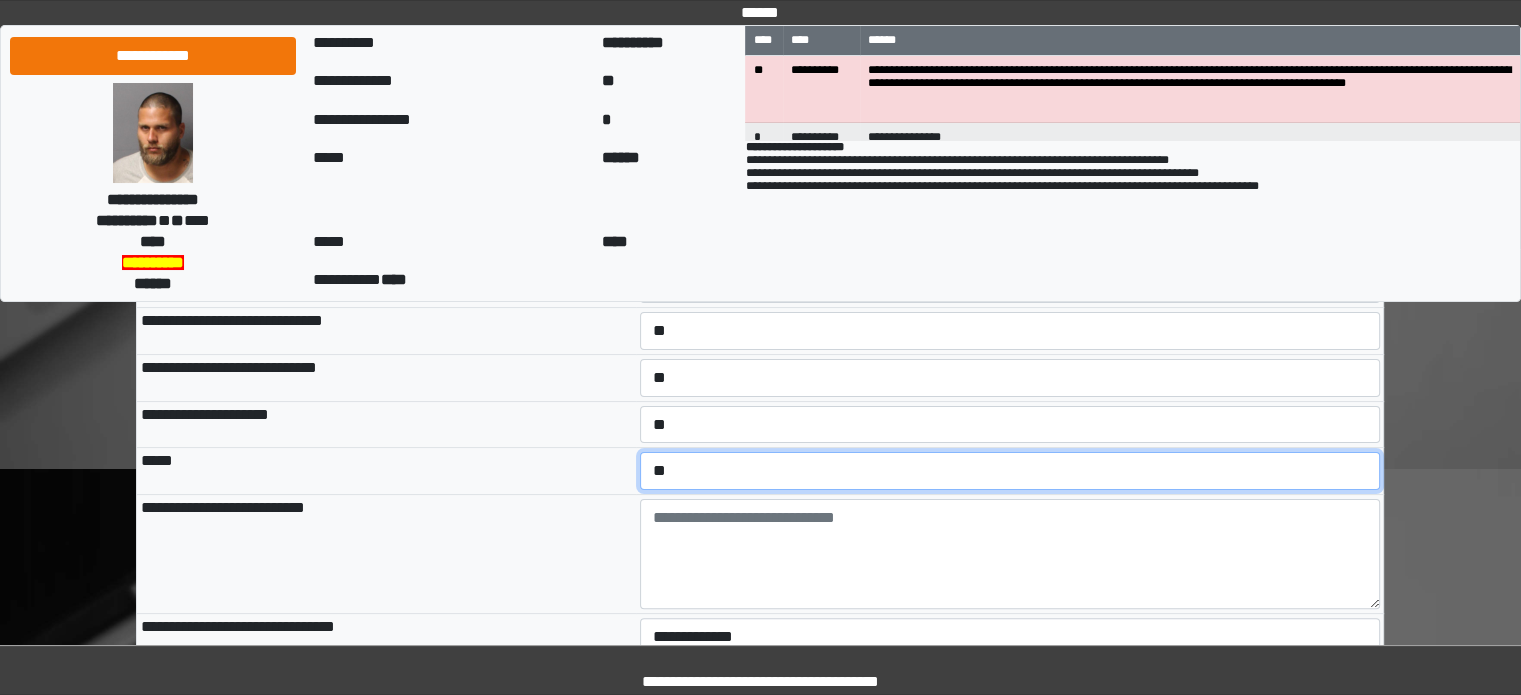 scroll, scrollTop: 400, scrollLeft: 0, axis: vertical 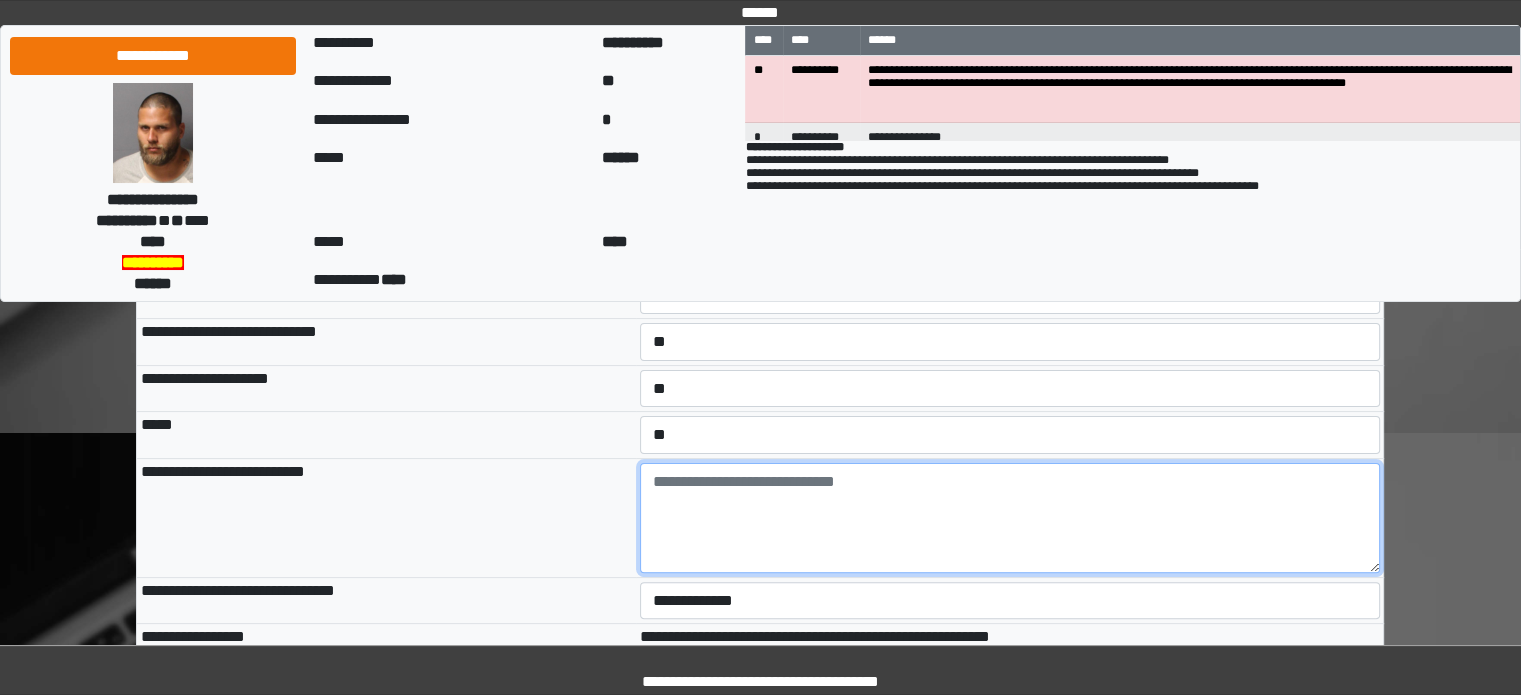 click at bounding box center (1010, 518) 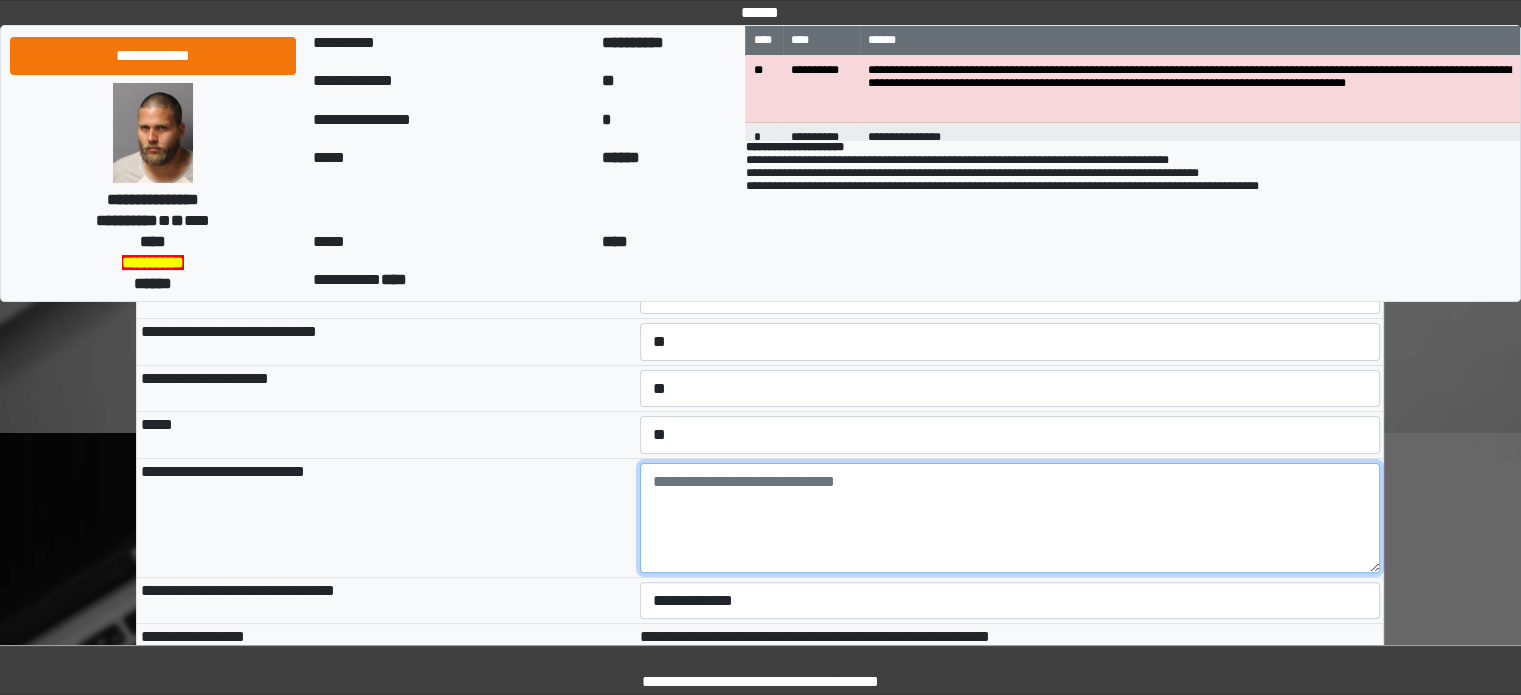 paste on "**********" 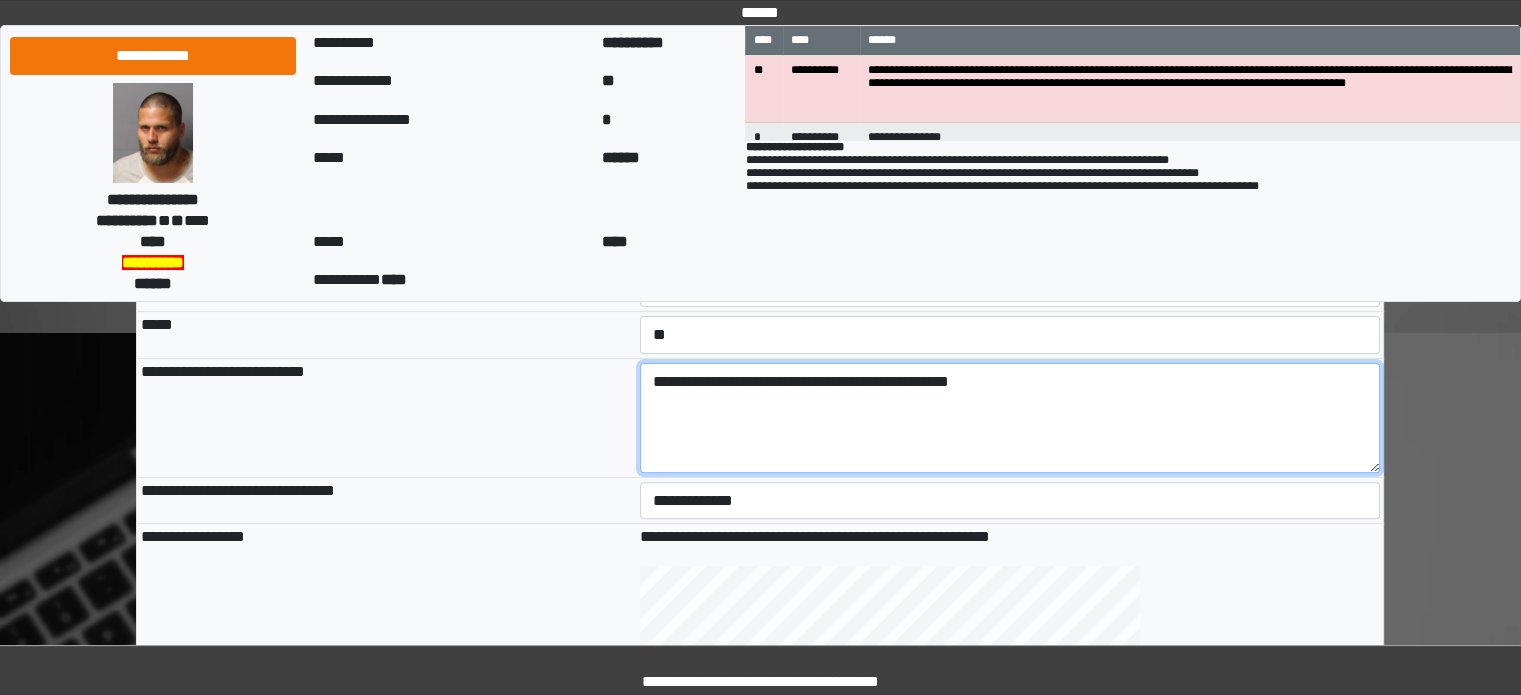 scroll, scrollTop: 600, scrollLeft: 0, axis: vertical 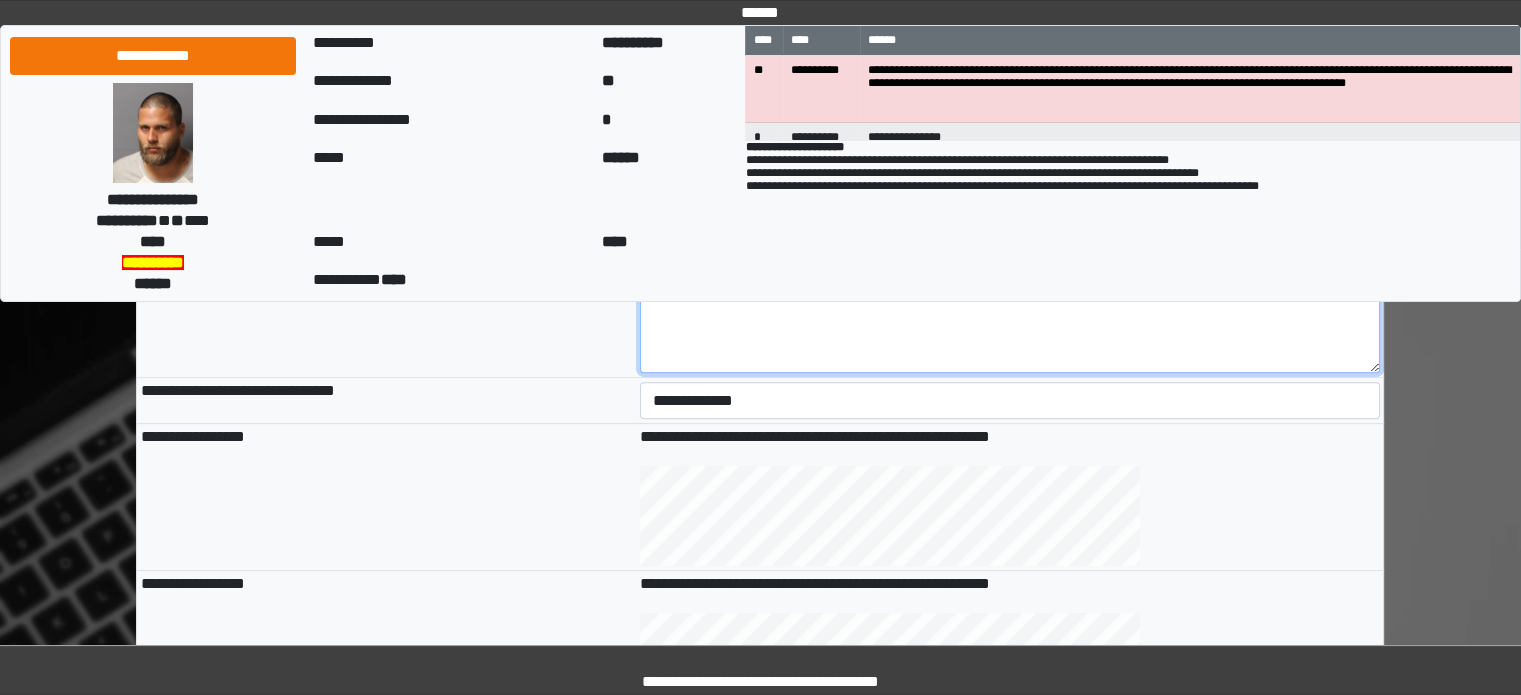 type on "**********" 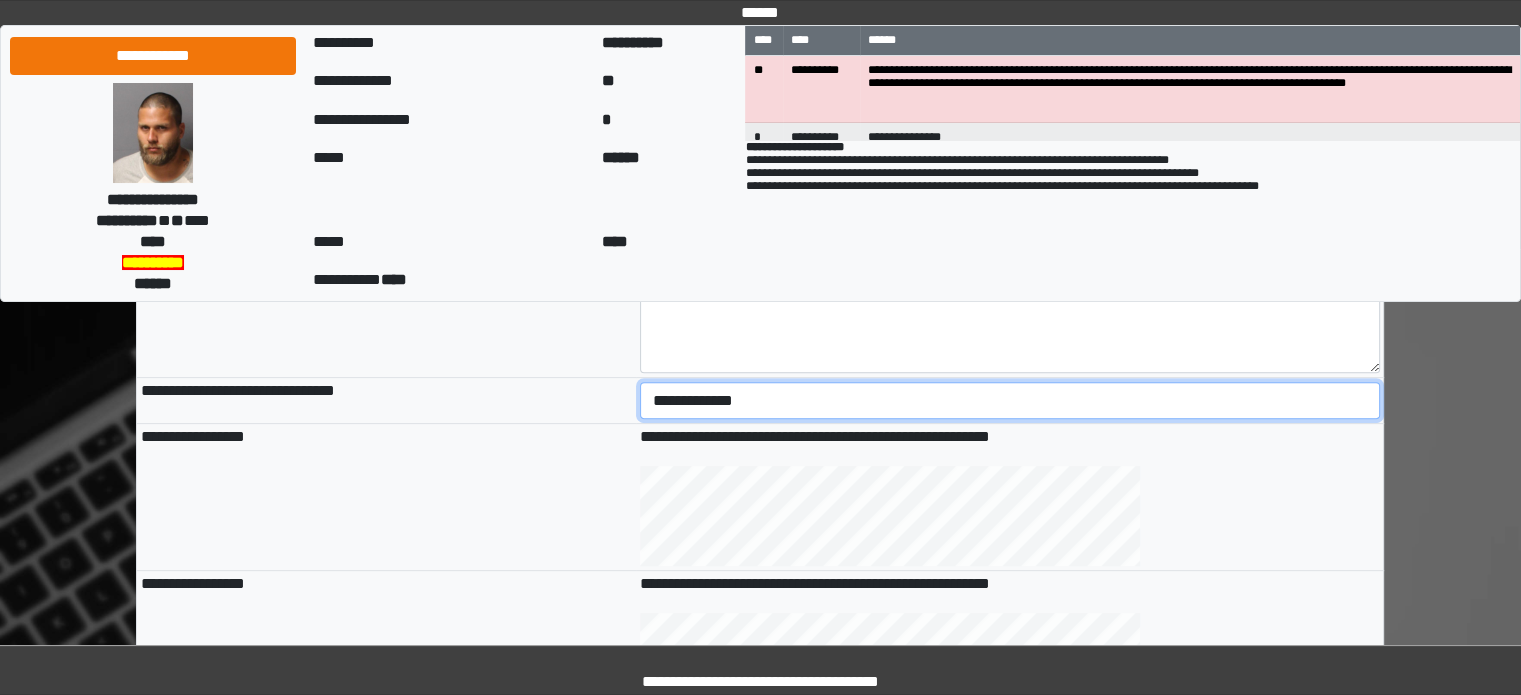 click on "**********" at bounding box center (1010, 401) 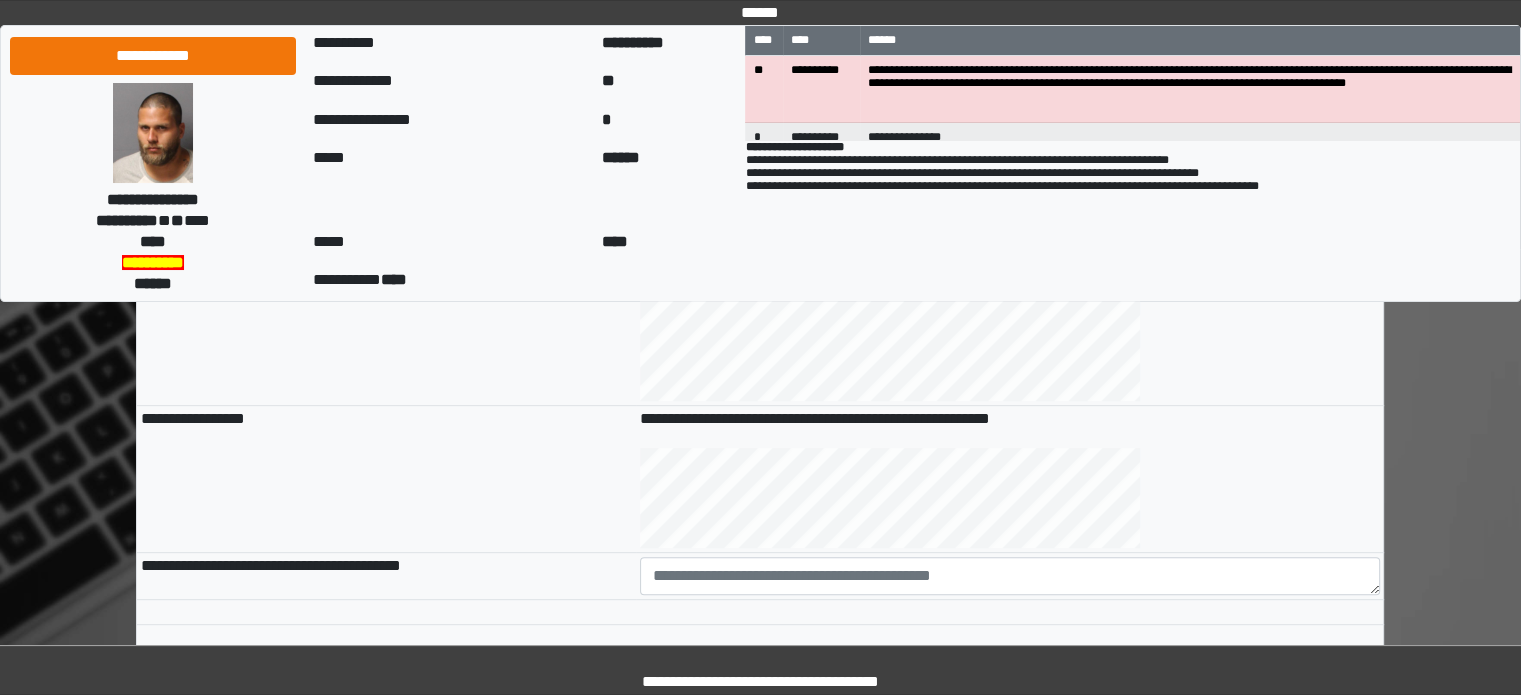 scroll, scrollTop: 800, scrollLeft: 0, axis: vertical 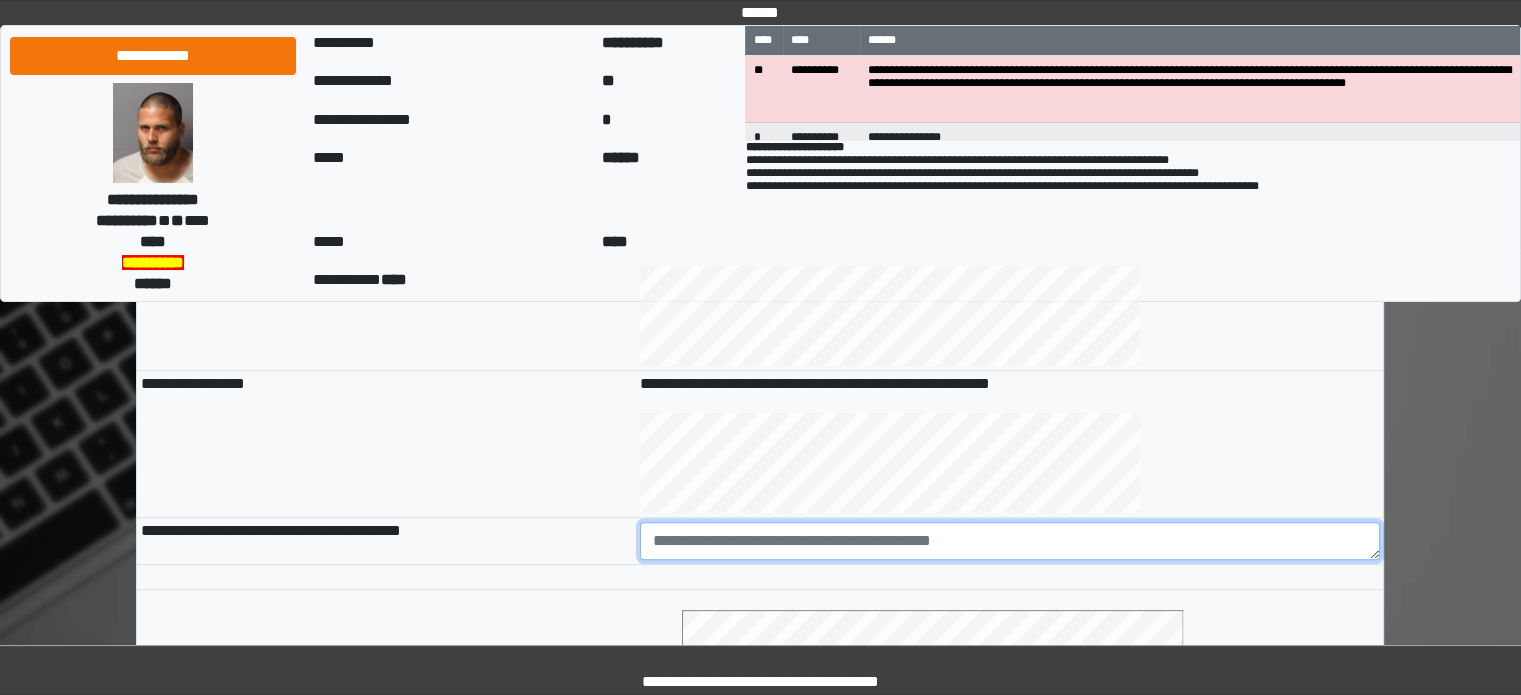 drag, startPoint x: 693, startPoint y: 536, endPoint x: 702, endPoint y: 546, distance: 13.453624 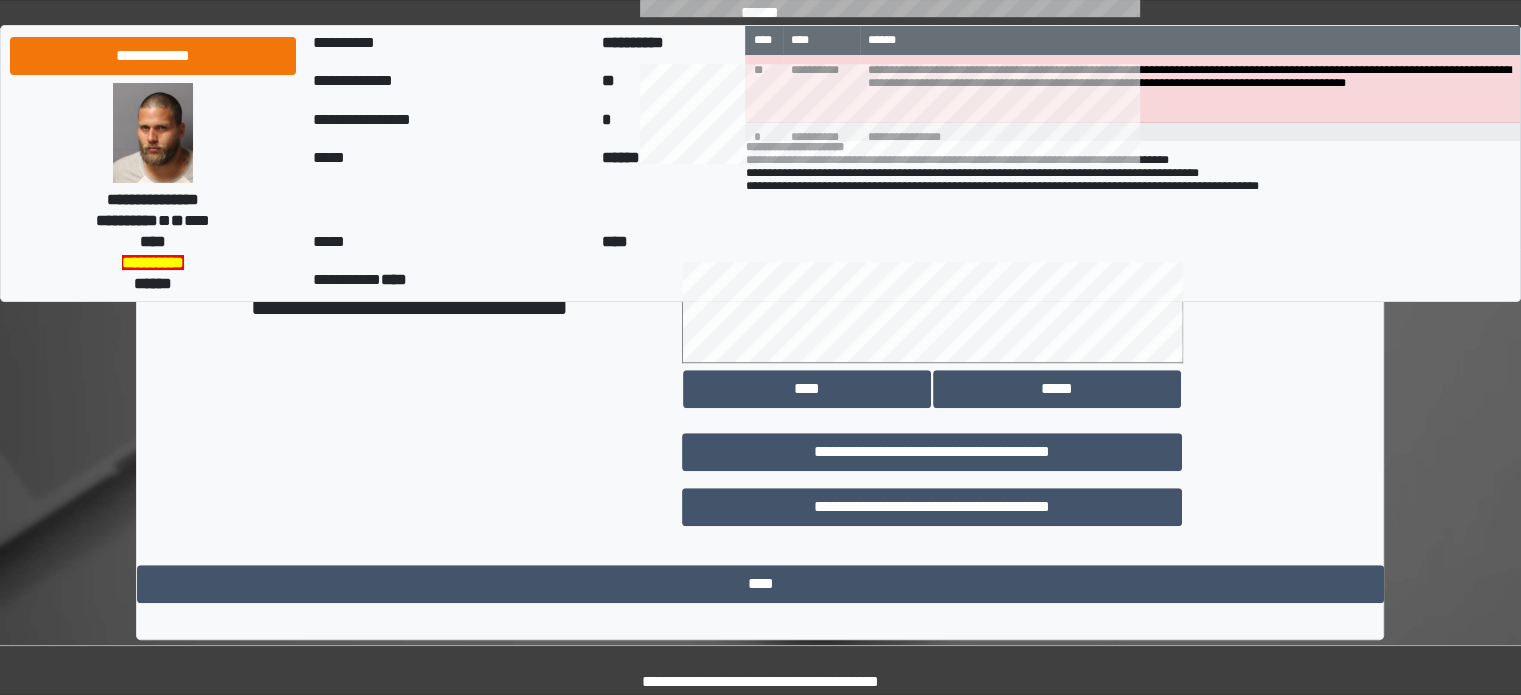 scroll, scrollTop: 1158, scrollLeft: 0, axis: vertical 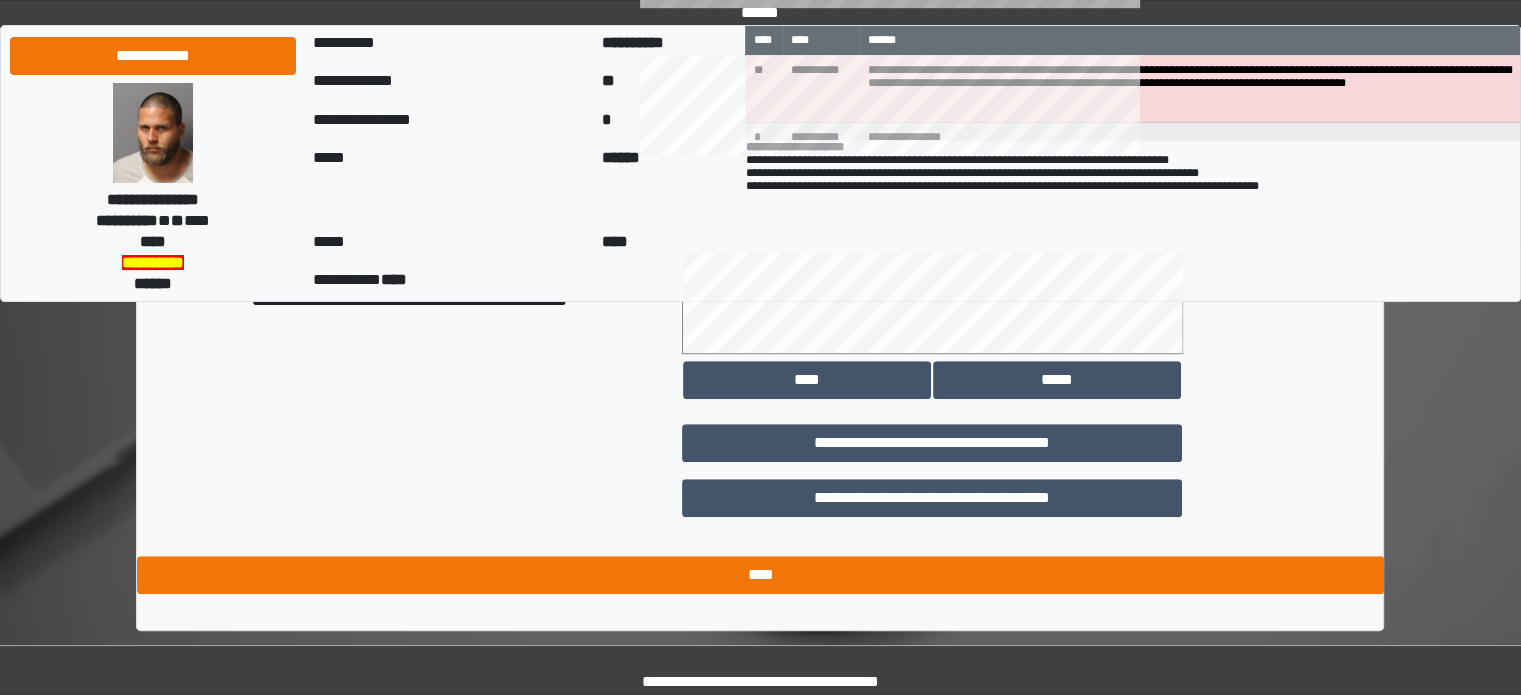 type on "**********" 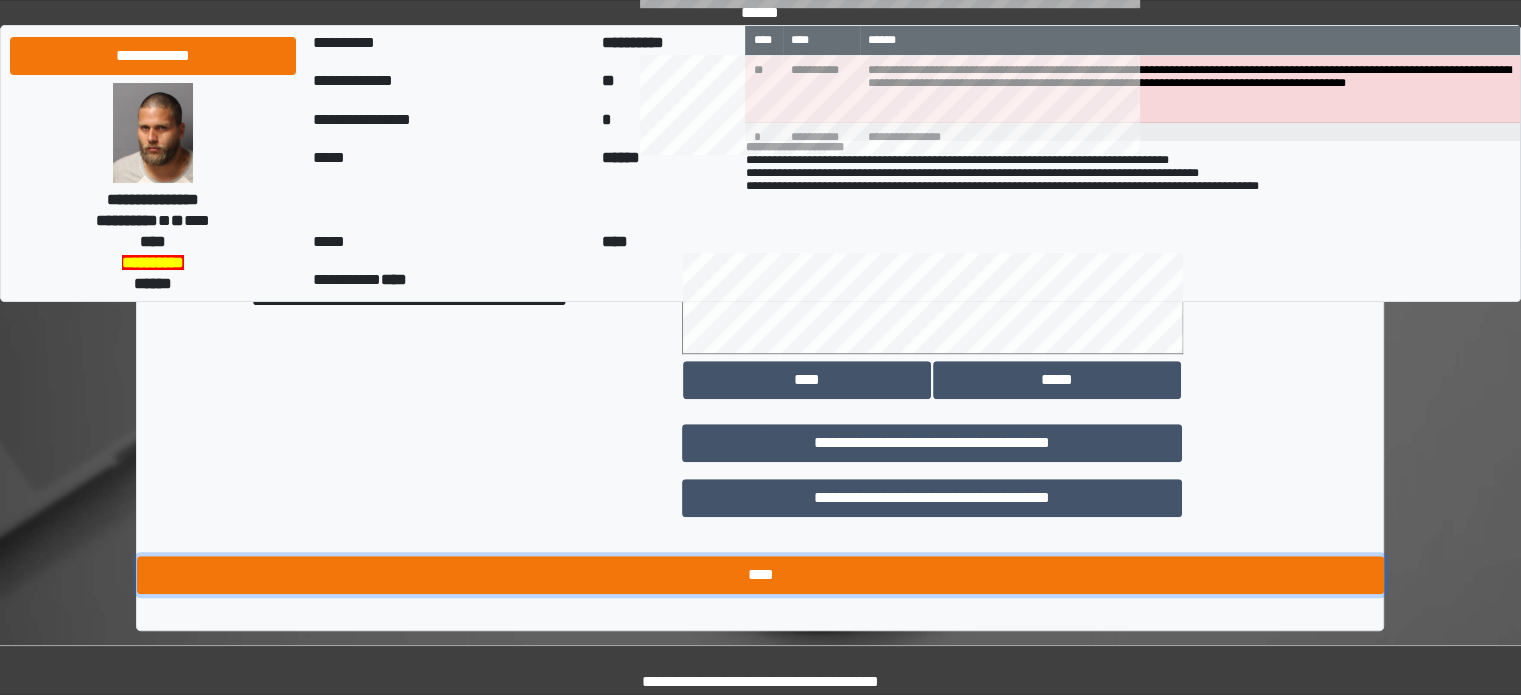 click on "****" at bounding box center [760, 575] 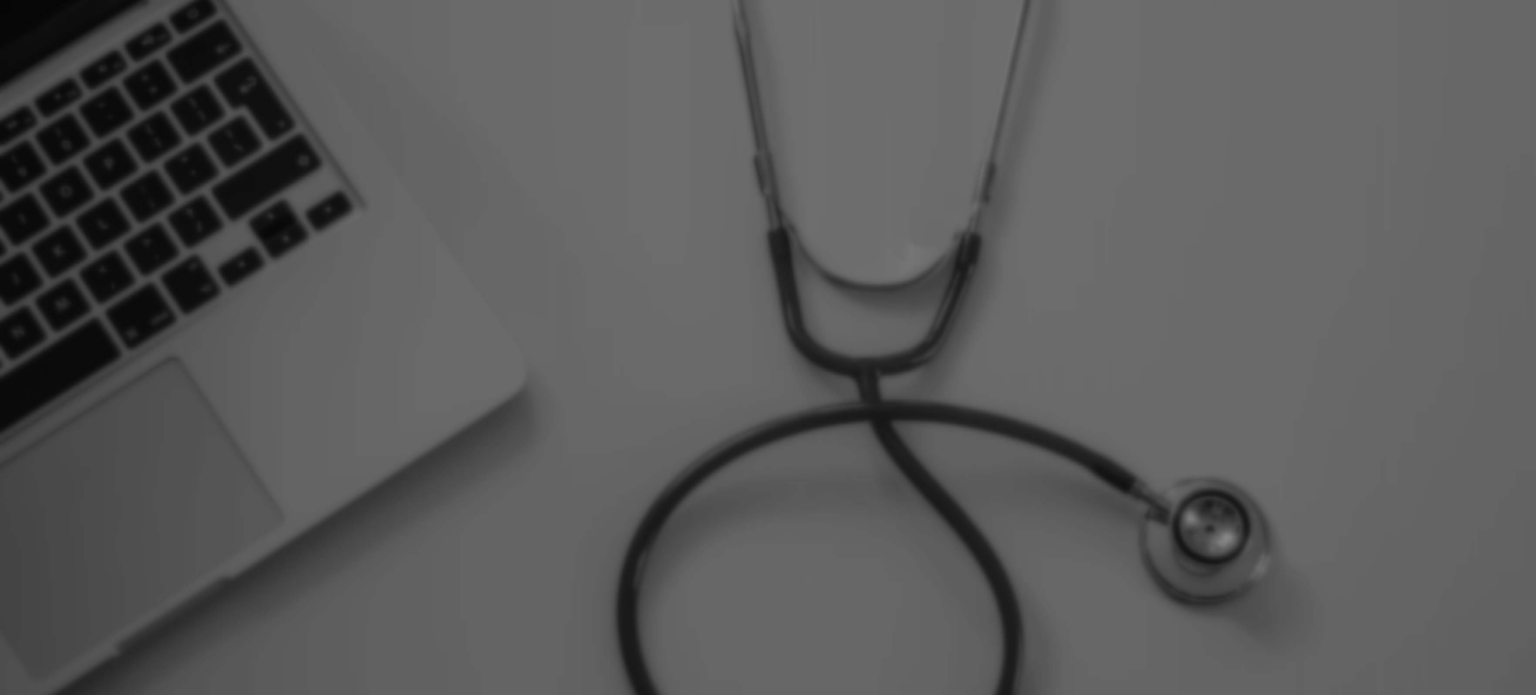 scroll, scrollTop: 0, scrollLeft: 0, axis: both 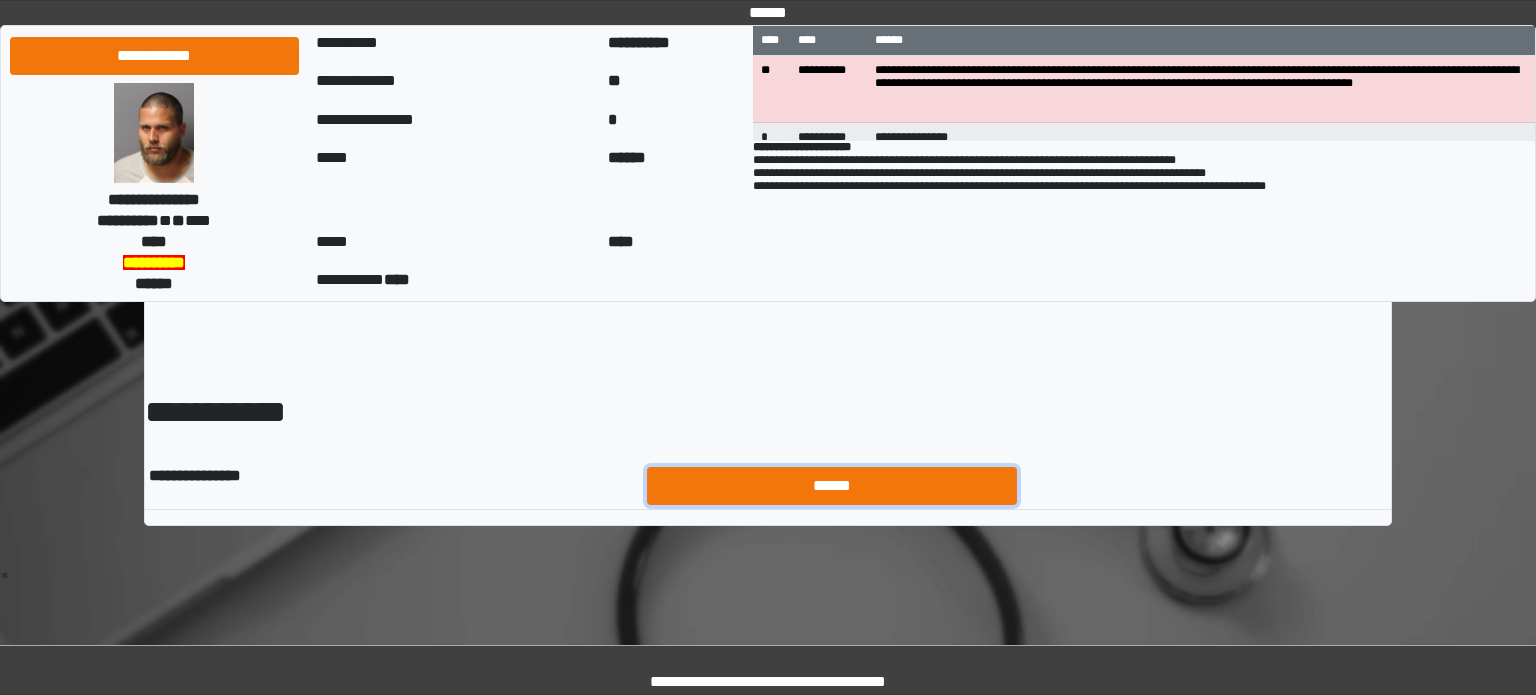 click on "******" at bounding box center [832, 486] 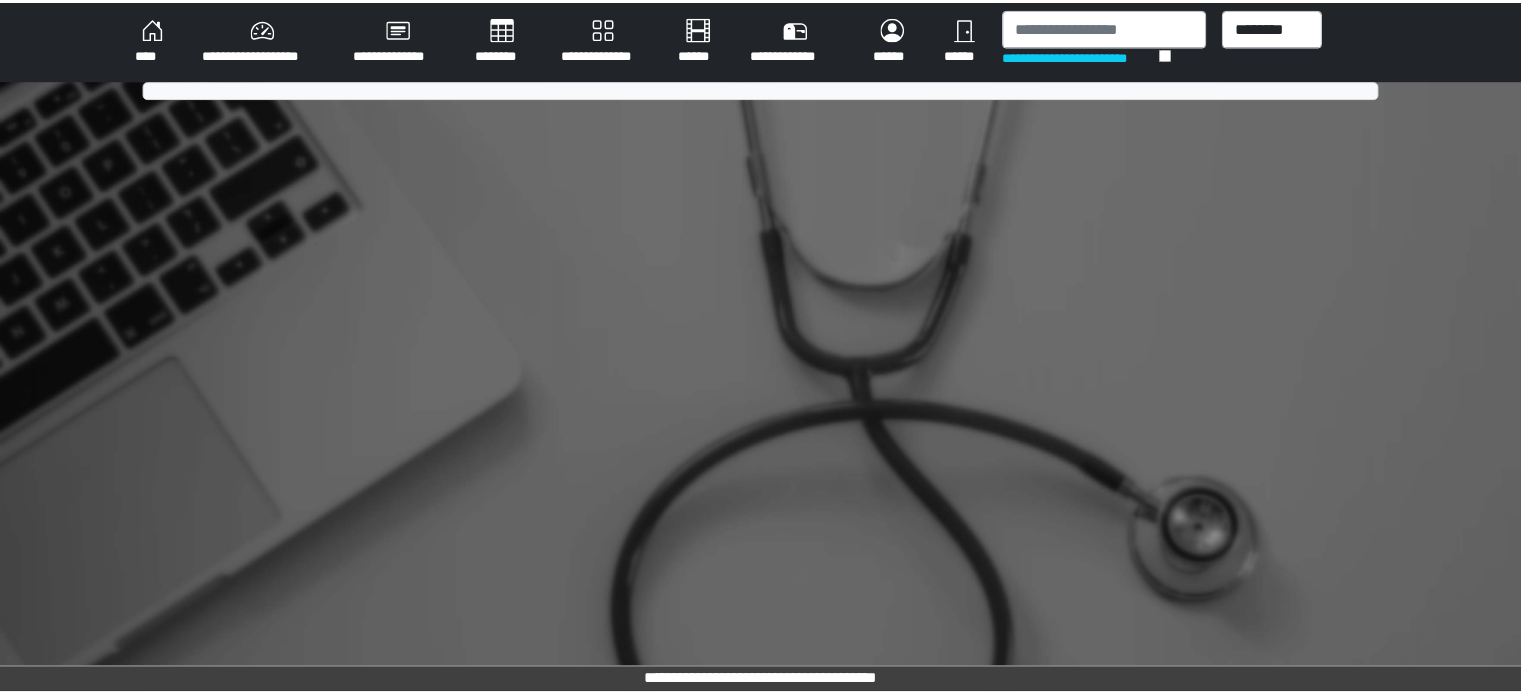 scroll, scrollTop: 0, scrollLeft: 0, axis: both 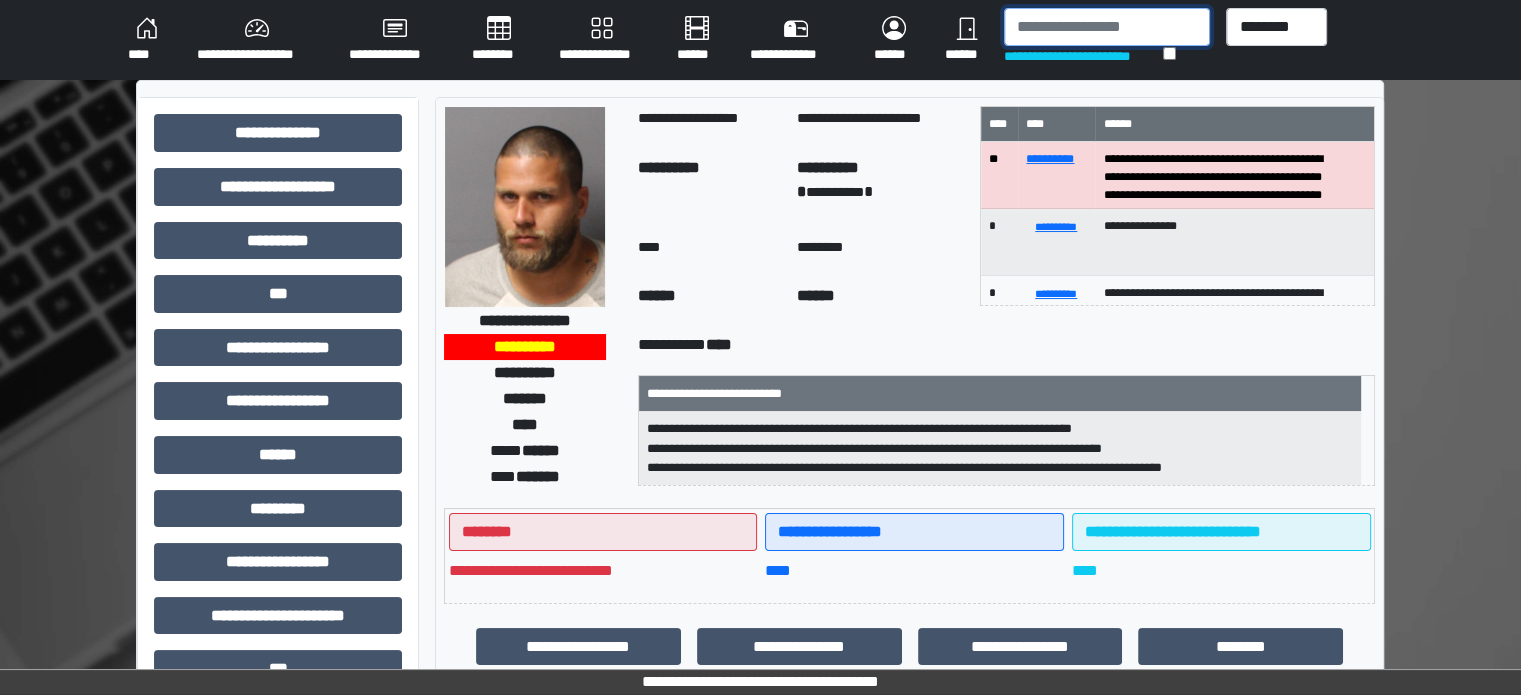 click at bounding box center [1107, 27] 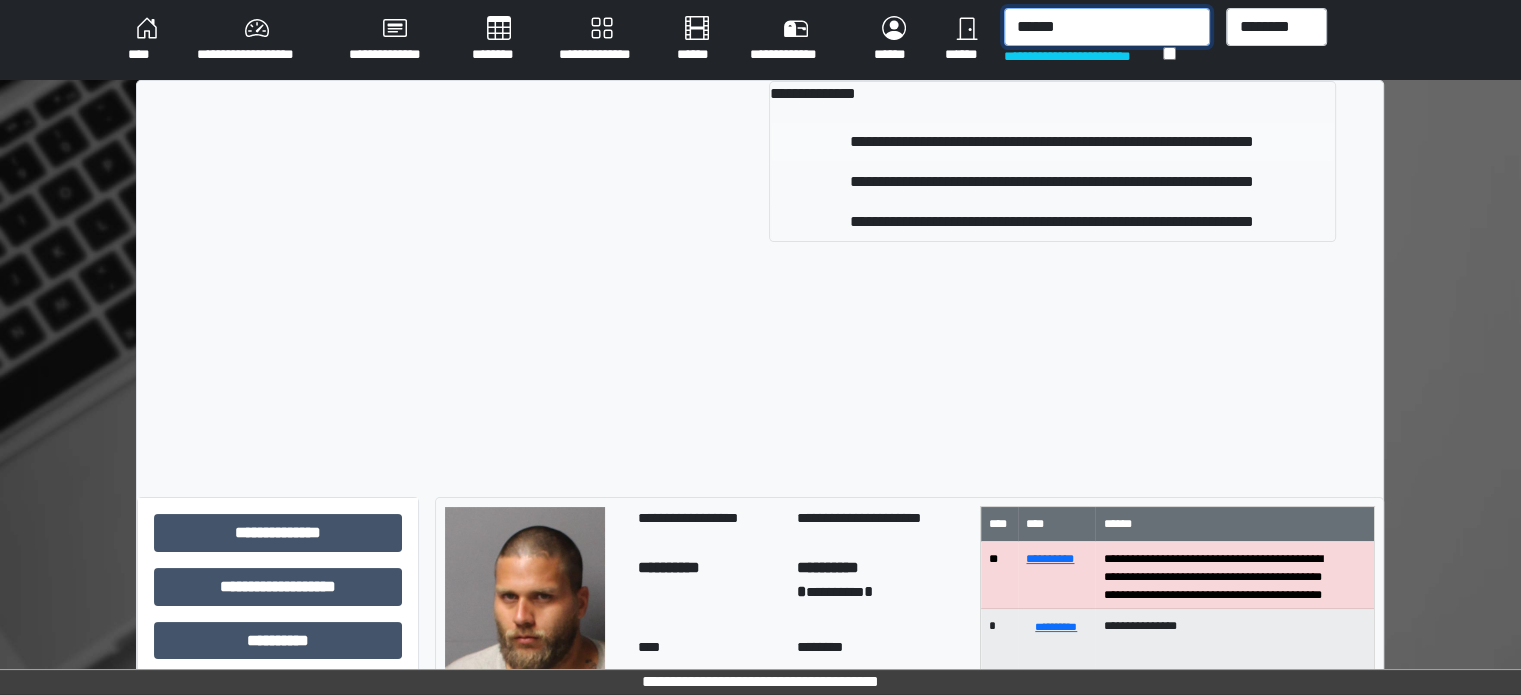 type on "******" 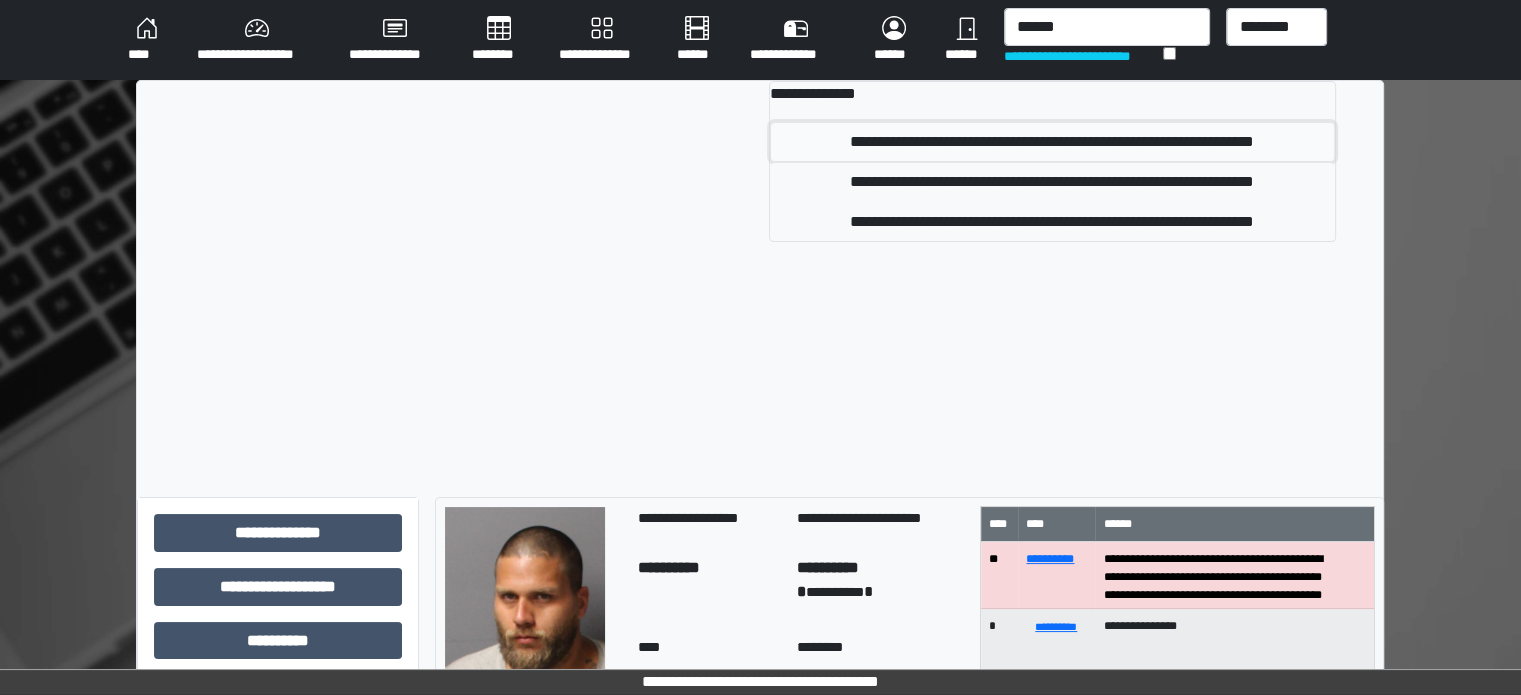 click on "**********" at bounding box center [1052, 142] 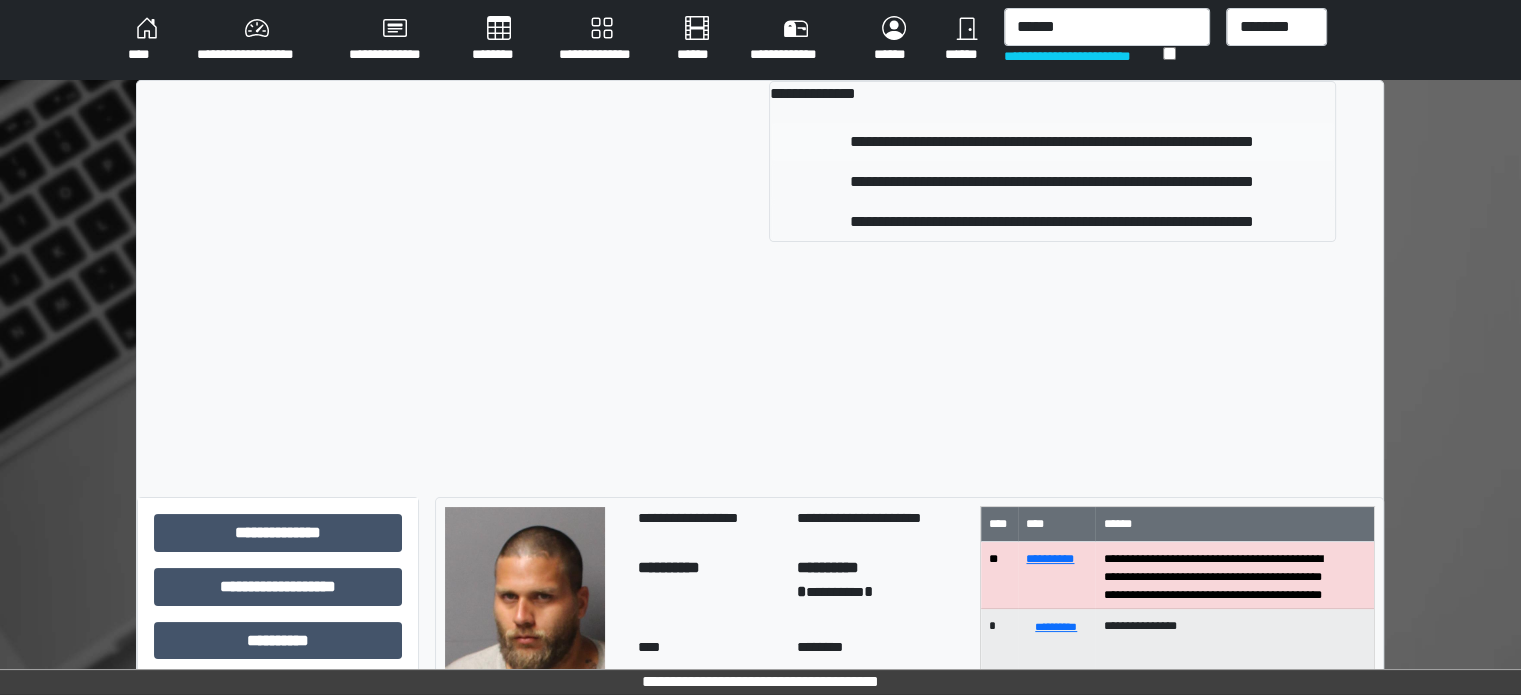 type 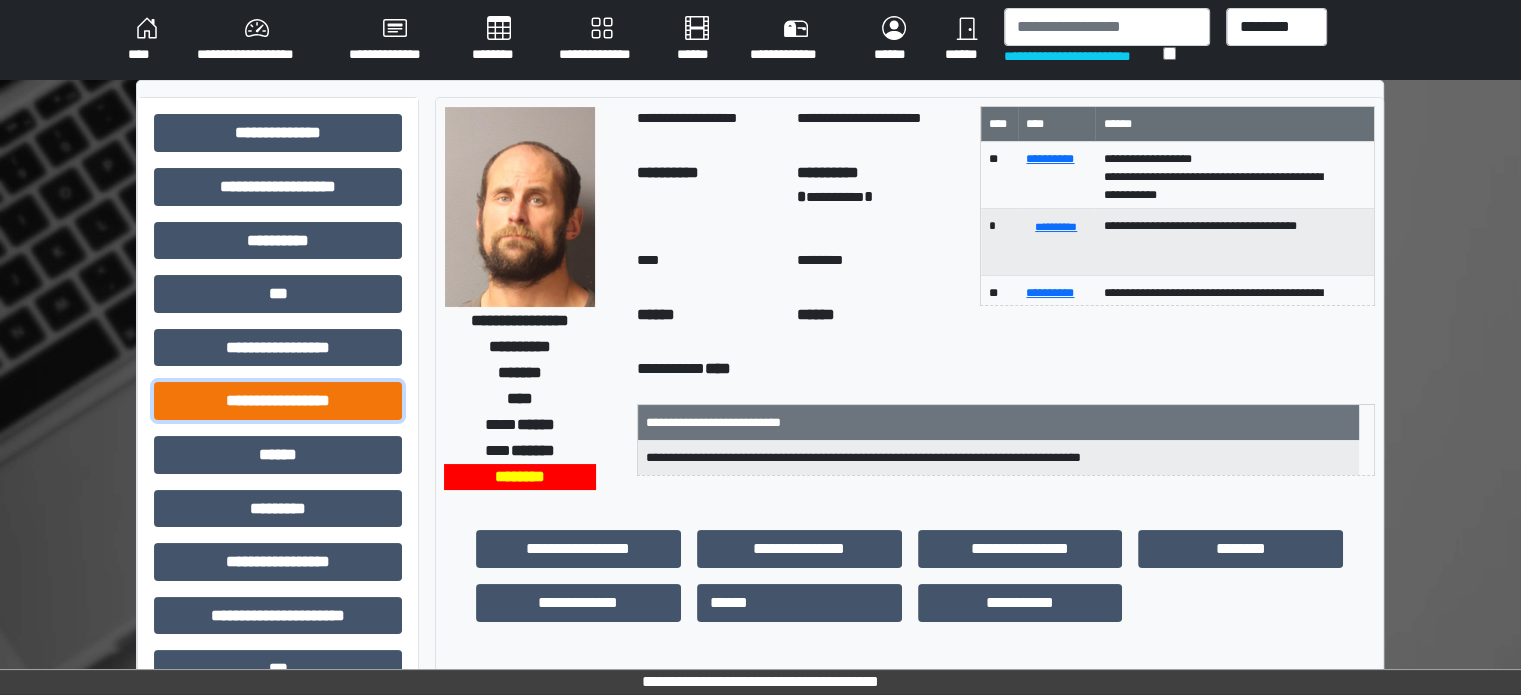 click on "**********" at bounding box center [278, 401] 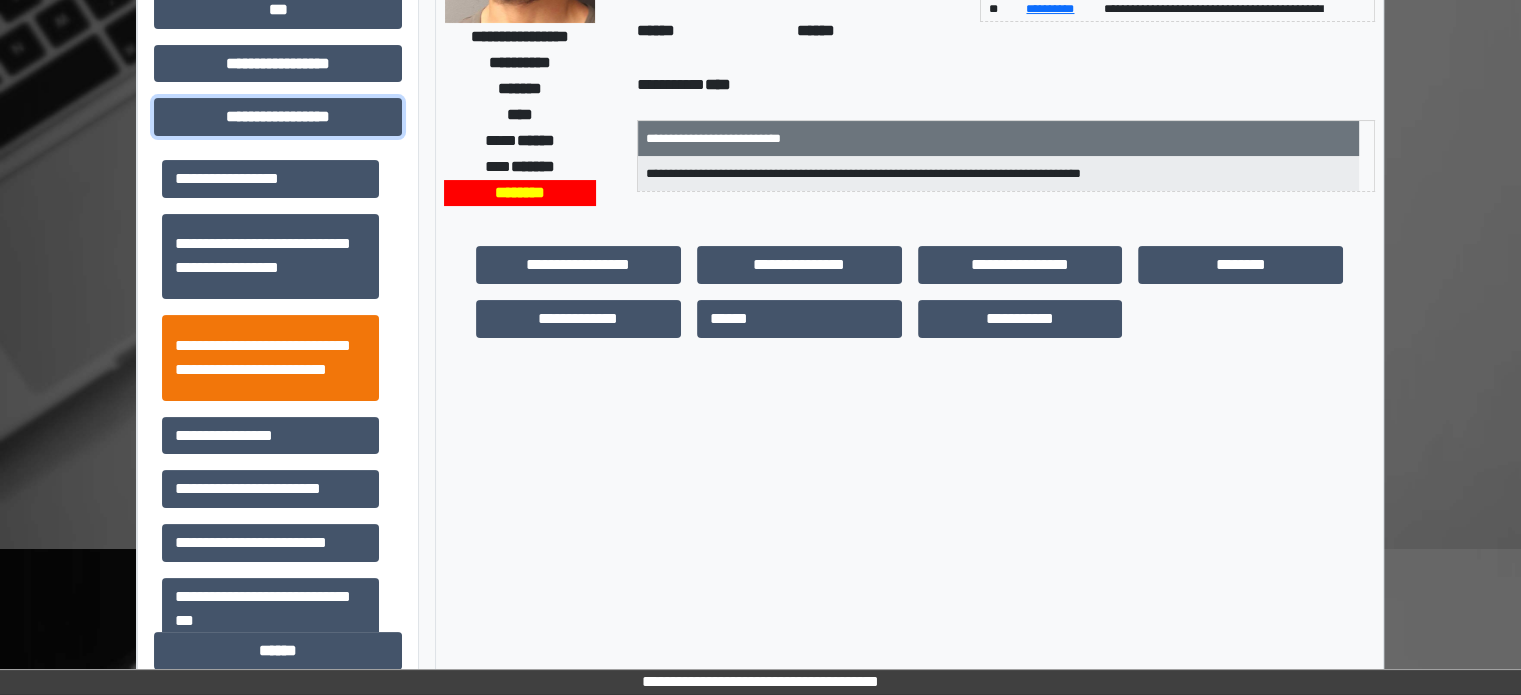 scroll, scrollTop: 300, scrollLeft: 0, axis: vertical 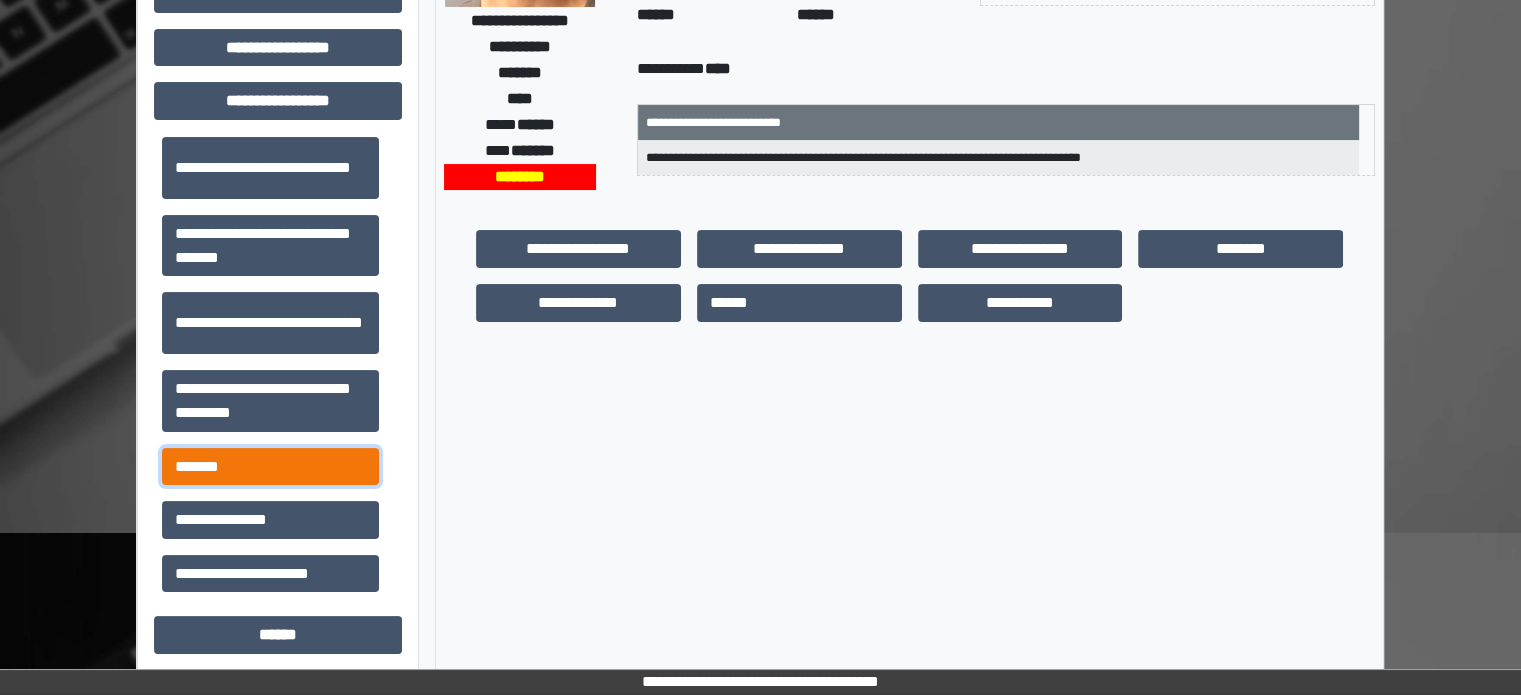click on "*******" at bounding box center [270, 467] 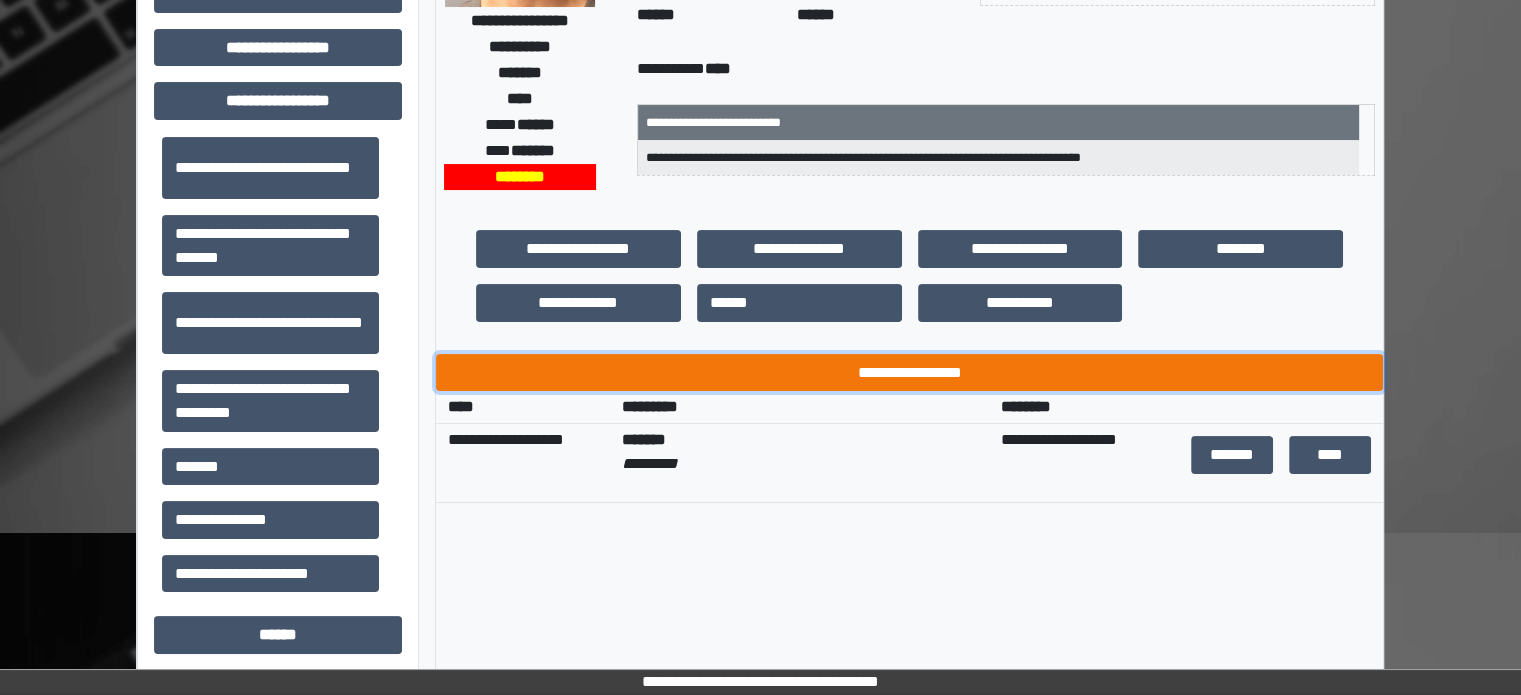 click on "**********" at bounding box center (909, 373) 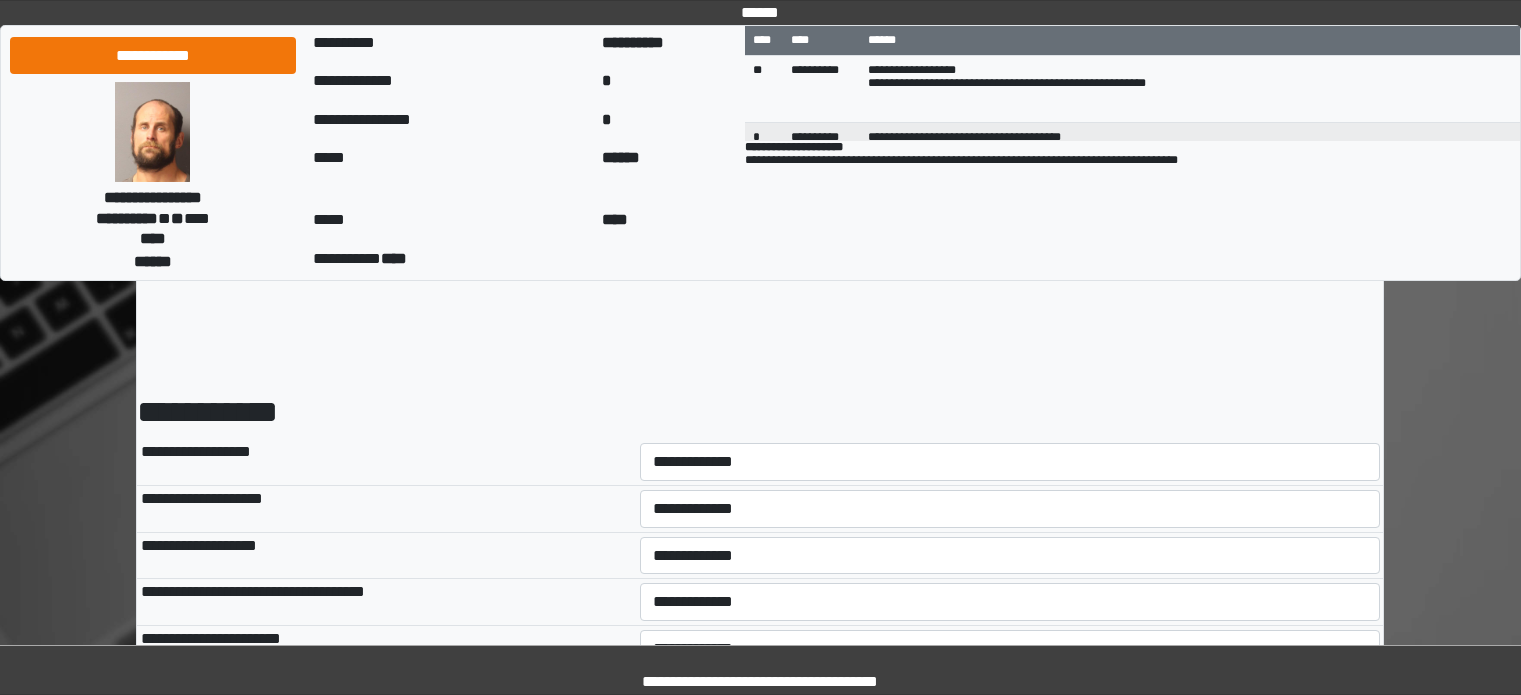 scroll, scrollTop: 100, scrollLeft: 0, axis: vertical 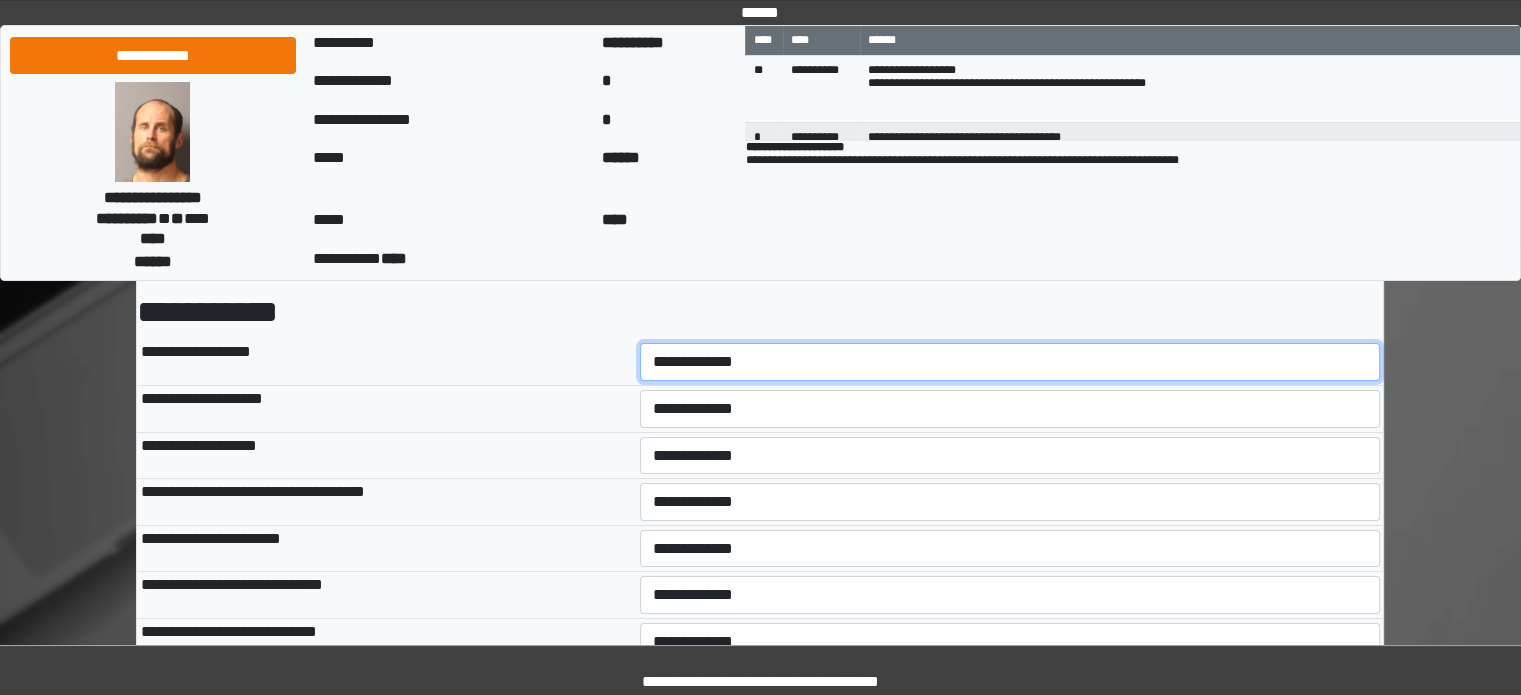 click on "**********" at bounding box center [1010, 362] 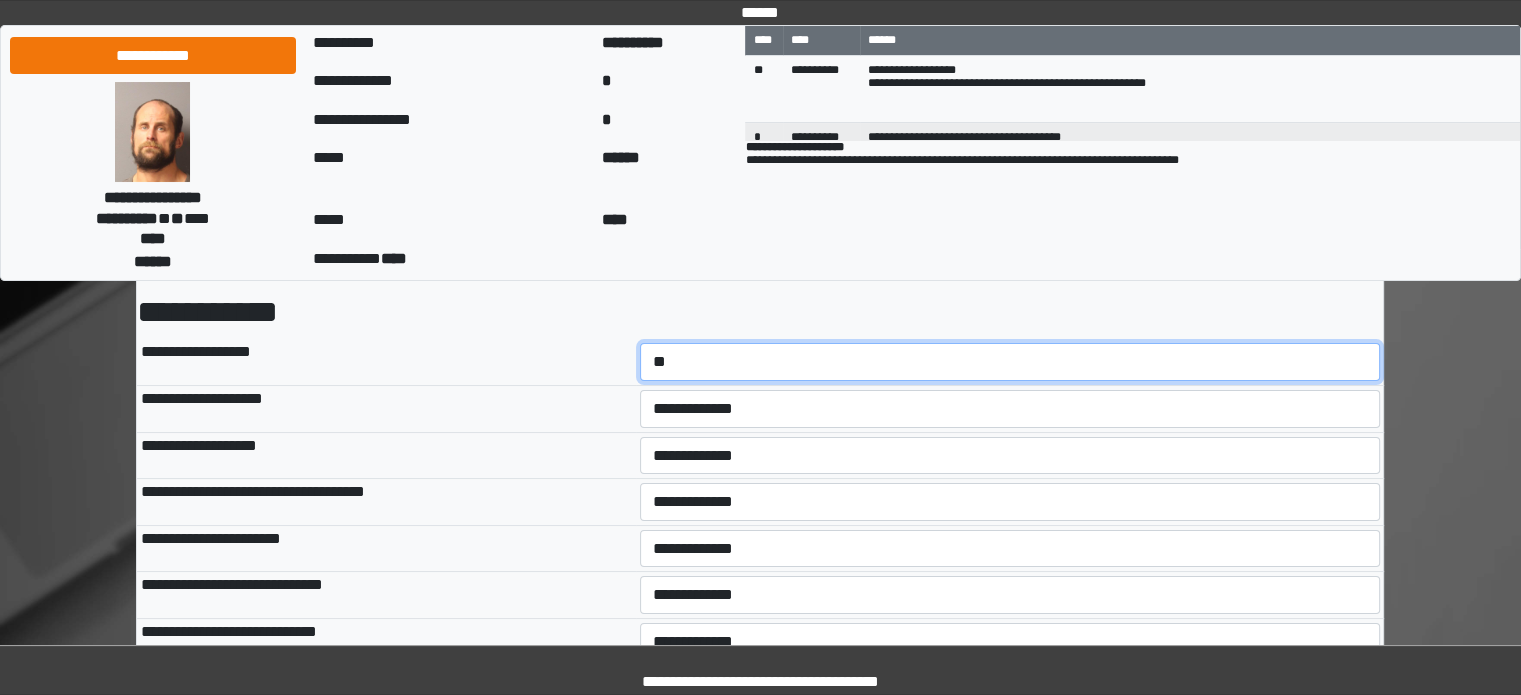 click on "**********" at bounding box center [1010, 362] 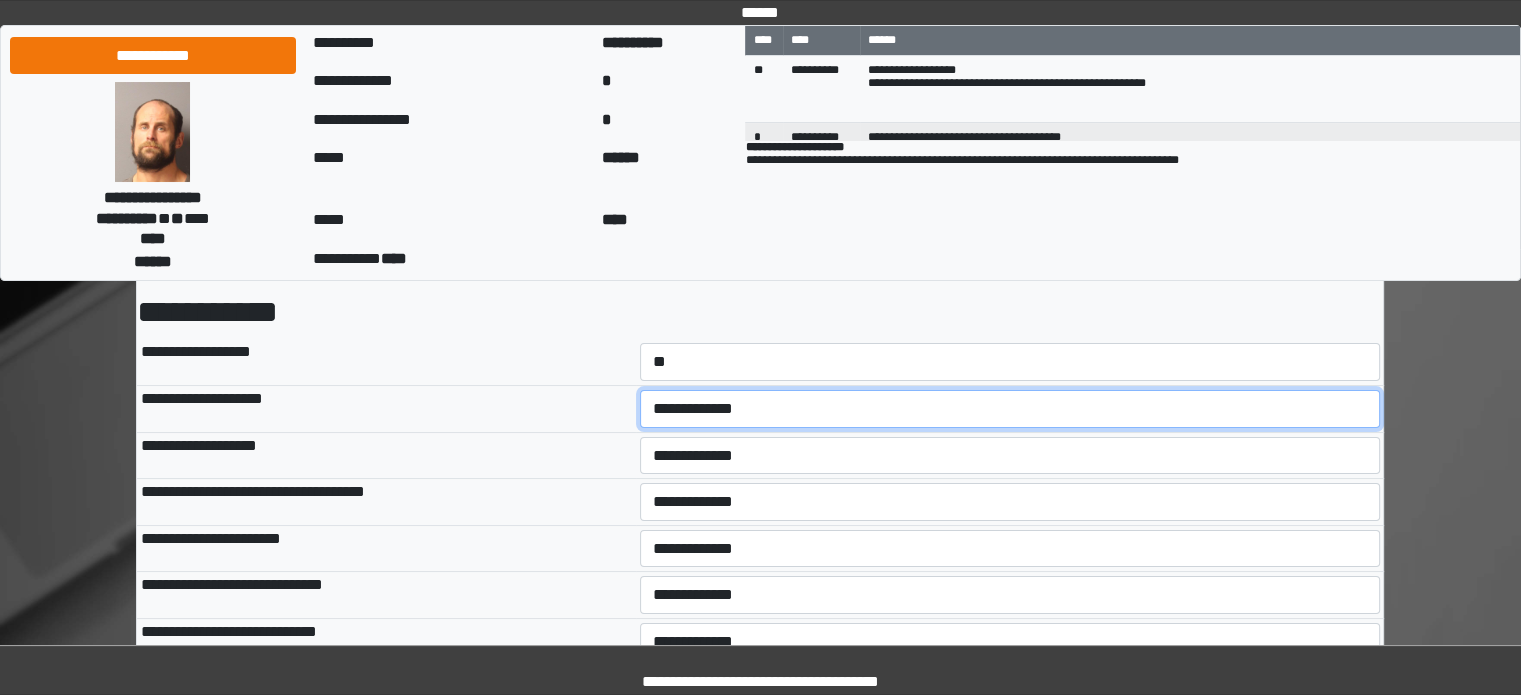 drag, startPoint x: 698, startPoint y: 403, endPoint x: 700, endPoint y: 426, distance: 23.086792 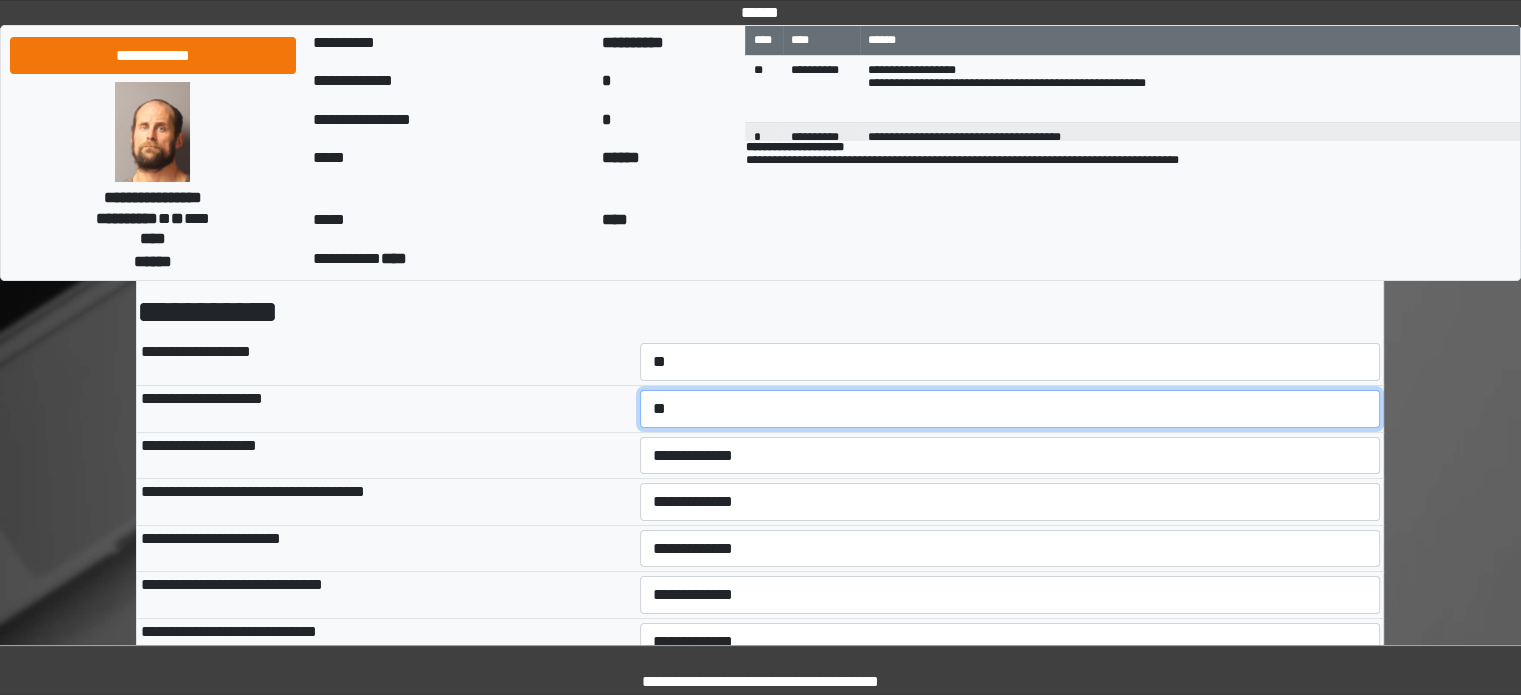 click on "**********" at bounding box center [1010, 409] 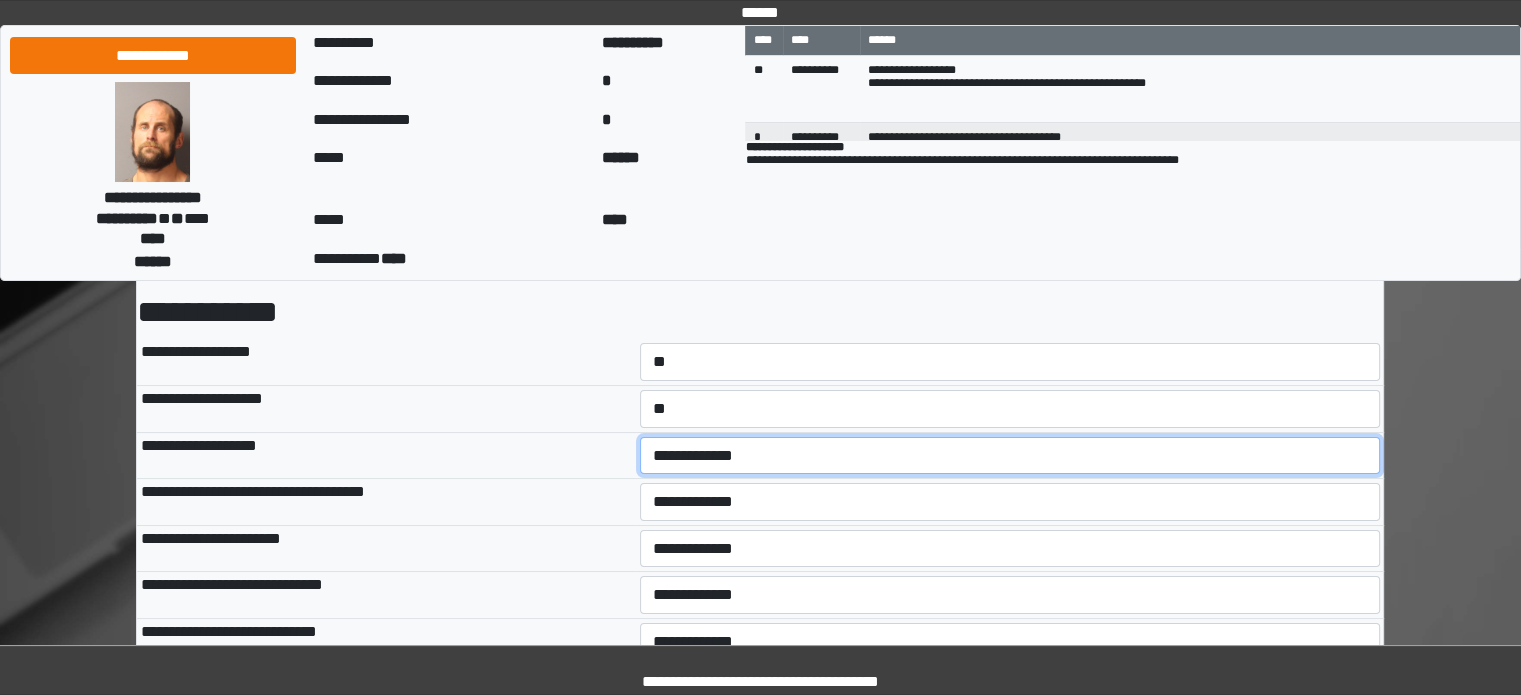 click on "**********" at bounding box center (1010, 456) 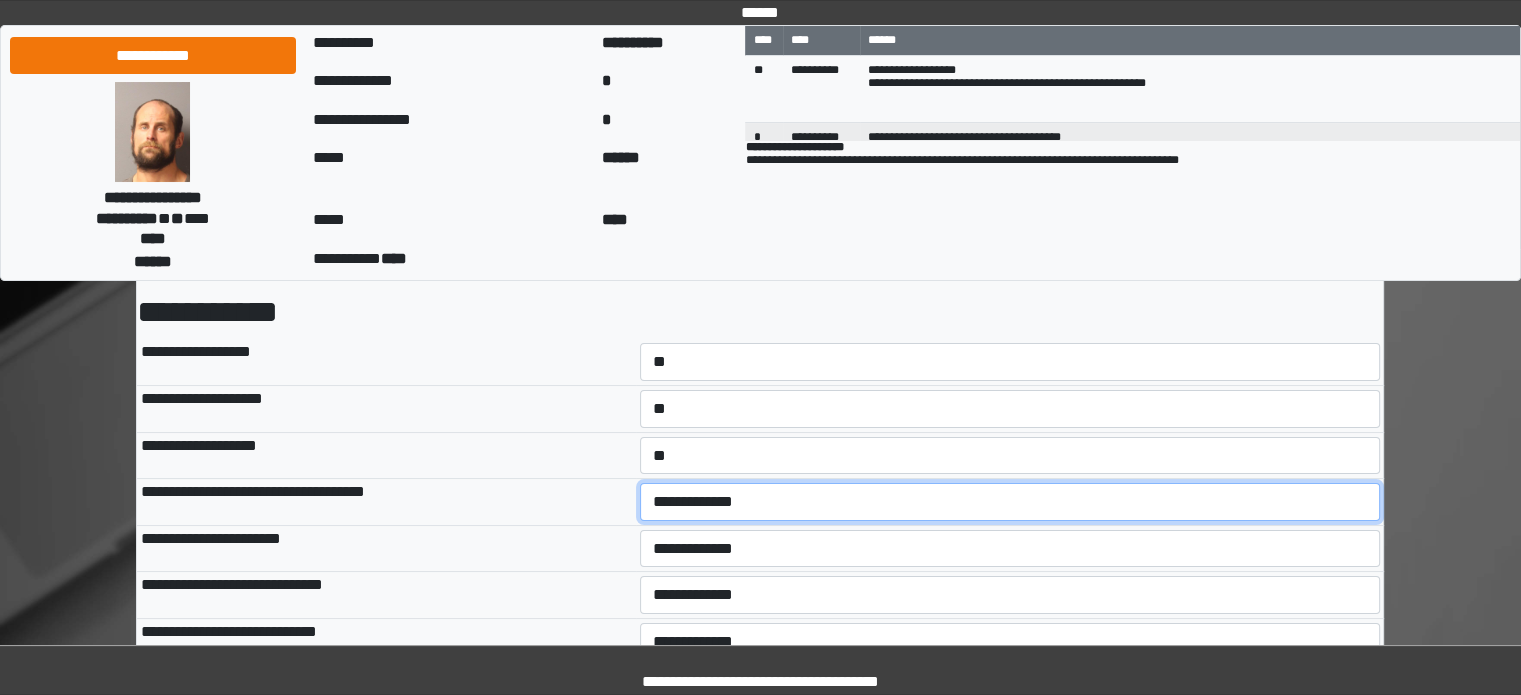 drag, startPoint x: 701, startPoint y: 491, endPoint x: 701, endPoint y: 512, distance: 21 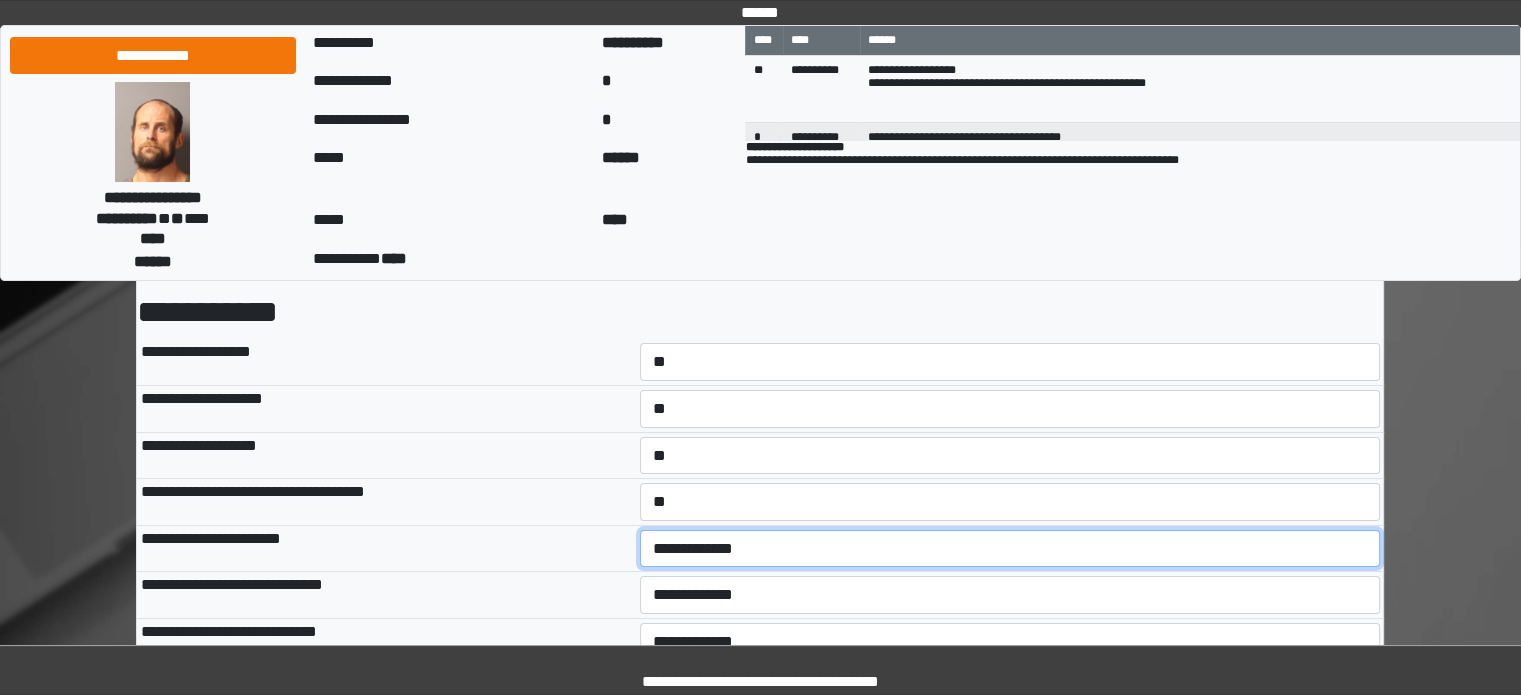 drag, startPoint x: 702, startPoint y: 551, endPoint x: 702, endPoint y: 564, distance: 13 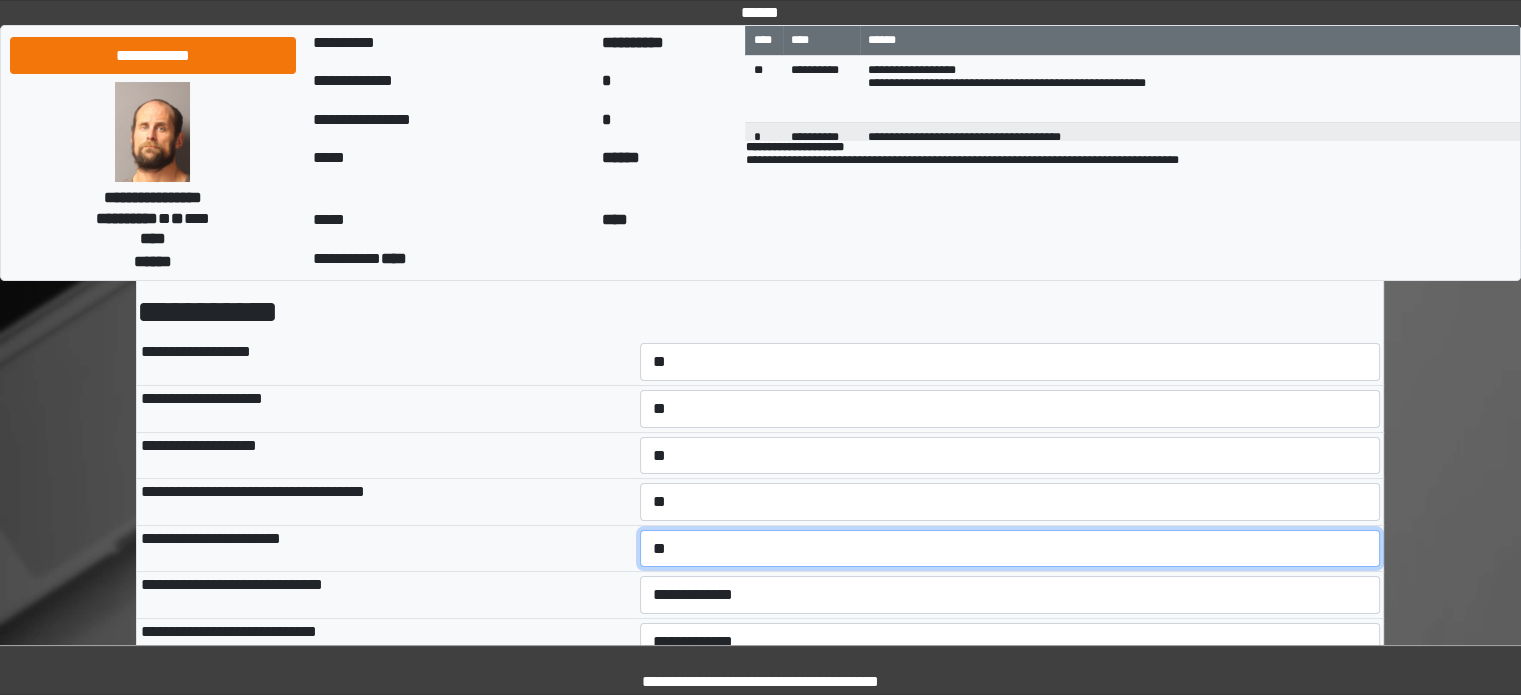 click on "**********" at bounding box center (1010, 549) 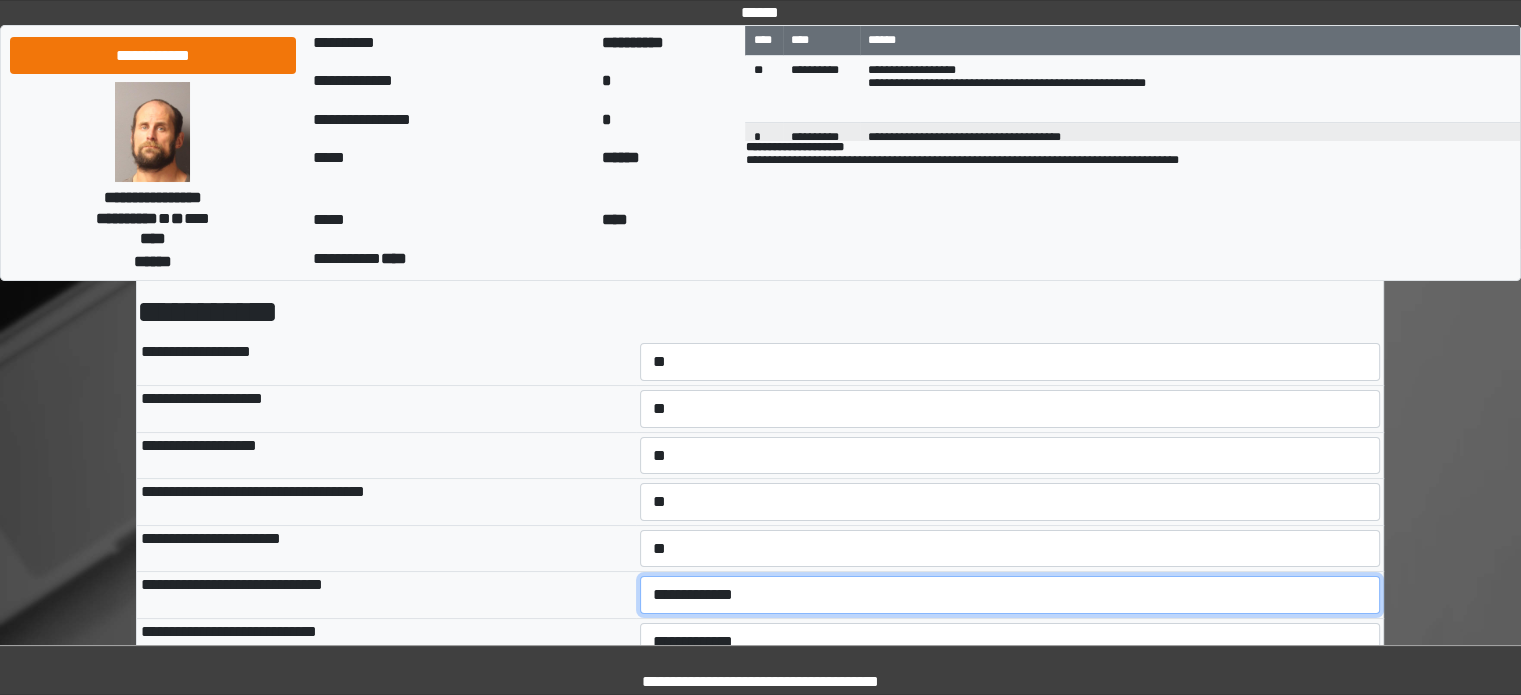 click on "**********" at bounding box center (1010, 595) 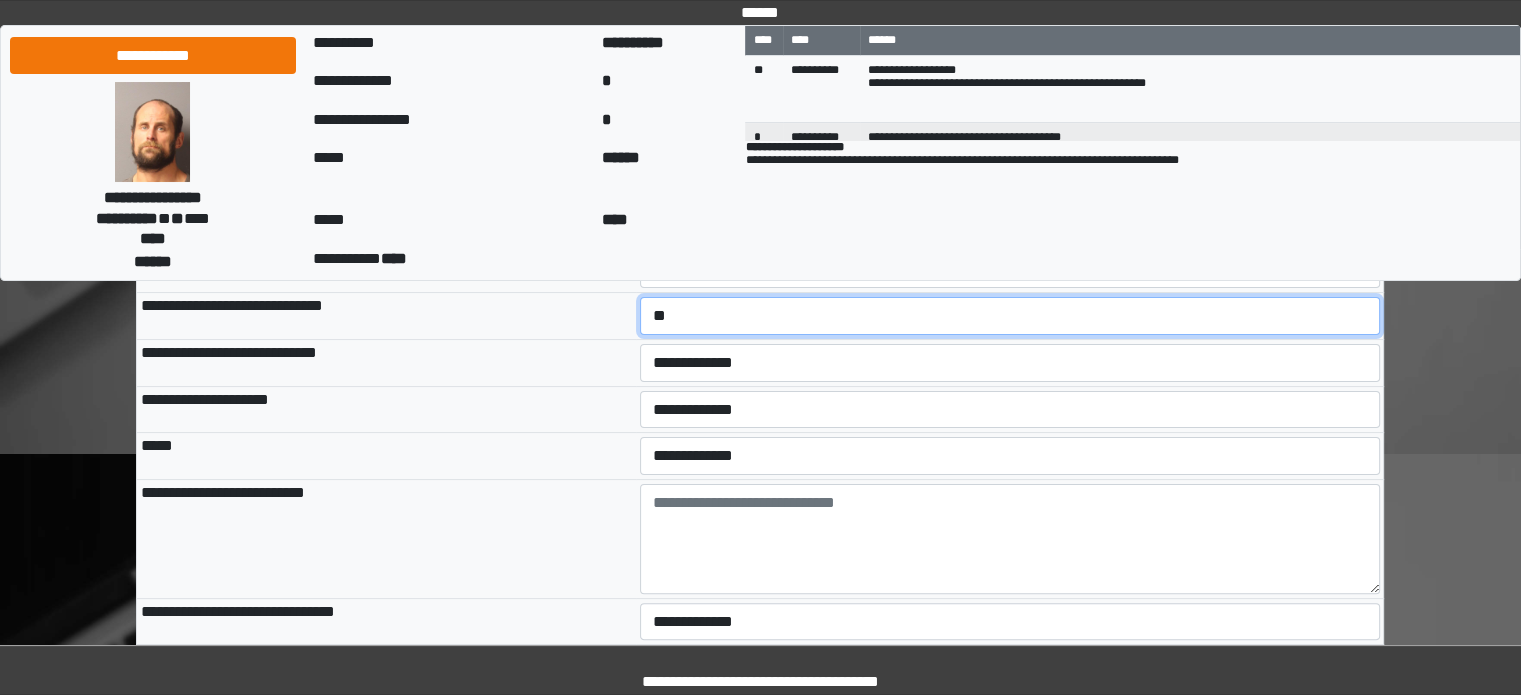 scroll, scrollTop: 400, scrollLeft: 0, axis: vertical 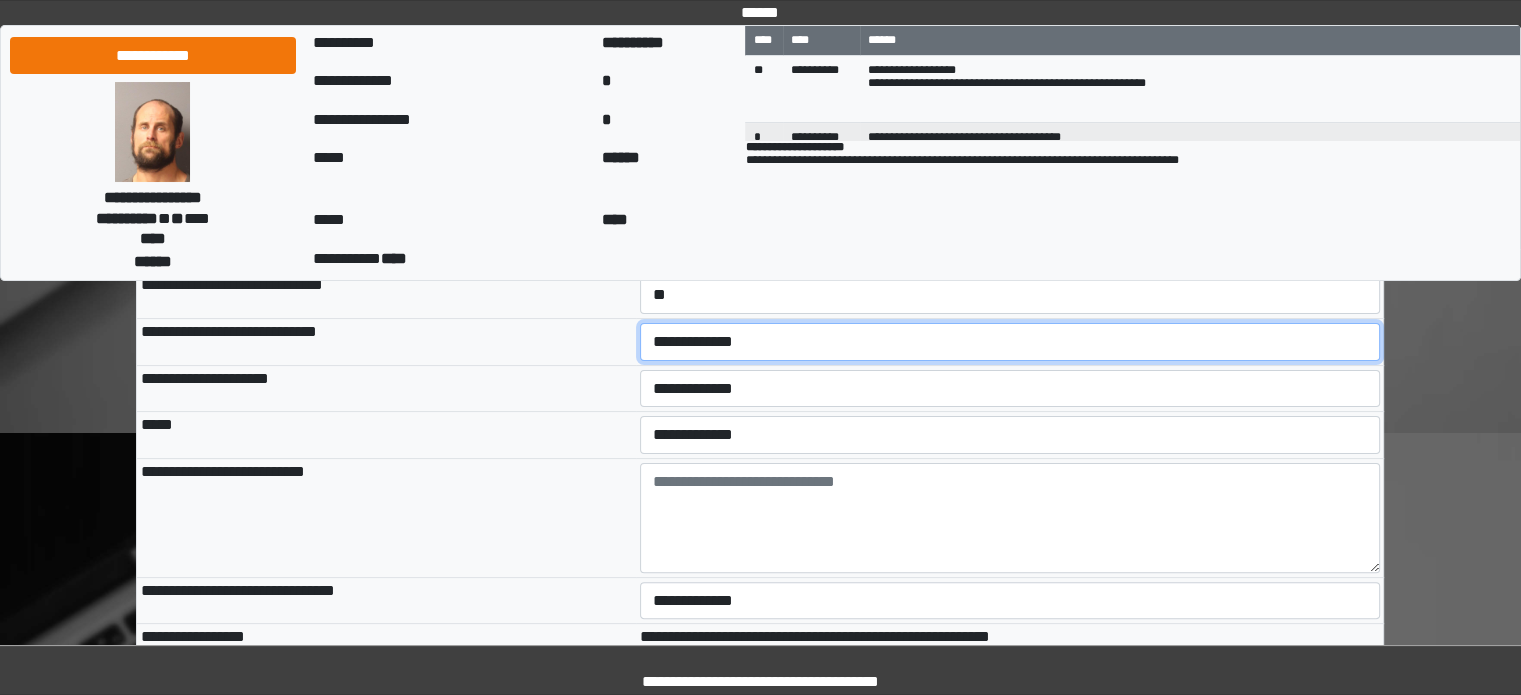drag, startPoint x: 719, startPoint y: 331, endPoint x: 710, endPoint y: 348, distance: 19.235384 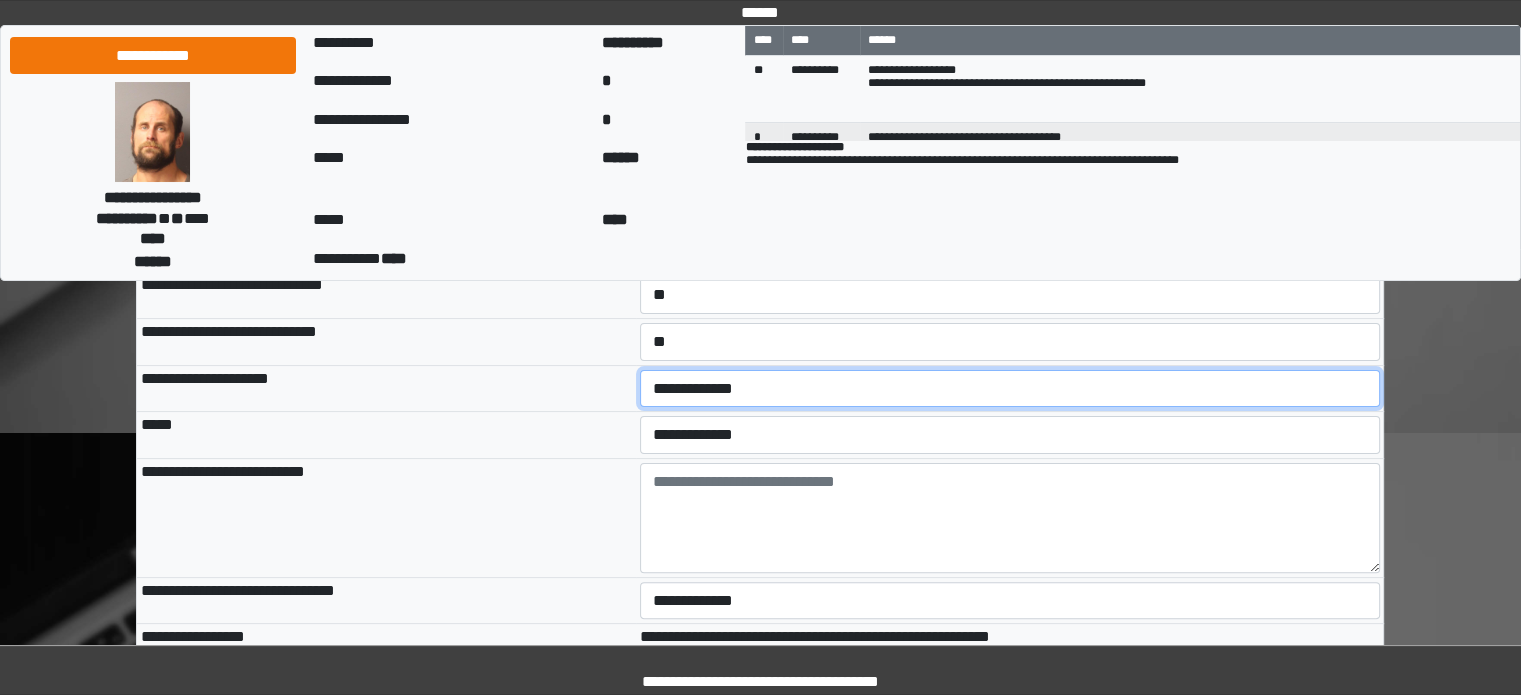 click on "**********" at bounding box center [1010, 389] 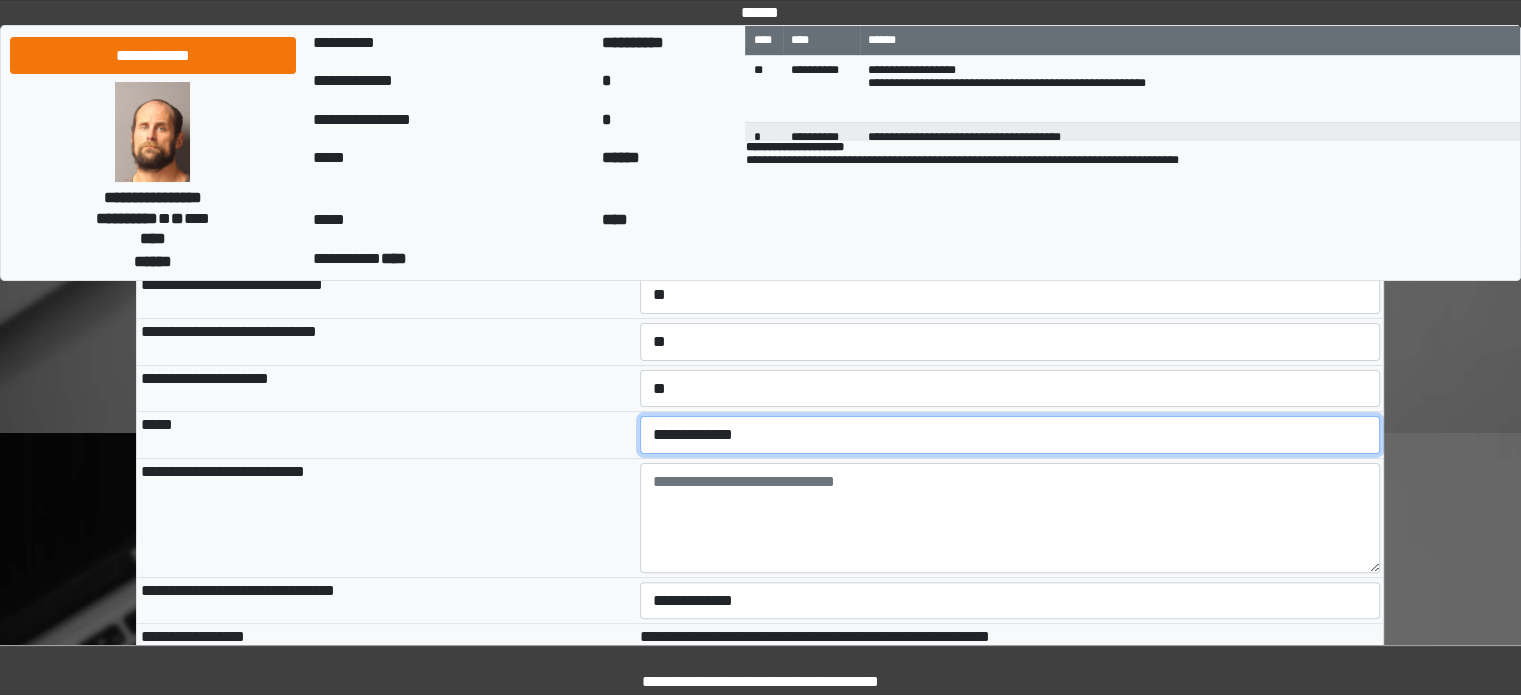 click on "**********" at bounding box center [1010, 435] 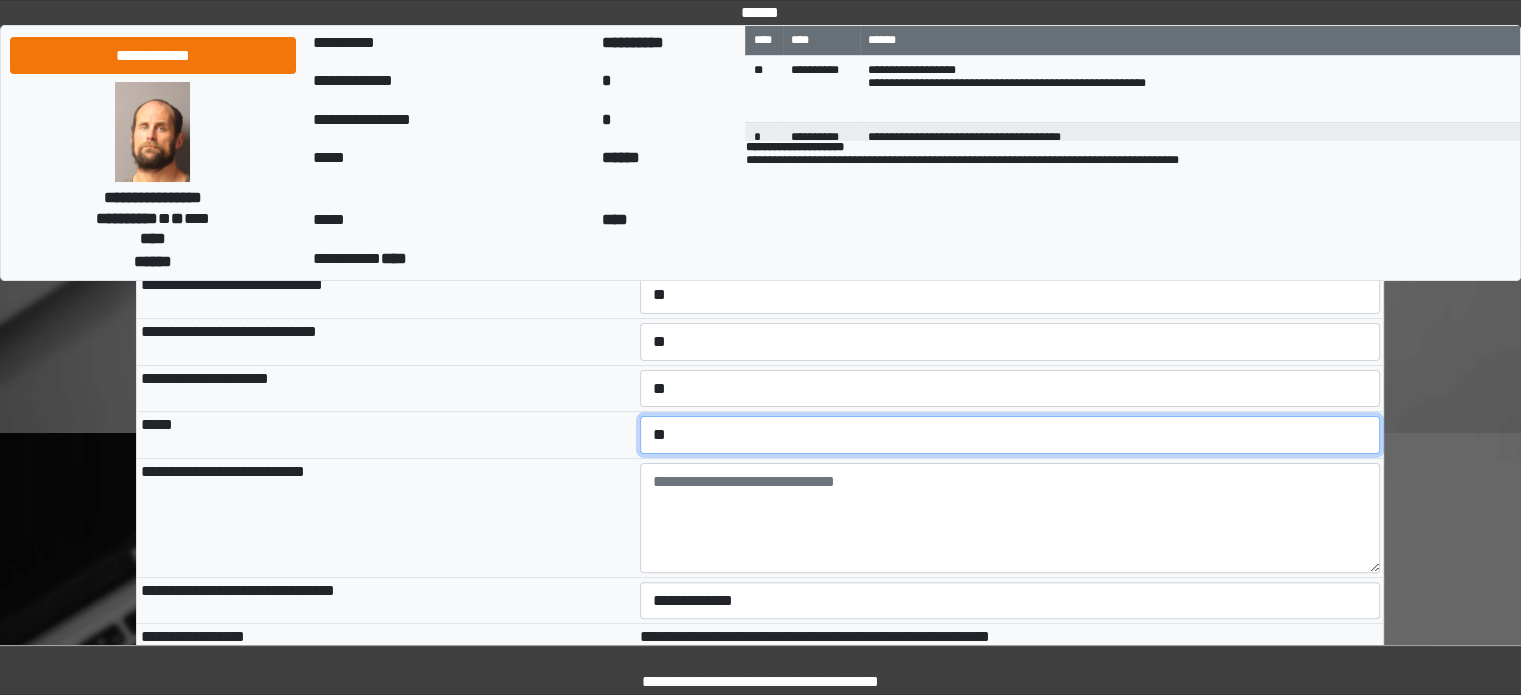 click on "**********" at bounding box center (1010, 435) 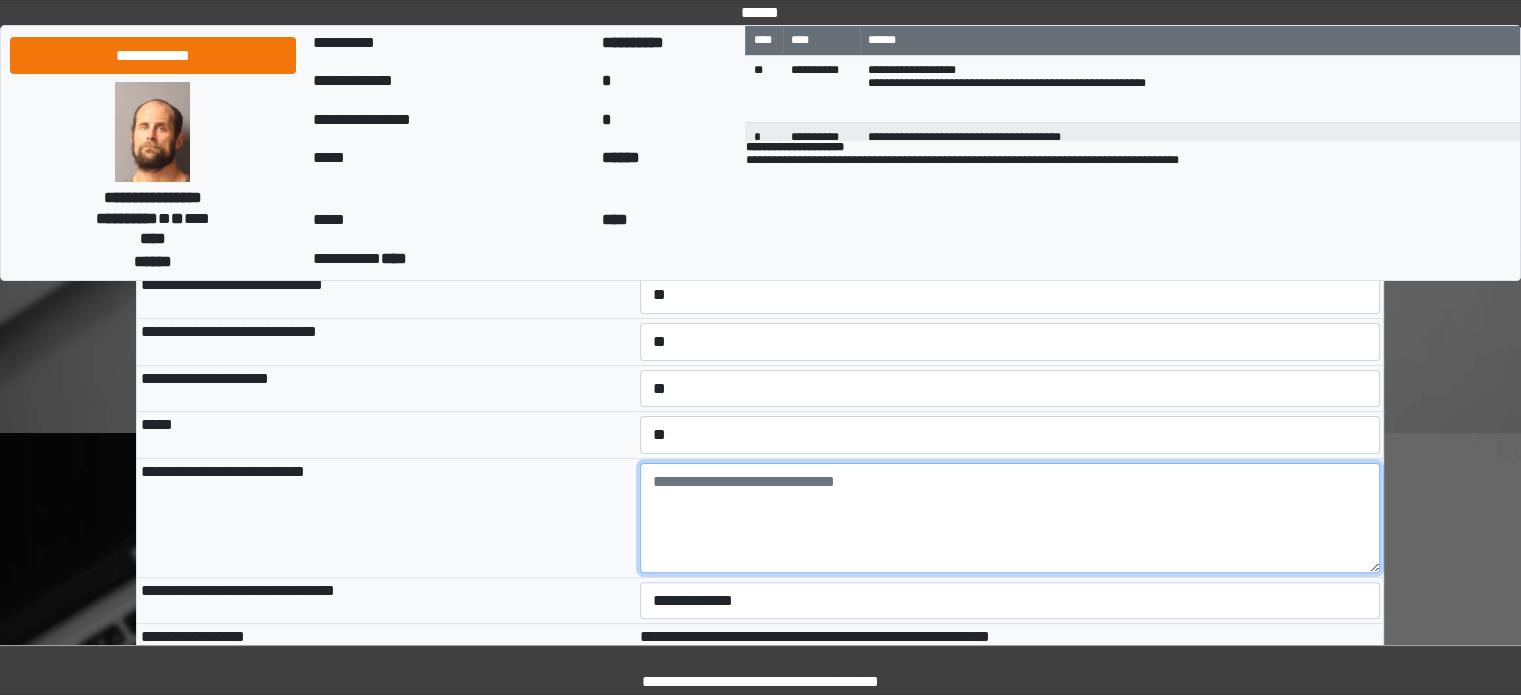 click at bounding box center [1010, 518] 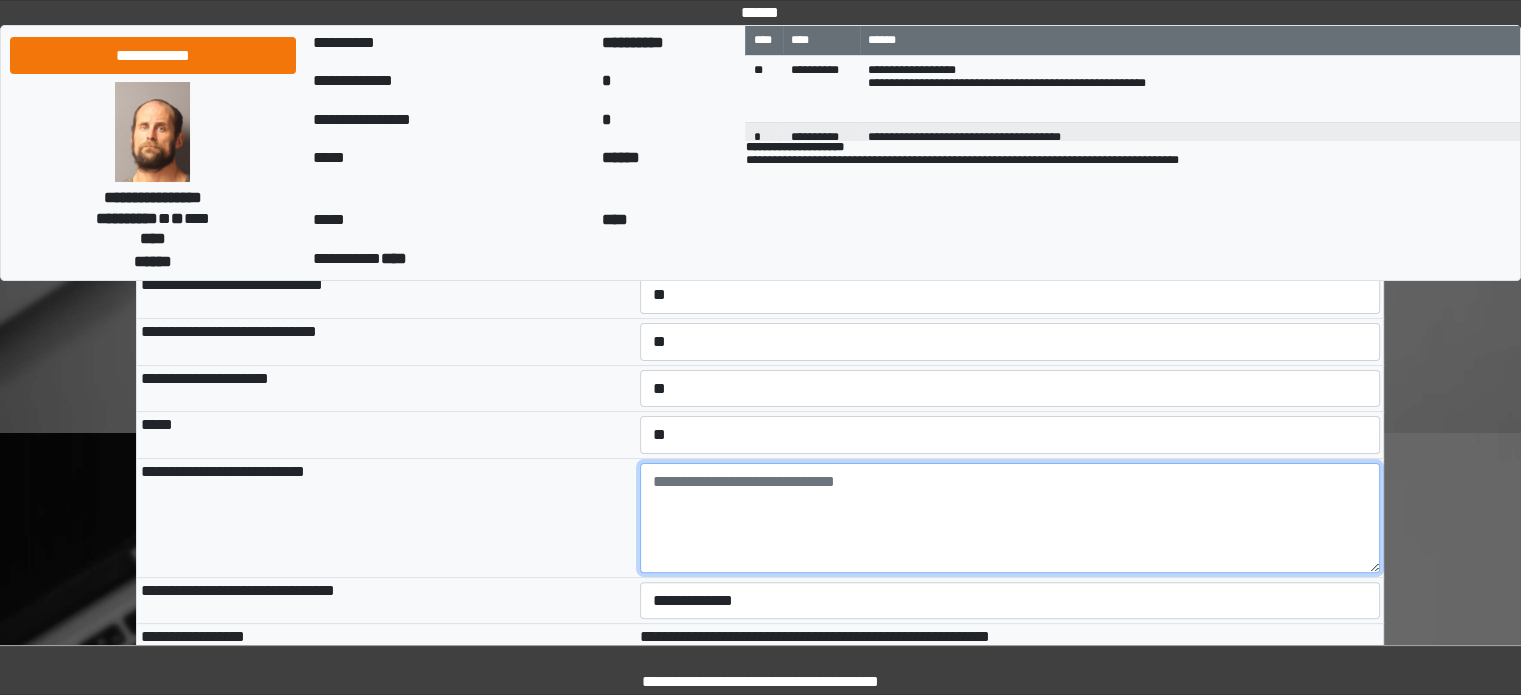 paste on "**********" 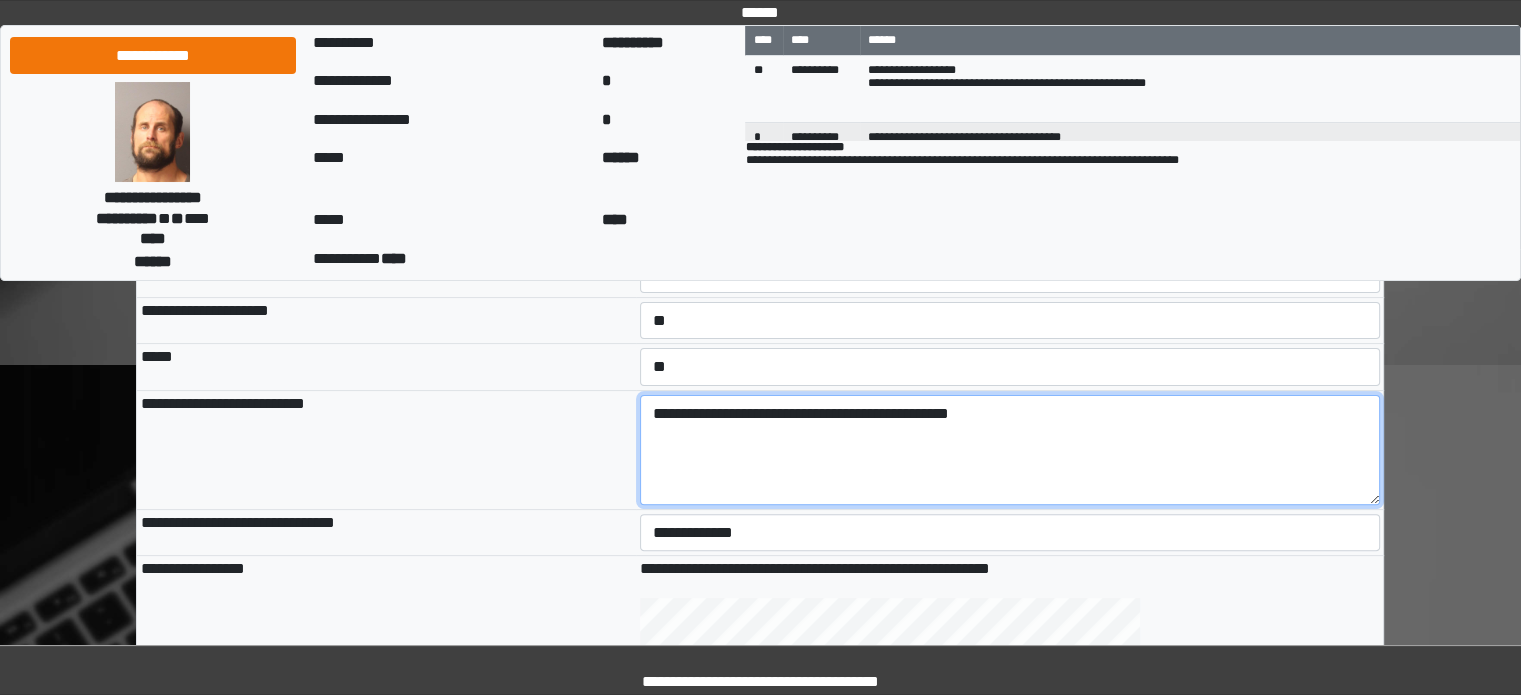 scroll, scrollTop: 600, scrollLeft: 0, axis: vertical 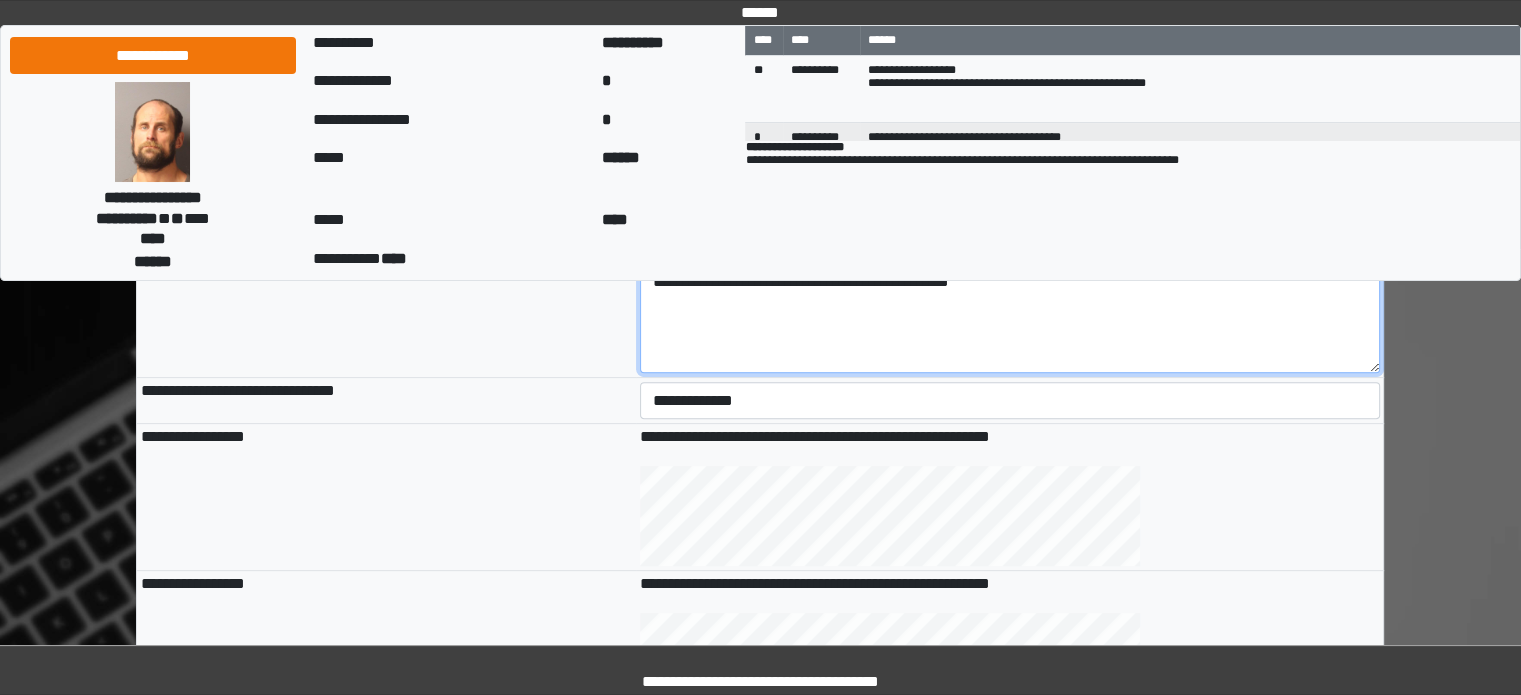 type on "**********" 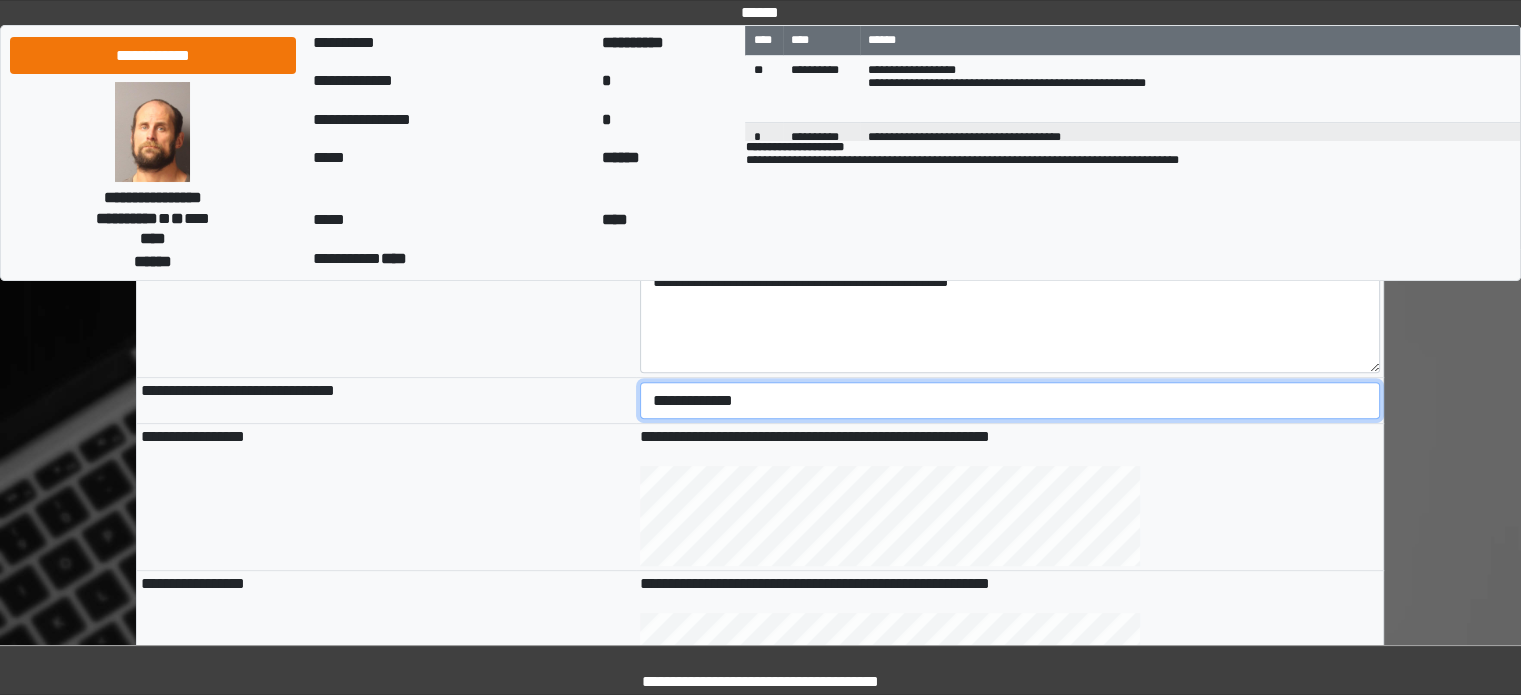 drag, startPoint x: 670, startPoint y: 403, endPoint x: 670, endPoint y: 414, distance: 11 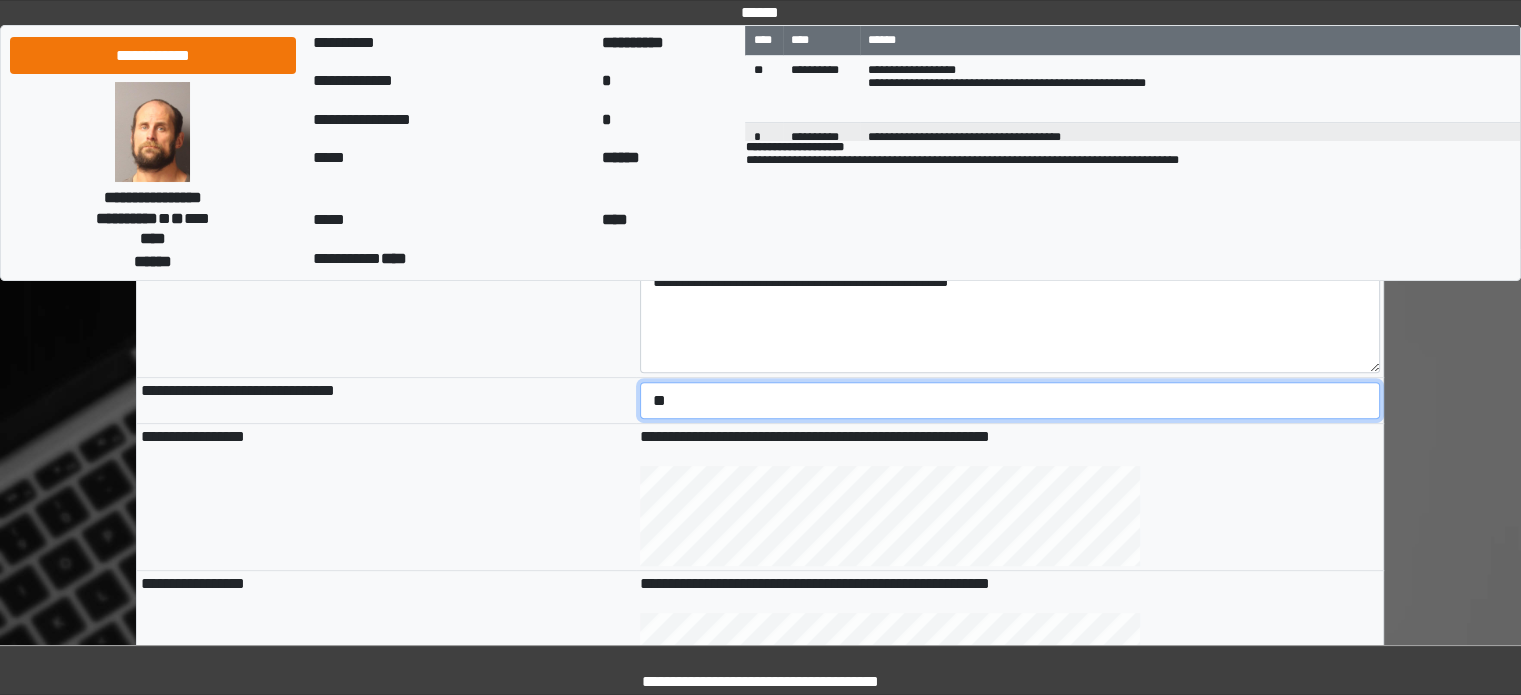 click on "**********" at bounding box center (1010, 401) 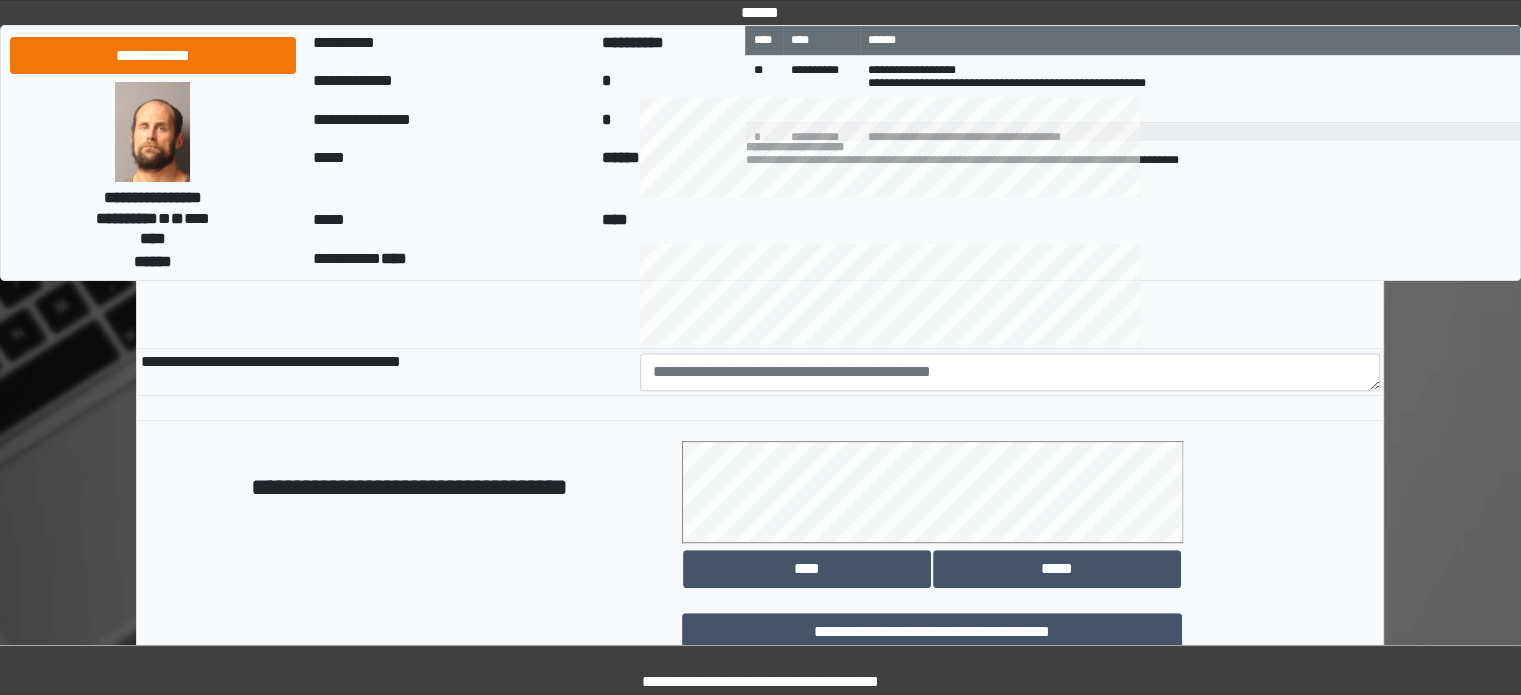 scroll, scrollTop: 1000, scrollLeft: 0, axis: vertical 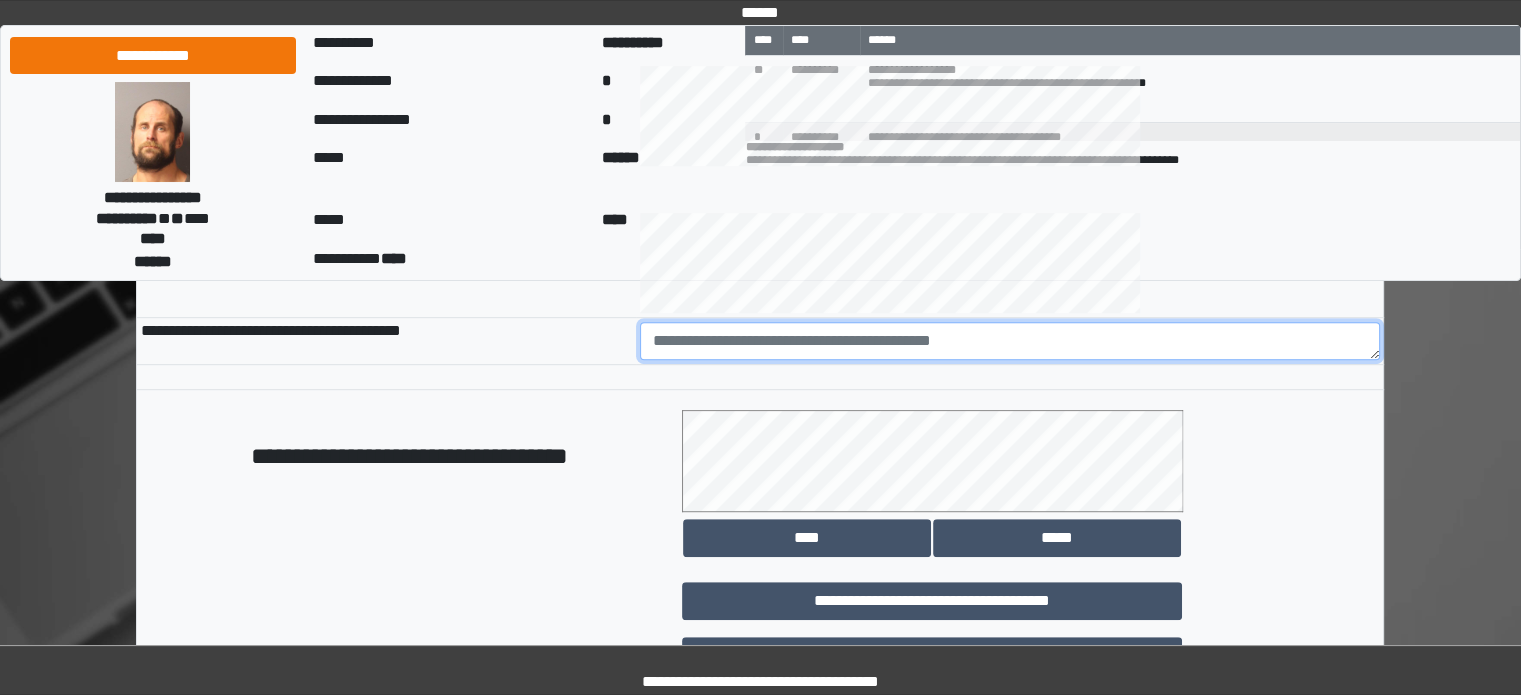 click at bounding box center [1010, 341] 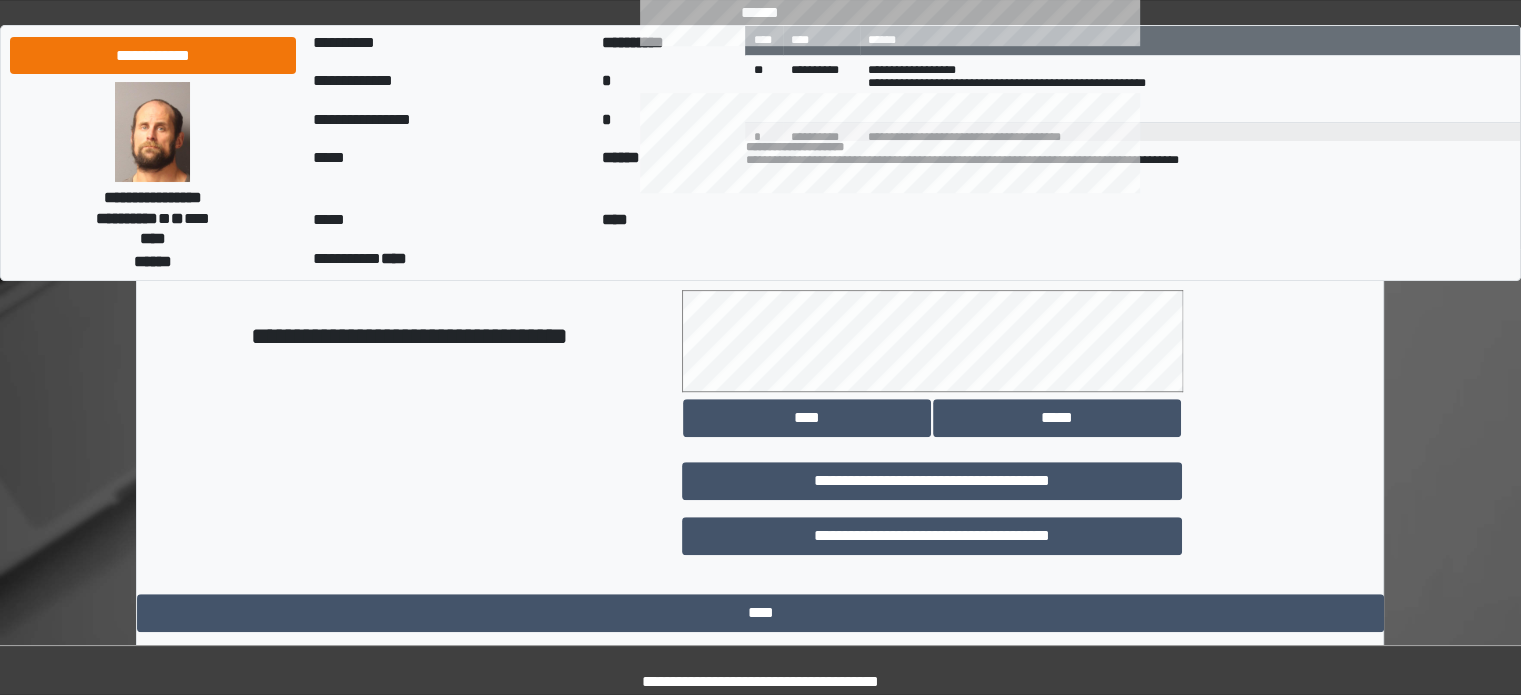 scroll, scrollTop: 1158, scrollLeft: 0, axis: vertical 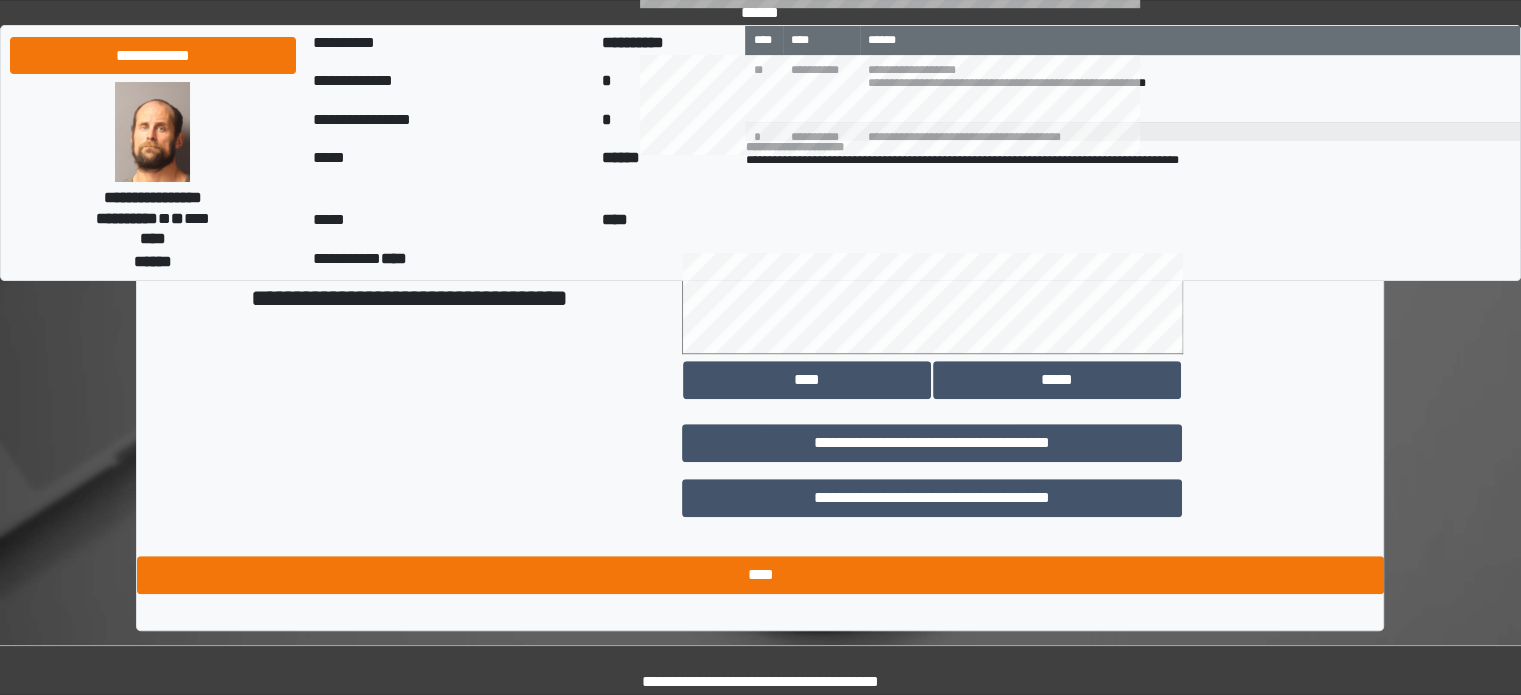 type on "**********" 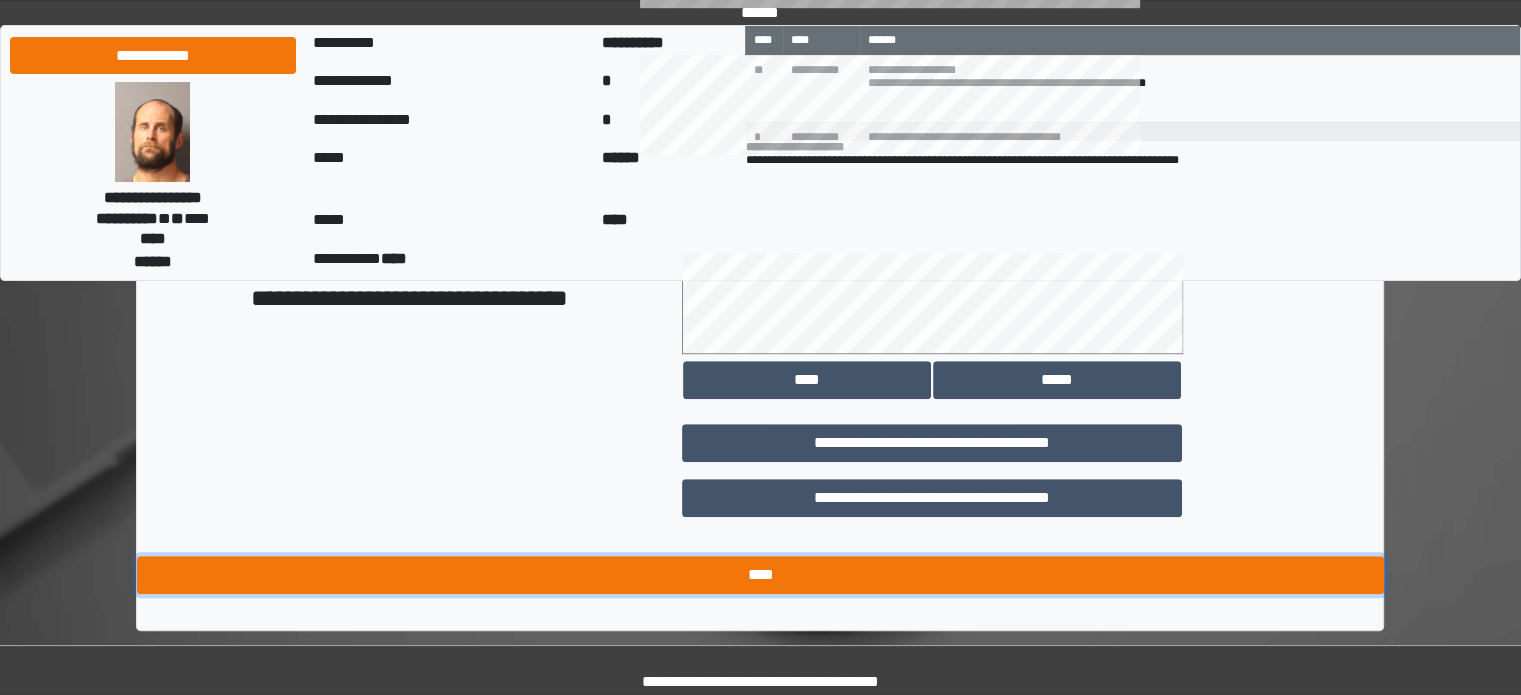 click on "****" at bounding box center [760, 575] 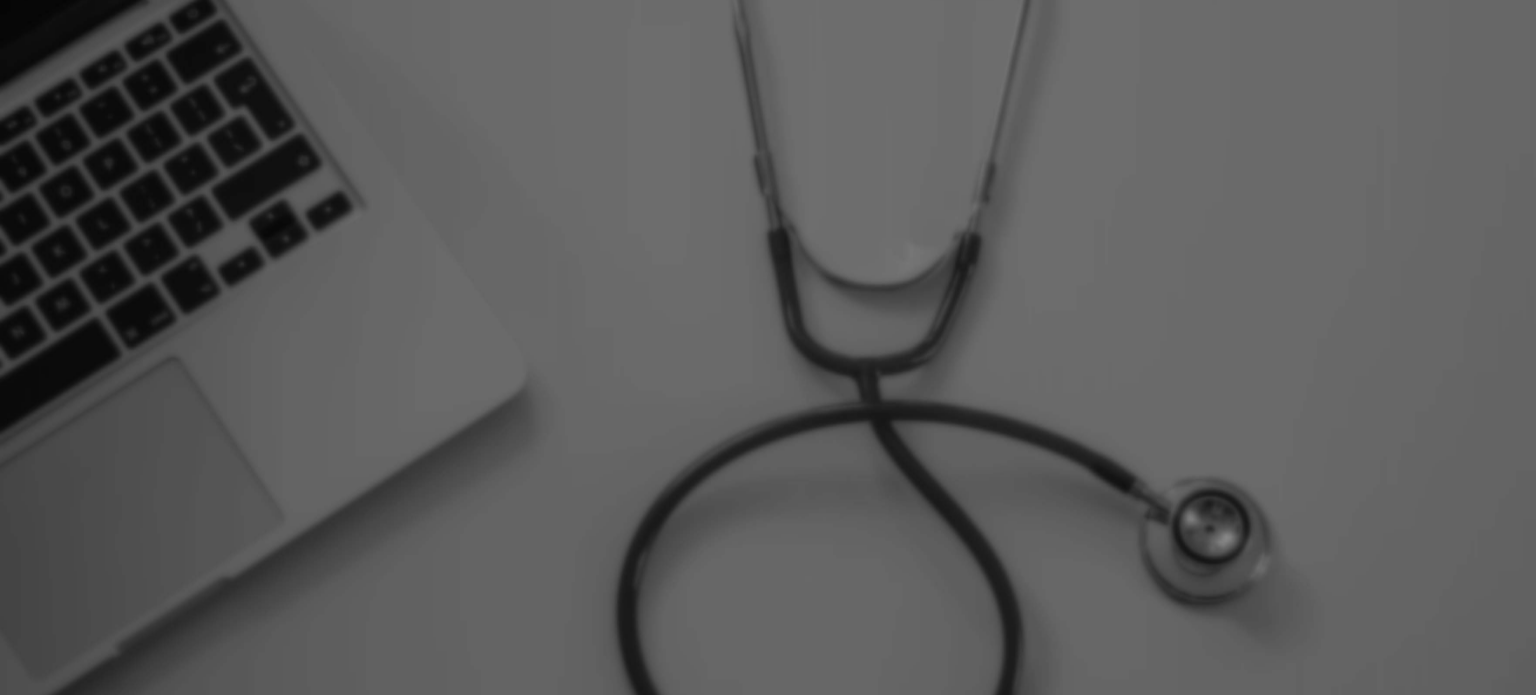 scroll, scrollTop: 0, scrollLeft: 0, axis: both 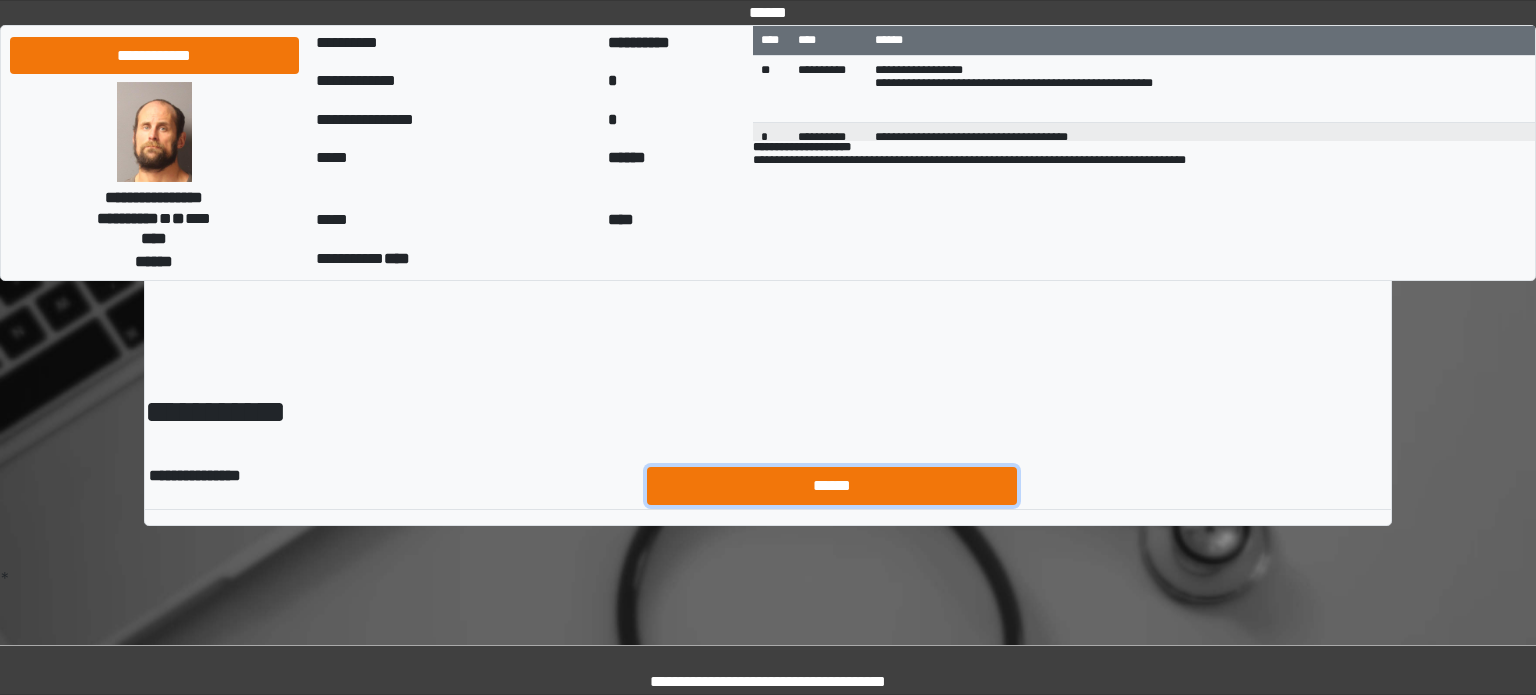 click on "******" at bounding box center [832, 486] 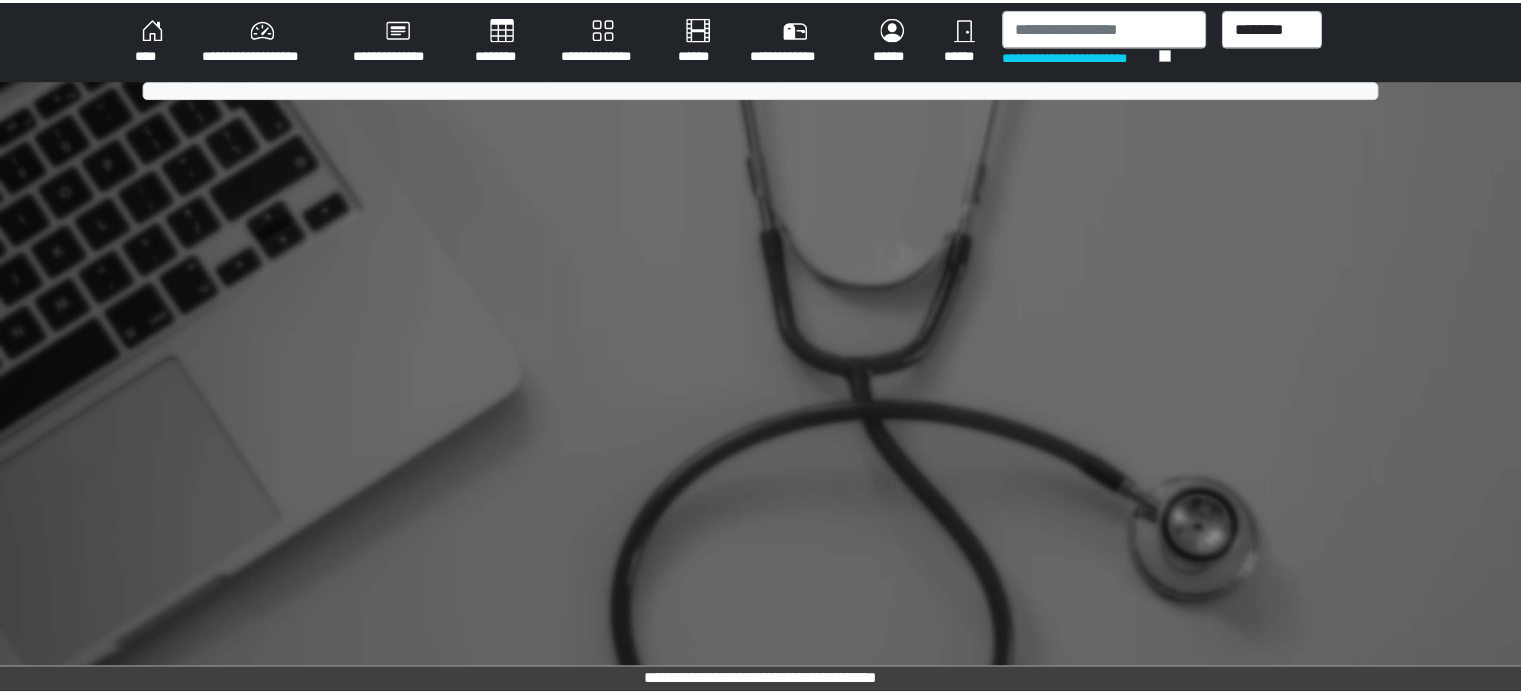 scroll, scrollTop: 0, scrollLeft: 0, axis: both 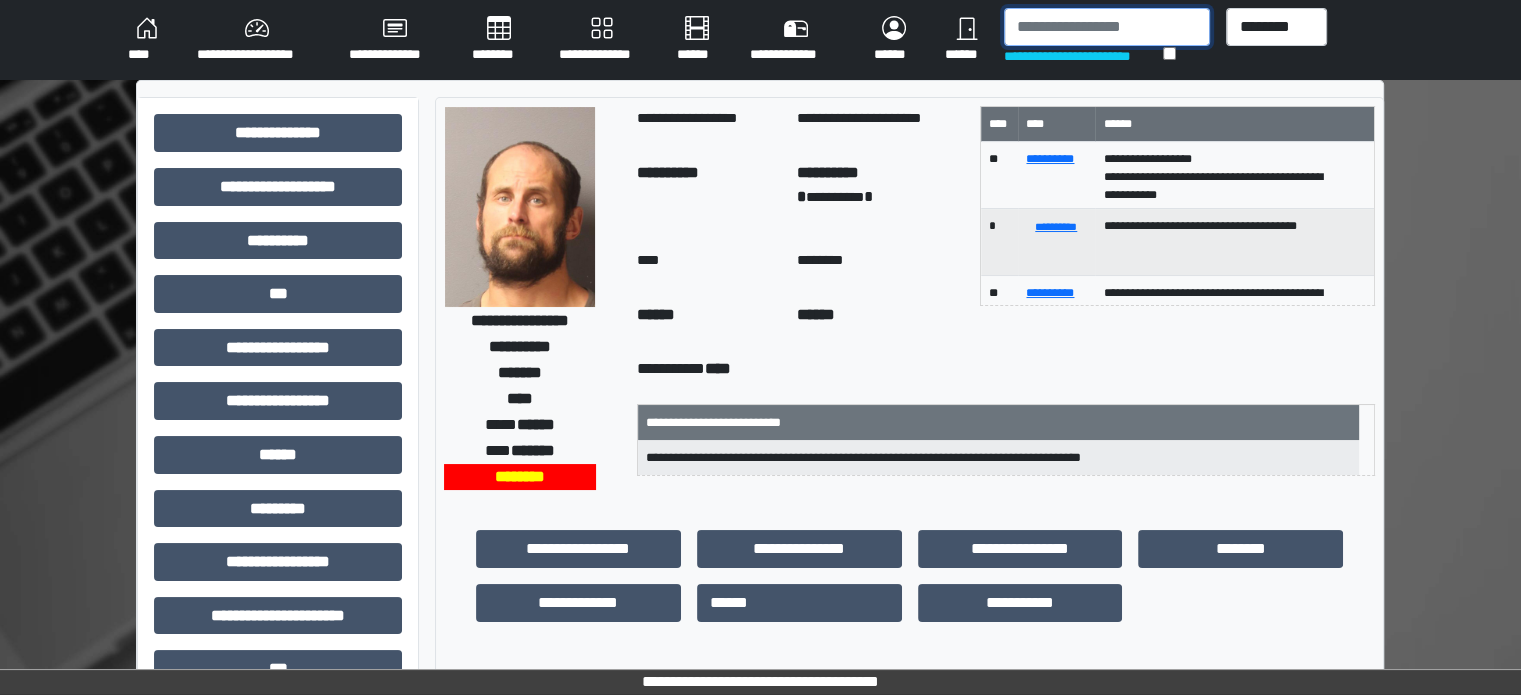 click at bounding box center [1107, 27] 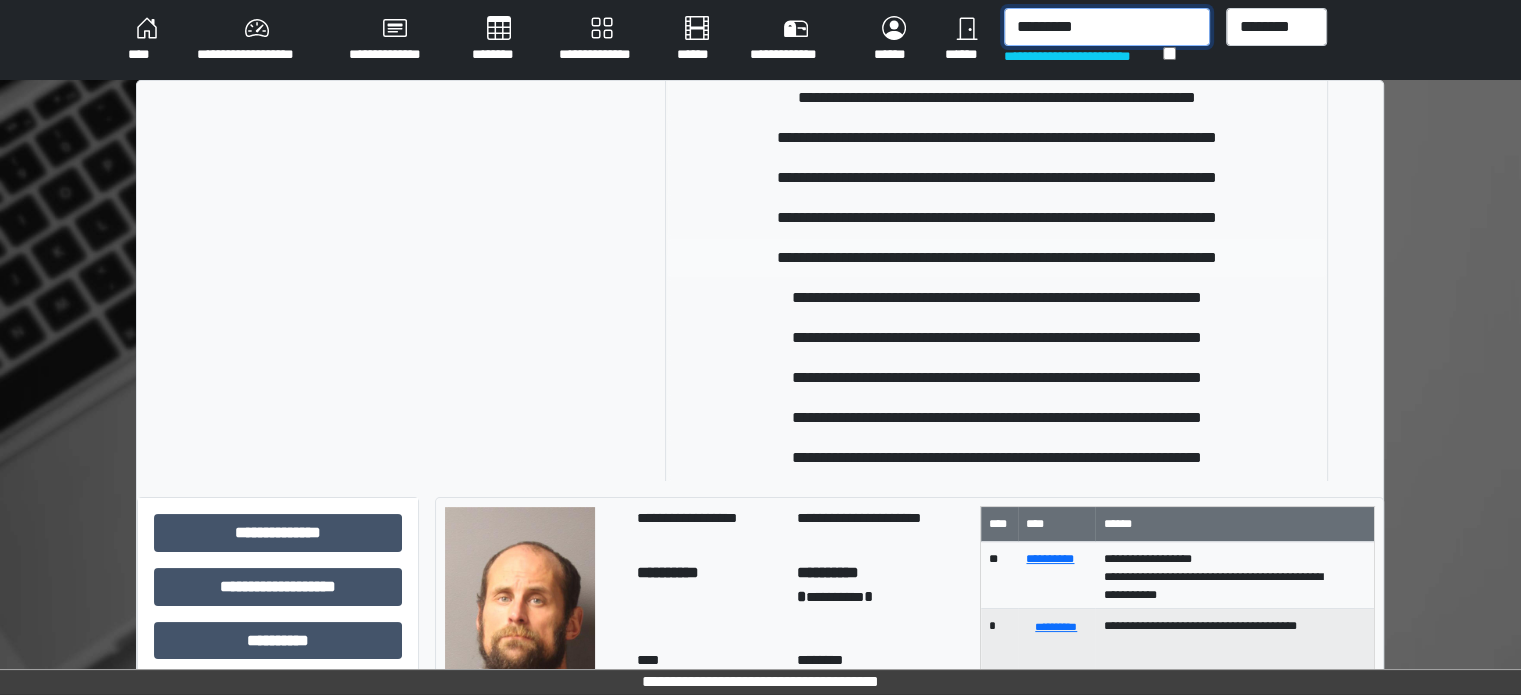scroll, scrollTop: 300, scrollLeft: 0, axis: vertical 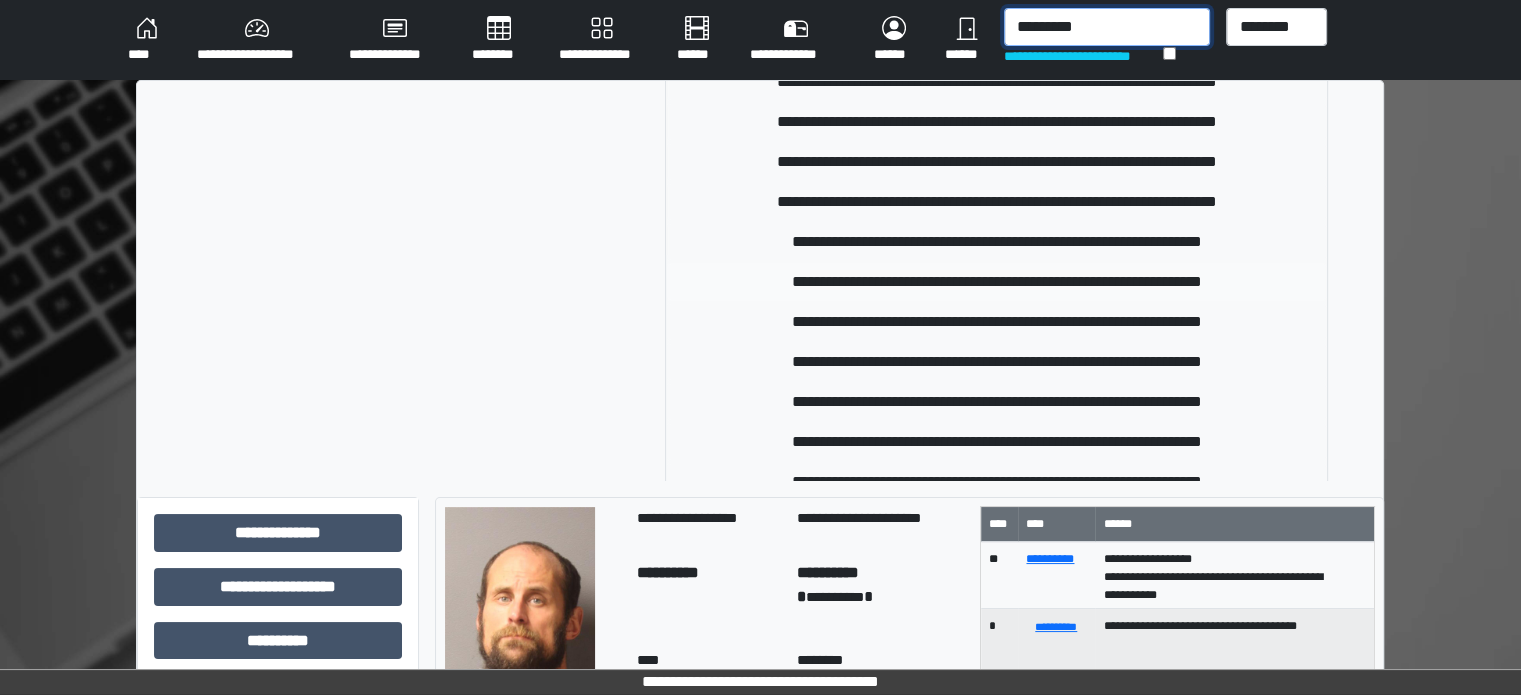 type on "*********" 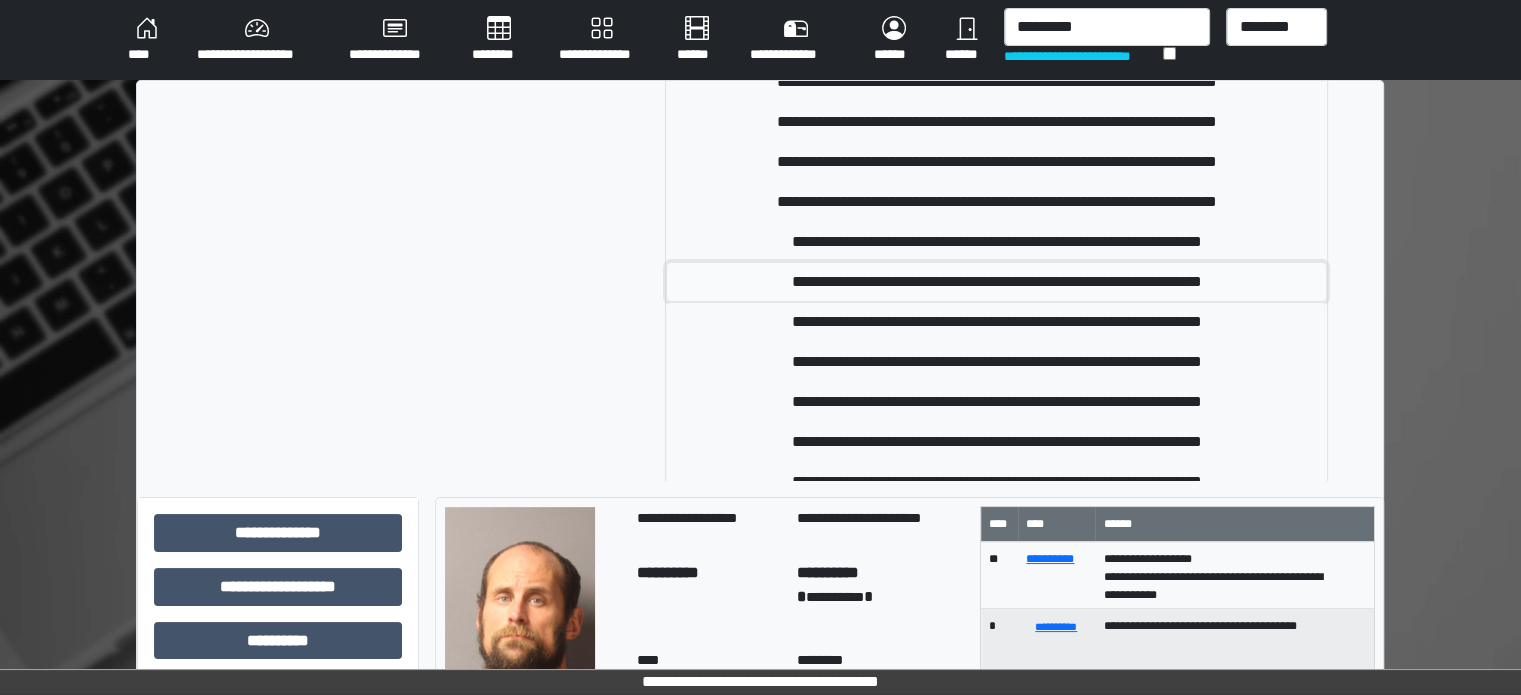 click on "**********" at bounding box center (996, 282) 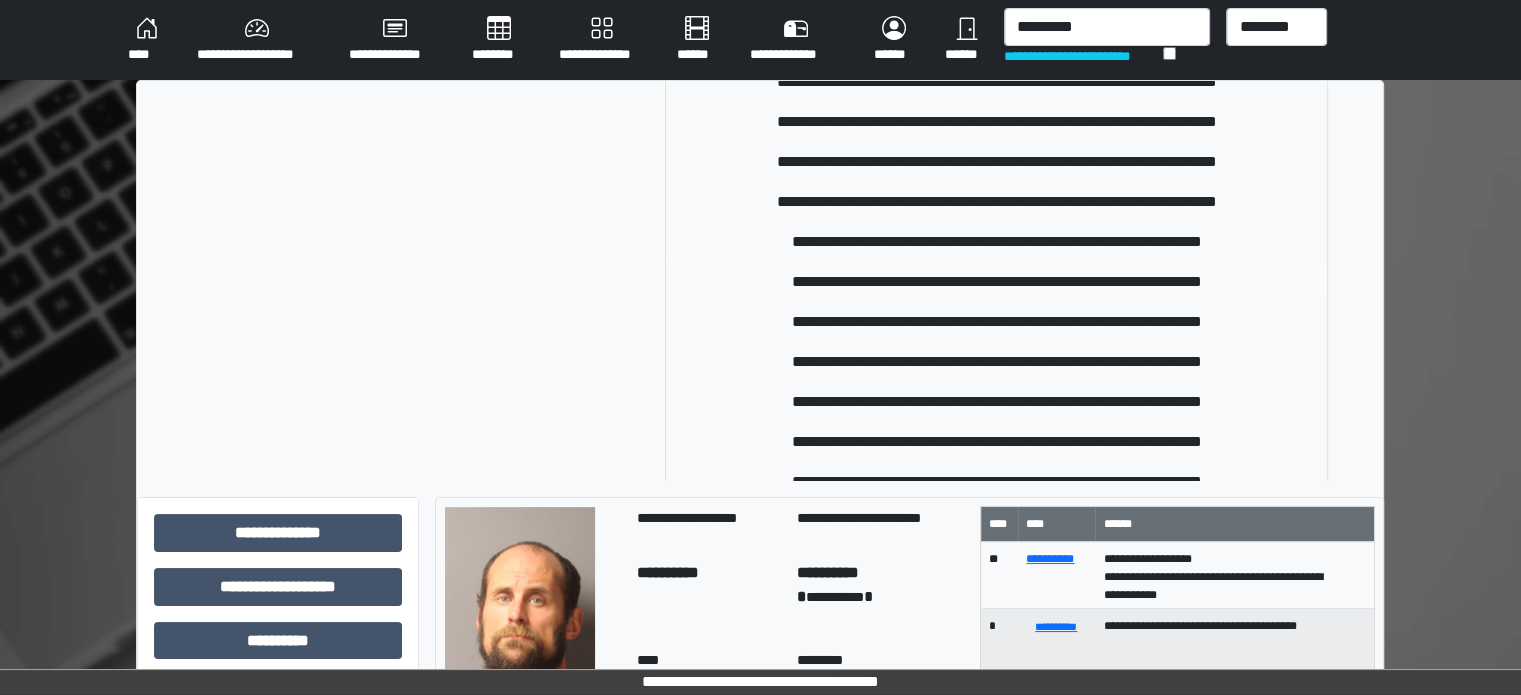 type 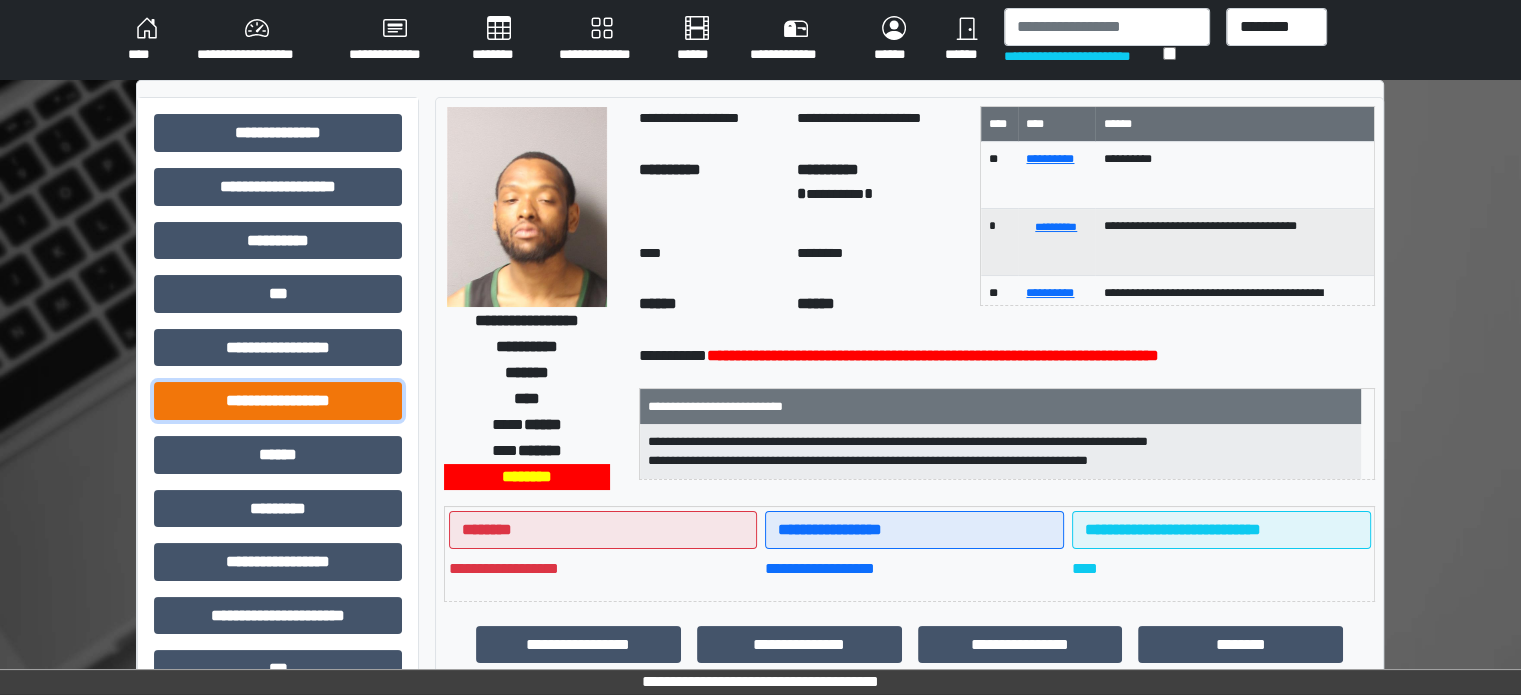 click on "**********" at bounding box center (278, 401) 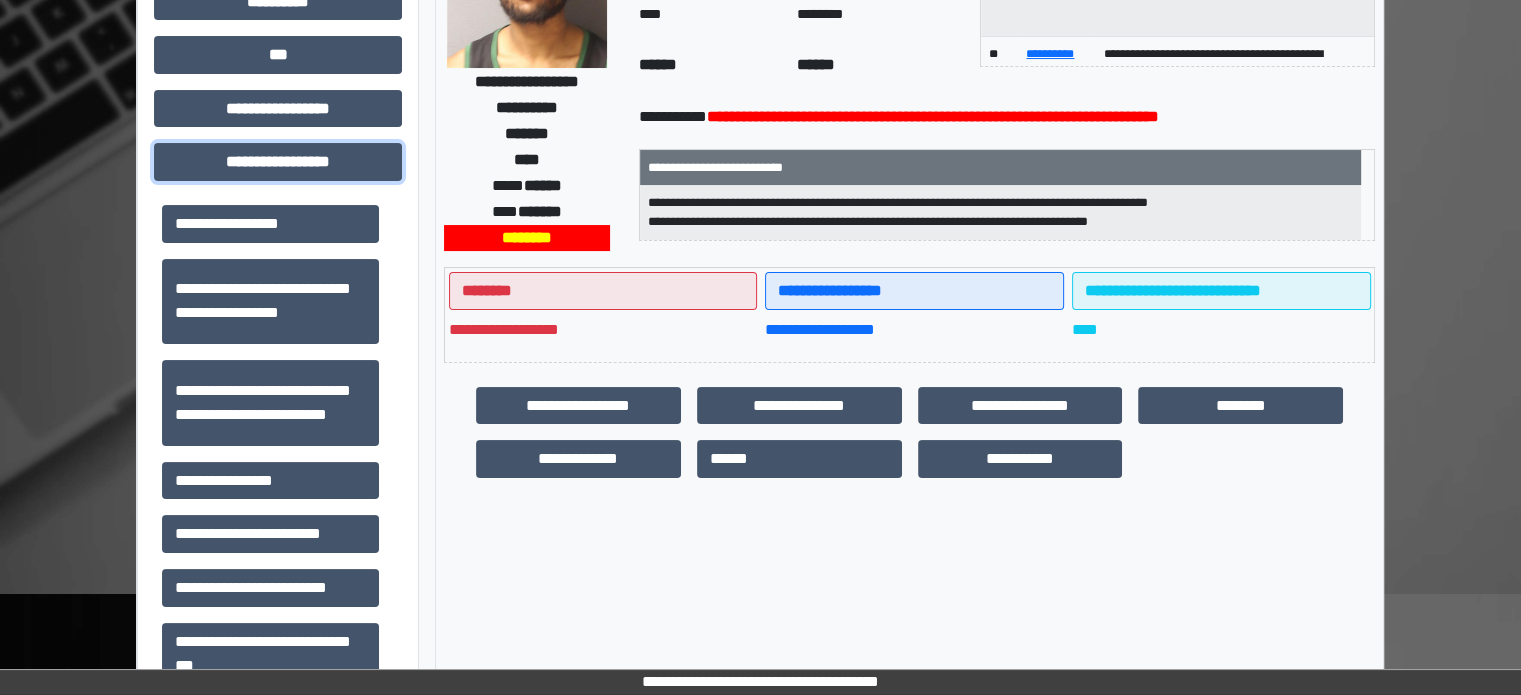 scroll, scrollTop: 300, scrollLeft: 0, axis: vertical 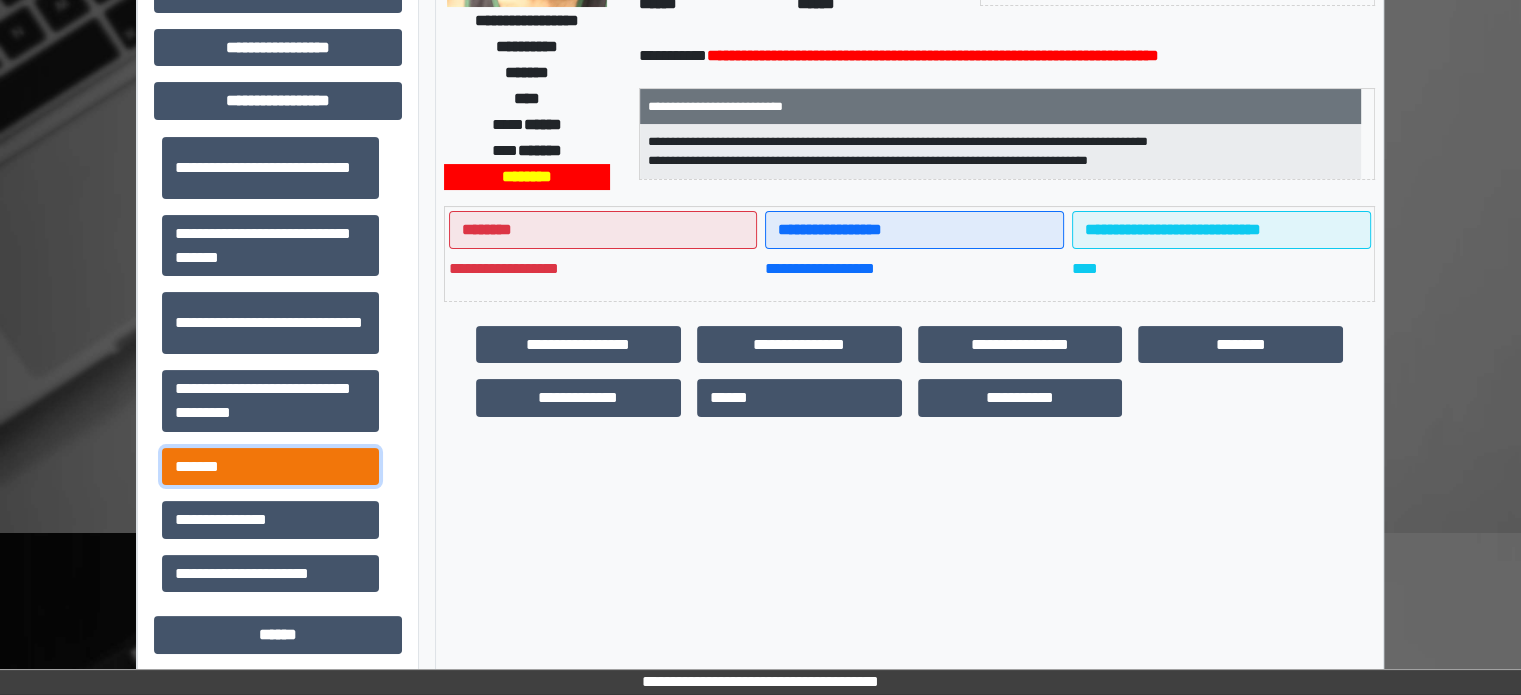 click on "*******" at bounding box center [270, 467] 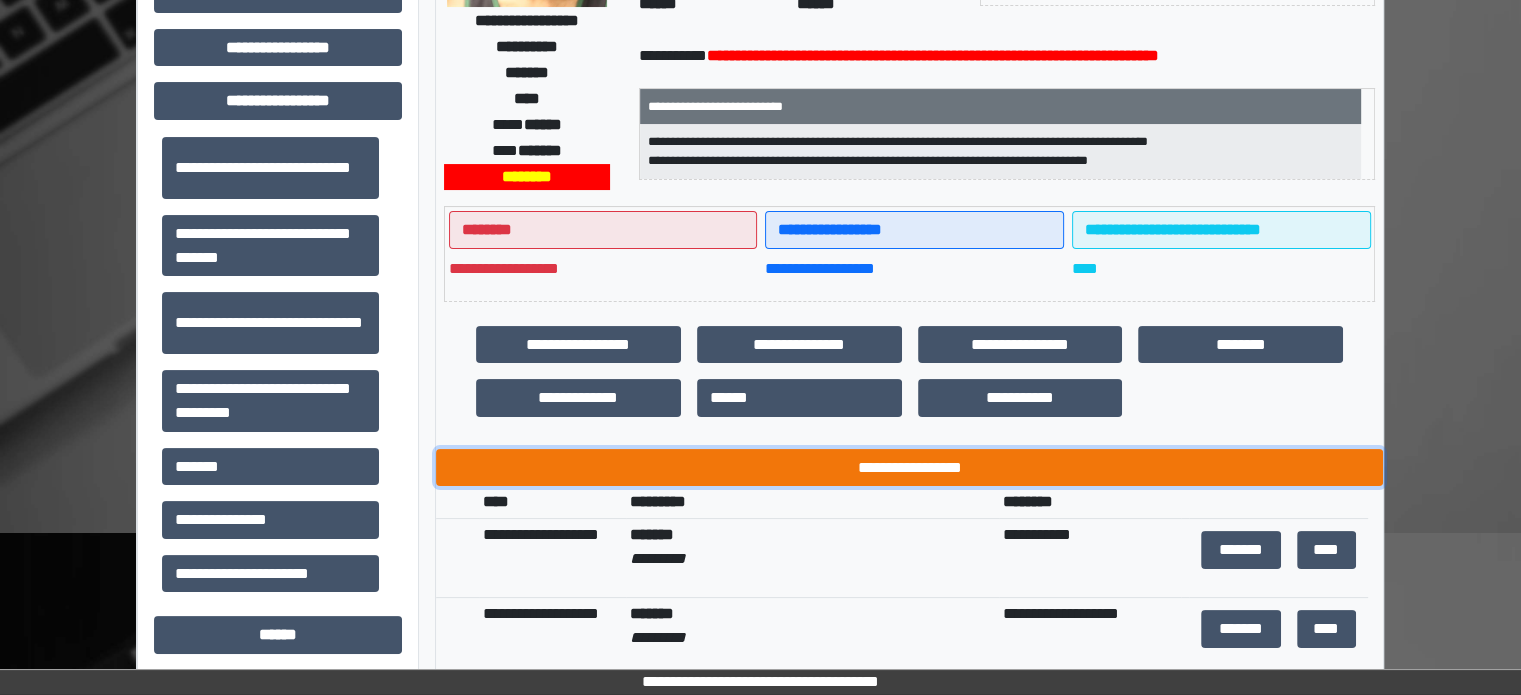 click on "**********" at bounding box center [909, 468] 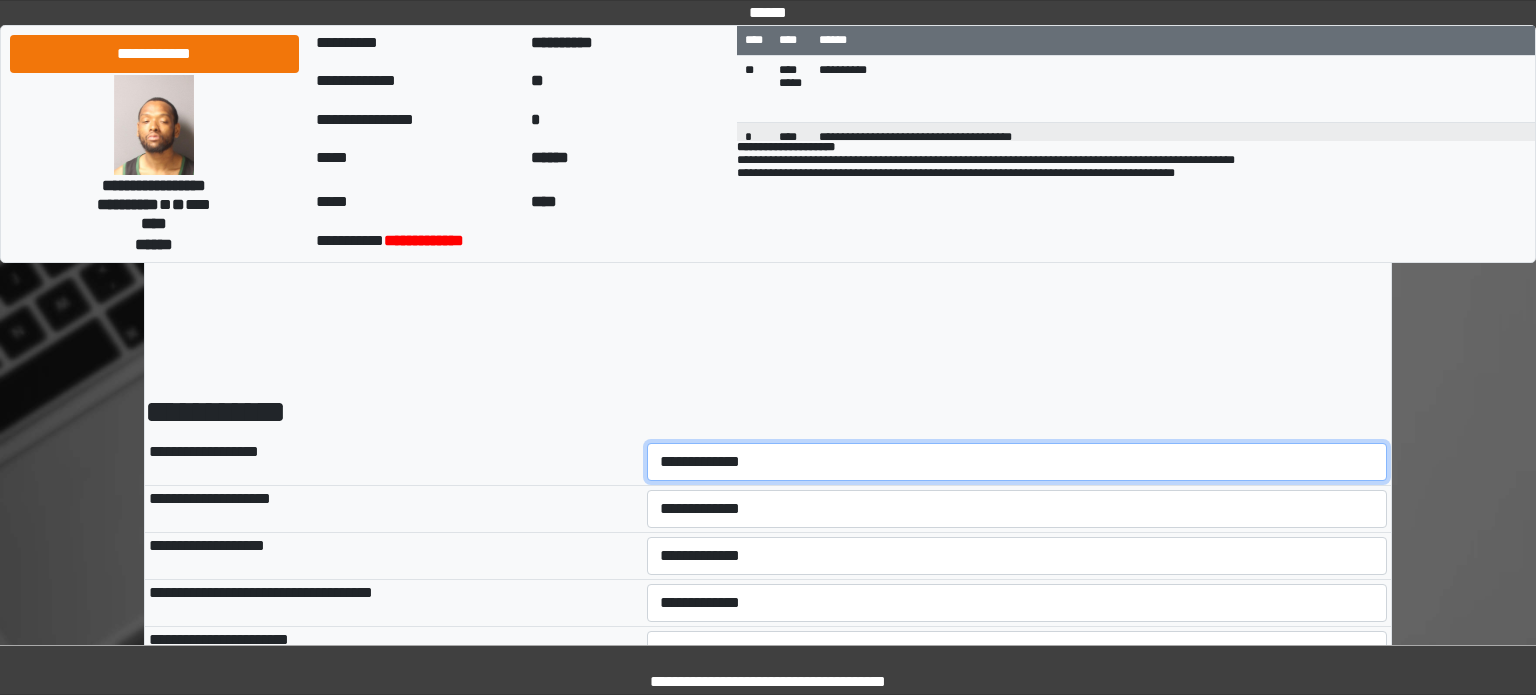 click on "**********" at bounding box center (1017, 462) 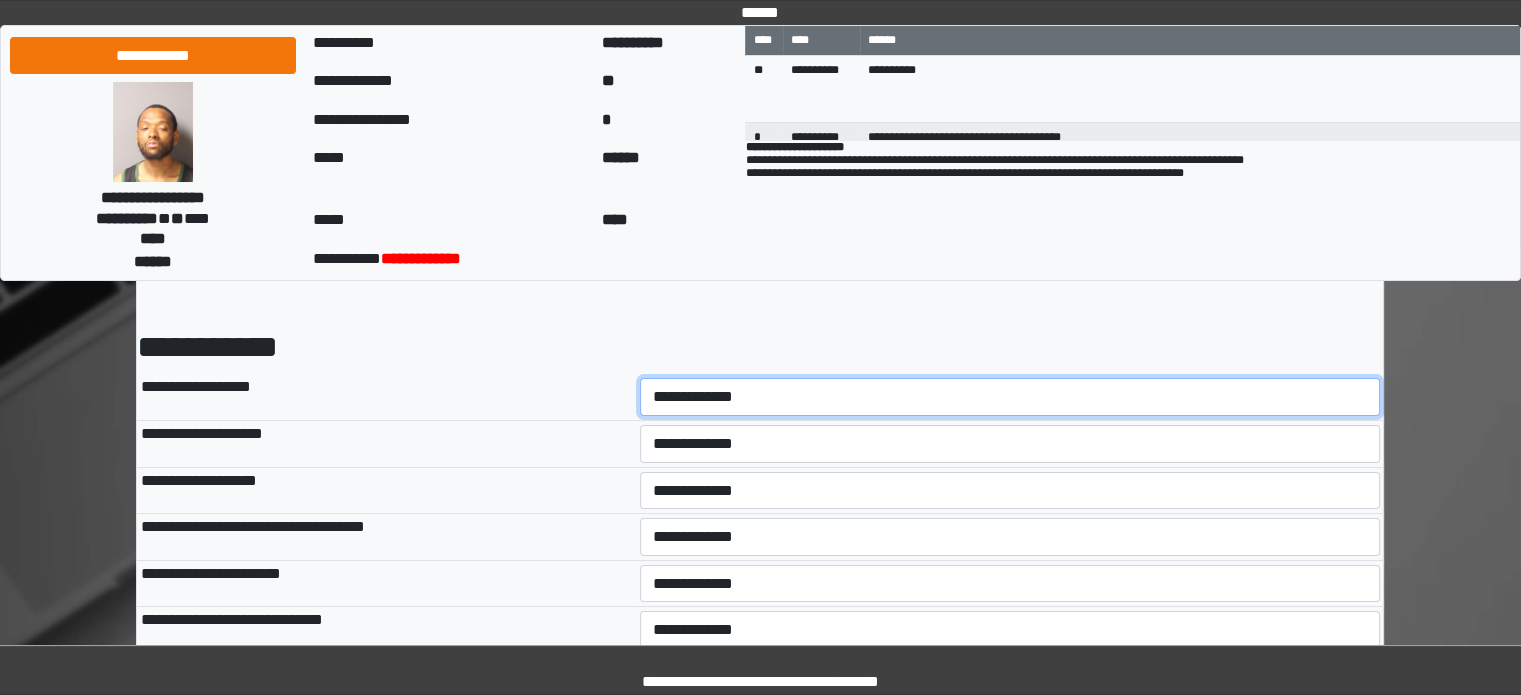 scroll, scrollTop: 100, scrollLeft: 0, axis: vertical 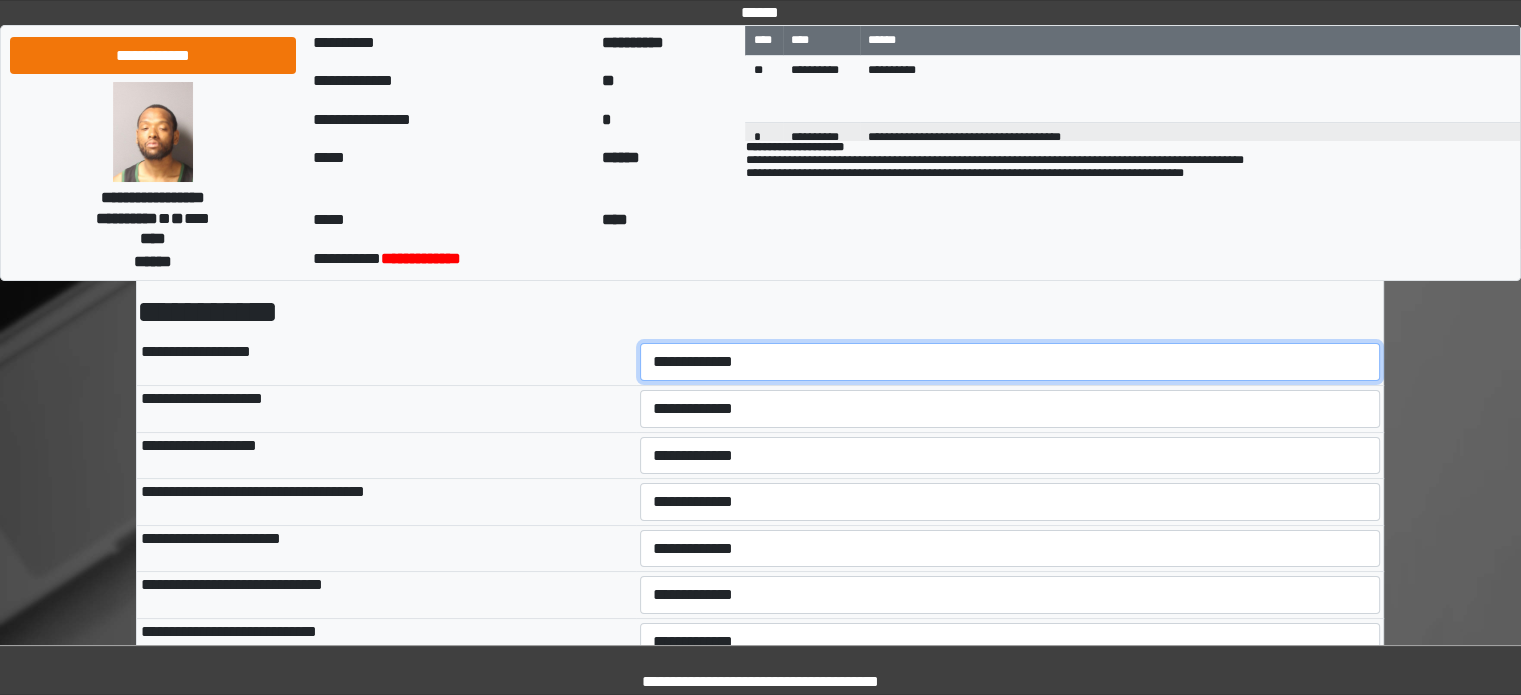 click on "**********" at bounding box center [1010, 362] 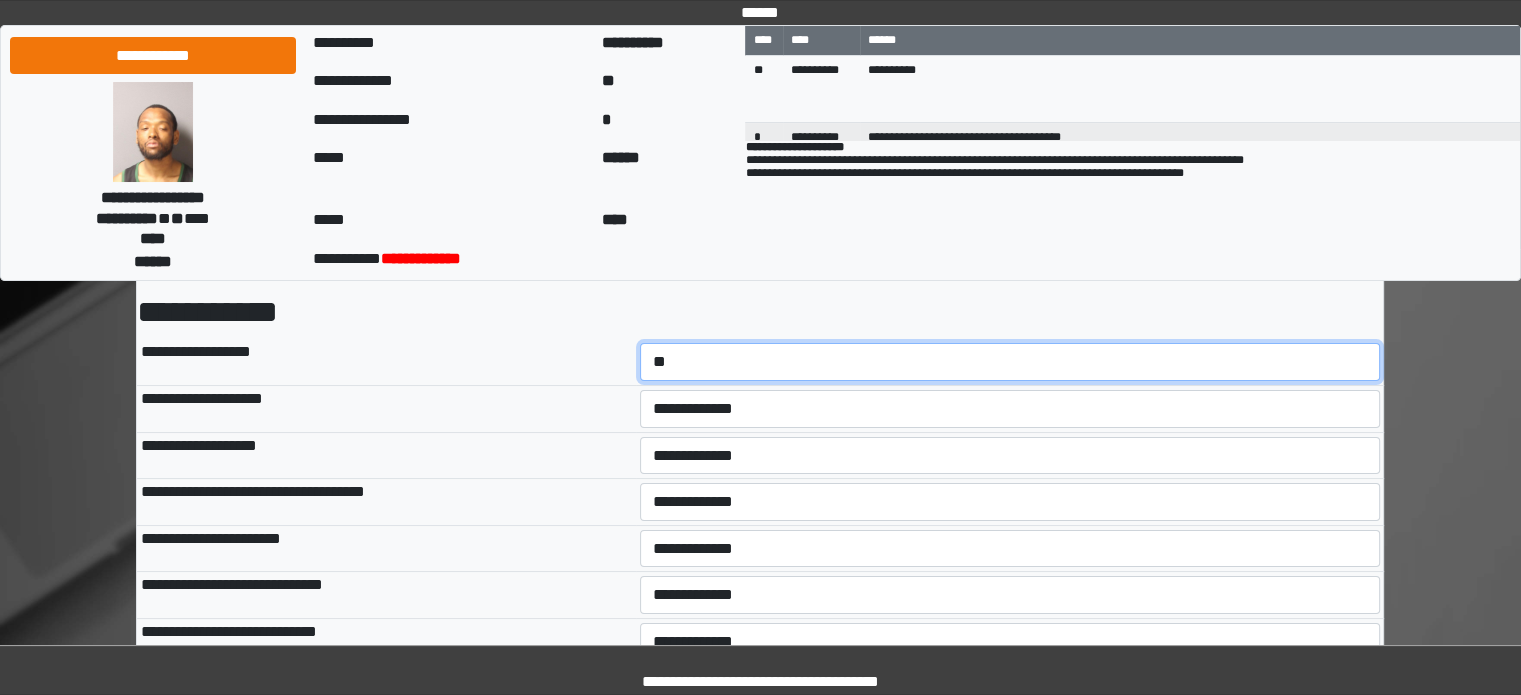 click on "**********" at bounding box center [1010, 362] 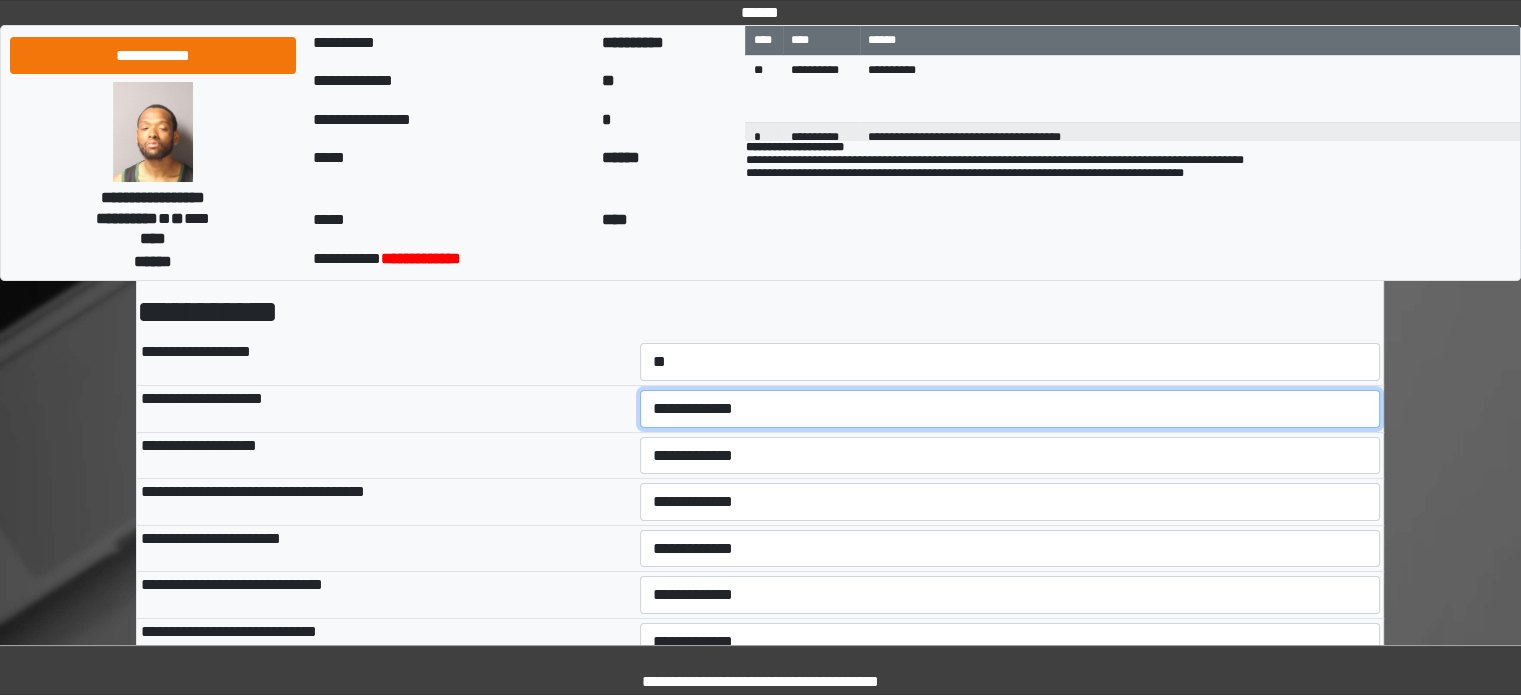 click on "**********" at bounding box center (1010, 409) 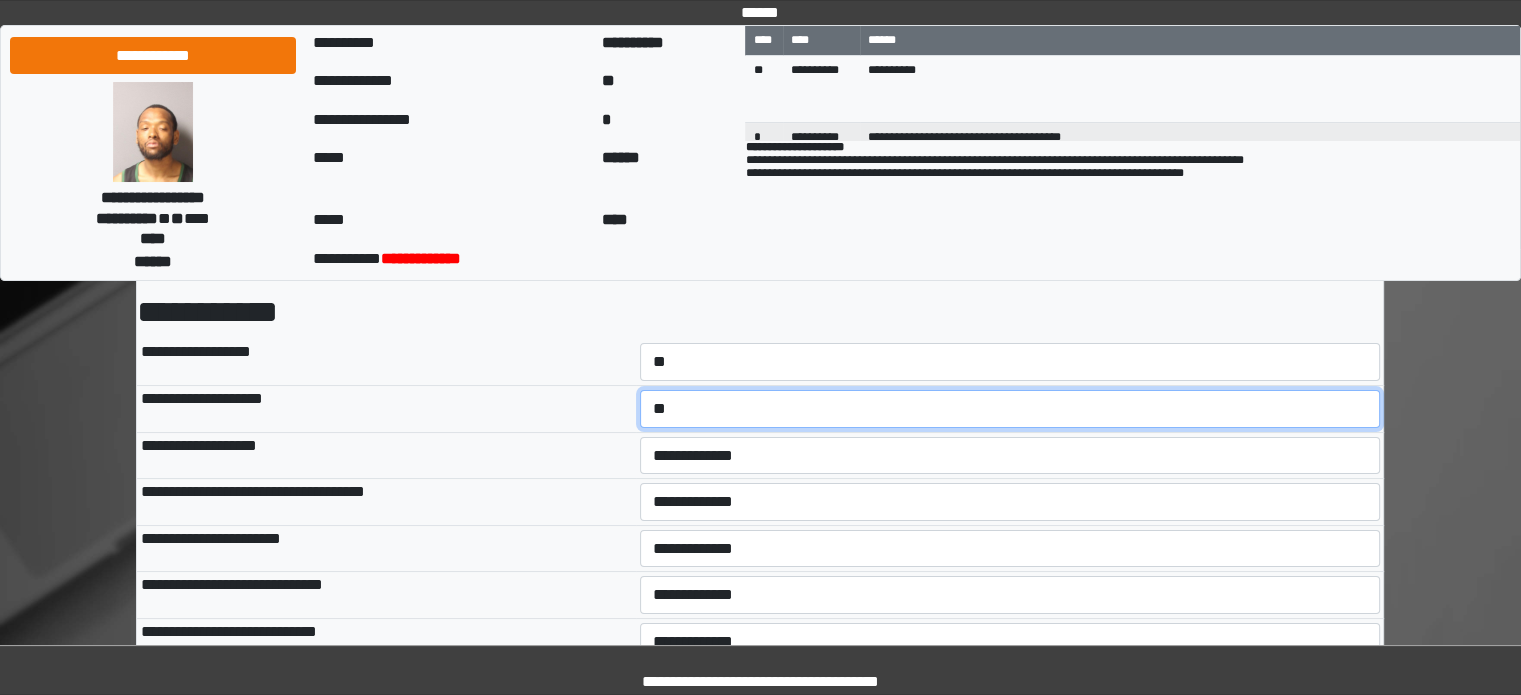 click on "**********" at bounding box center (1010, 409) 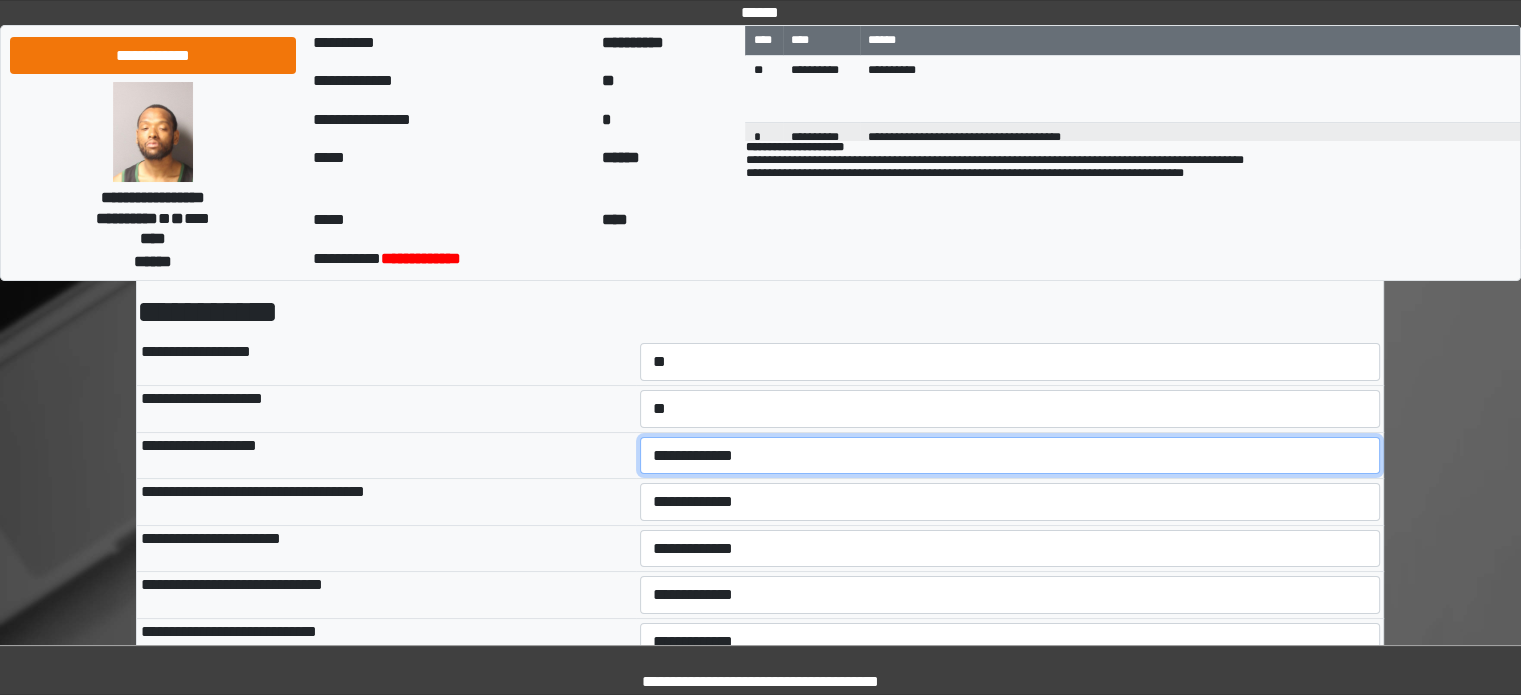 click on "**********" at bounding box center [1010, 456] 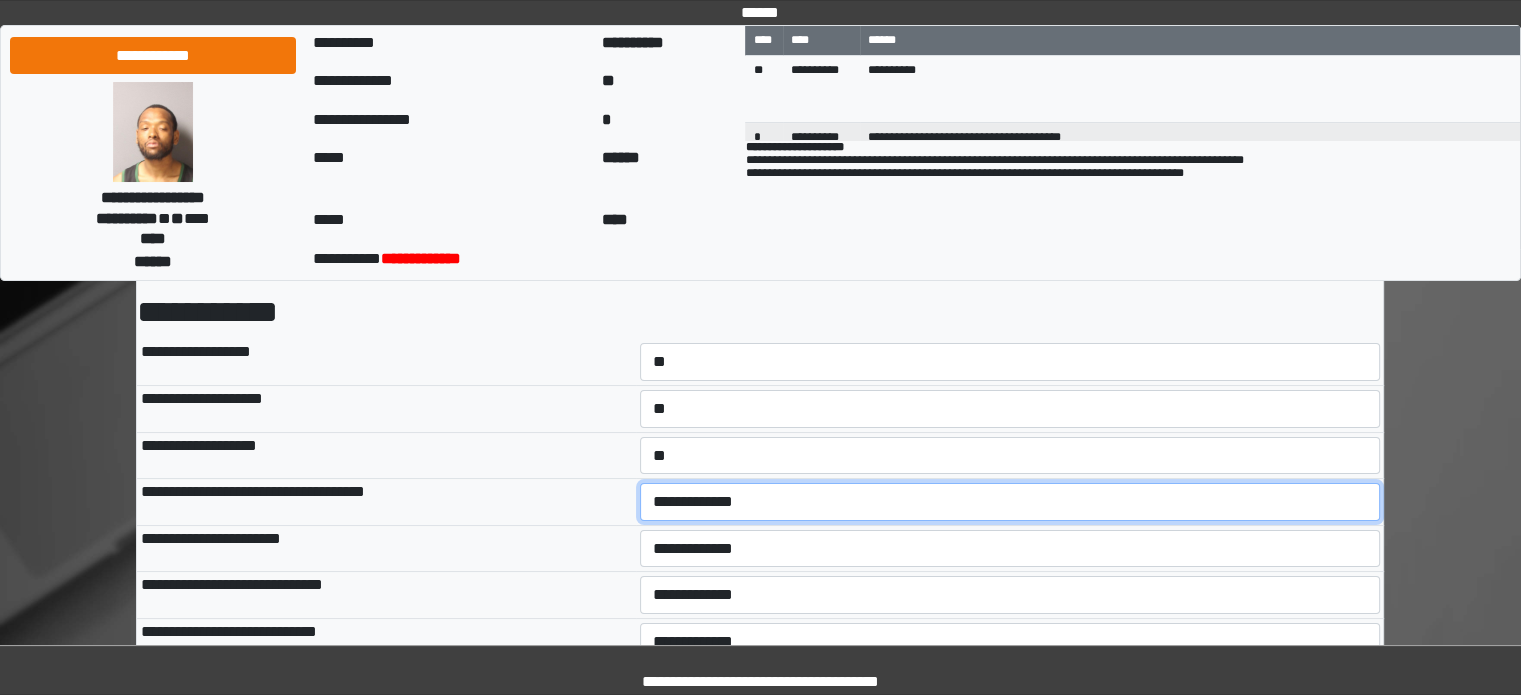 click on "**********" at bounding box center [1010, 502] 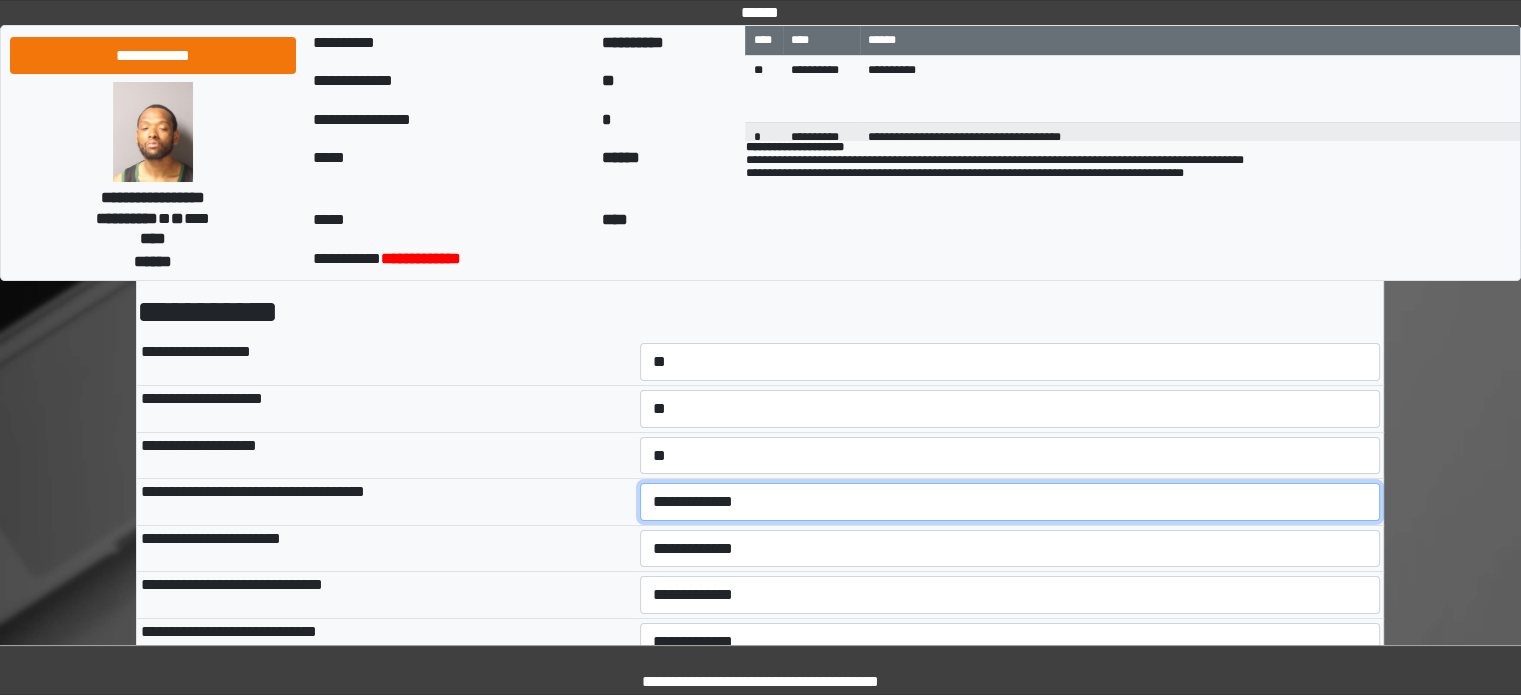 select on "*" 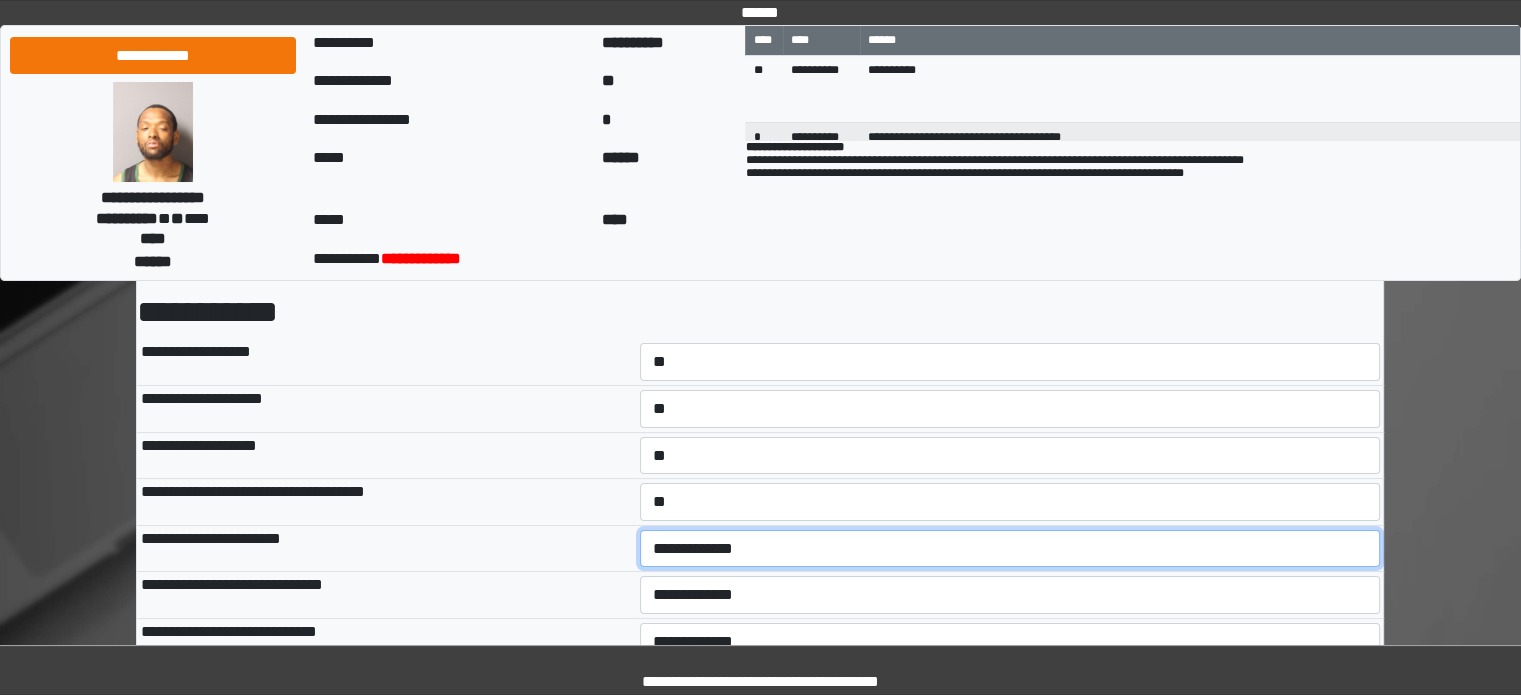click on "**********" at bounding box center (1010, 549) 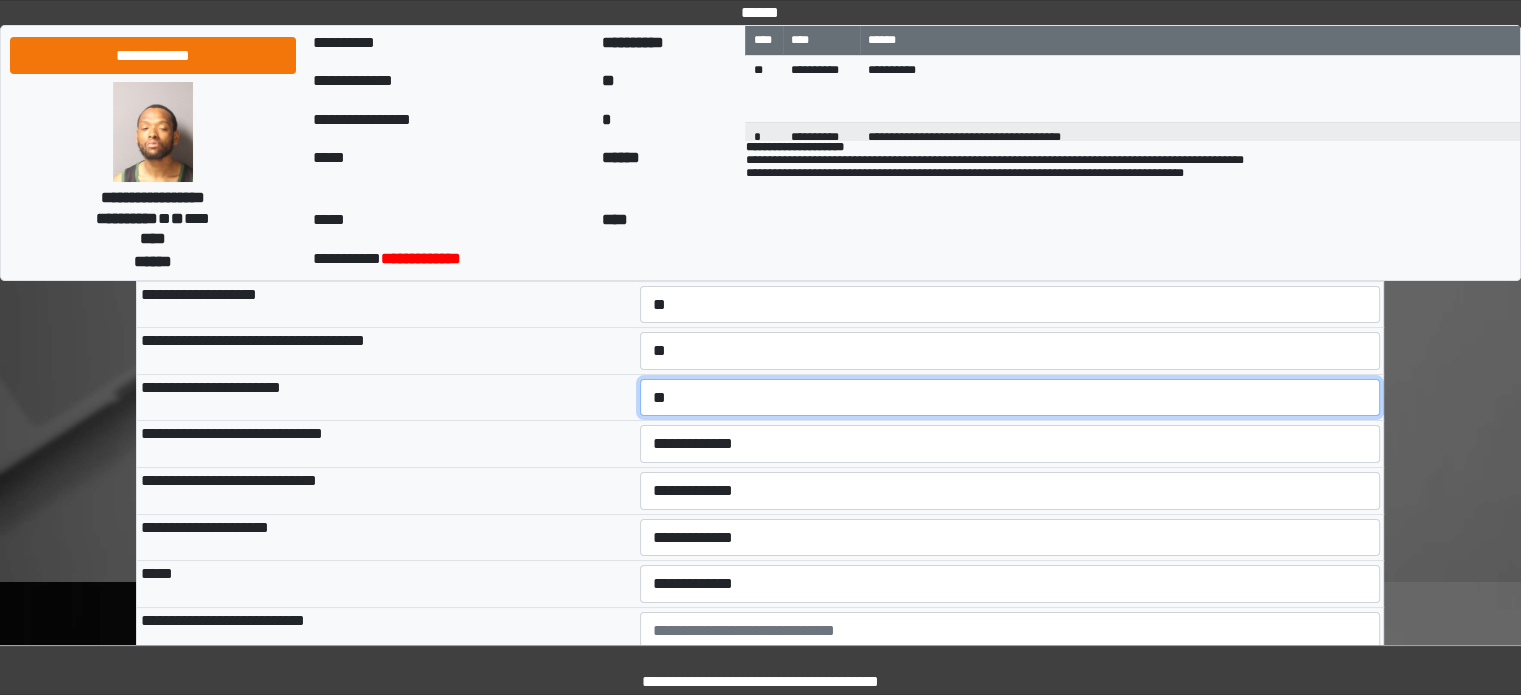 scroll, scrollTop: 300, scrollLeft: 0, axis: vertical 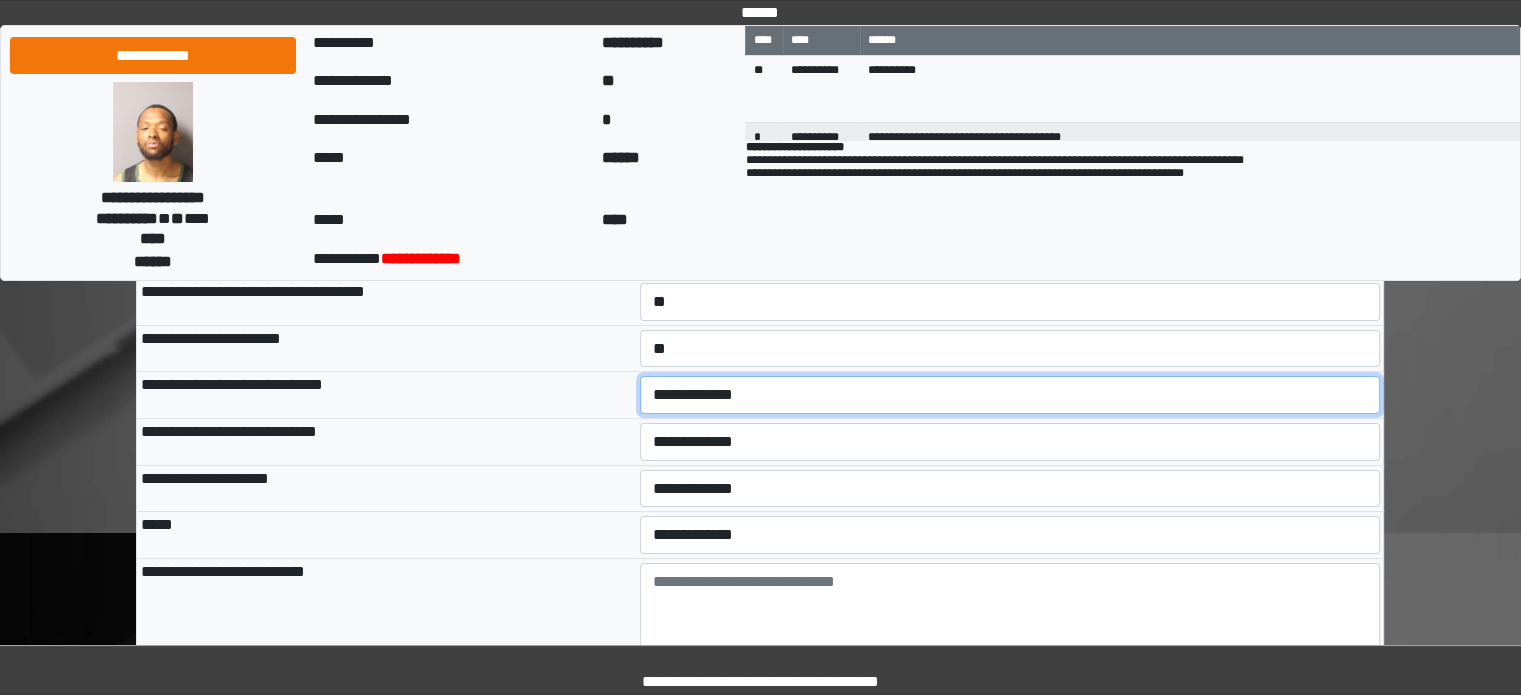 click on "**********" at bounding box center [1010, 395] 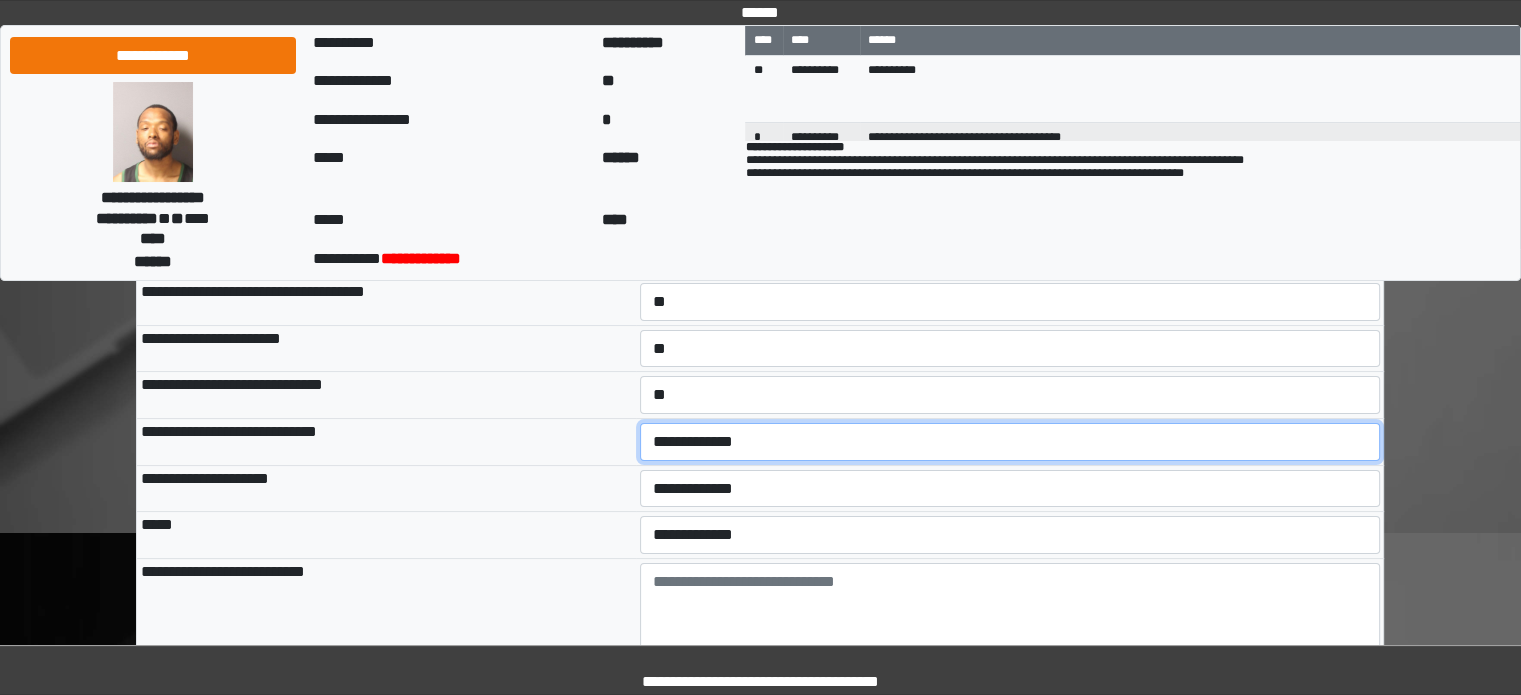drag, startPoint x: 684, startPoint y: 443, endPoint x: 684, endPoint y: 455, distance: 12 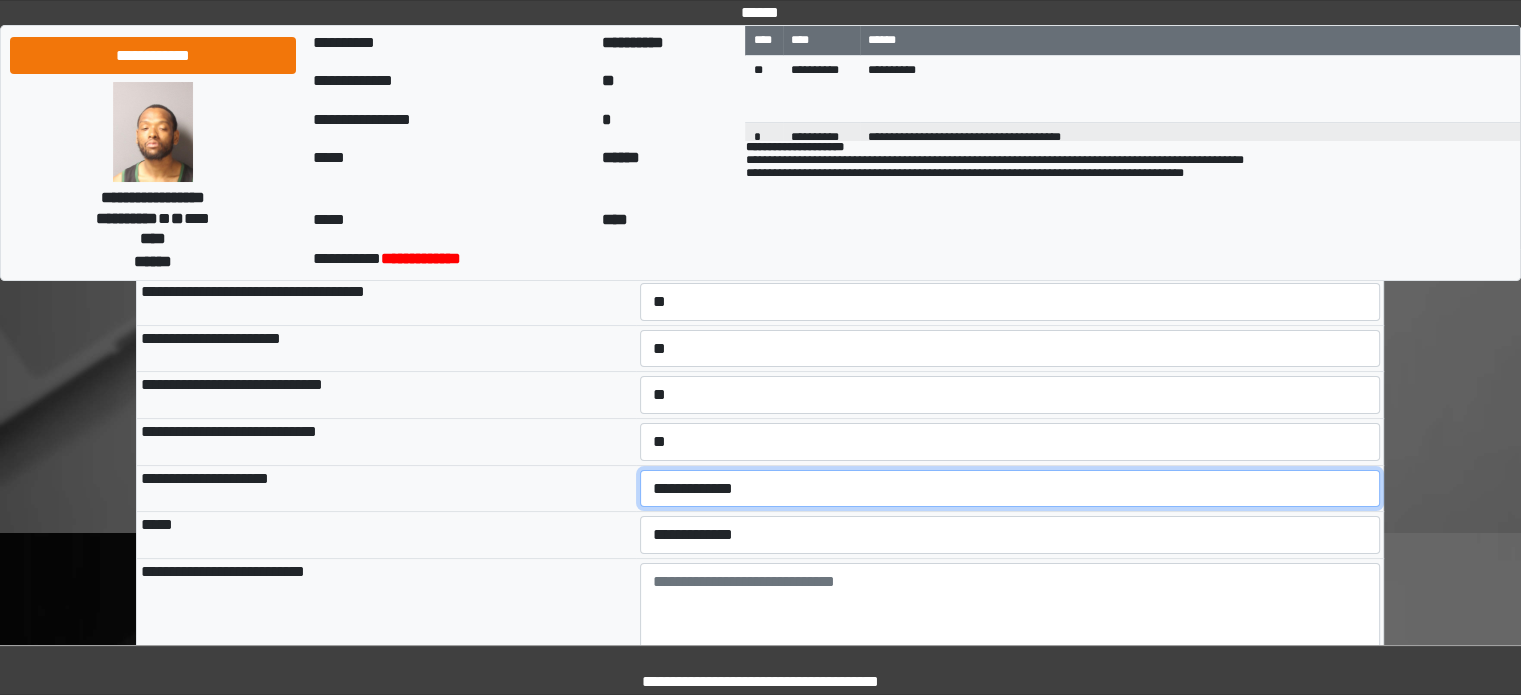 drag, startPoint x: 679, startPoint y: 492, endPoint x: 680, endPoint y: 503, distance: 11.045361 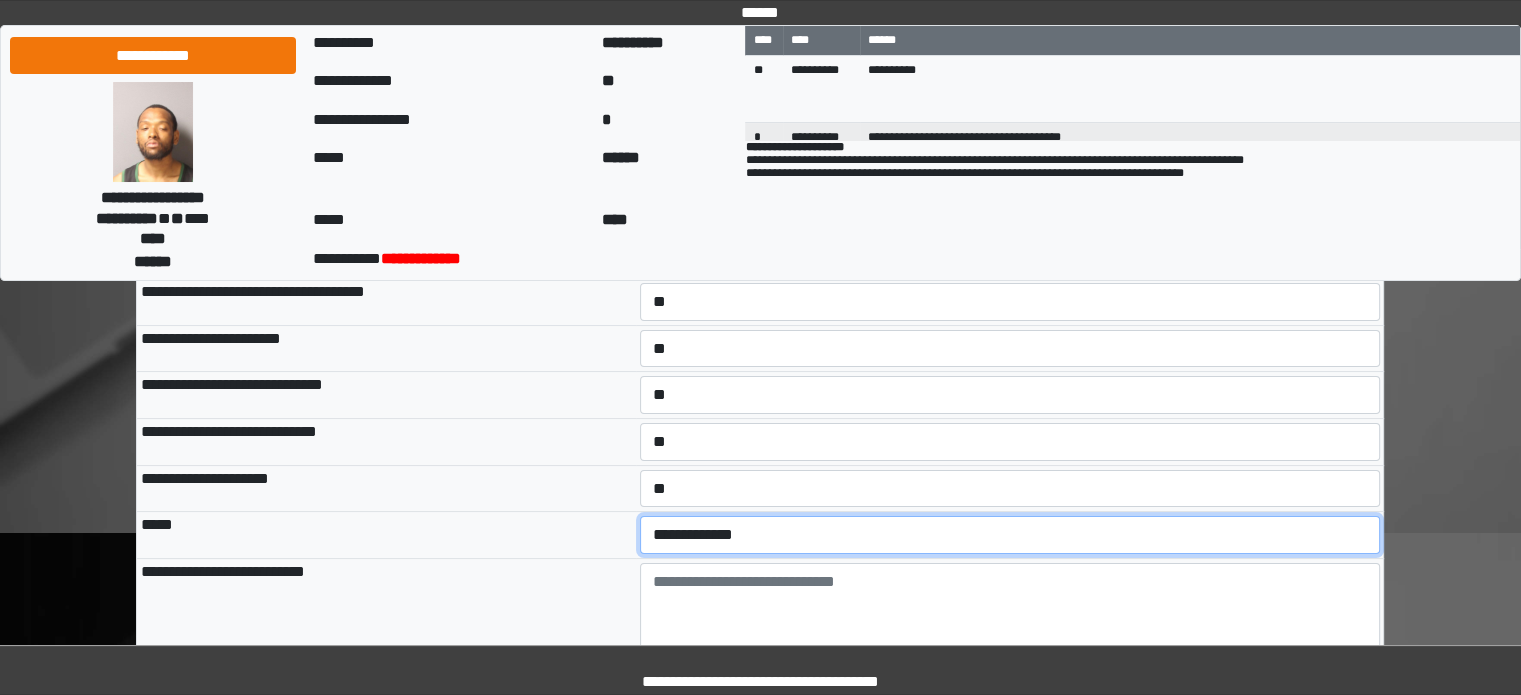 click on "**********" at bounding box center (1010, 535) 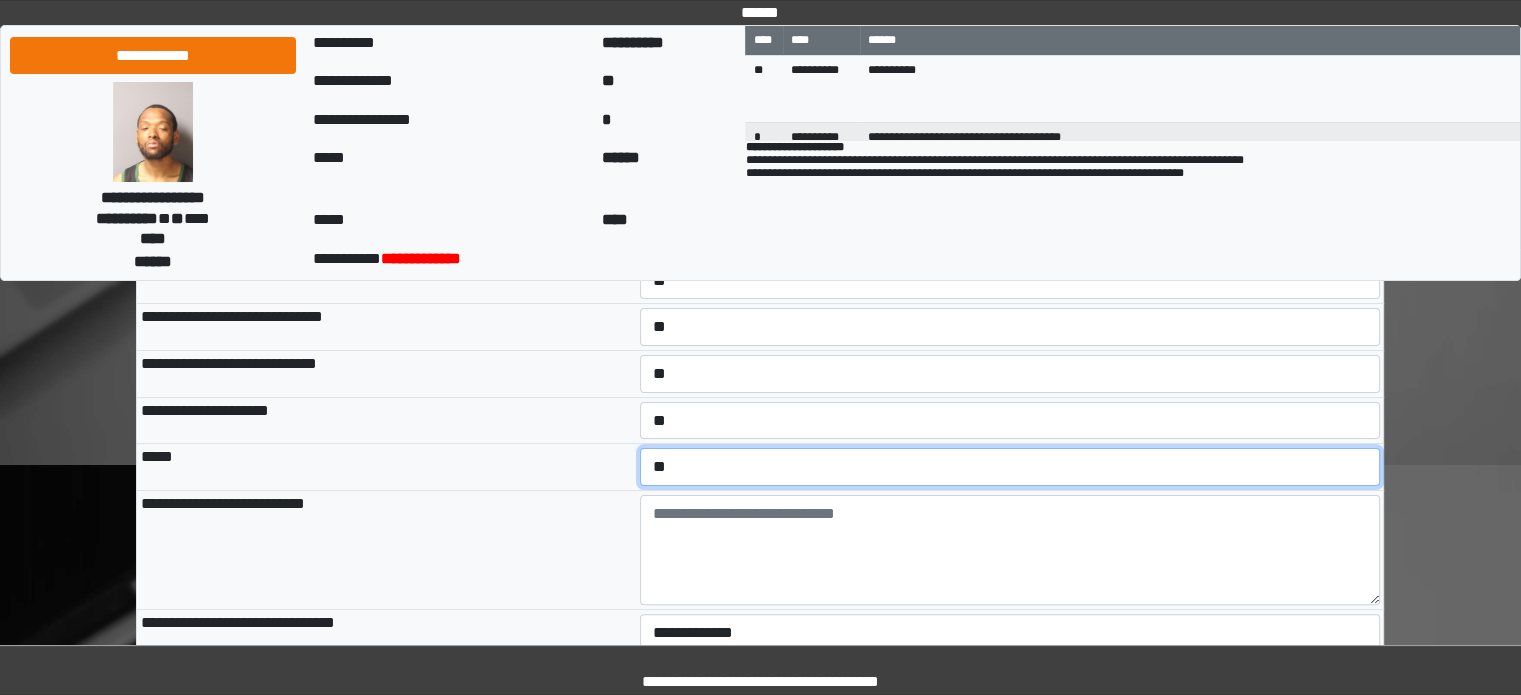 scroll, scrollTop: 400, scrollLeft: 0, axis: vertical 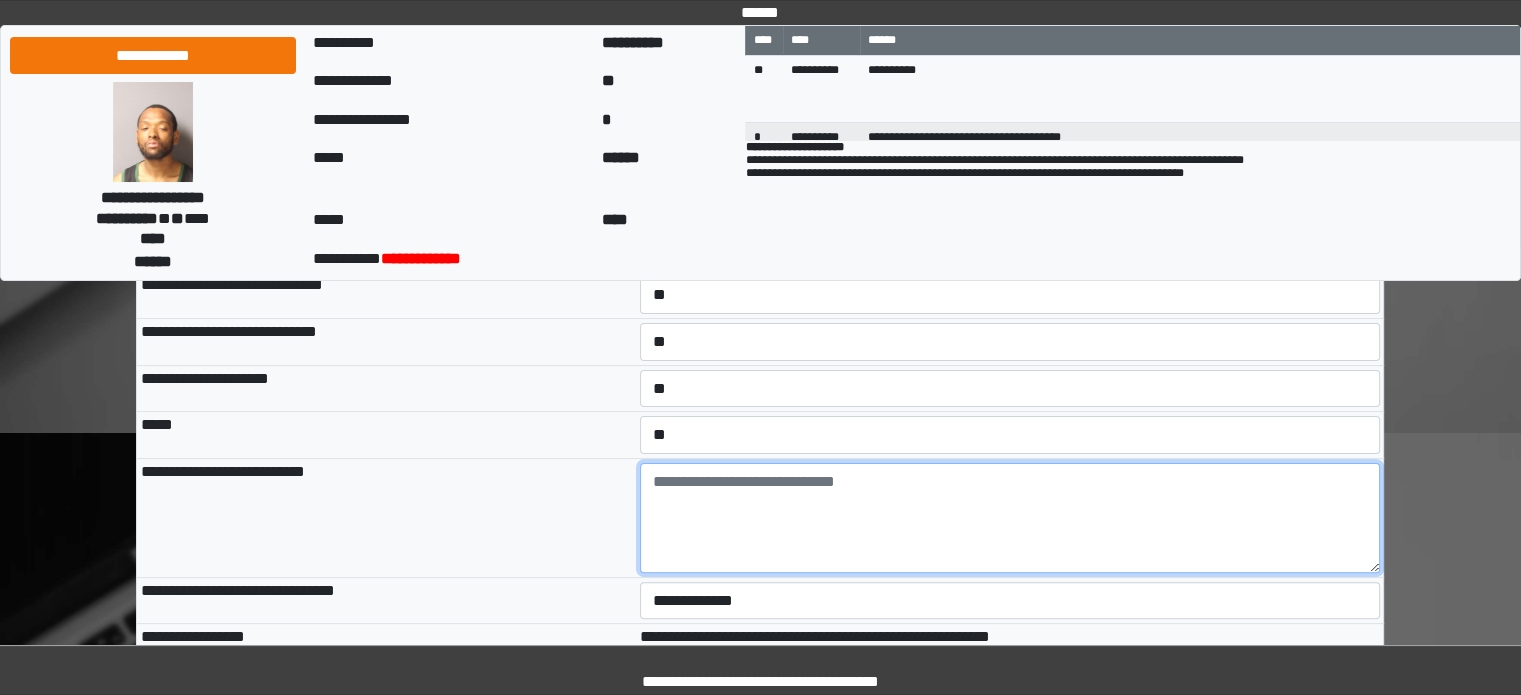 click at bounding box center [1010, 518] 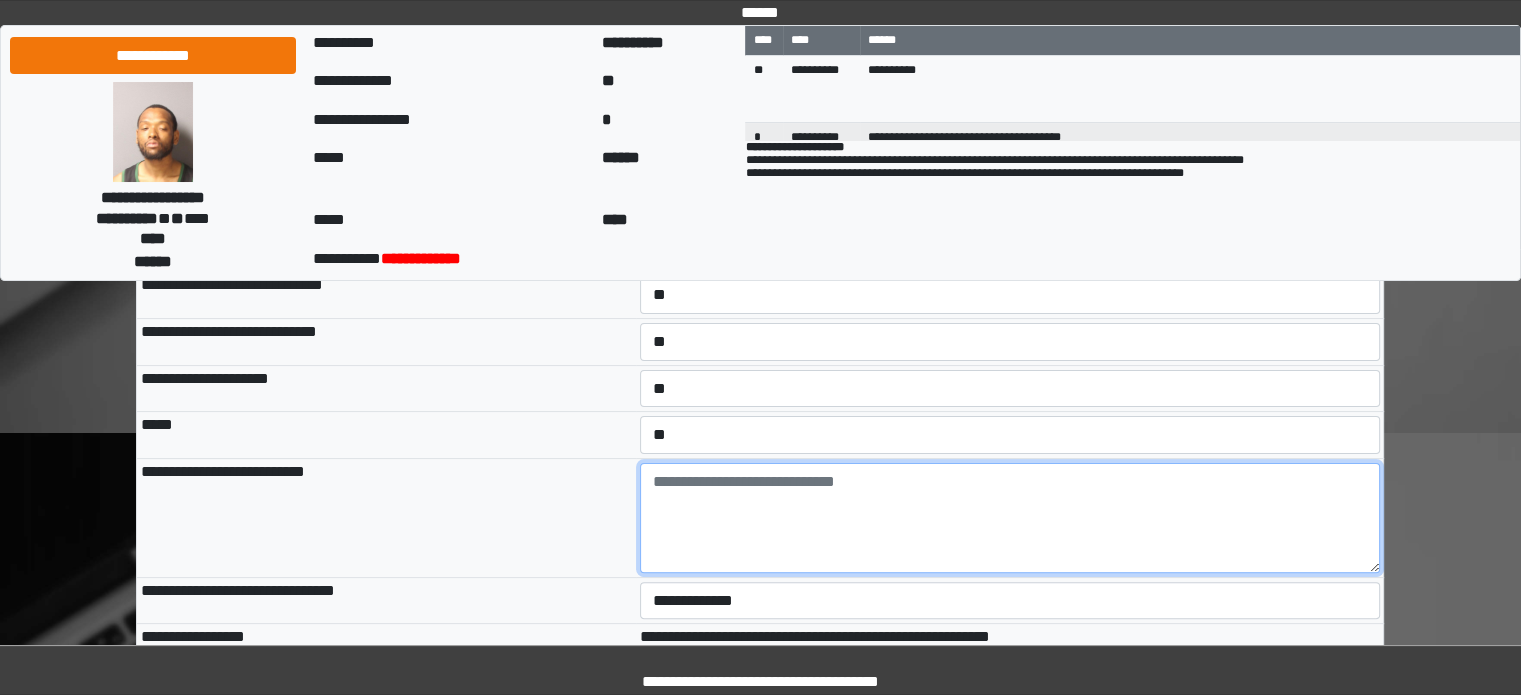paste on "**********" 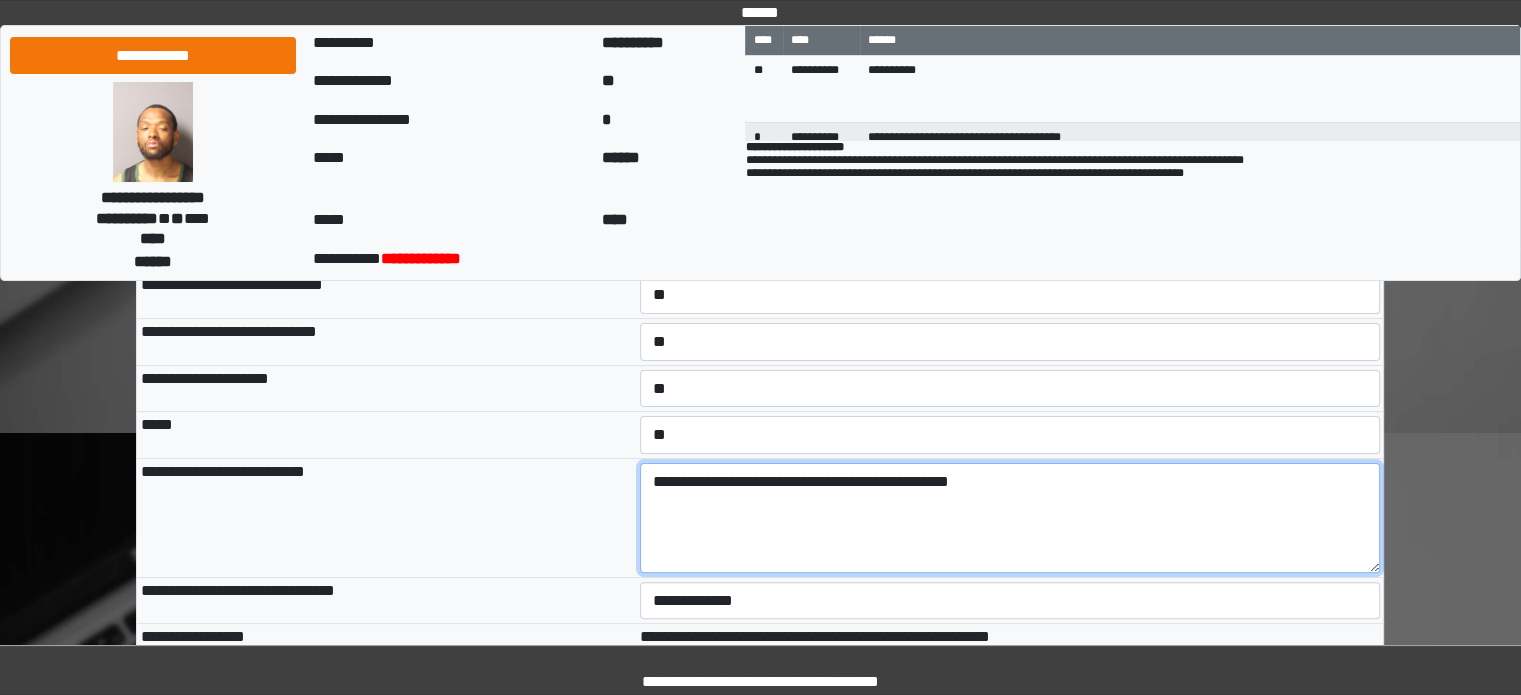 scroll, scrollTop: 500, scrollLeft: 0, axis: vertical 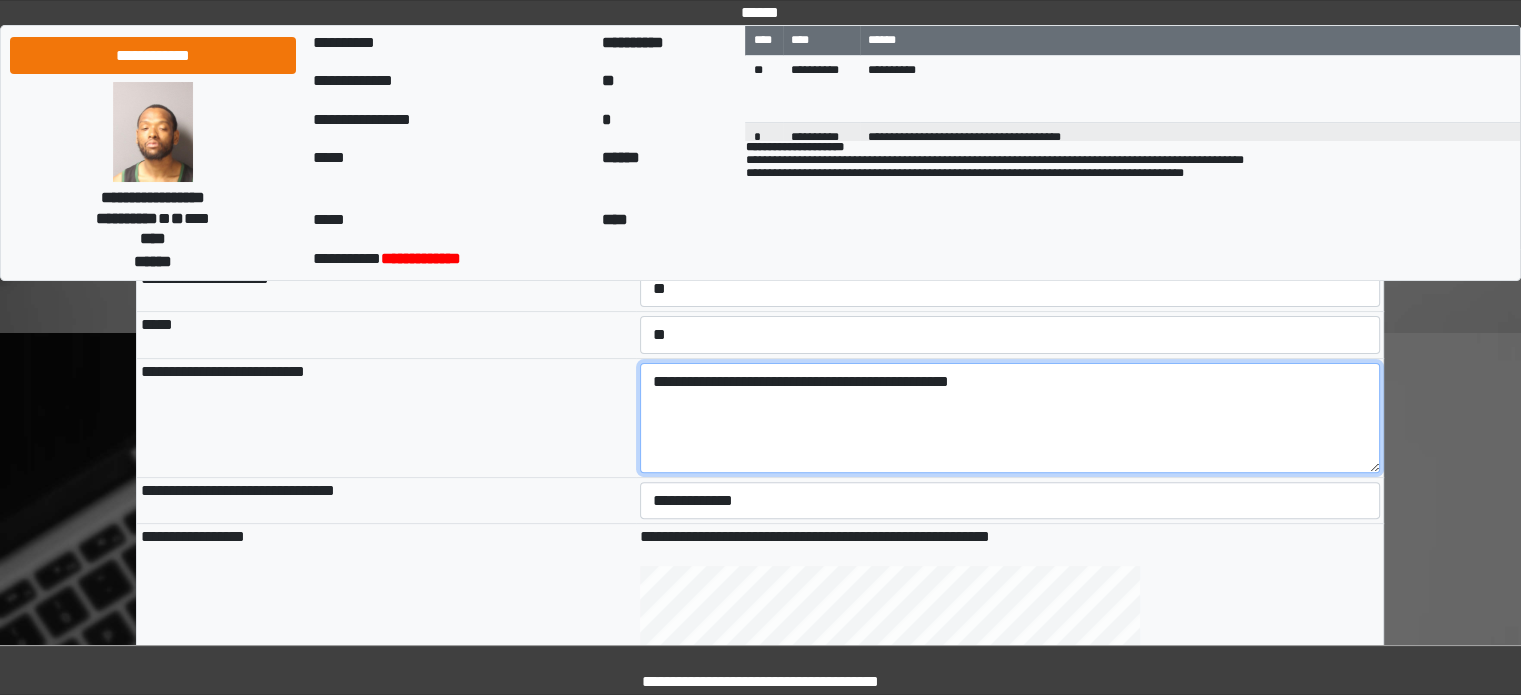 type on "**********" 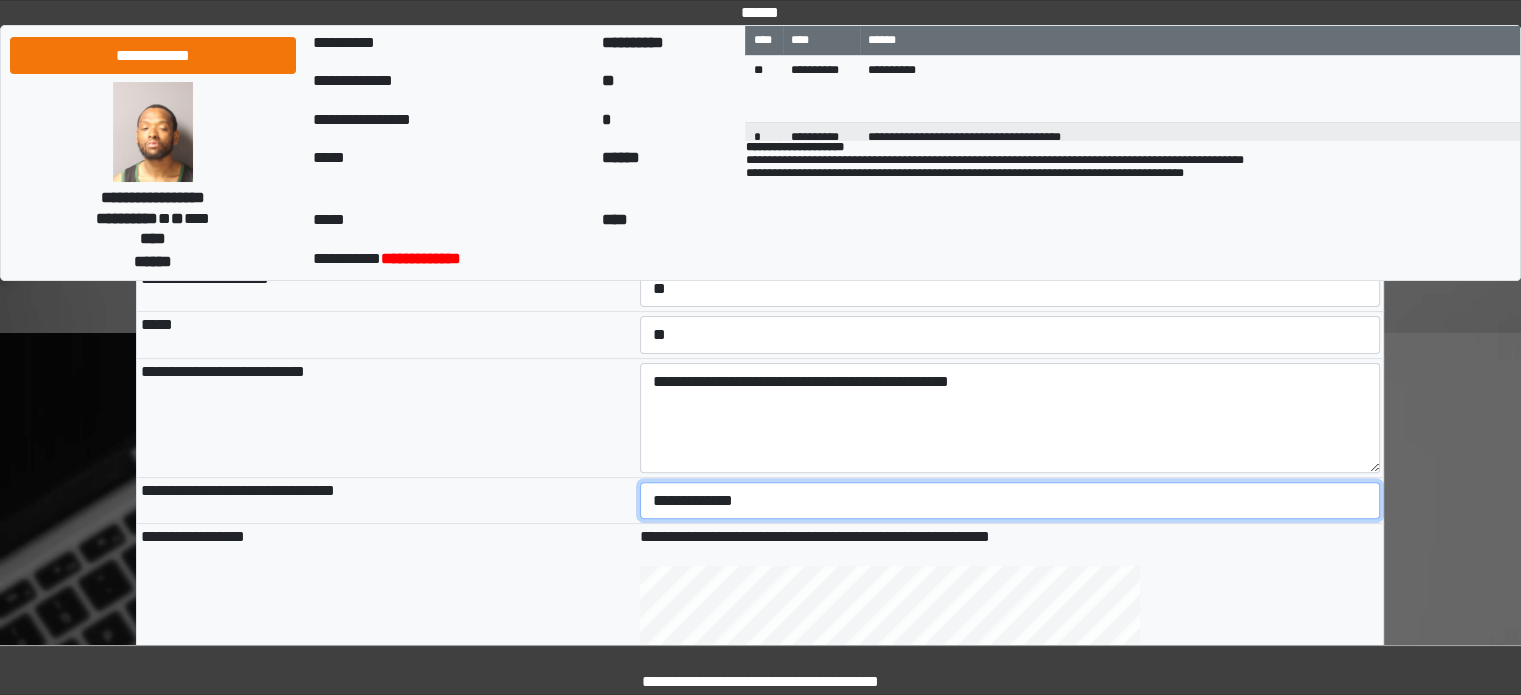 click on "**********" at bounding box center (1010, 501) 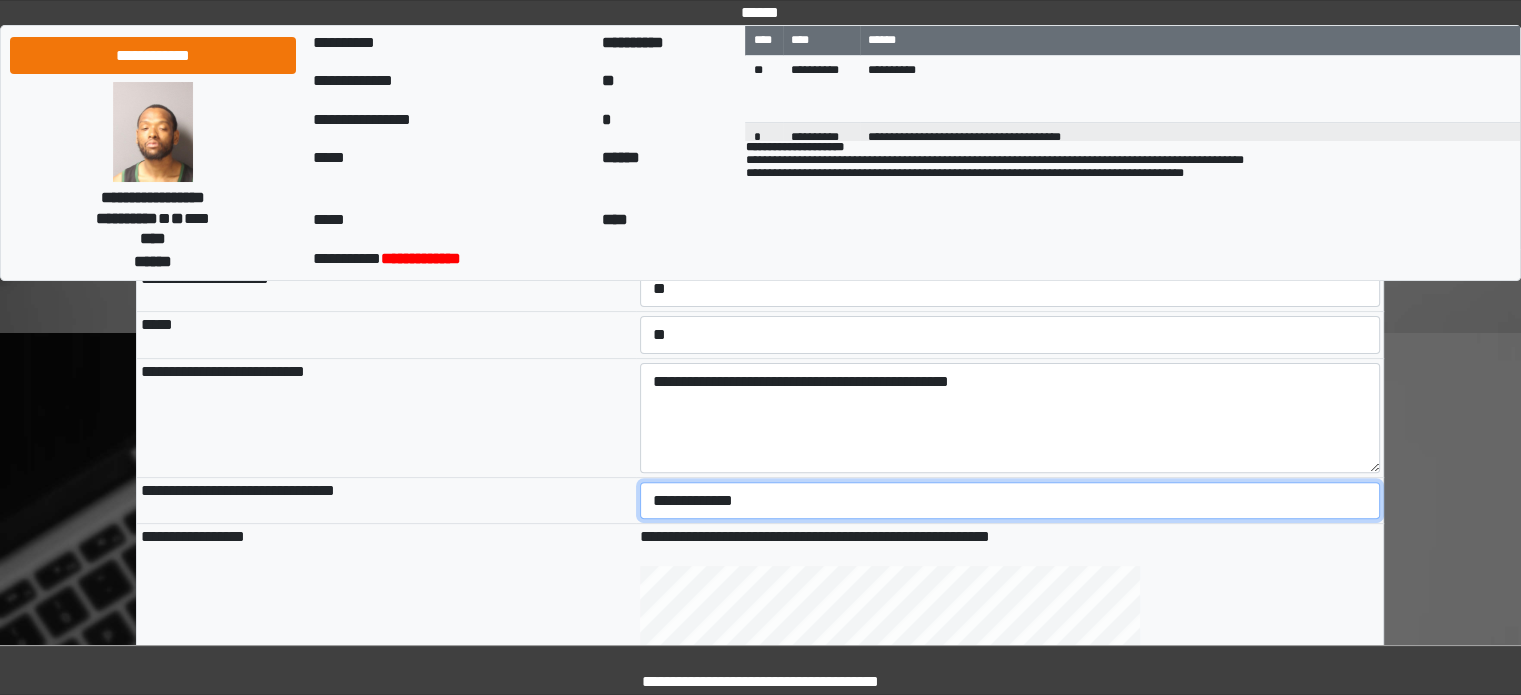 select on "*" 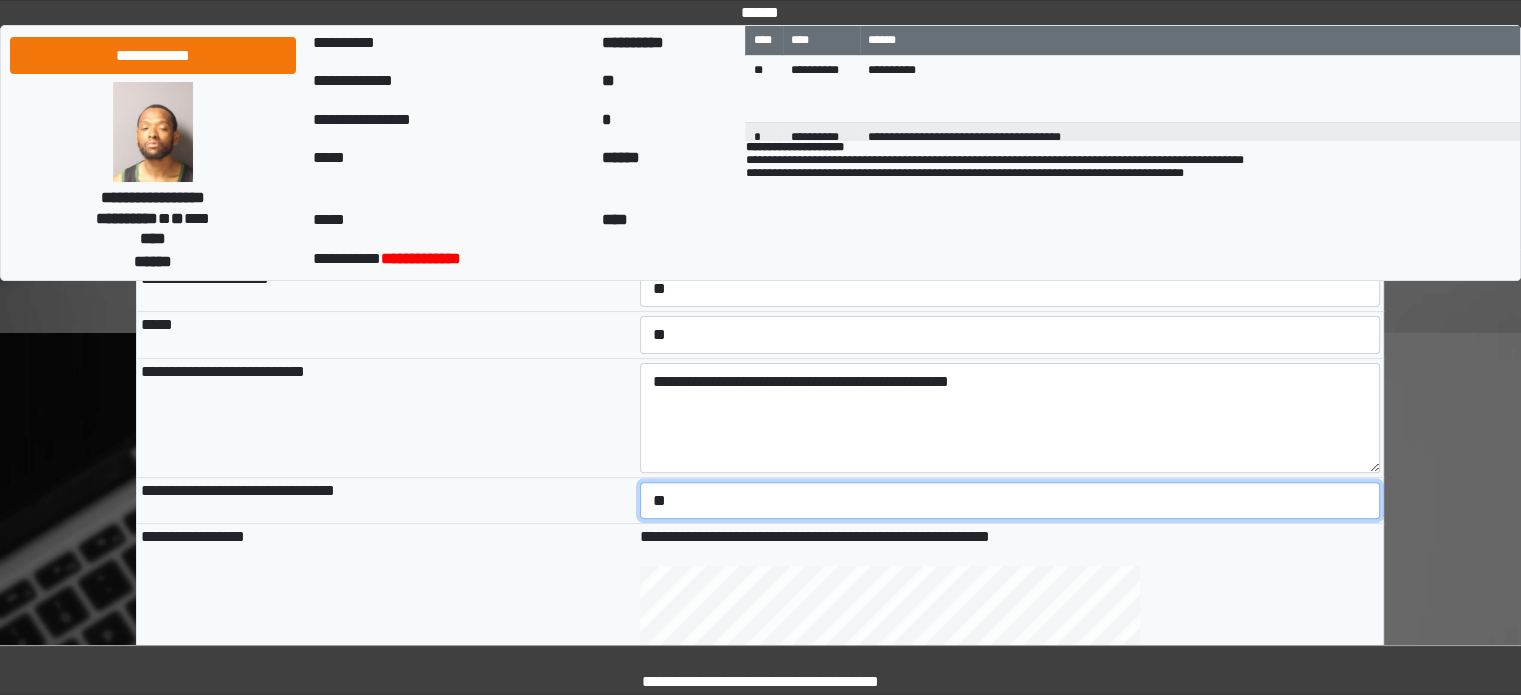 click on "**********" at bounding box center [1010, 501] 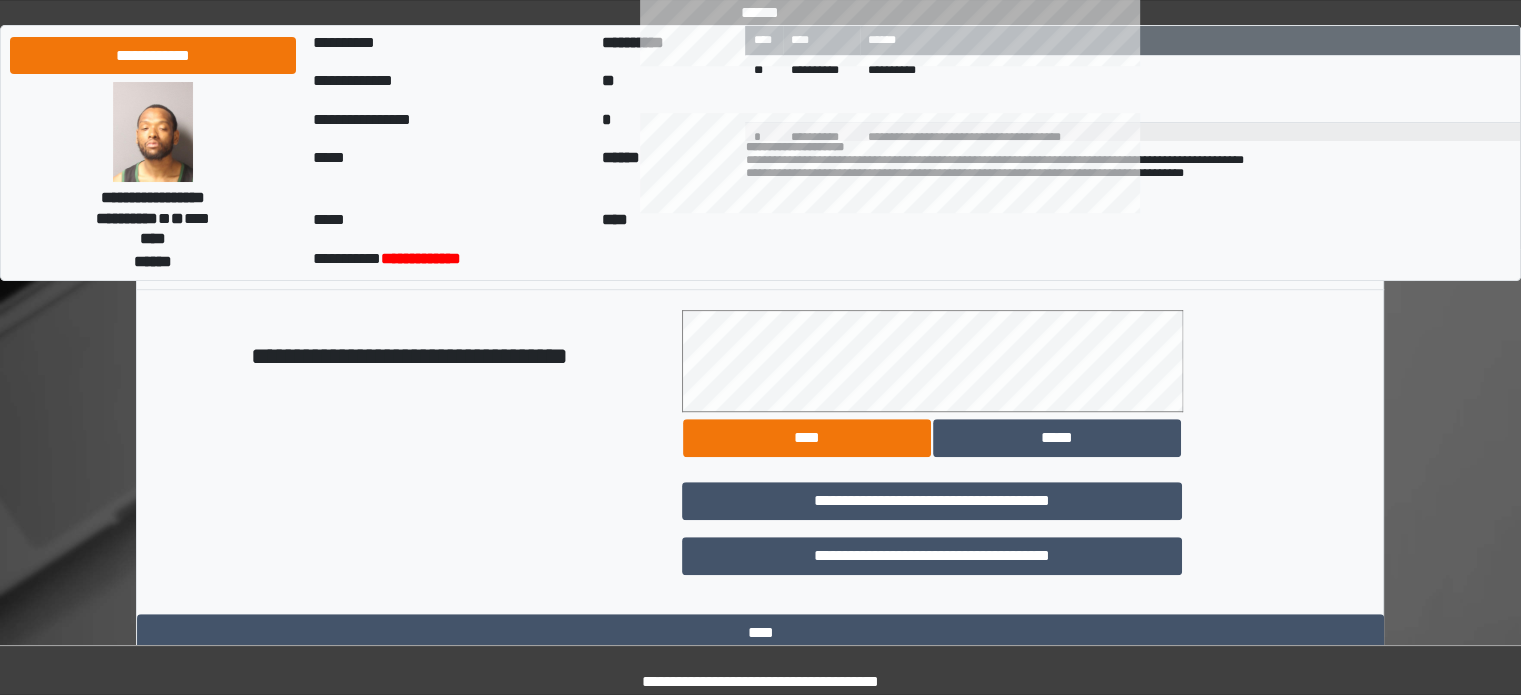 scroll, scrollTop: 1000, scrollLeft: 0, axis: vertical 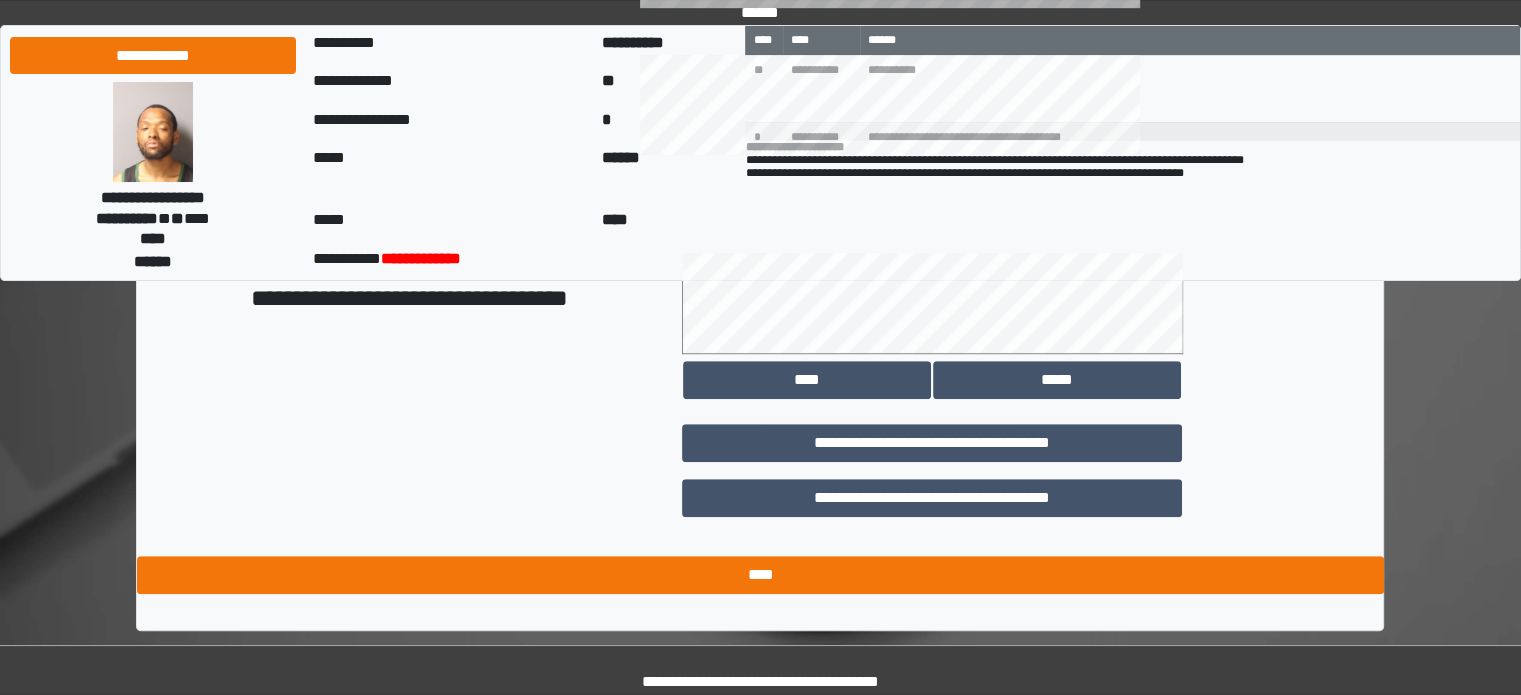 type on "**********" 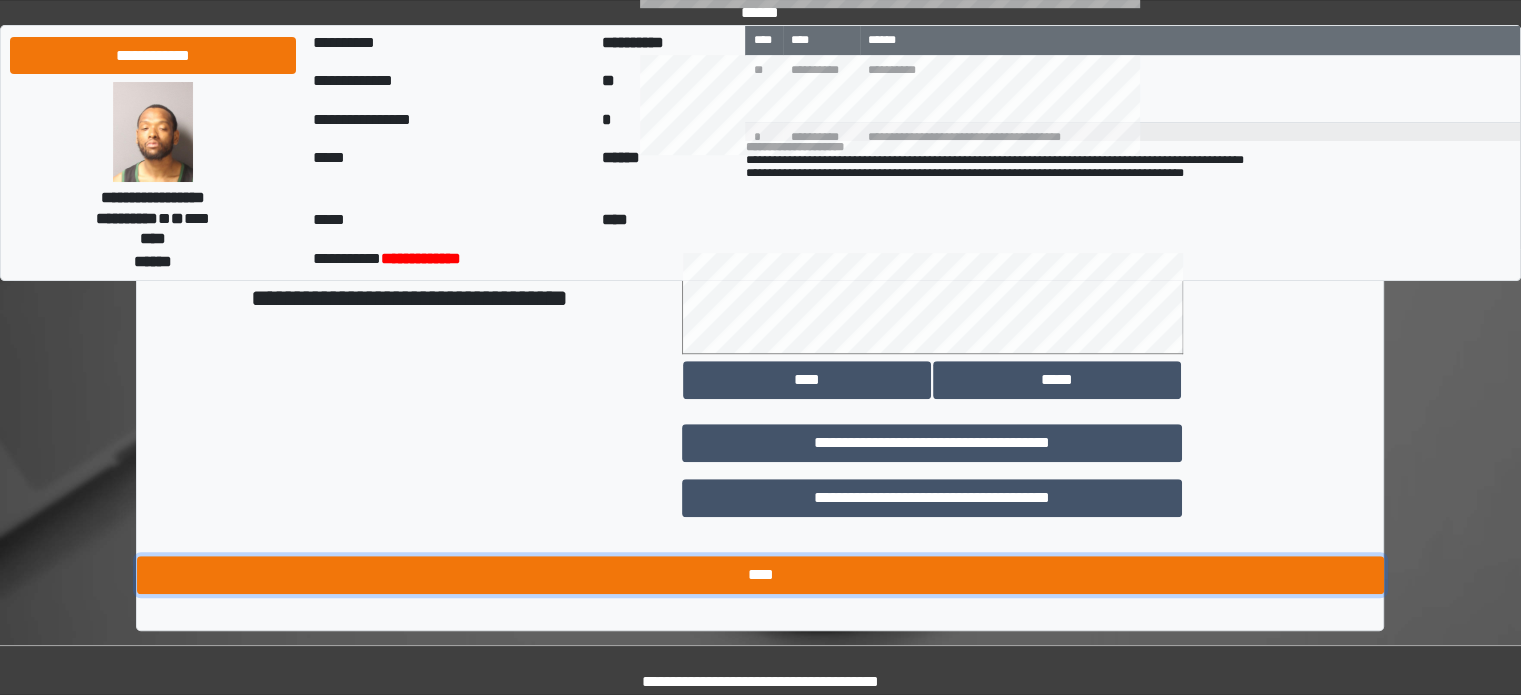 click on "****" at bounding box center [760, 575] 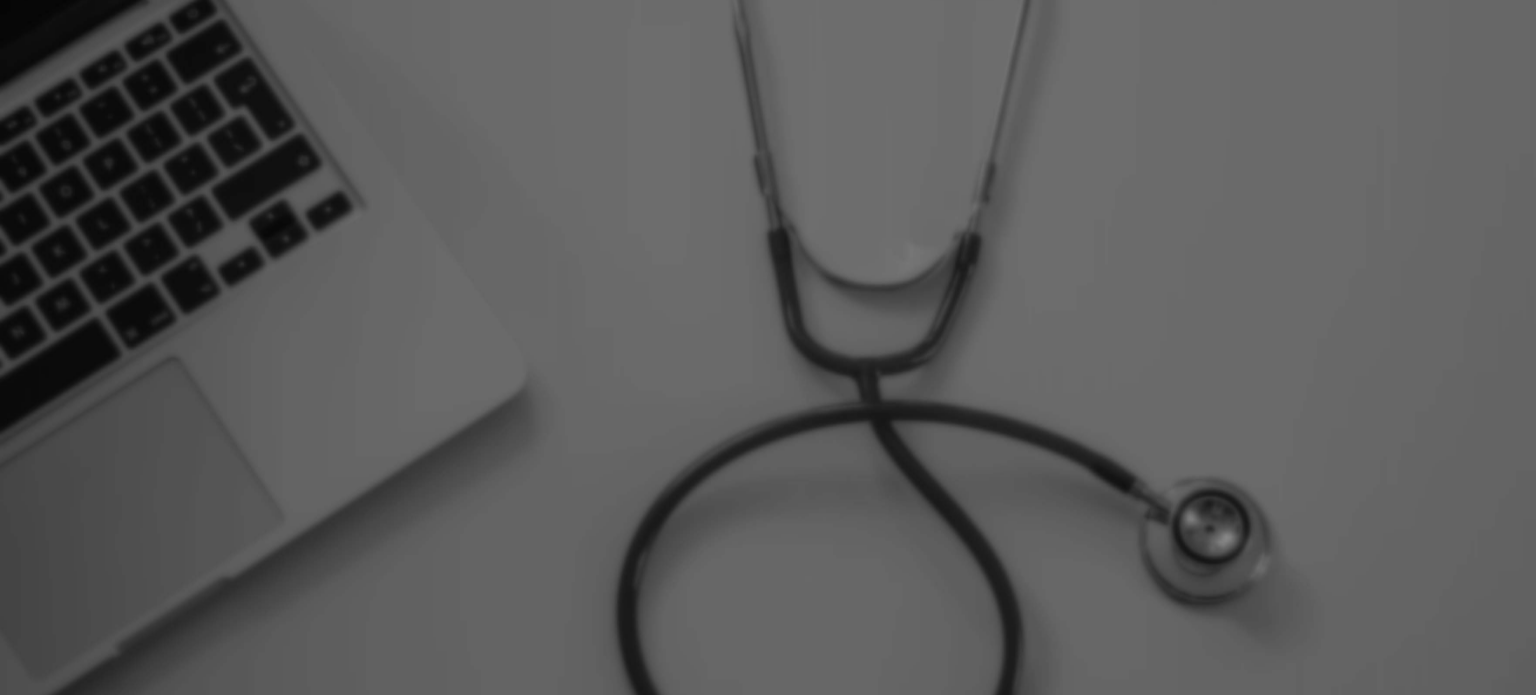 scroll, scrollTop: 0, scrollLeft: 0, axis: both 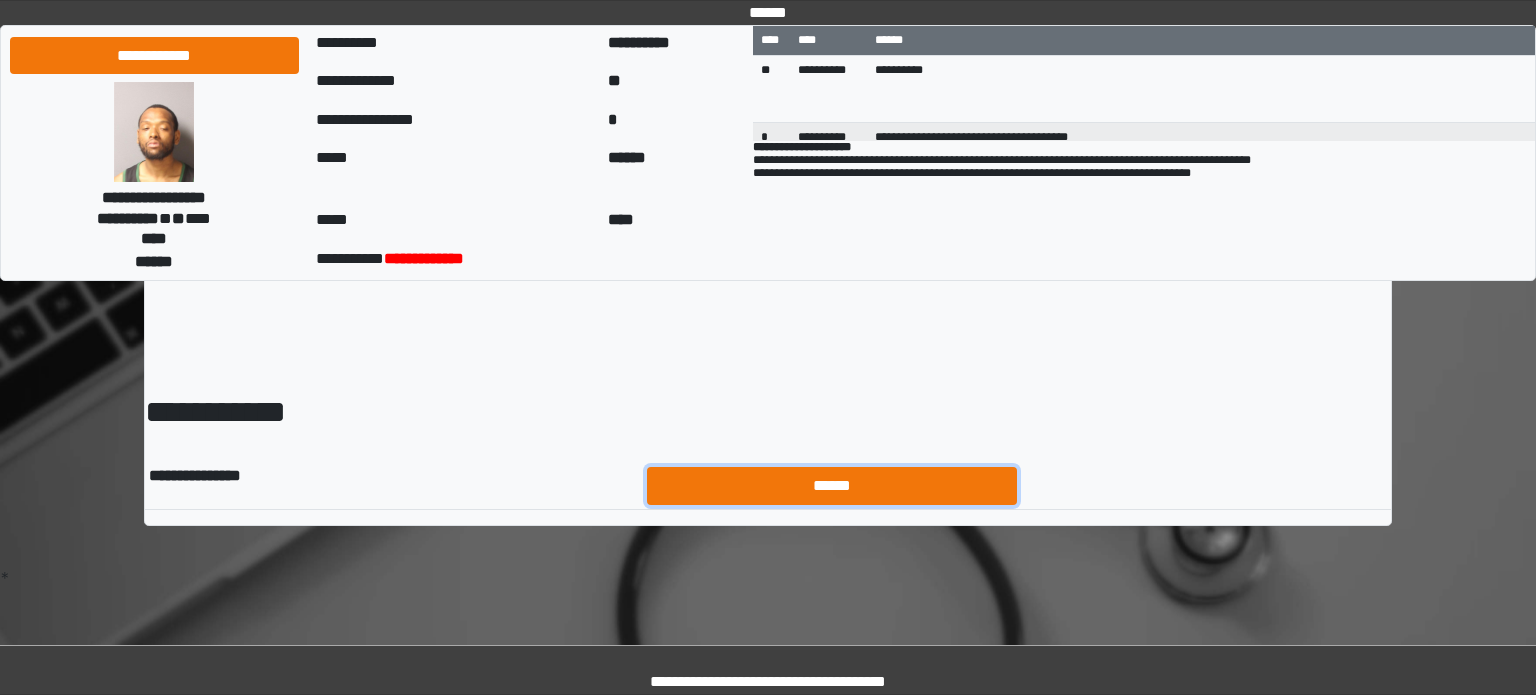 click on "******" at bounding box center (832, 486) 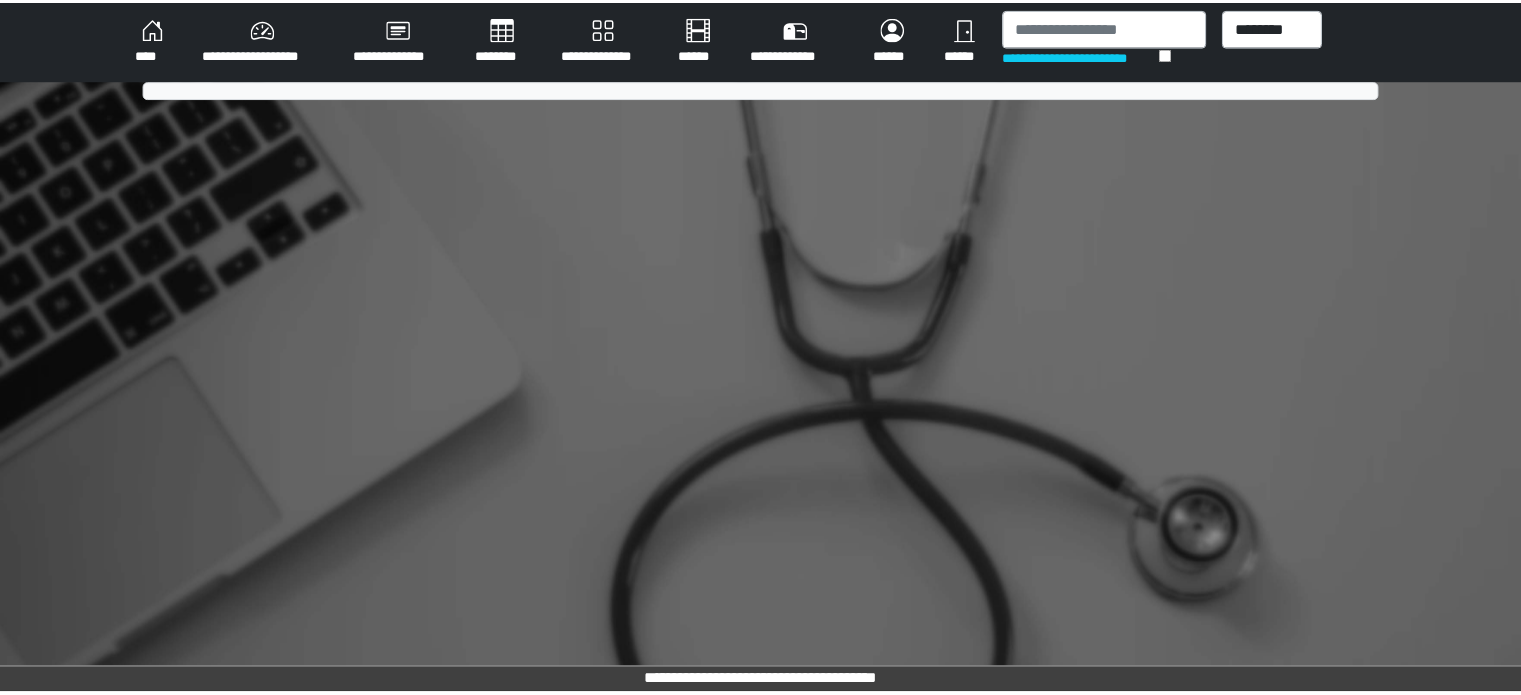scroll, scrollTop: 0, scrollLeft: 0, axis: both 